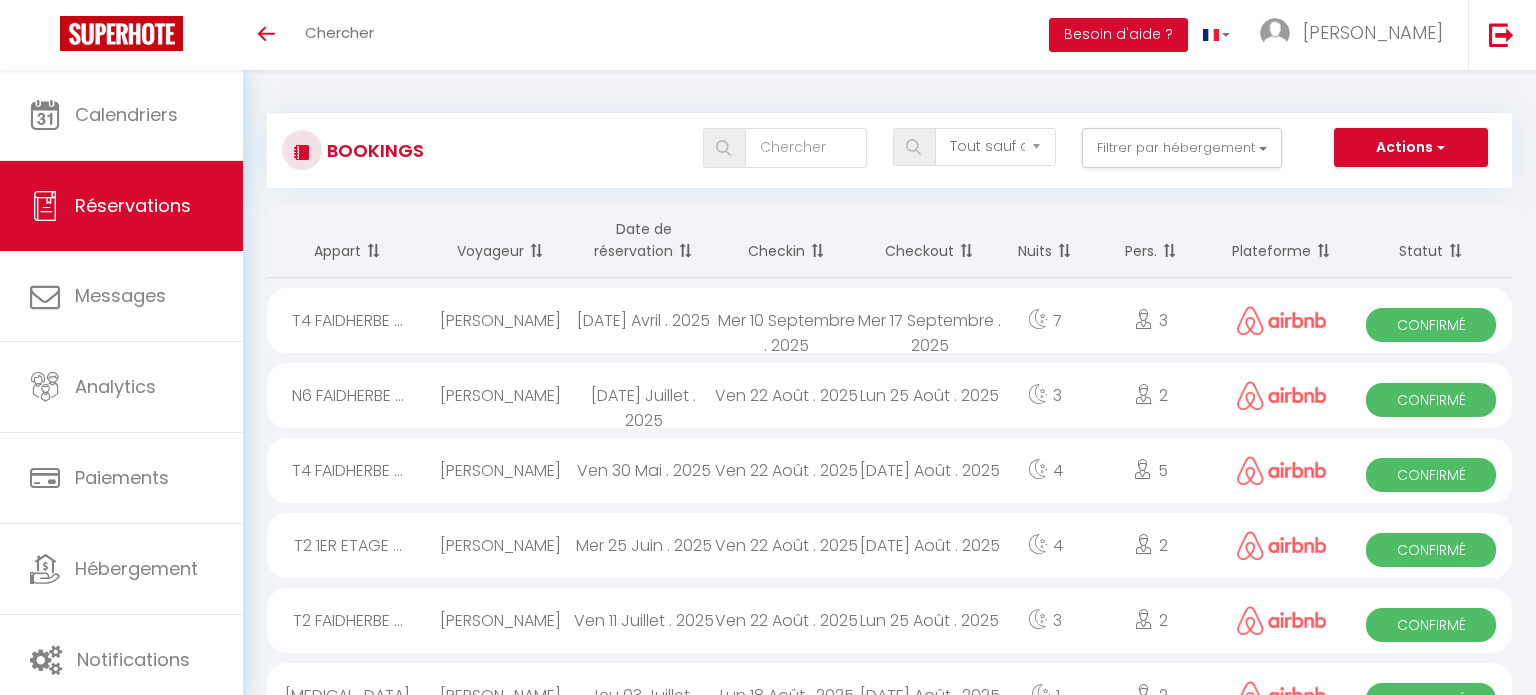 select on "not_cancelled" 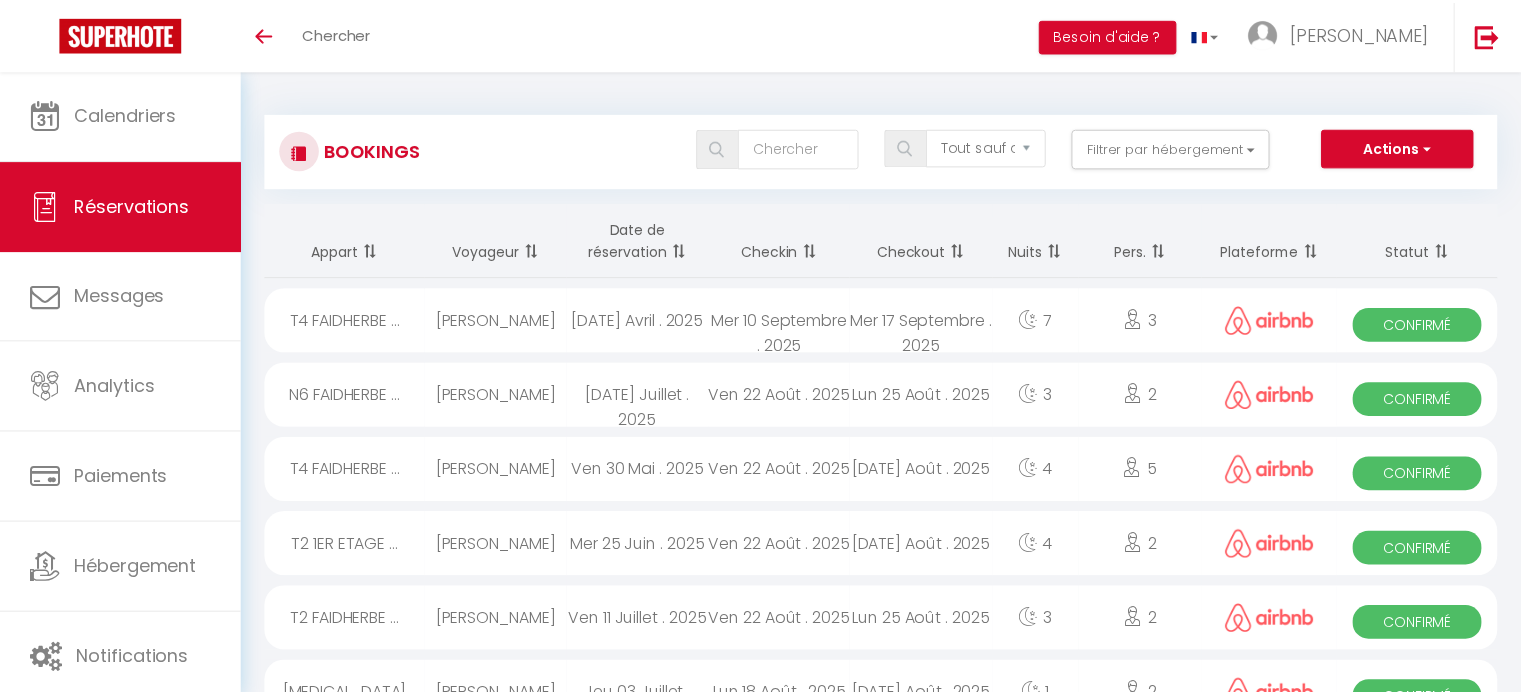 scroll, scrollTop: 891, scrollLeft: 0, axis: vertical 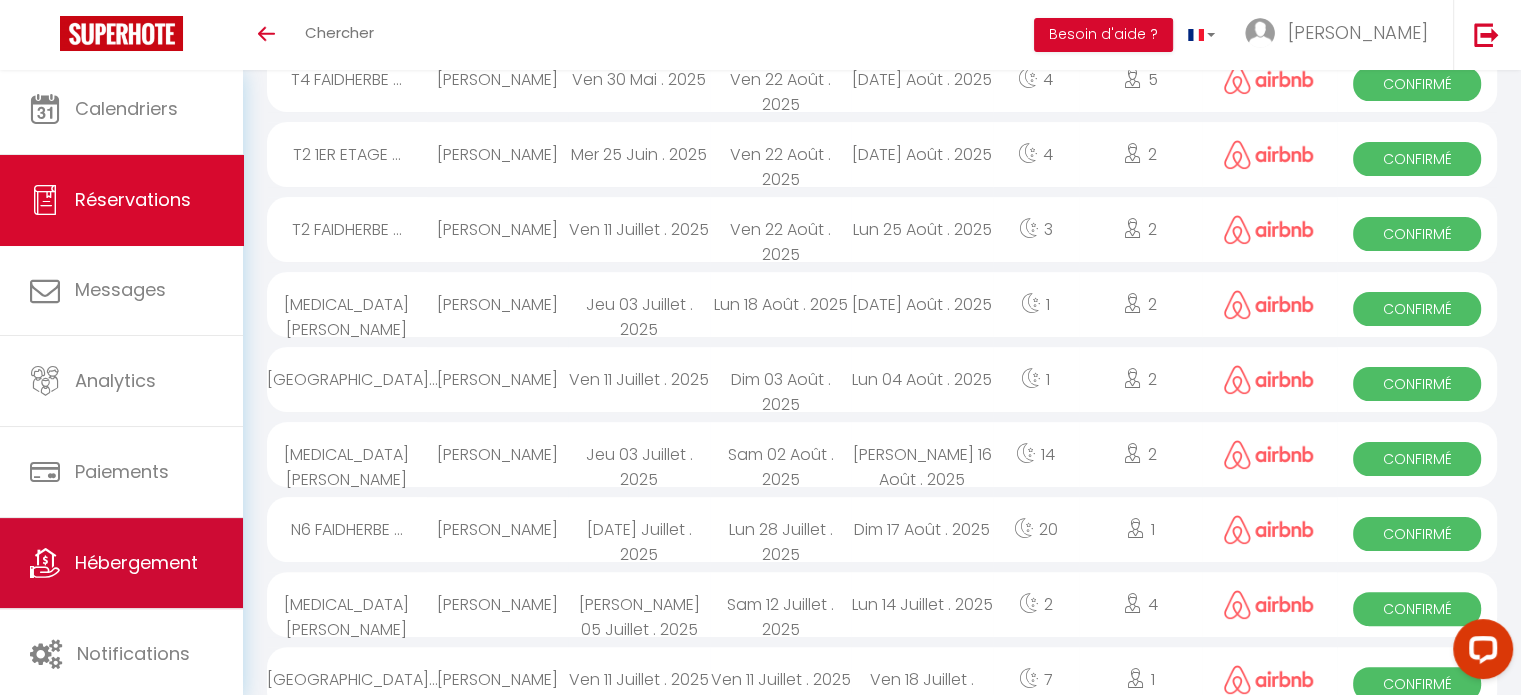 click on "Hébergement" at bounding box center (121, 563) 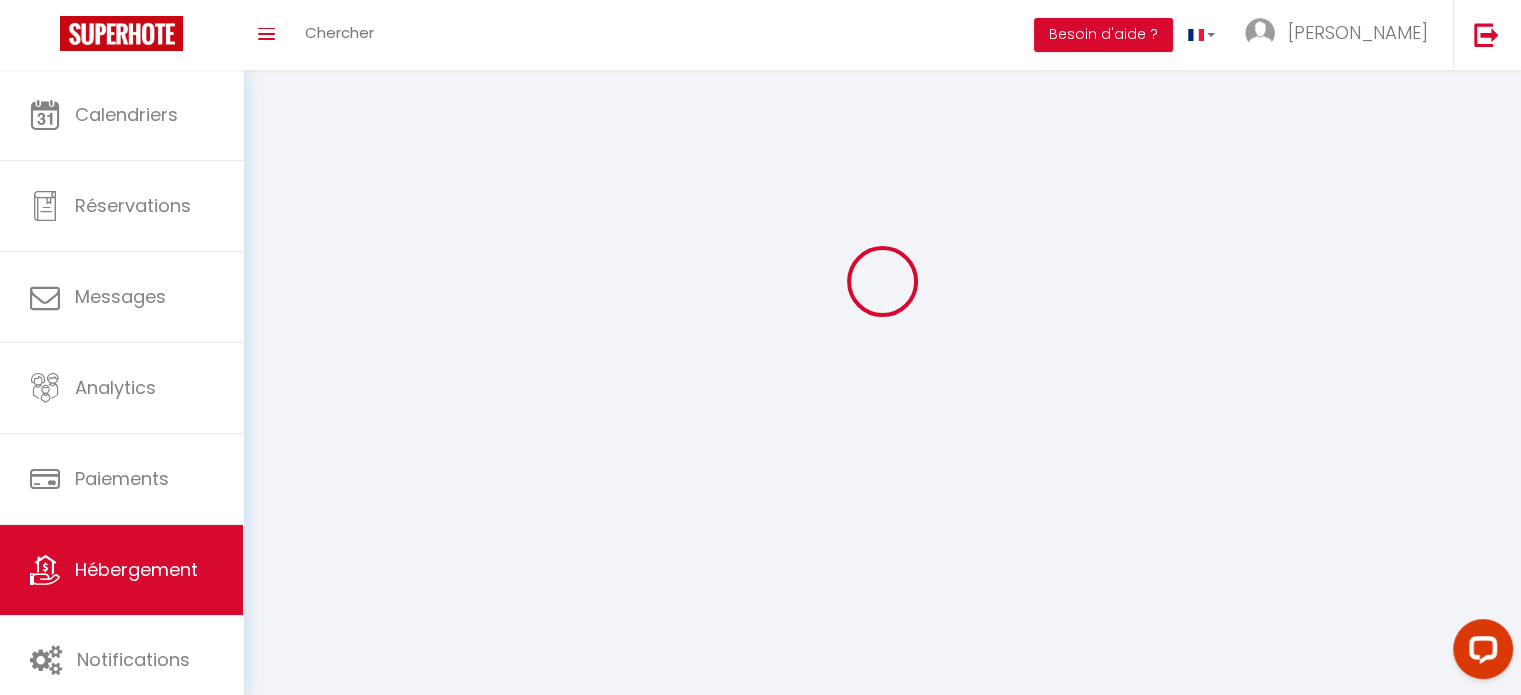 scroll, scrollTop: 0, scrollLeft: 0, axis: both 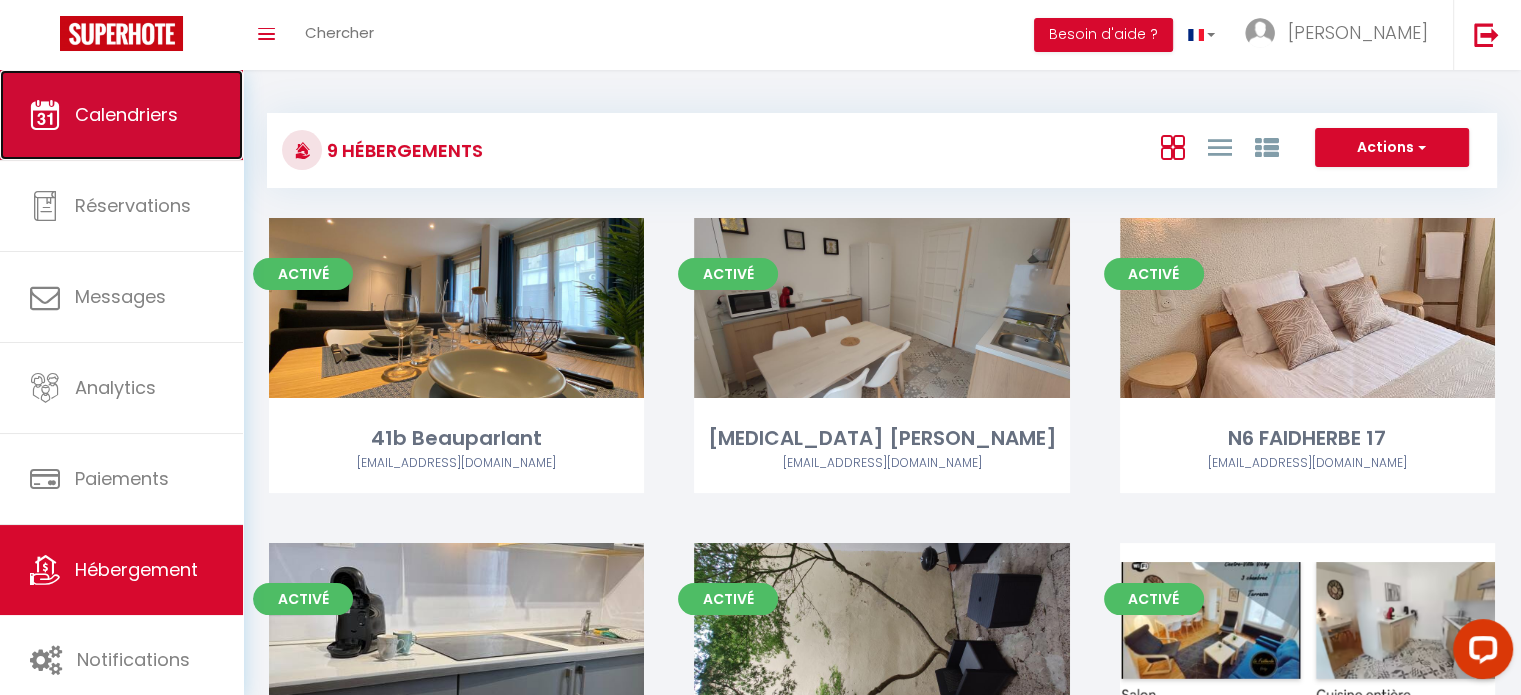 click on "Calendriers" at bounding box center (126, 114) 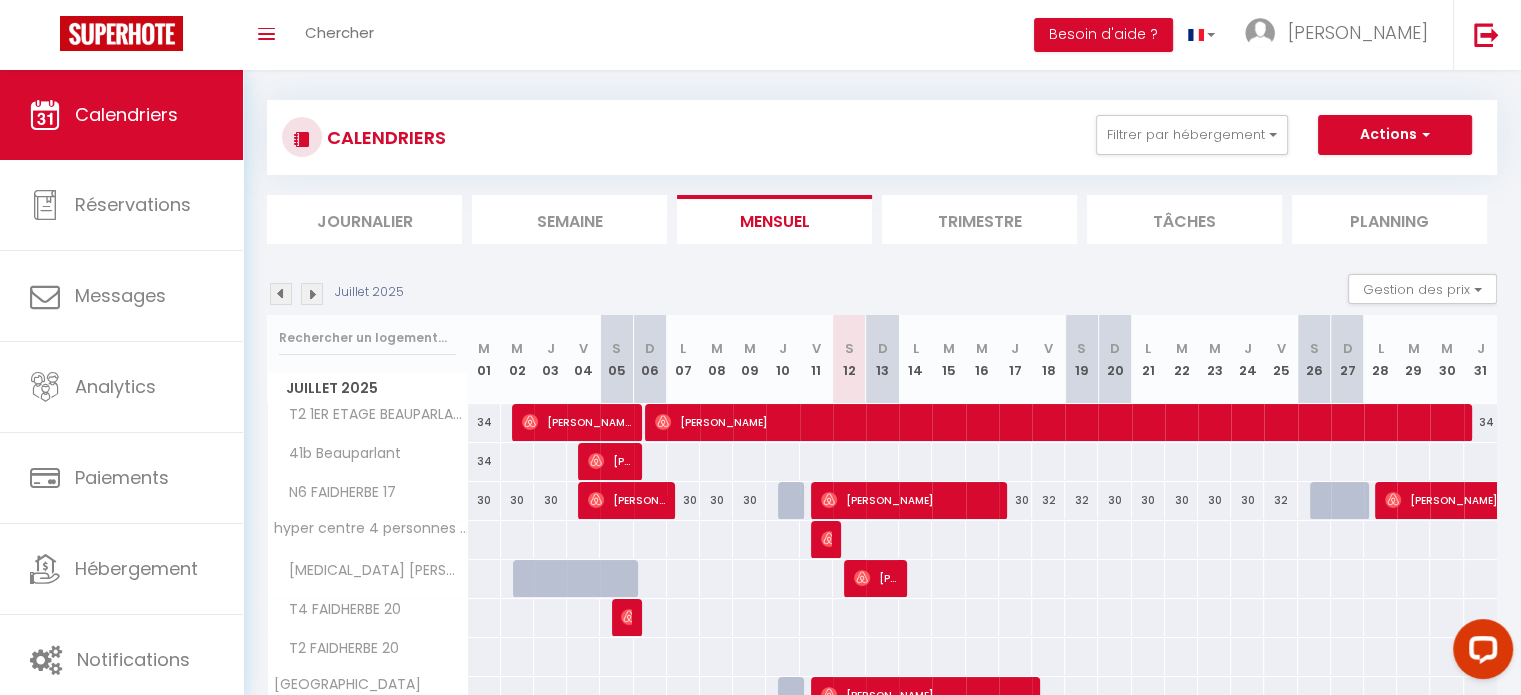 scroll, scrollTop: 152, scrollLeft: 0, axis: vertical 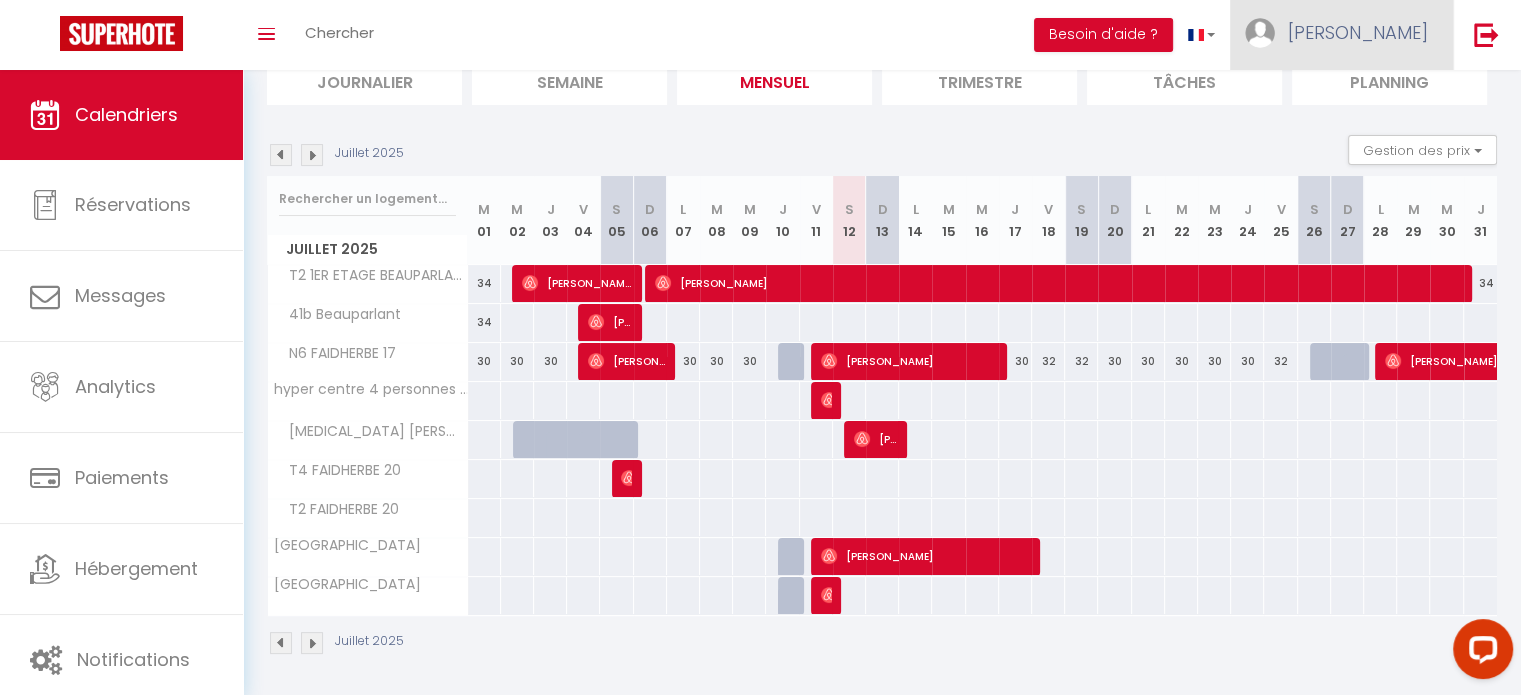 click on "[PERSON_NAME]" at bounding box center (1341, 35) 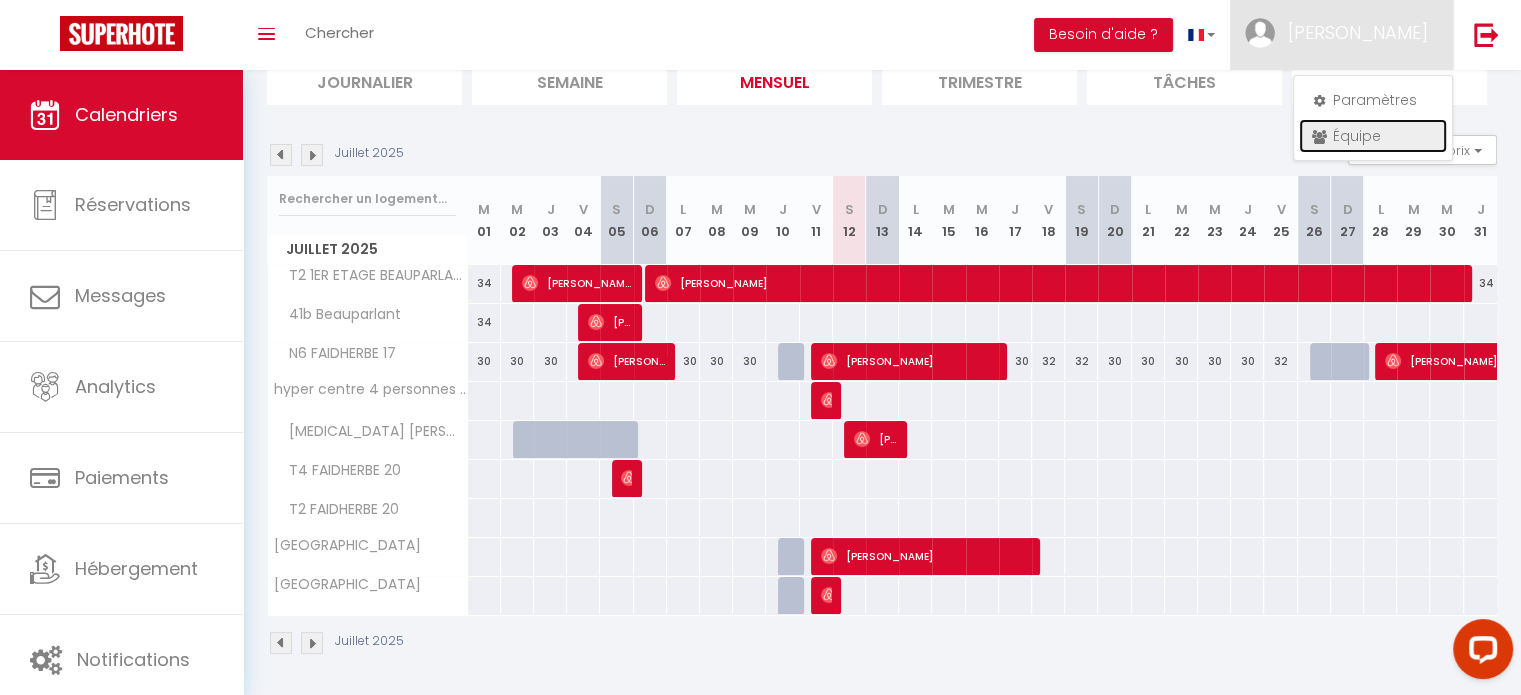 click on "Équipe" at bounding box center (1373, 136) 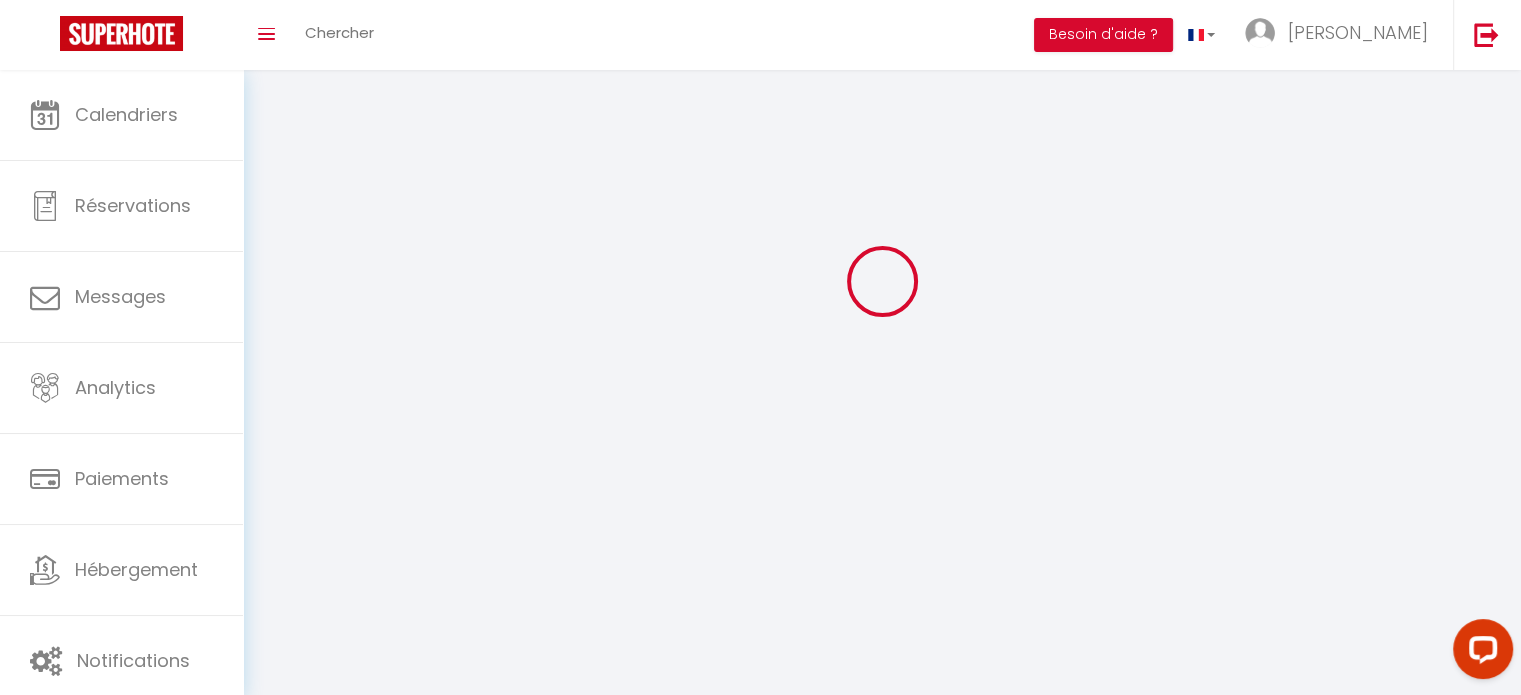 scroll, scrollTop: 0, scrollLeft: 0, axis: both 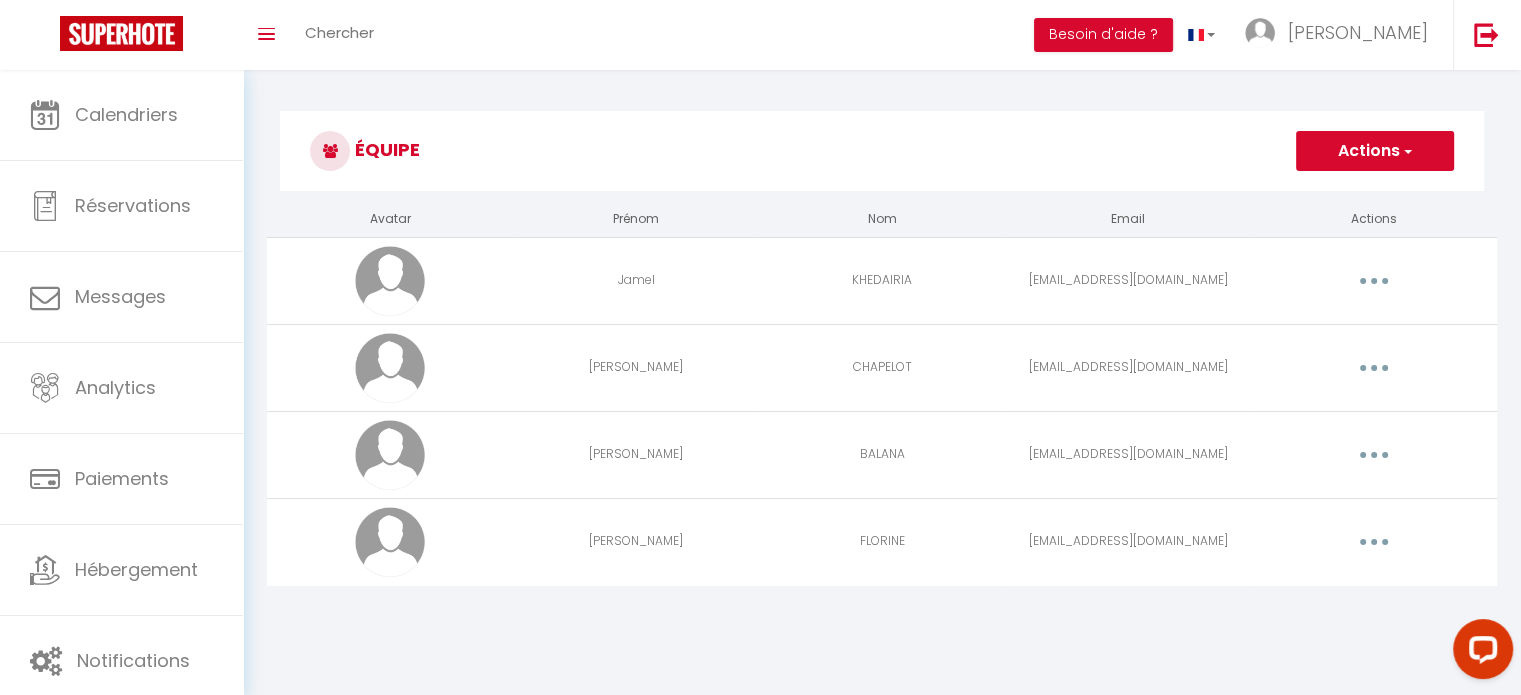 click at bounding box center (1374, 455) 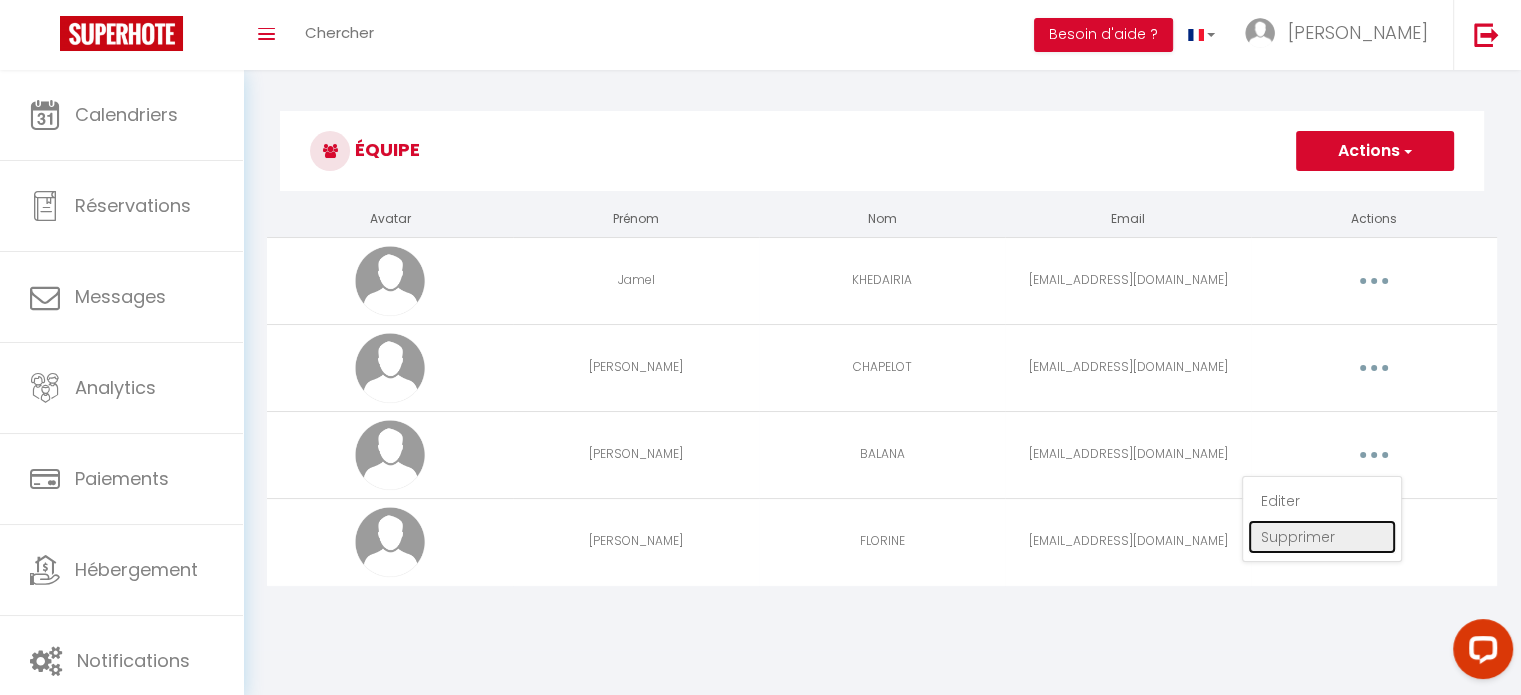 click on "Supprimer" at bounding box center [1322, 537] 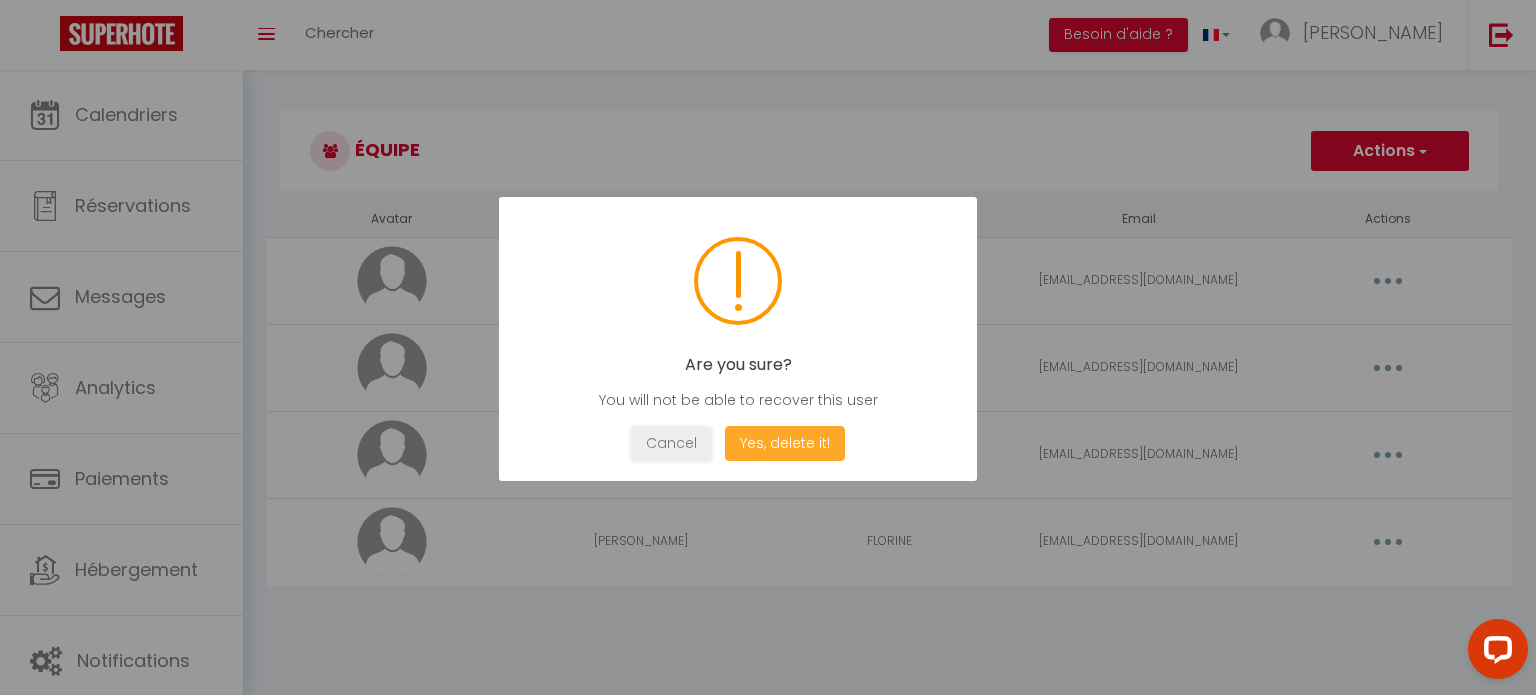 click on "Yes, delete it!" at bounding box center [785, 443] 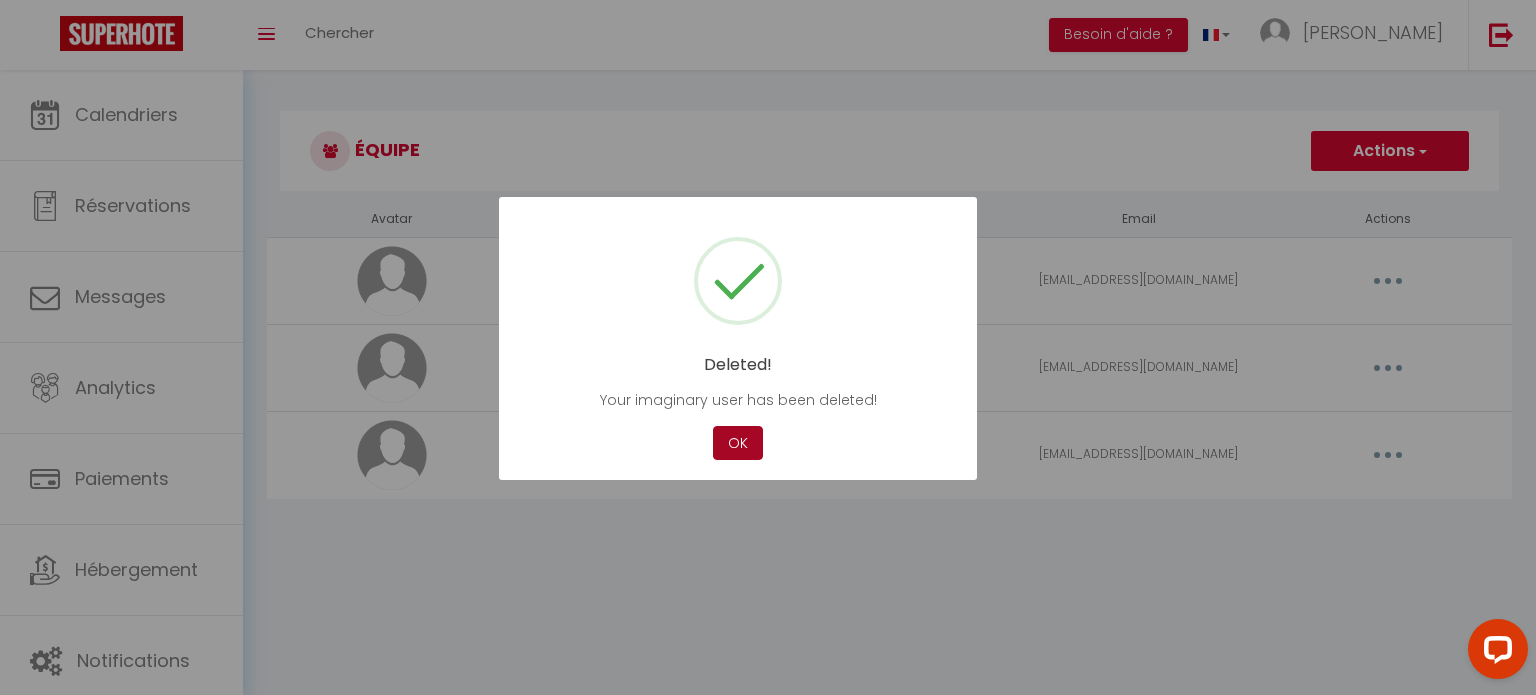 click on "OK" at bounding box center (738, 443) 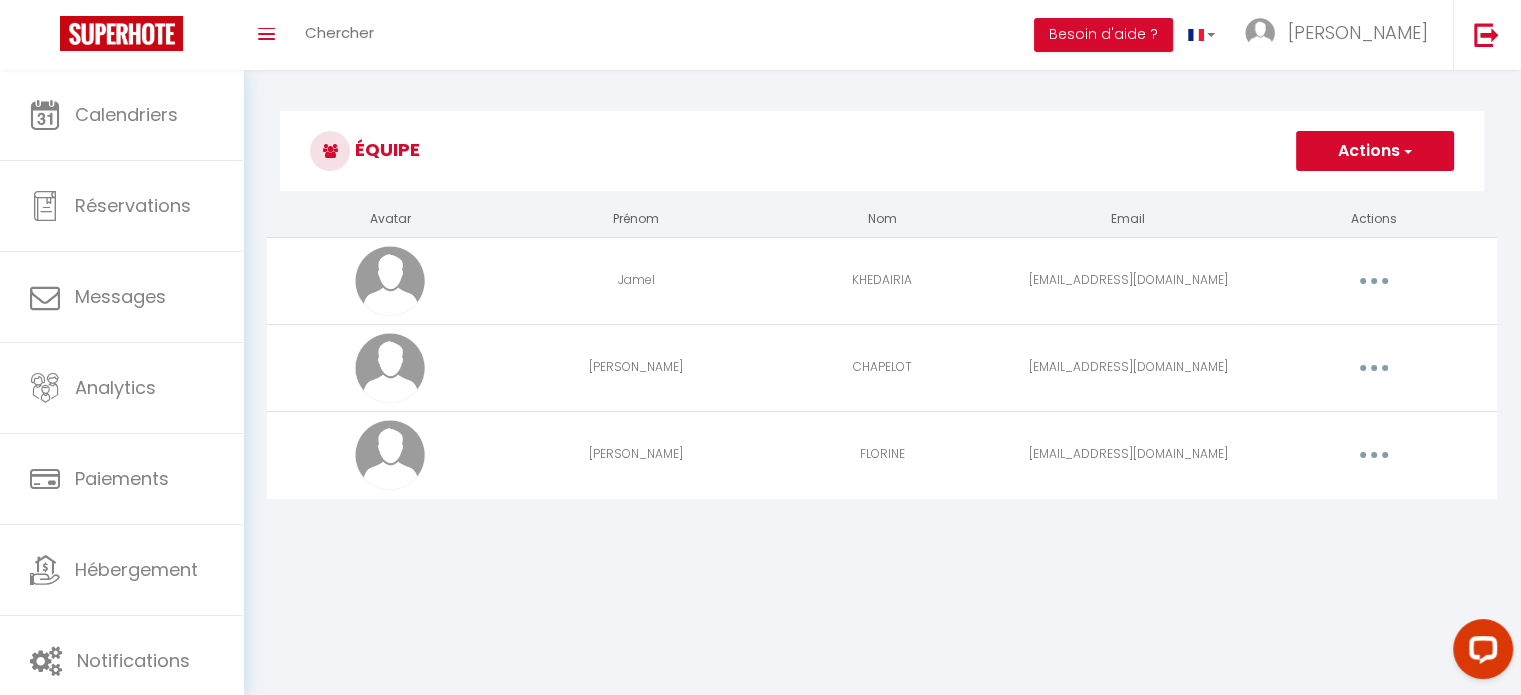 click at bounding box center [1374, 455] 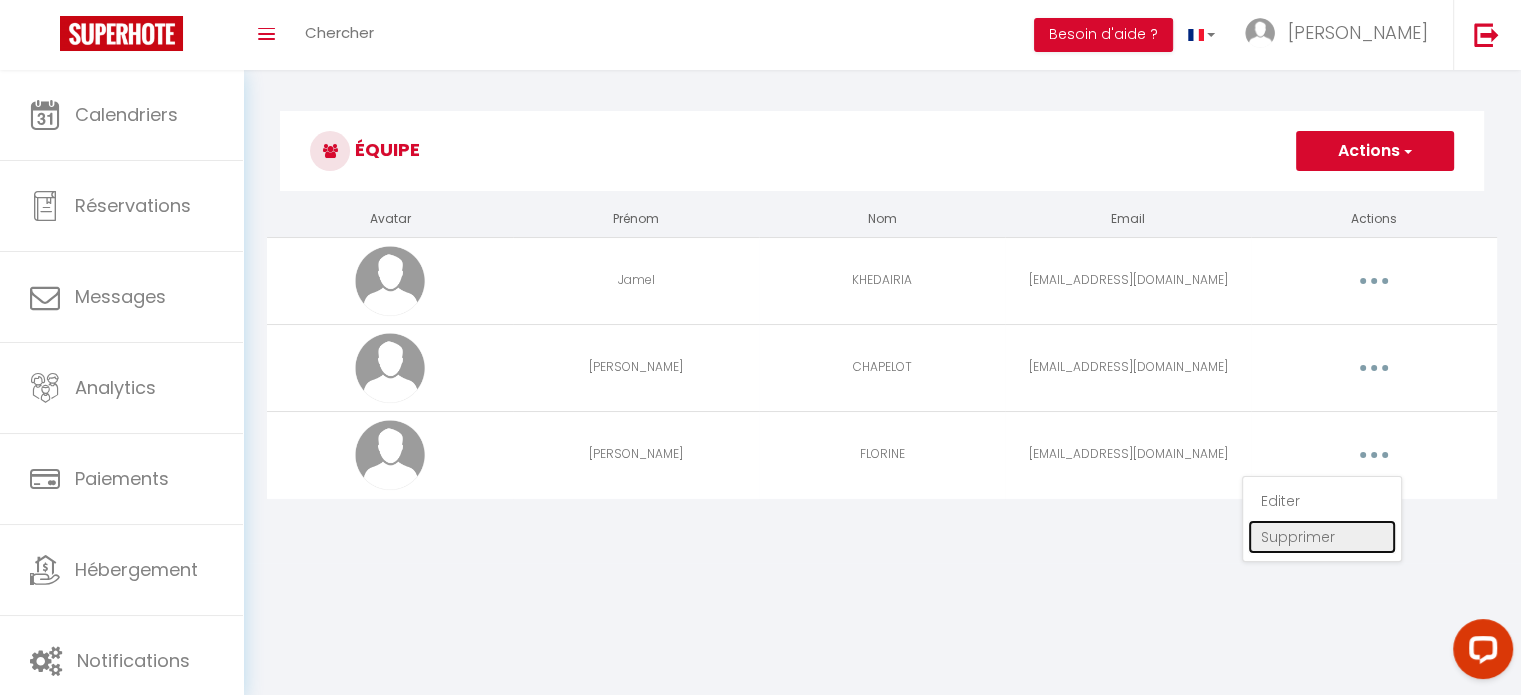 click on "Supprimer" at bounding box center [1322, 537] 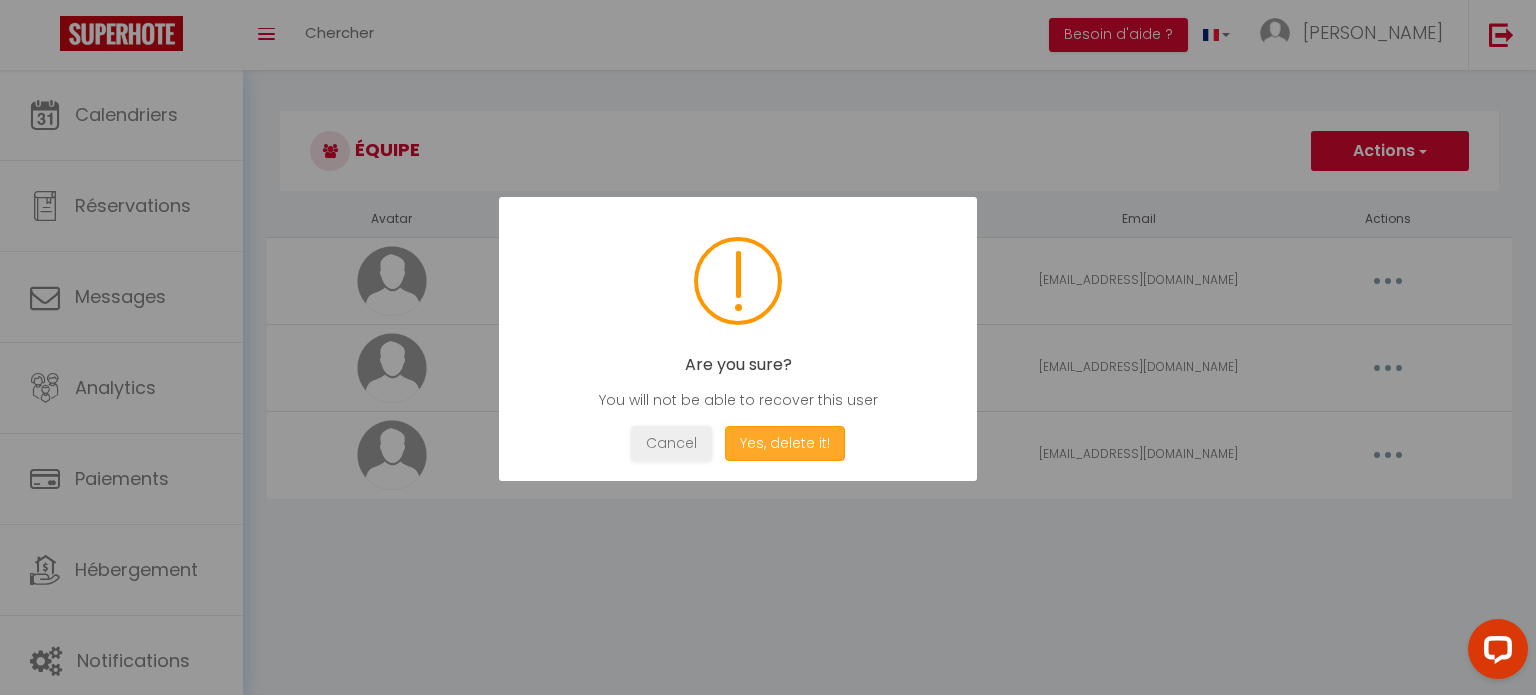 click on "Yes, delete it!" at bounding box center [785, 443] 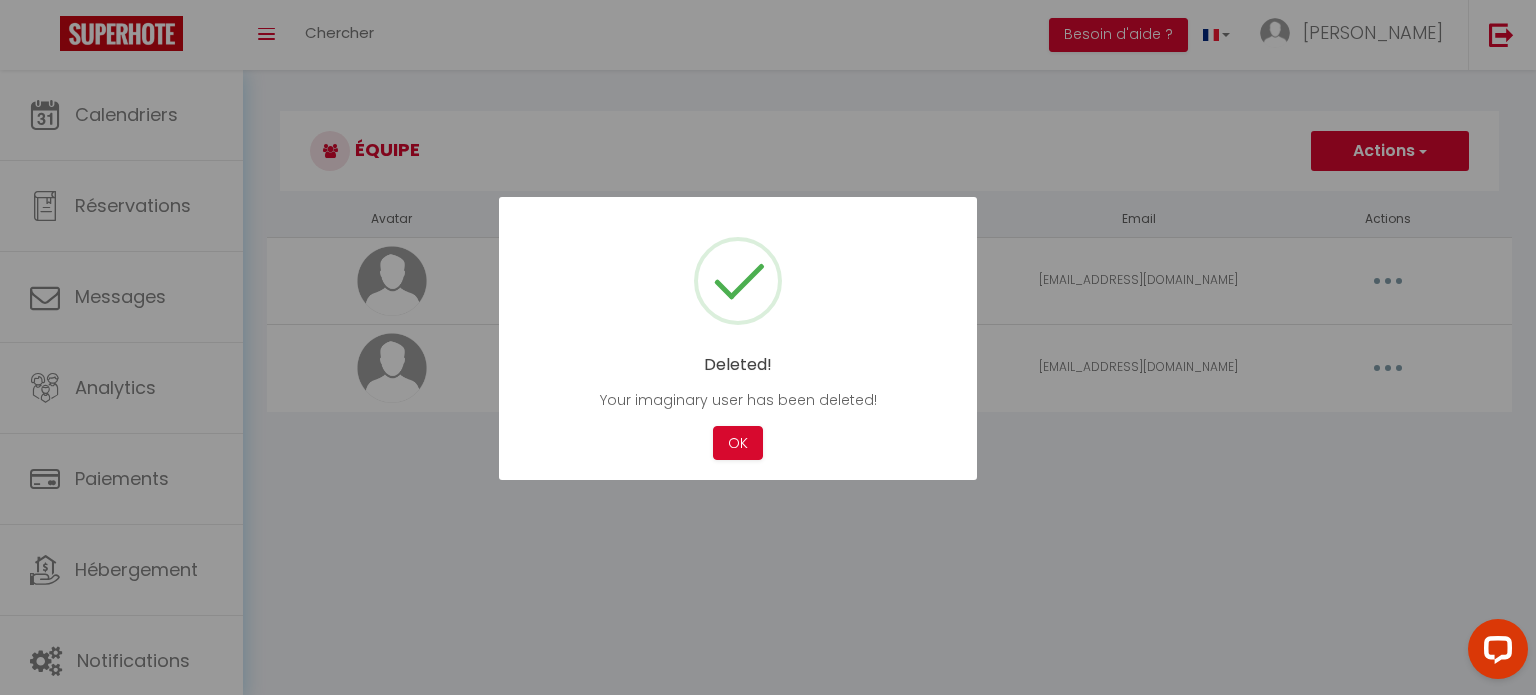 click at bounding box center (768, 347) 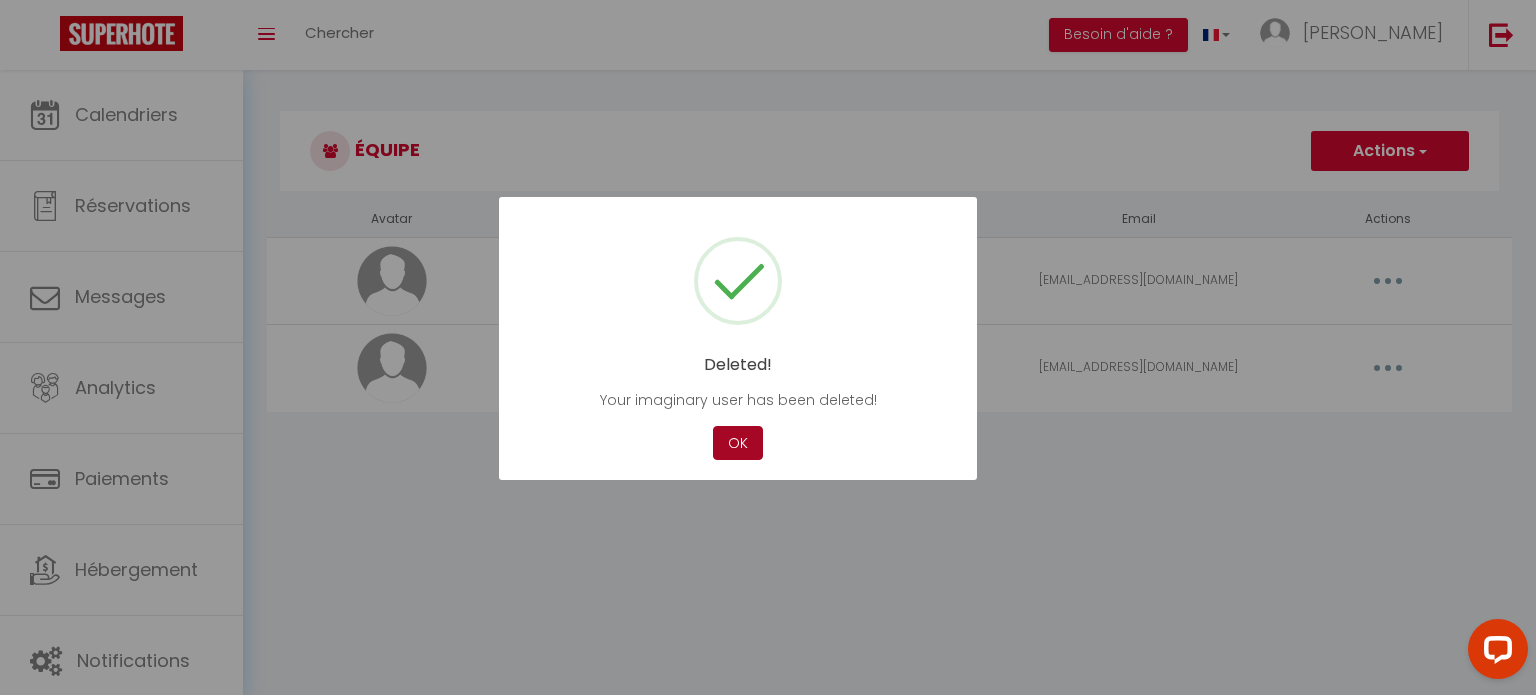 click on "OK" at bounding box center [738, 443] 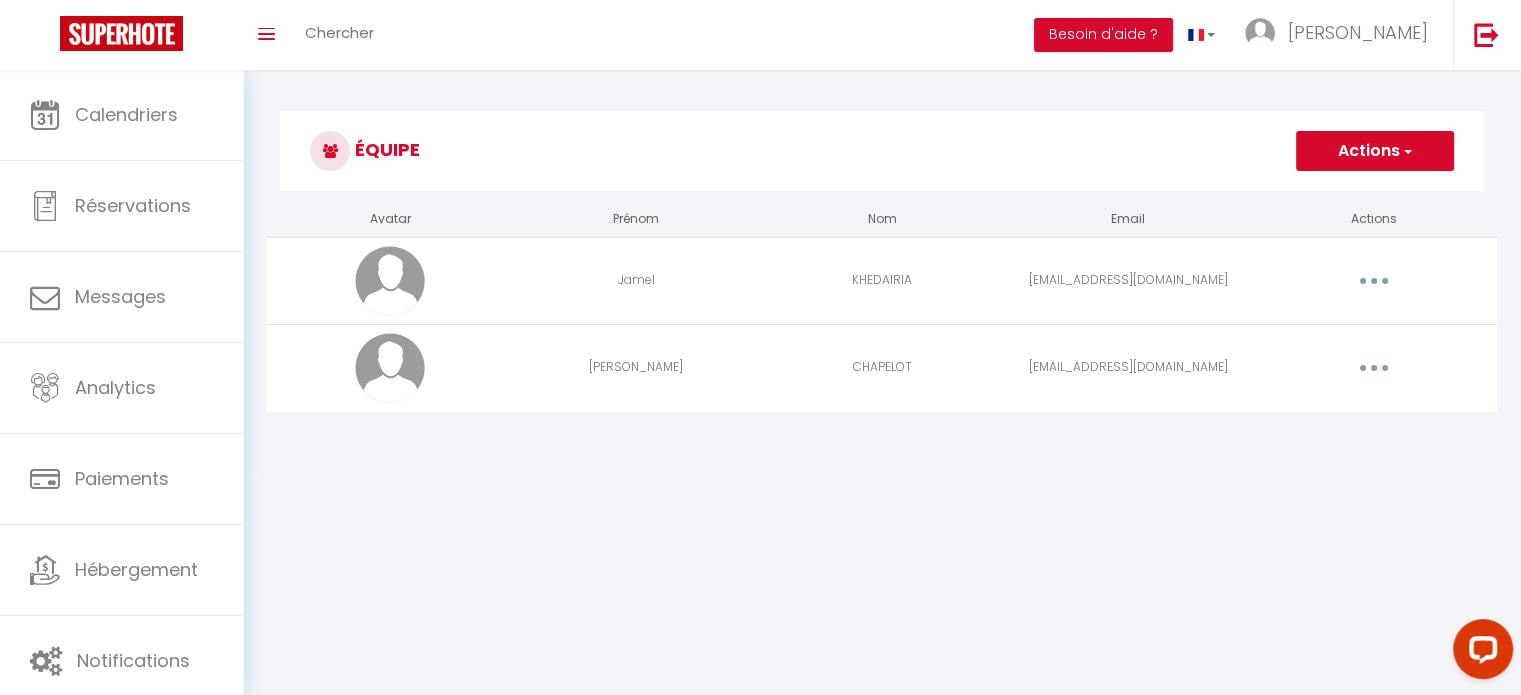 click on "Actions" at bounding box center [1375, 151] 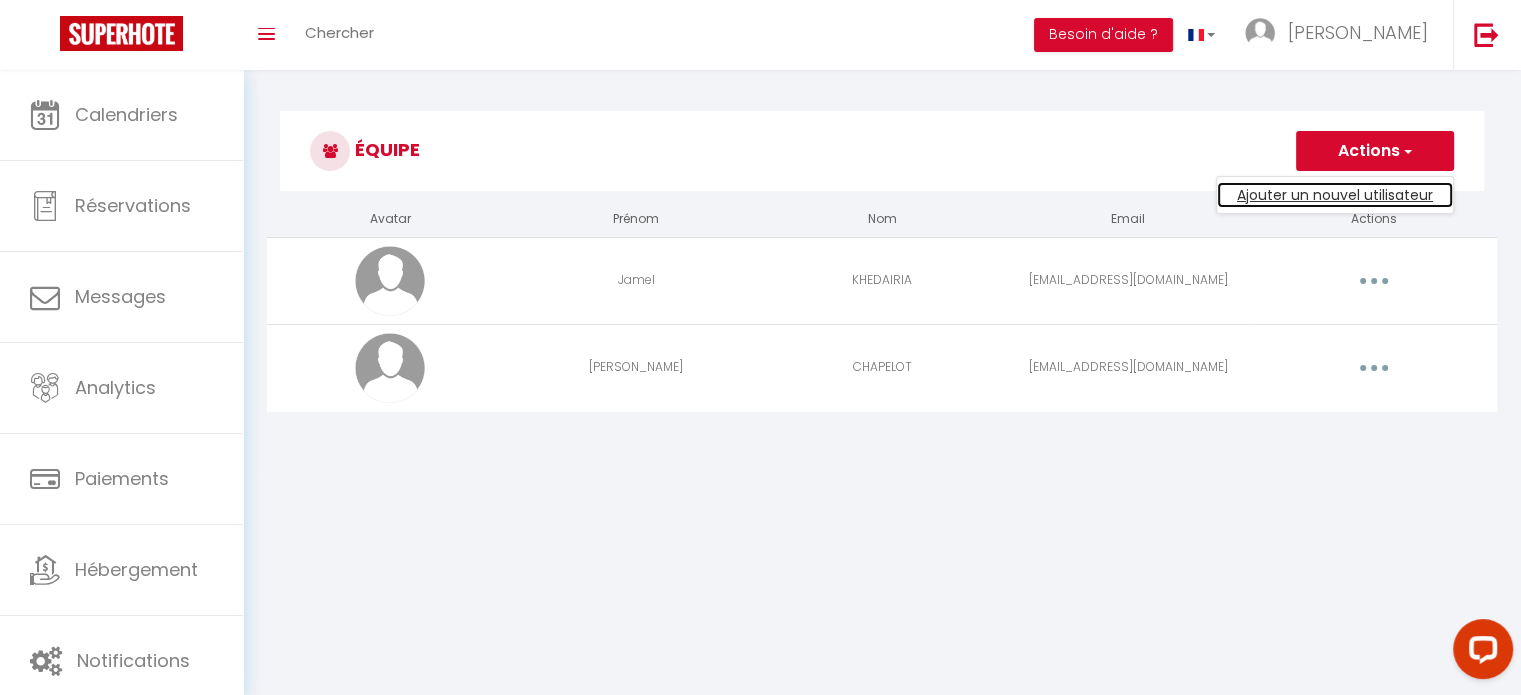 click on "Ajouter un nouvel utilisateur" at bounding box center (1335, 195) 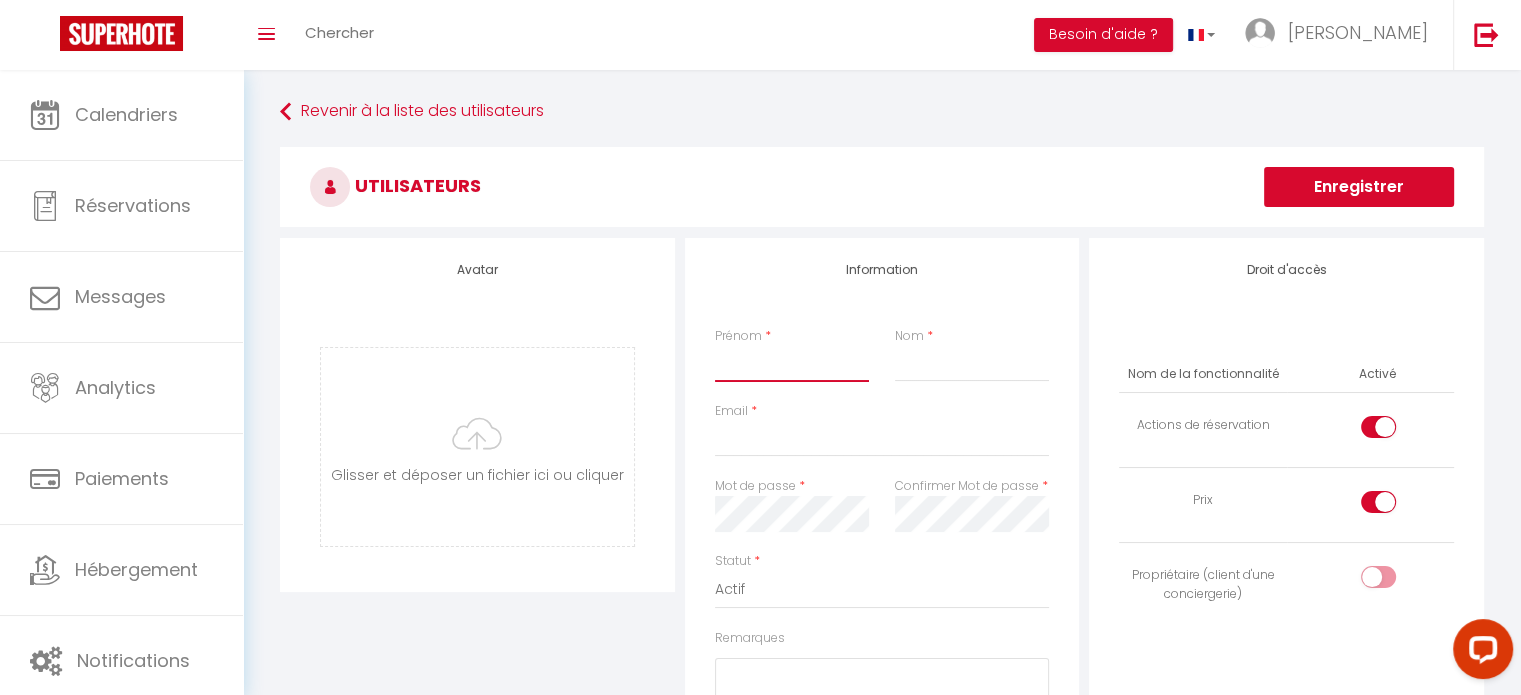 click on "Prénom" at bounding box center (792, 364) 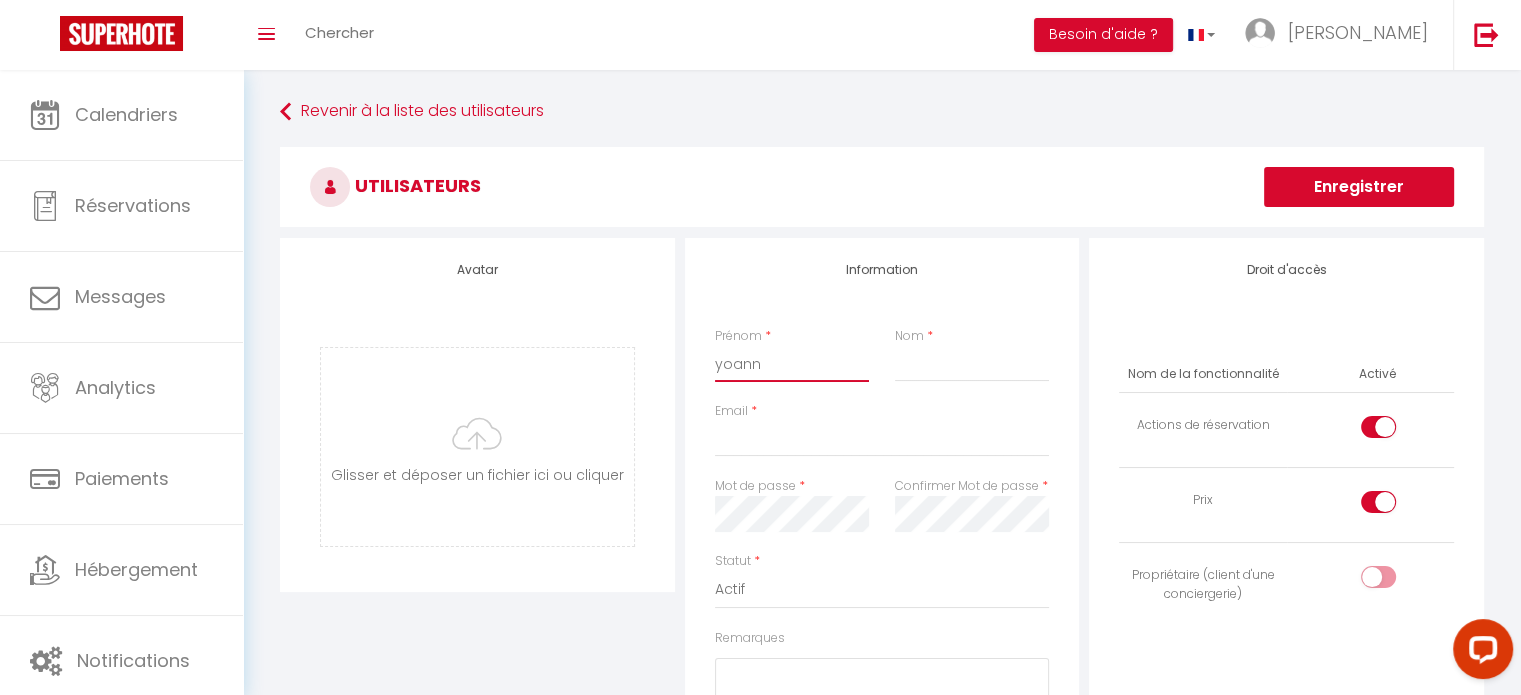 type on "yoann" 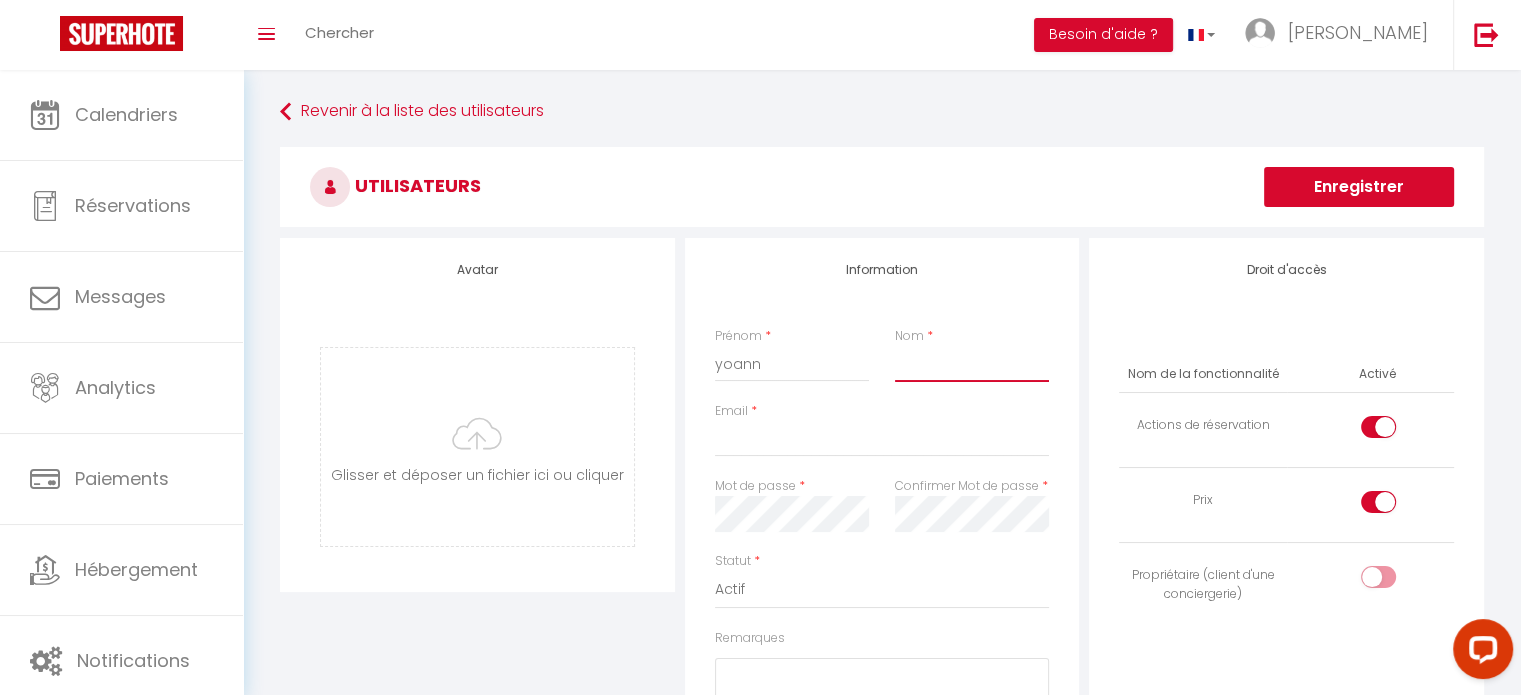 click on "Nom" at bounding box center (972, 364) 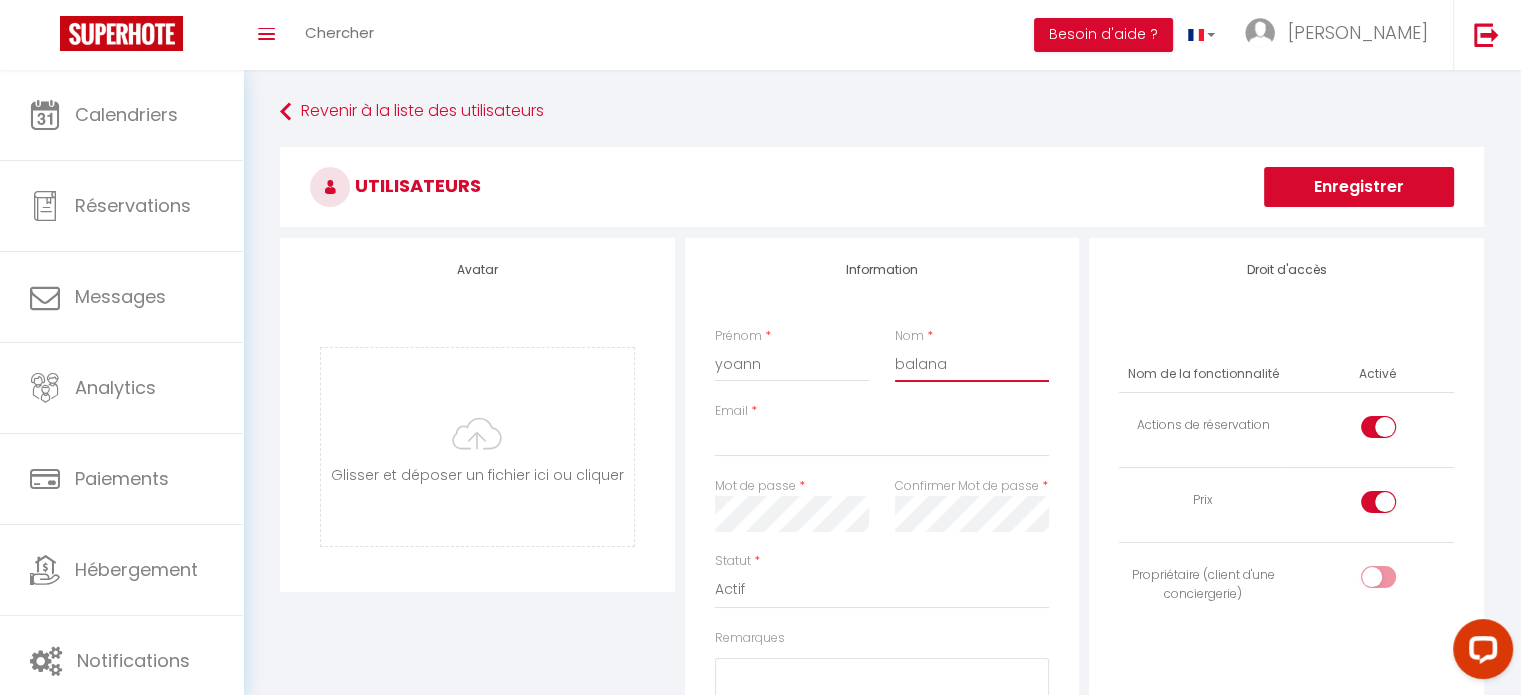 type on "balana" 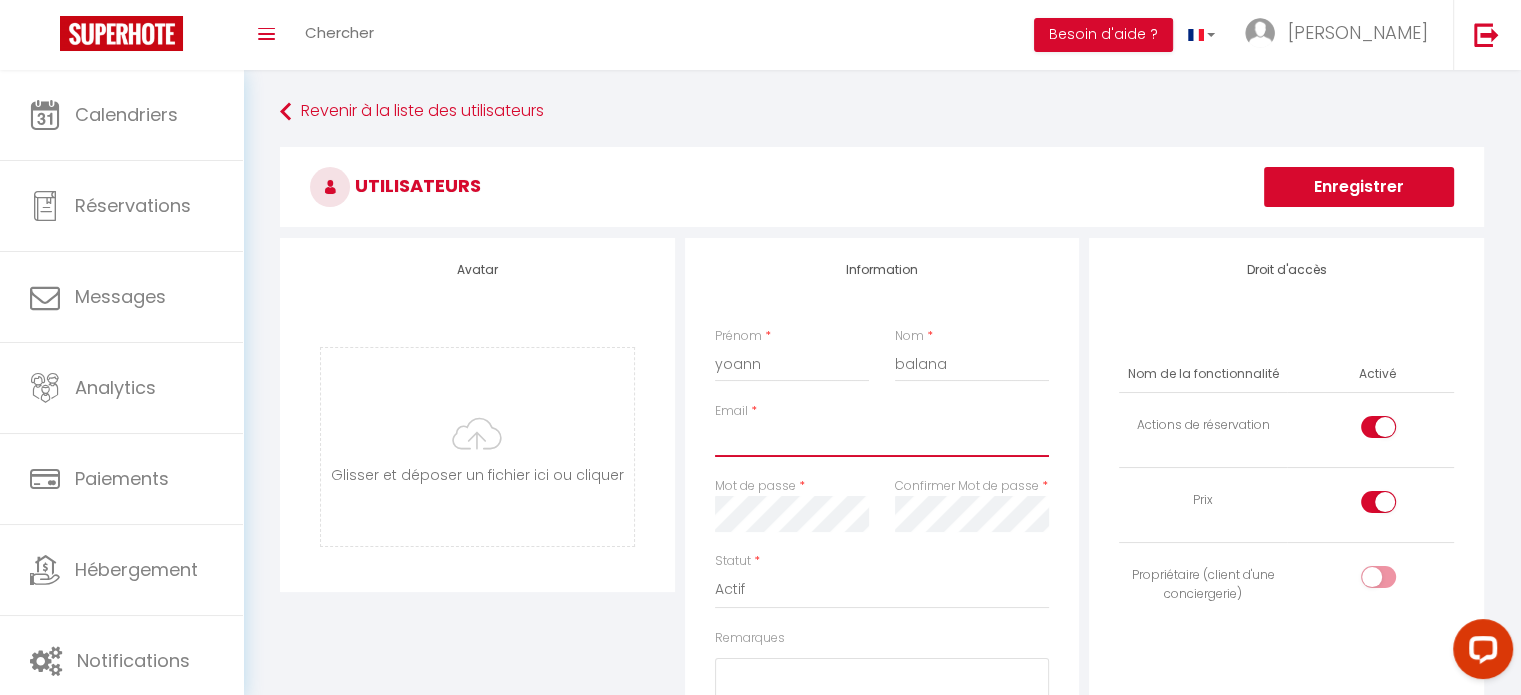 click on "Email" at bounding box center [882, 439] 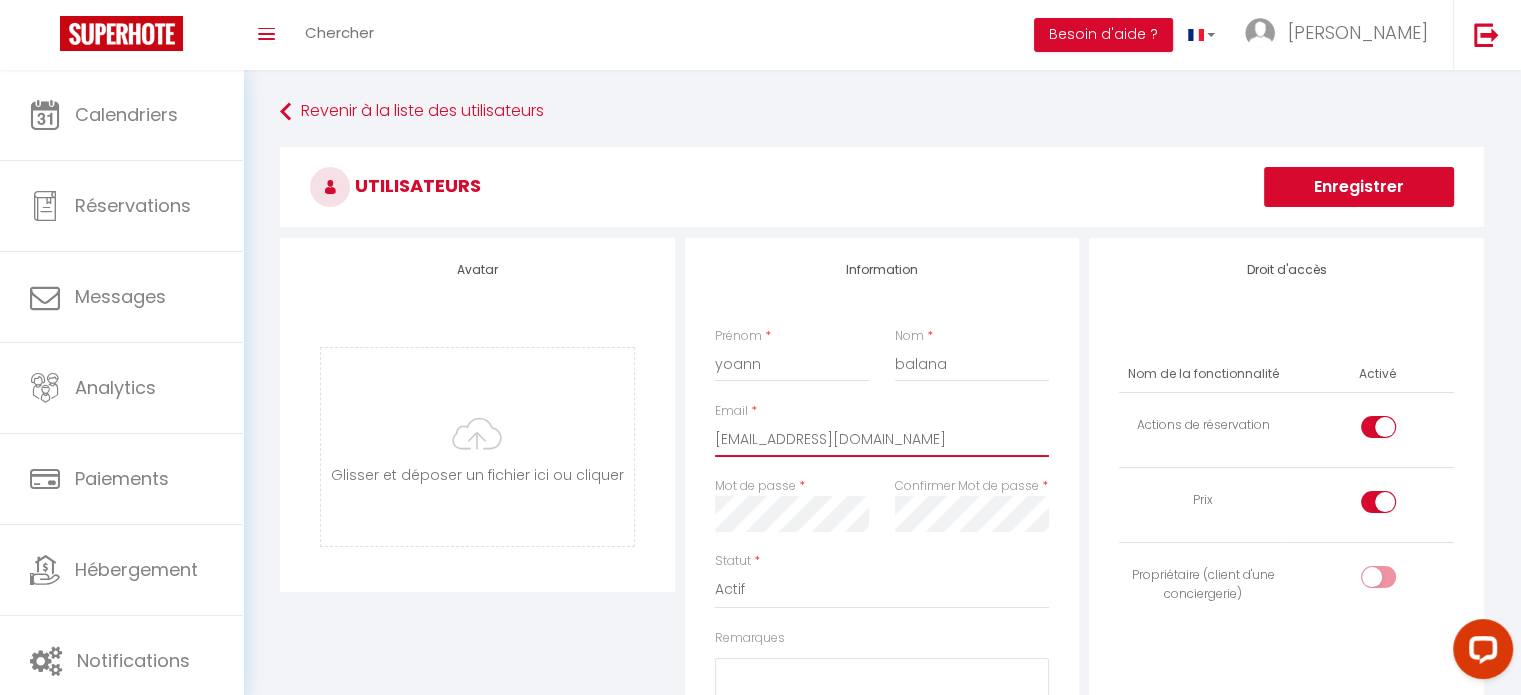 type on "[EMAIL_ADDRESS][DOMAIN_NAME]" 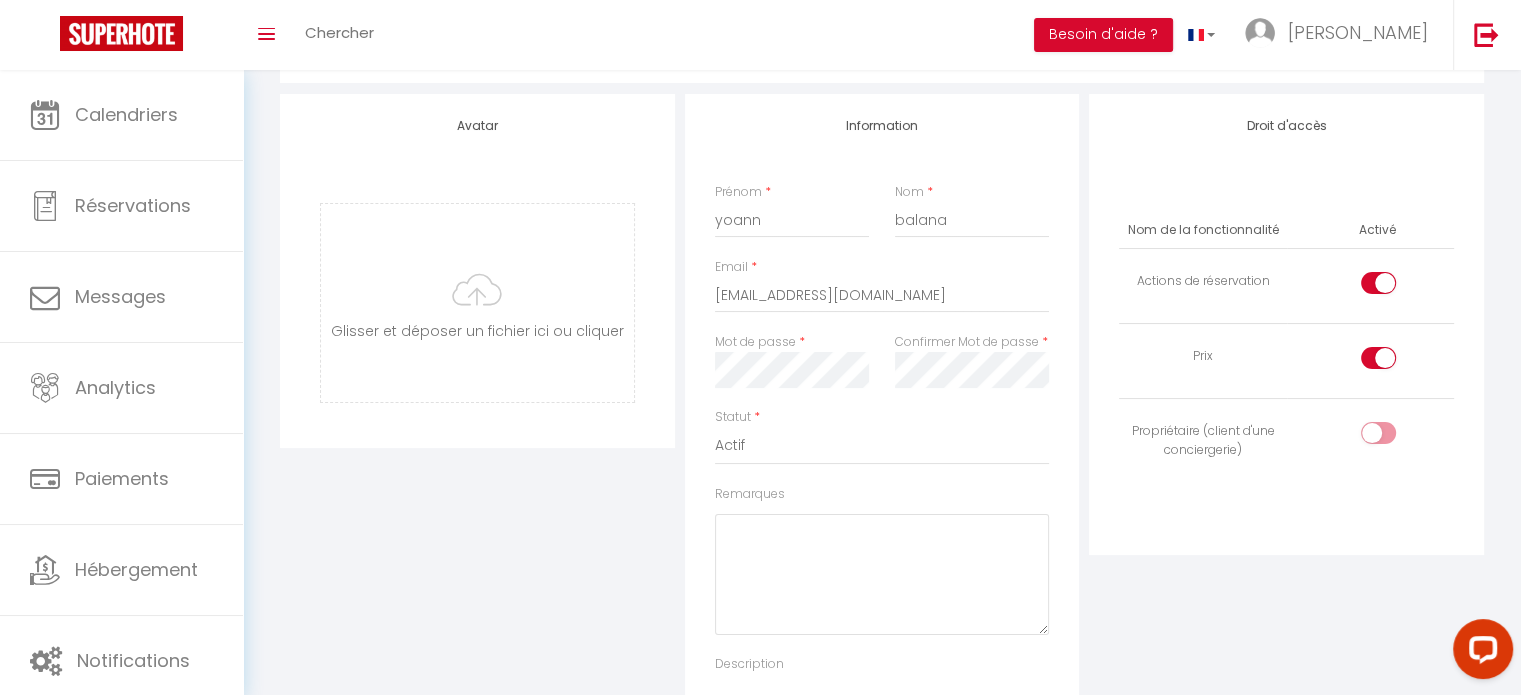 scroll, scrollTop: 100, scrollLeft: 0, axis: vertical 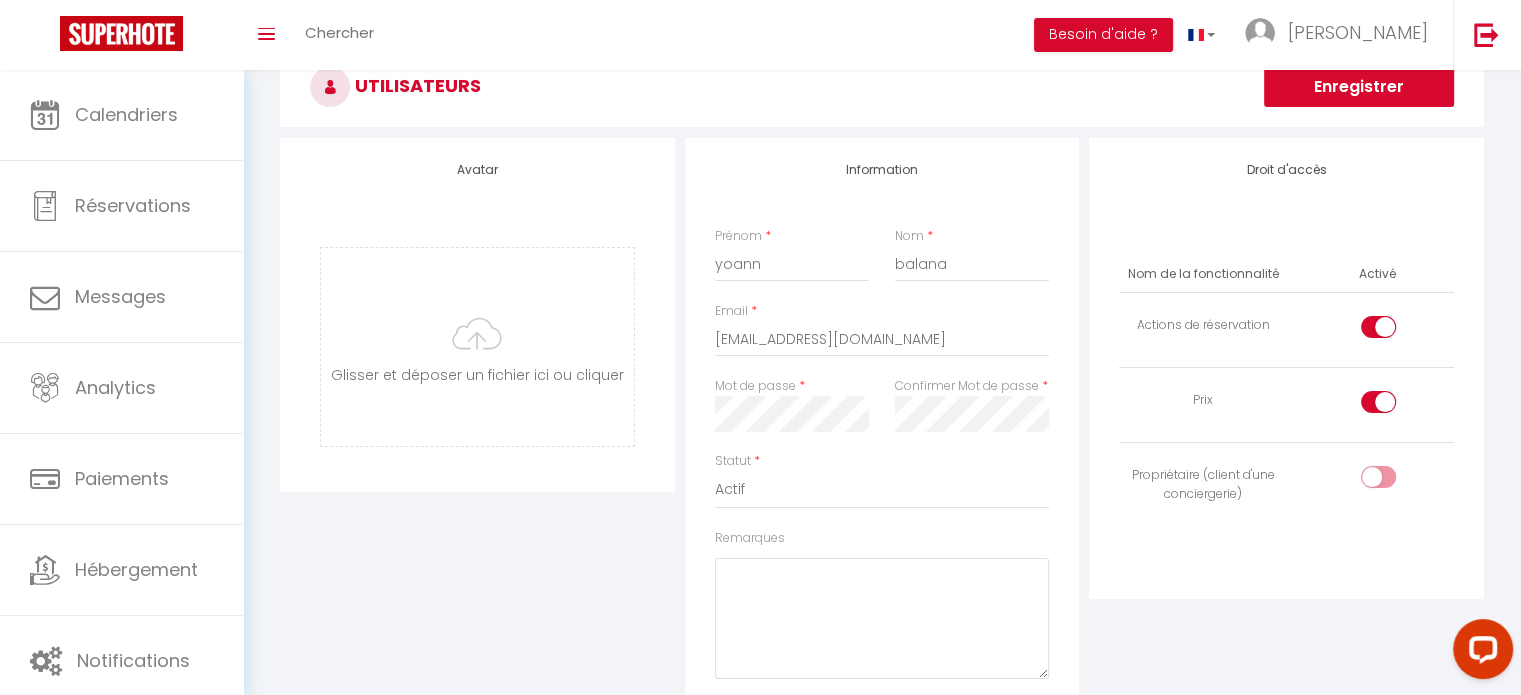 click at bounding box center (1378, 327) 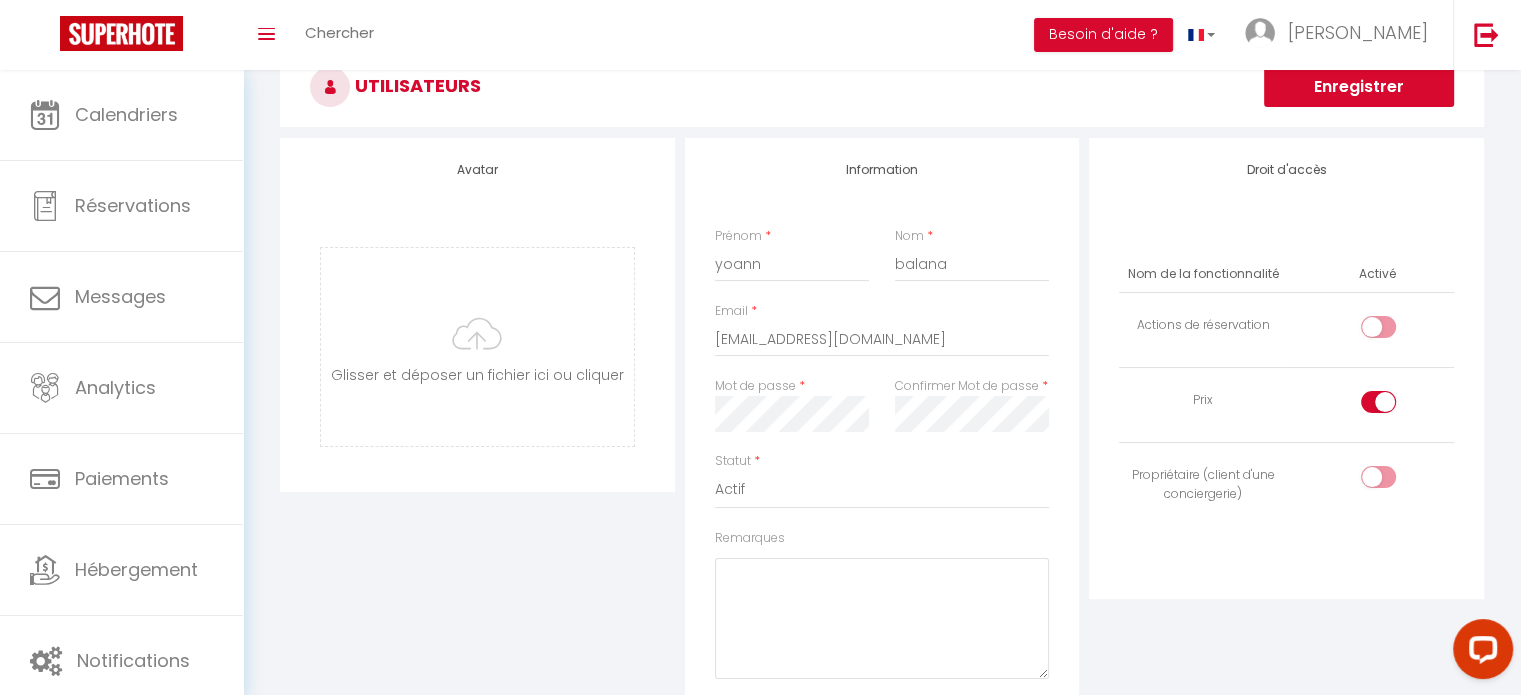 click at bounding box center (1378, 402) 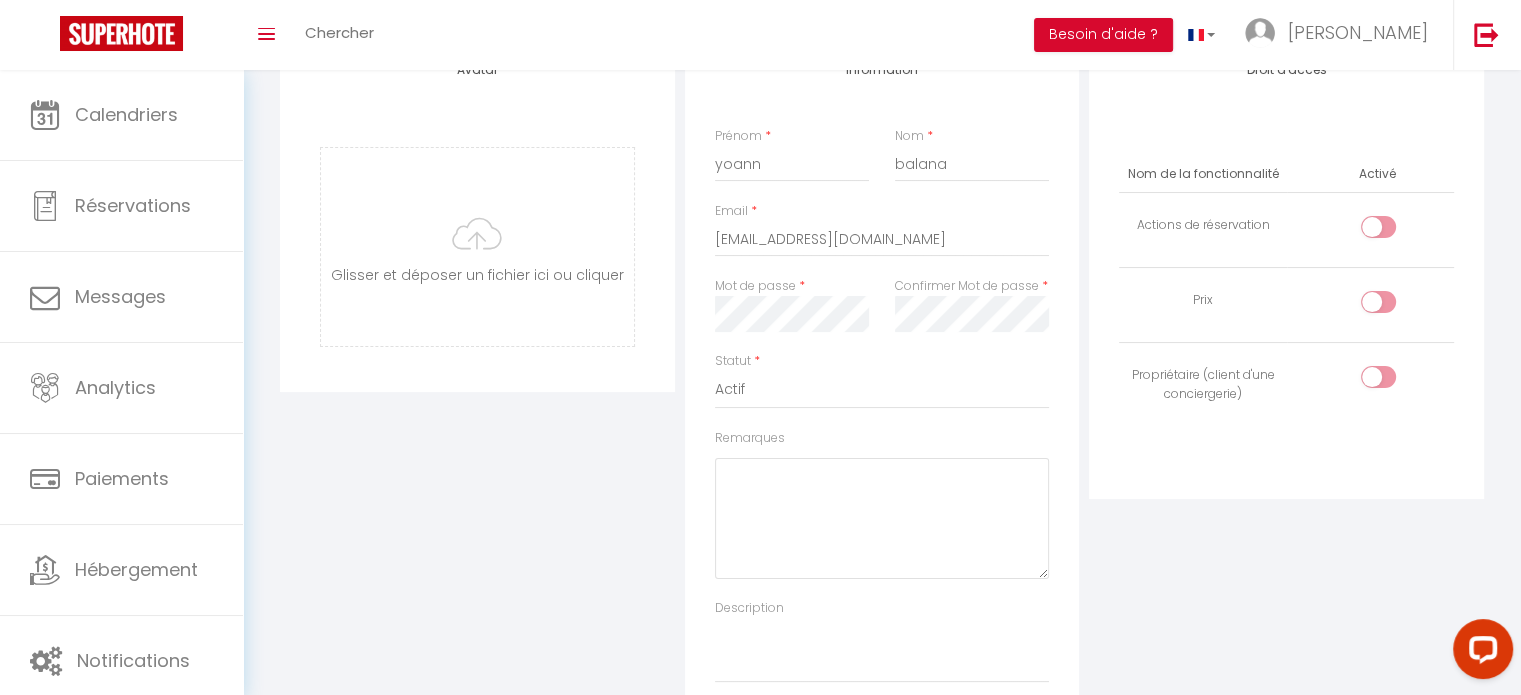 scroll, scrollTop: 100, scrollLeft: 0, axis: vertical 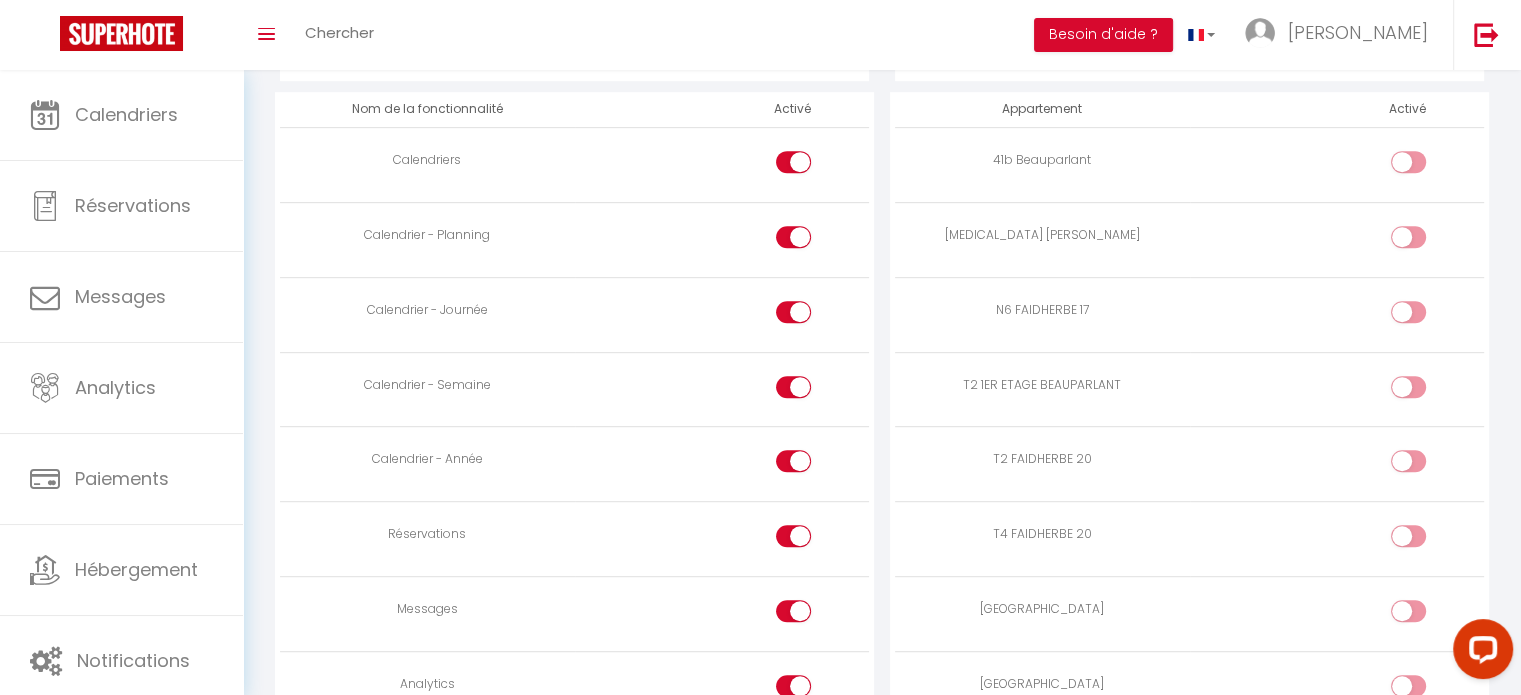 click at bounding box center [793, 536] 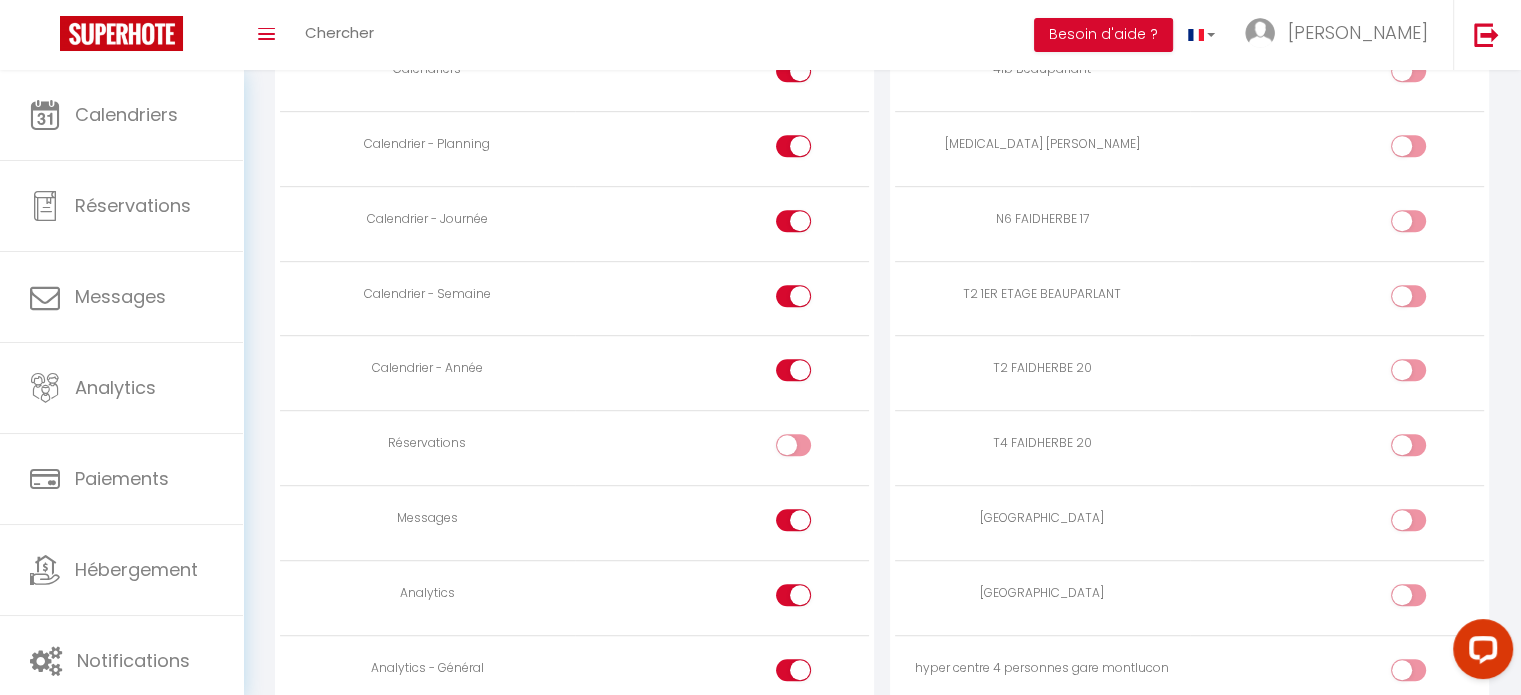 scroll, scrollTop: 1200, scrollLeft: 0, axis: vertical 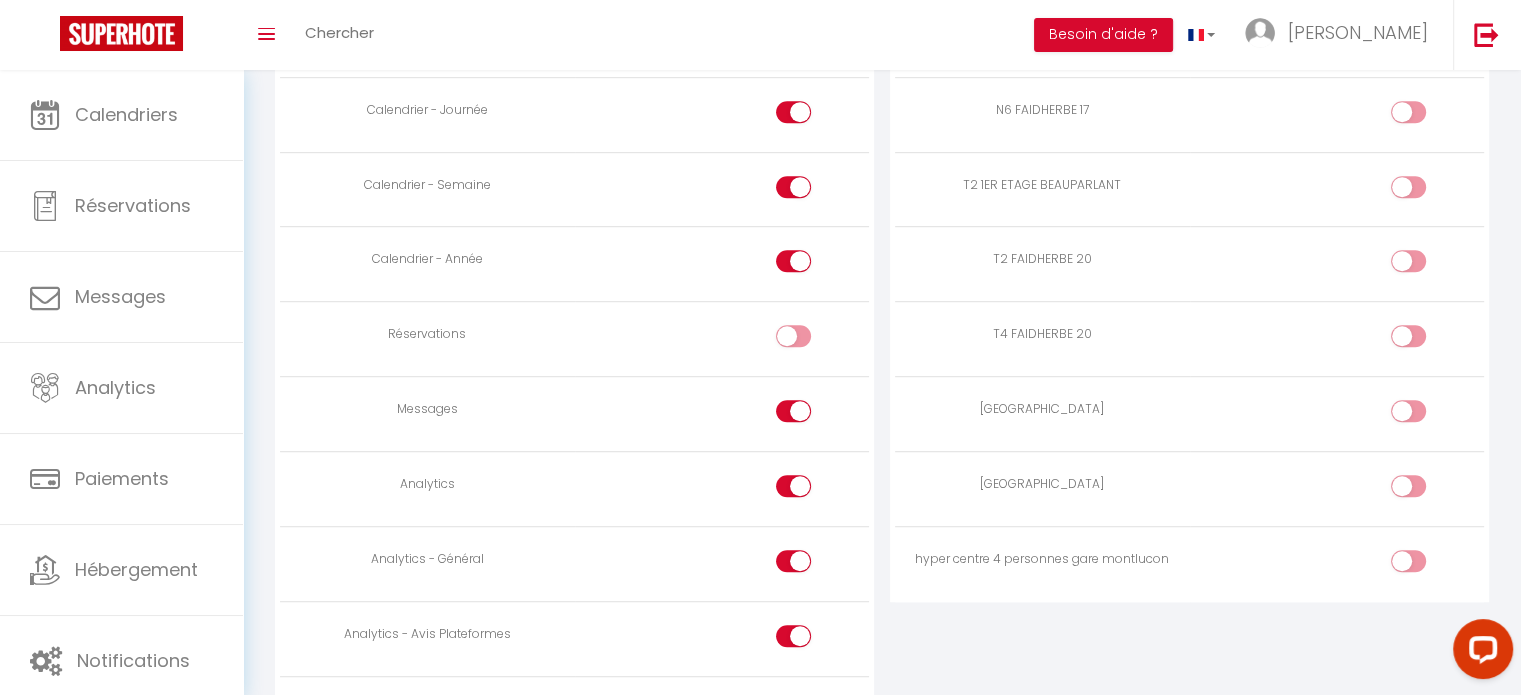 click at bounding box center (793, 411) 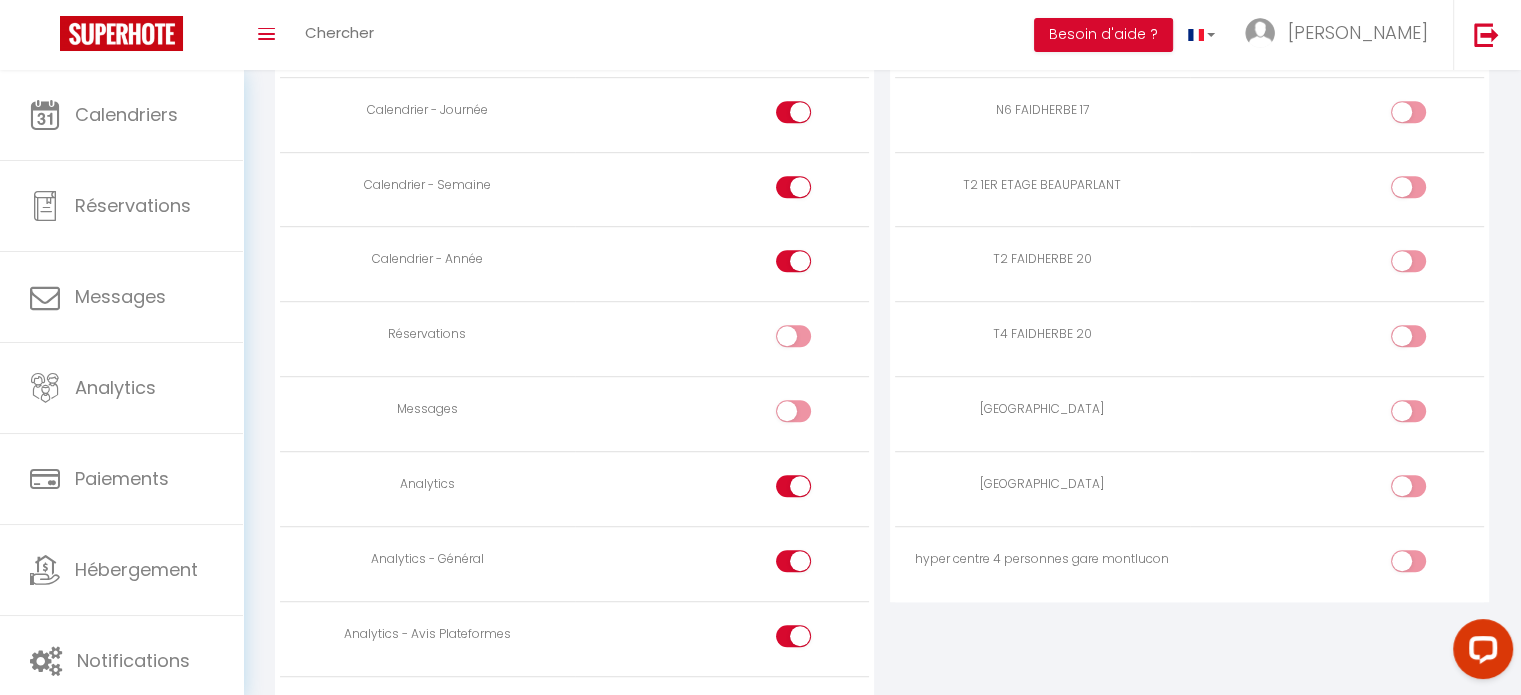 click at bounding box center (793, 486) 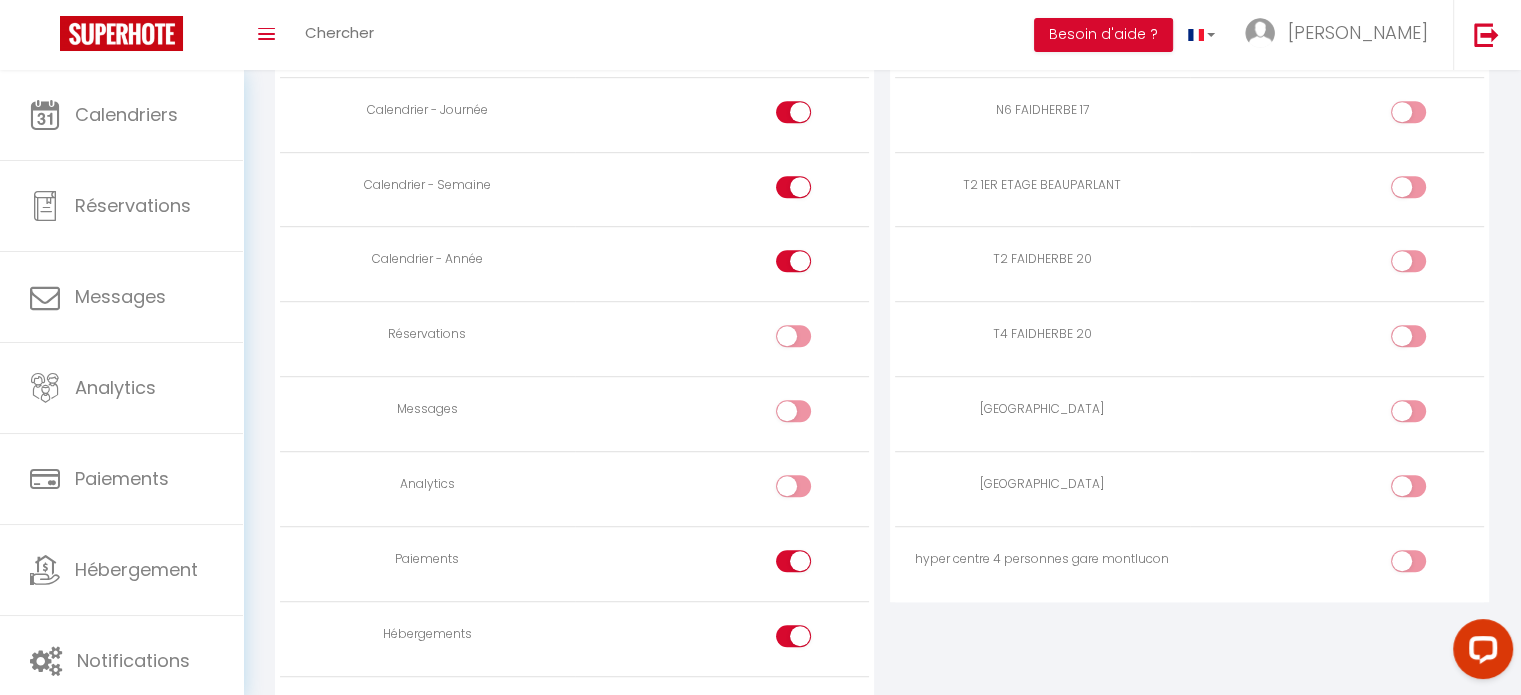 click at bounding box center (793, 561) 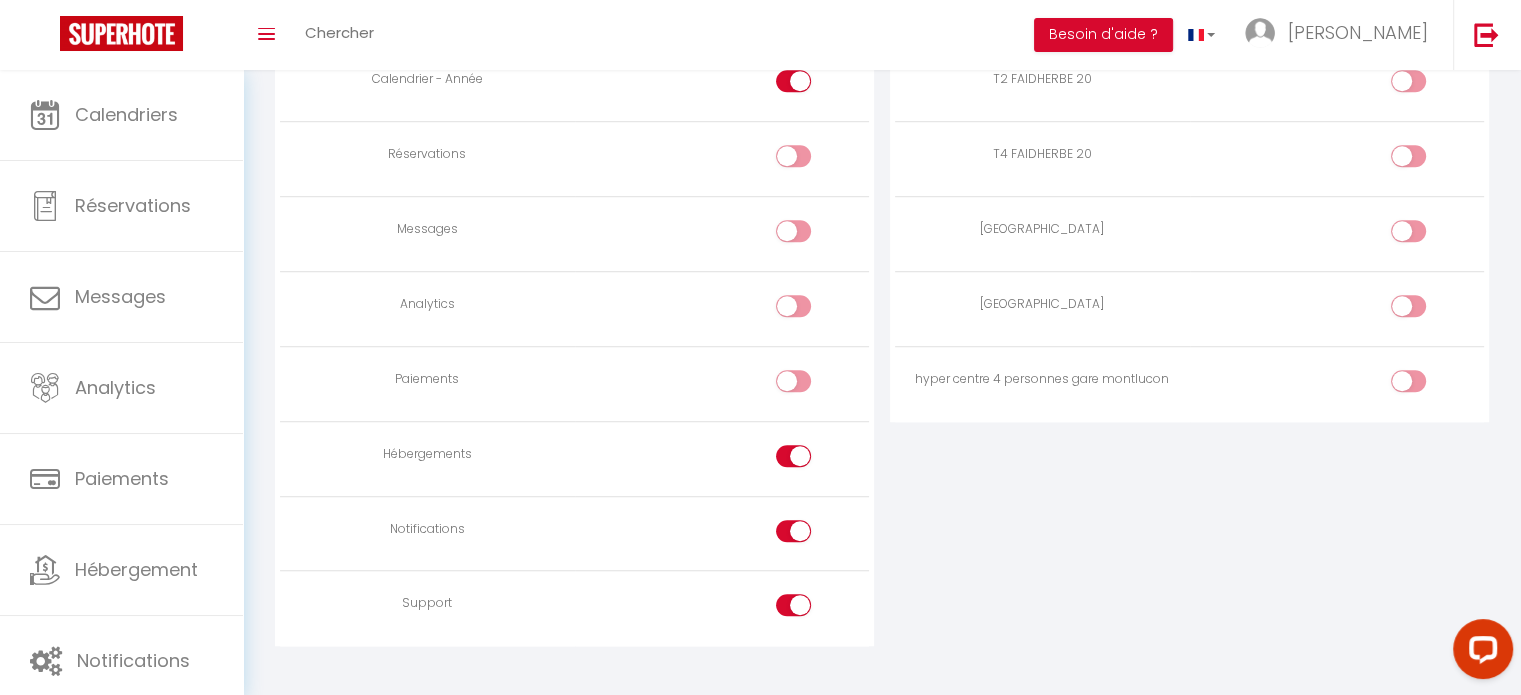 scroll, scrollTop: 1400, scrollLeft: 0, axis: vertical 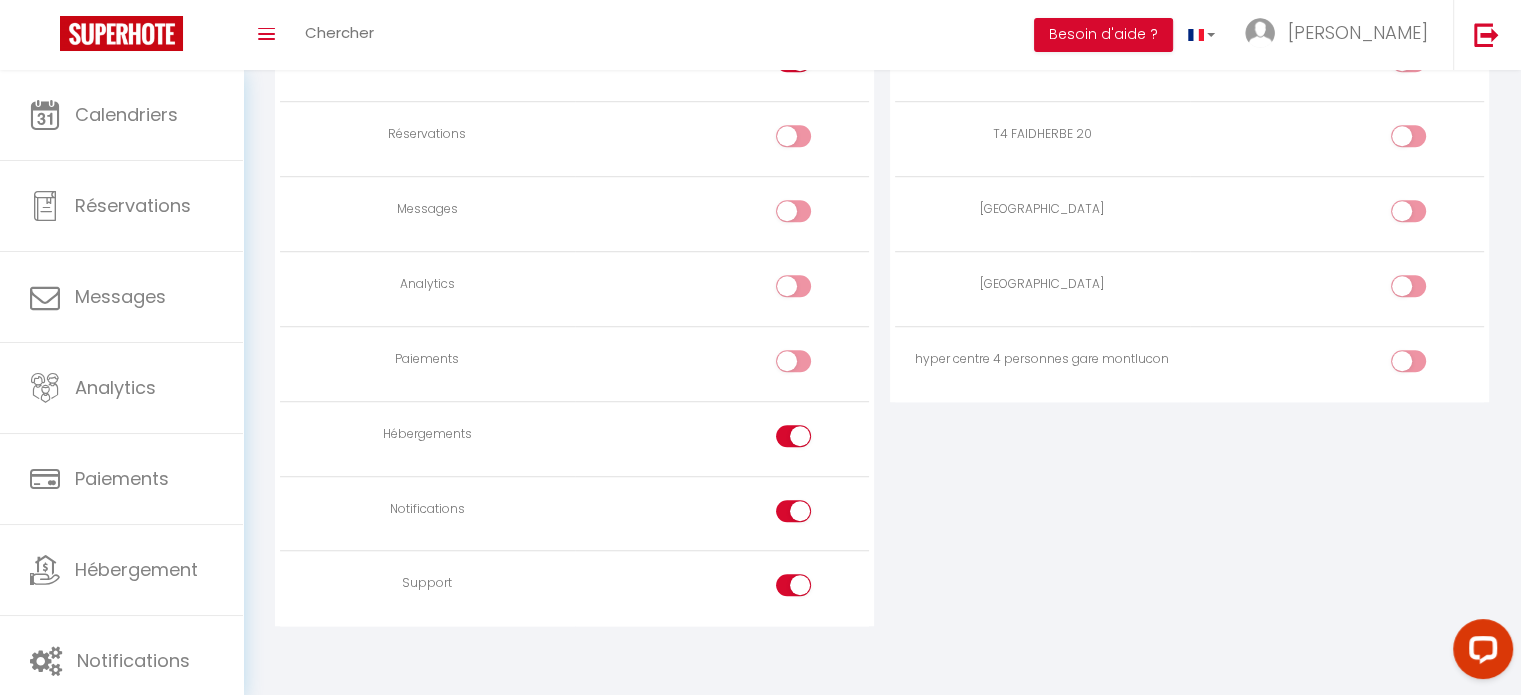 click at bounding box center [793, 436] 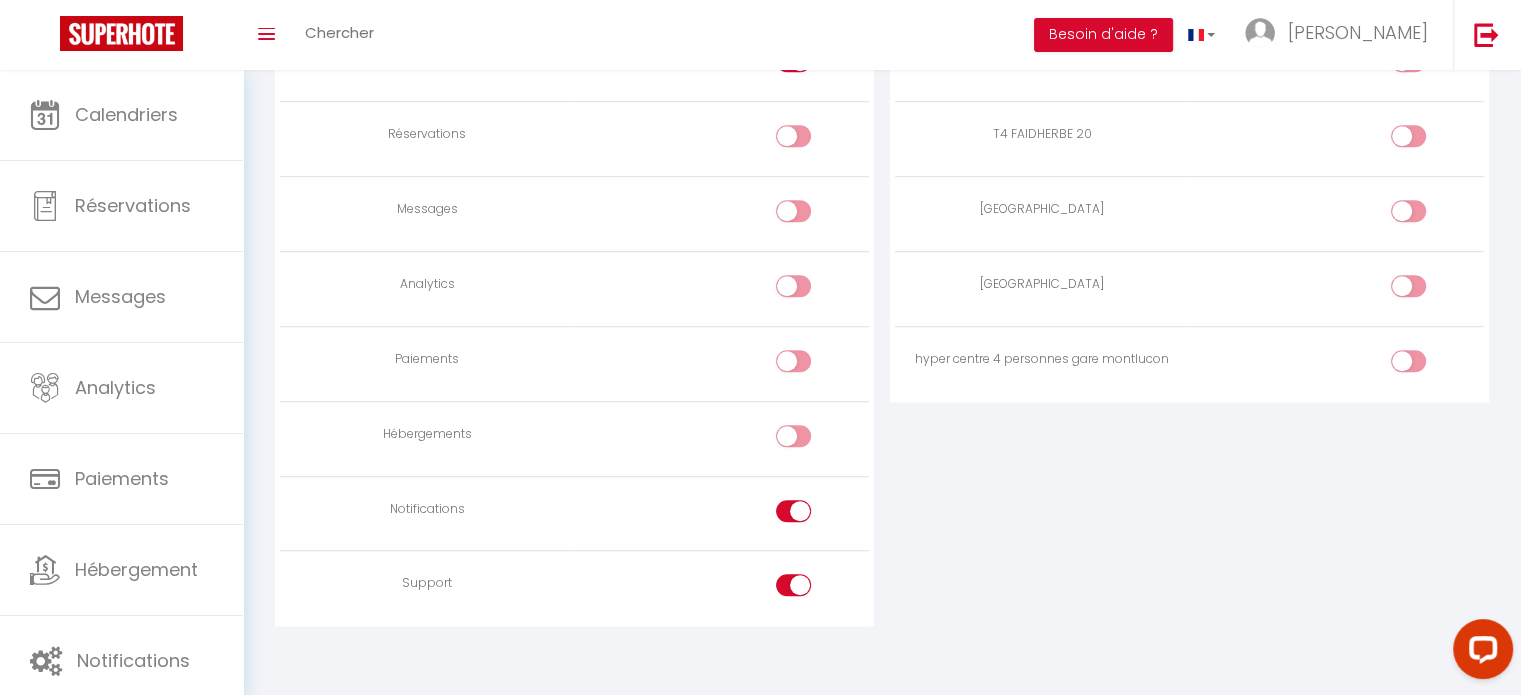 click at bounding box center (793, 511) 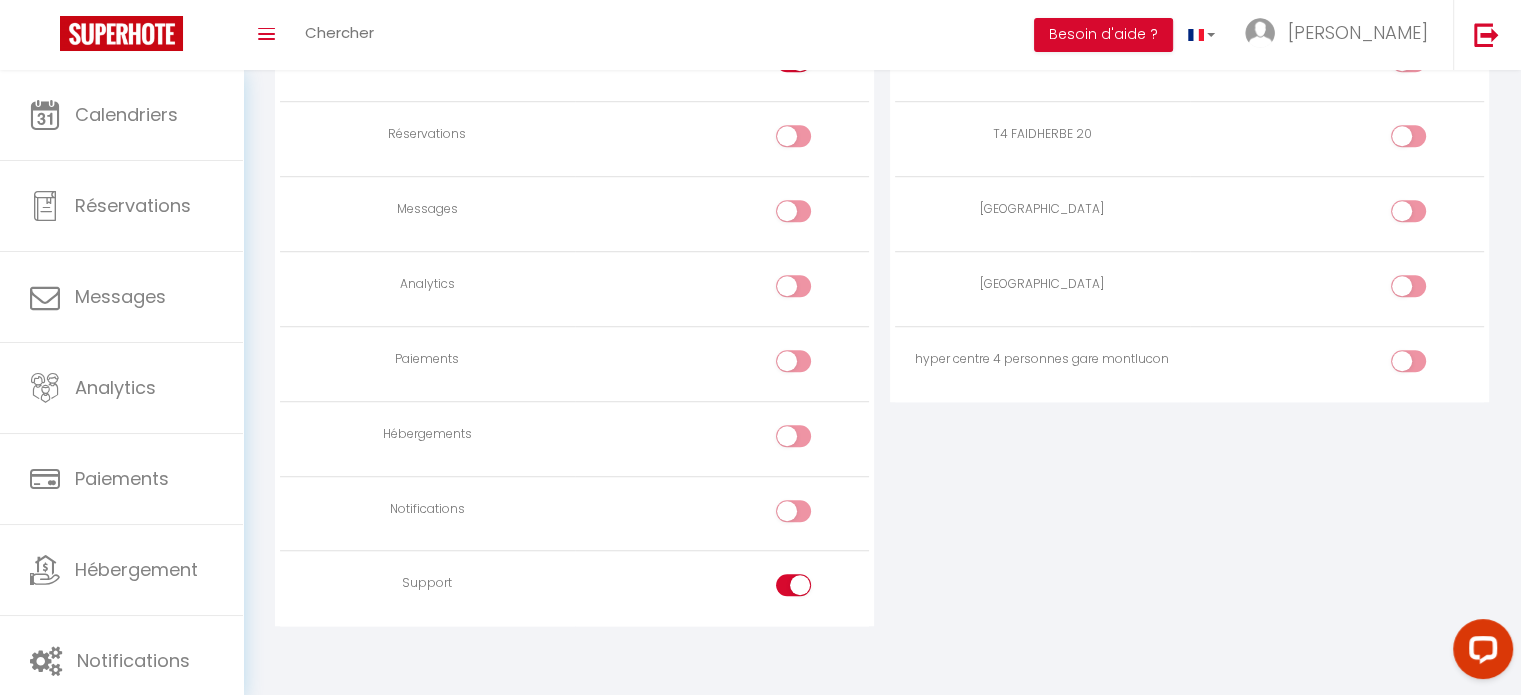 click at bounding box center [793, 585] 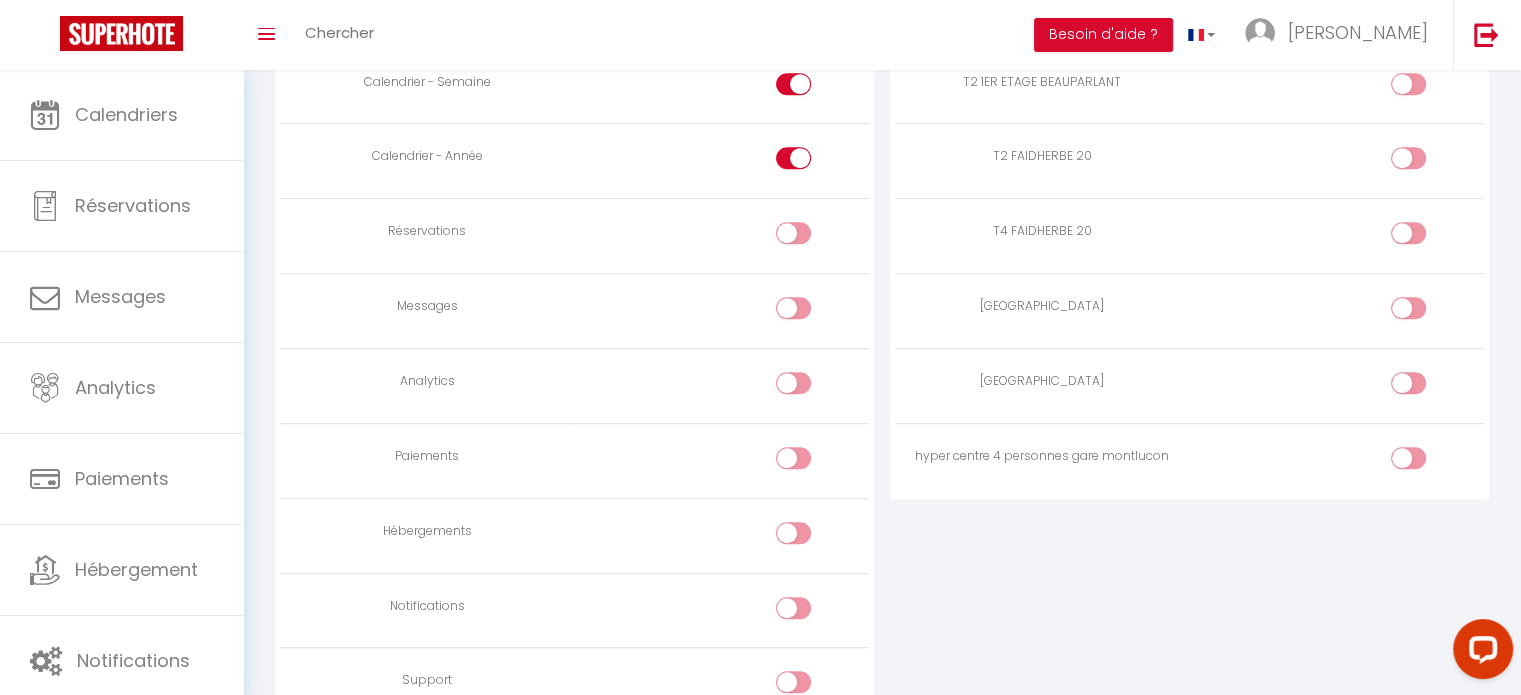 scroll, scrollTop: 1200, scrollLeft: 0, axis: vertical 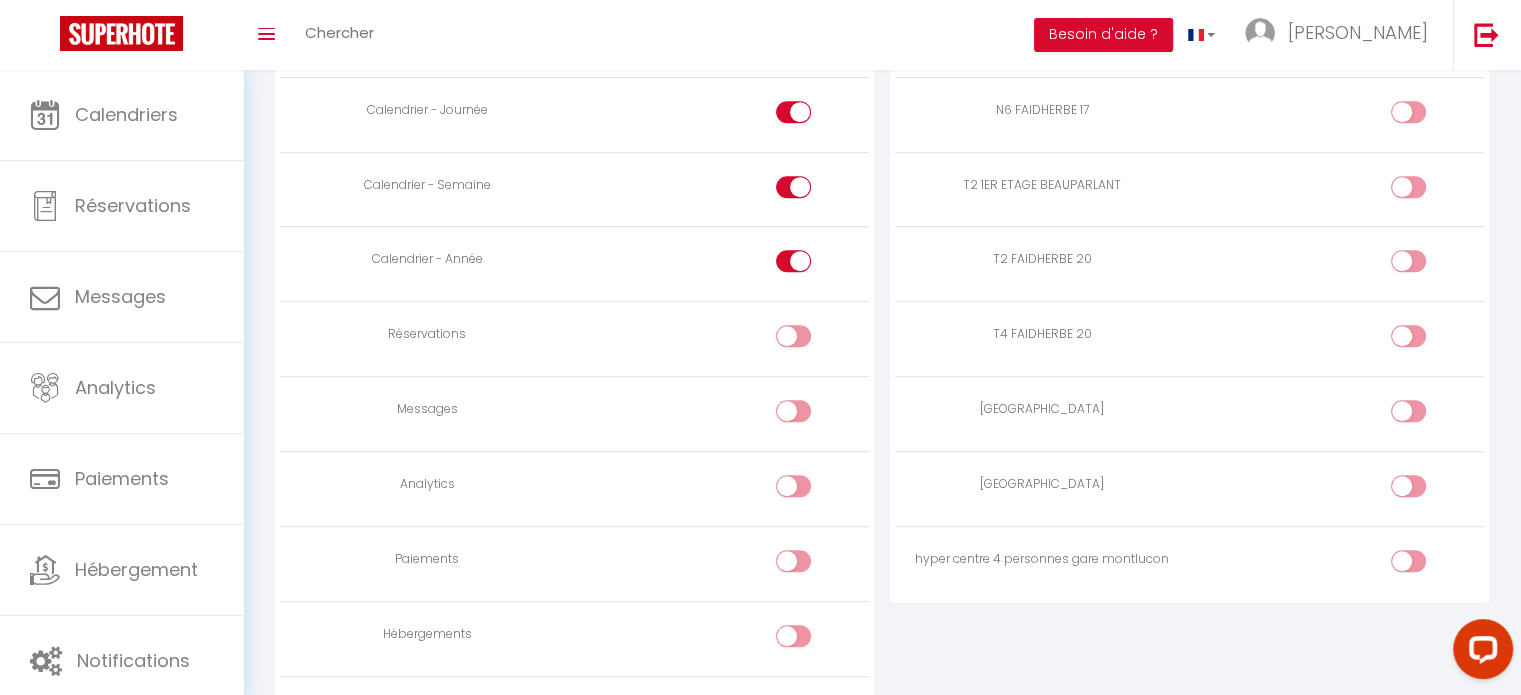 click at bounding box center [1425, 415] 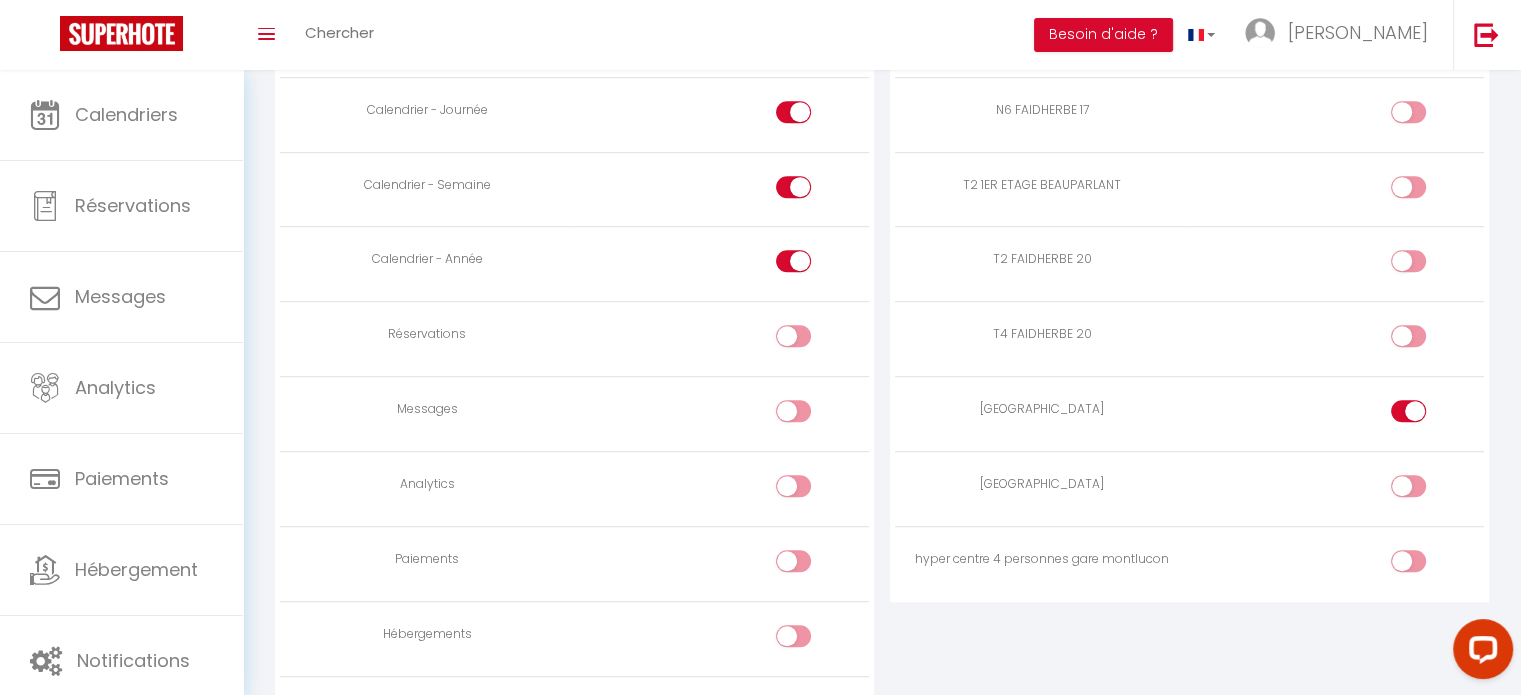 click at bounding box center (1425, 490) 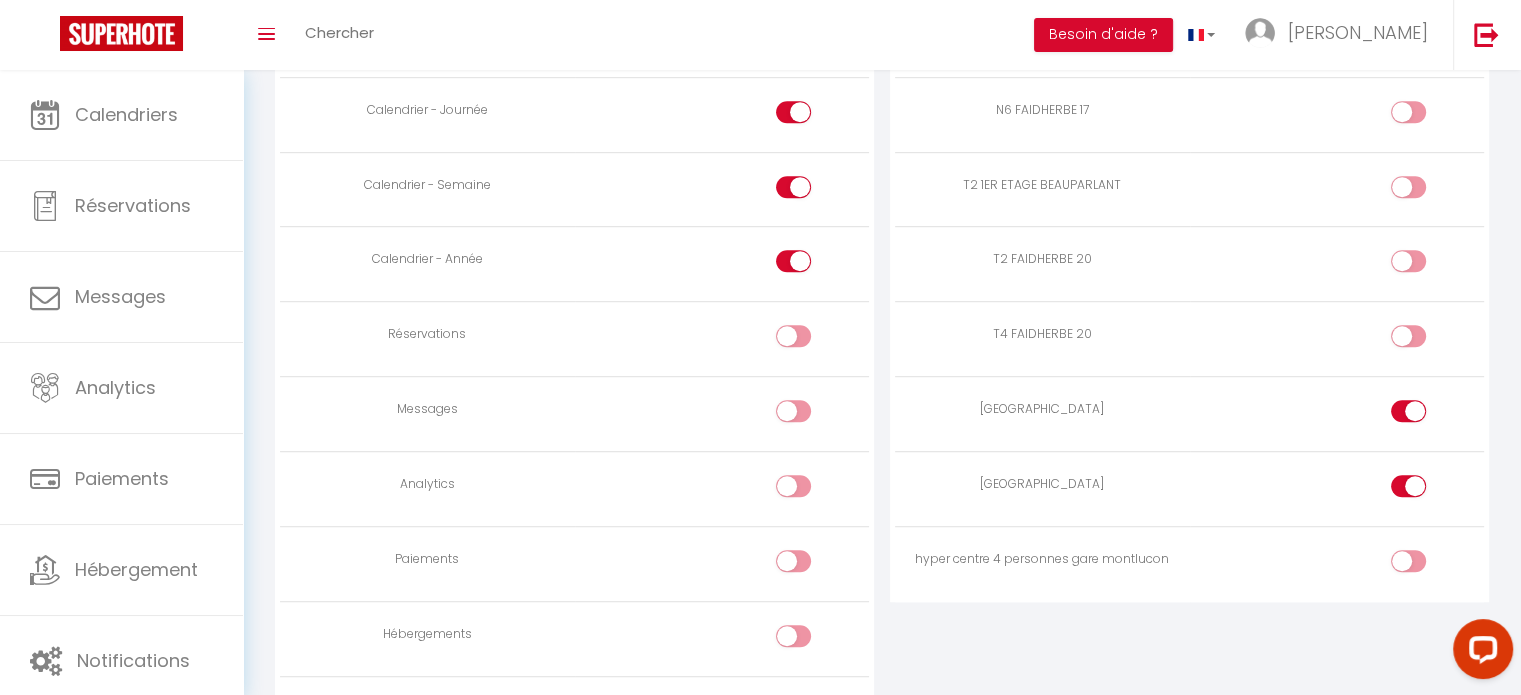 click at bounding box center (1425, 565) 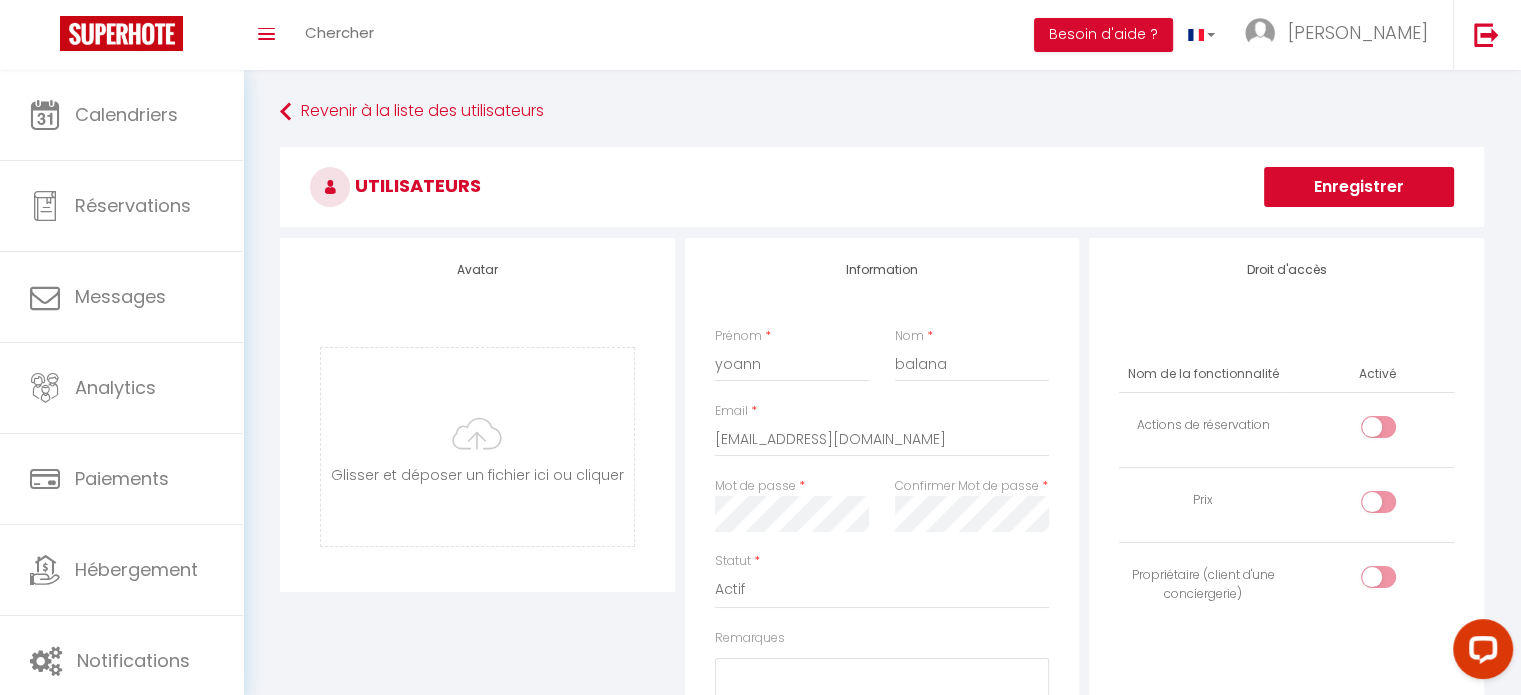scroll, scrollTop: 0, scrollLeft: 0, axis: both 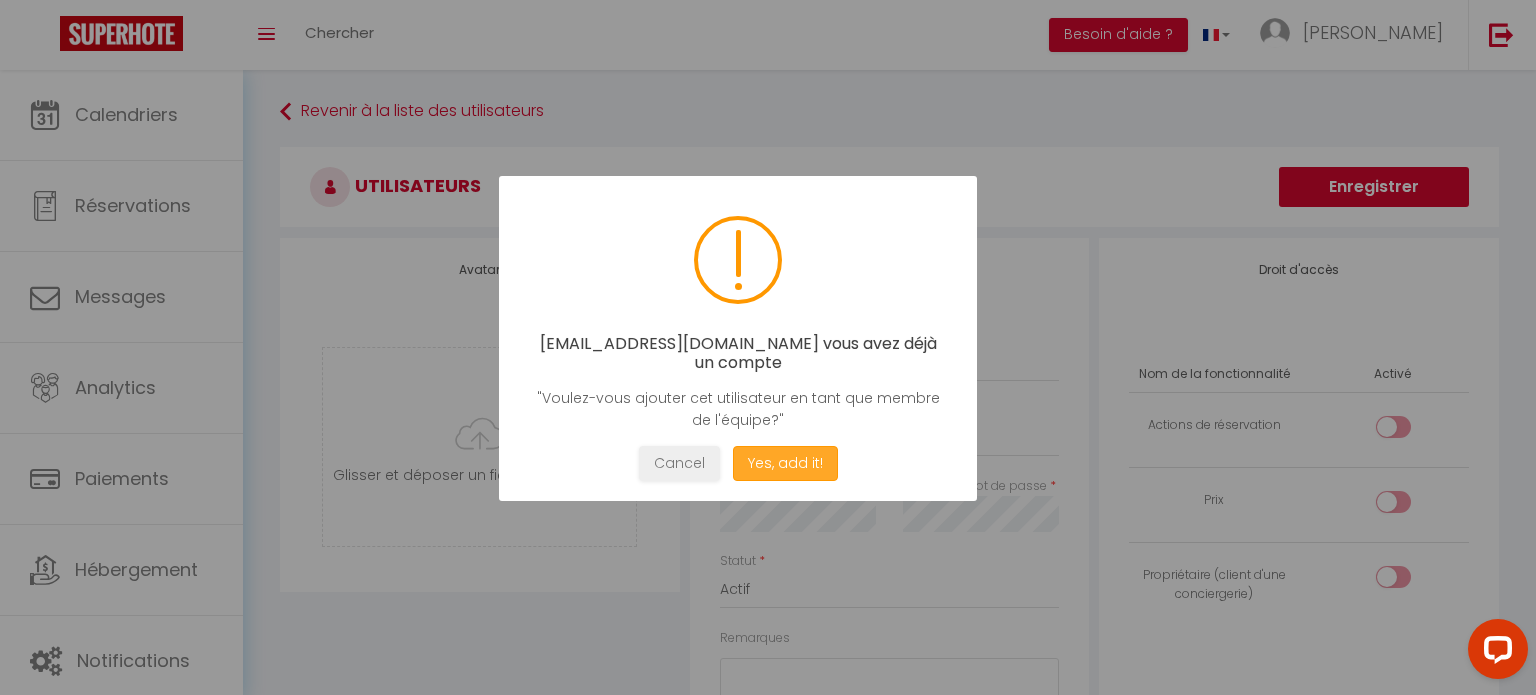 click on "Yes, add it!" at bounding box center (785, 463) 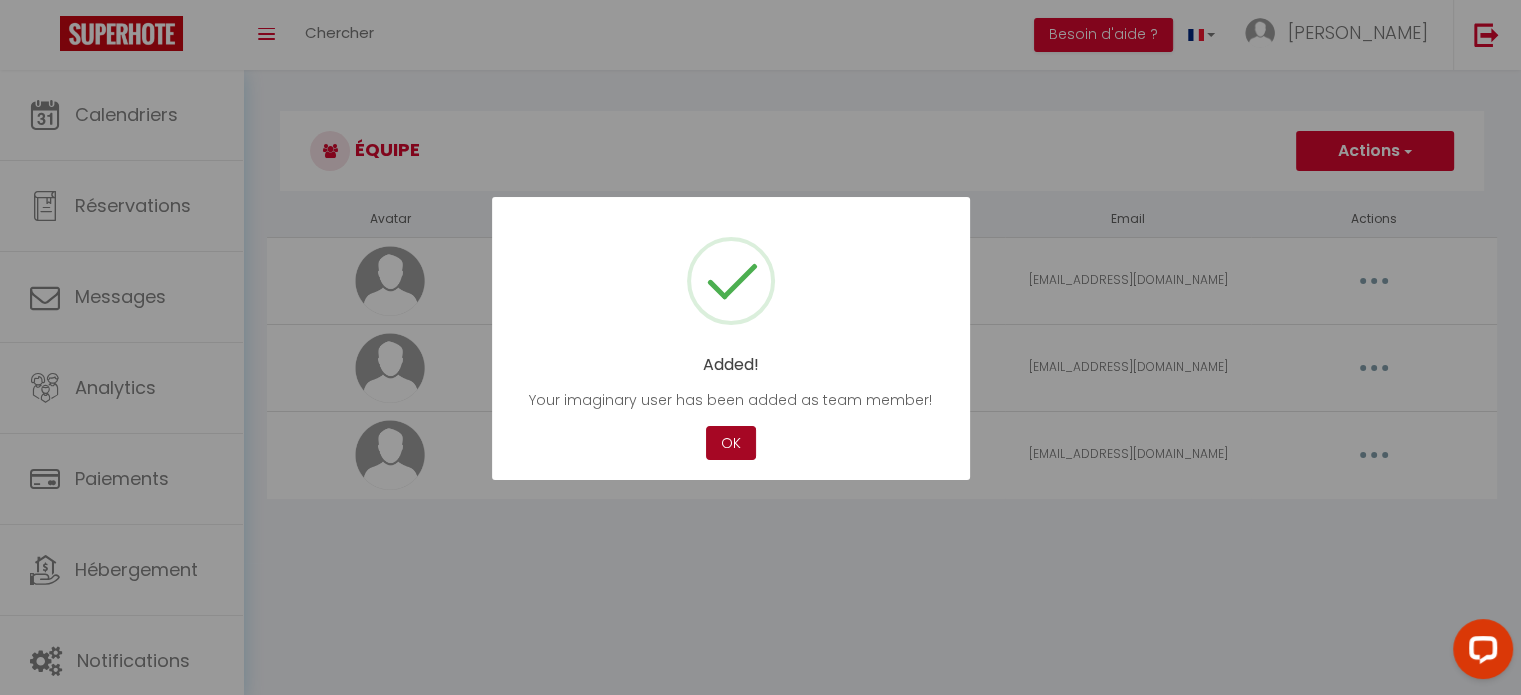 click on "OK" at bounding box center (731, 443) 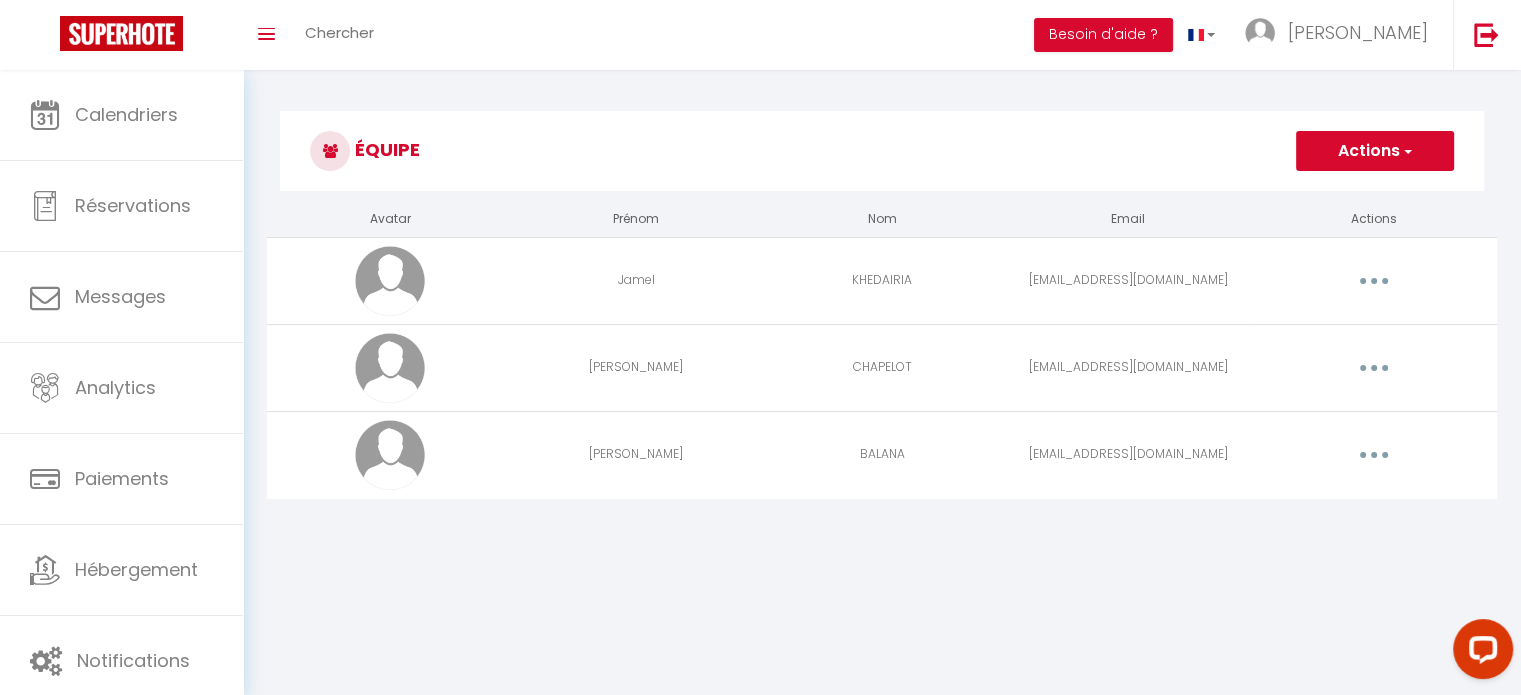 click on "Coaching SuperHote ce soir à 18h00, pour participer:  https://us02web.zoom.us/j/4667554618?pwd=QUhUTnBqenhNTG1HazhBOFJXWjRYUT09   ×     Toggle navigation       Toggle Search     Toggle menubar     Chercher   BUTTON
Besoin d'aide ?
Christelle   Paramètres        Équipe     Résultat de la recherche   Aucun résultat     Calendriers     Réservations     Messages     Analytics      Paiements     Hébergement     Notifications                 Résultat de la recherche   Id   Appart   Voyageur    Checkin   Checkout   Nuits   Pers.   Plateforme   Statut     Résultat de la recherche   Aucun résultat       Équipe
Actions
Ajouter un nouvel utilisateur    Avatar   Prénom   Nom   Email   Actions     Jamel   KHEDAIRIA   khedairia@icloud.com     Editer   Supprimer   ESTELLE   CHAPELOT   estellechapelot@free.fr     Editer   Supprimer   Yoann   BALANA   yoann.balana@gmail.com     Editer   Supprimer       Vous y êtes presque !" at bounding box center [760, 417] 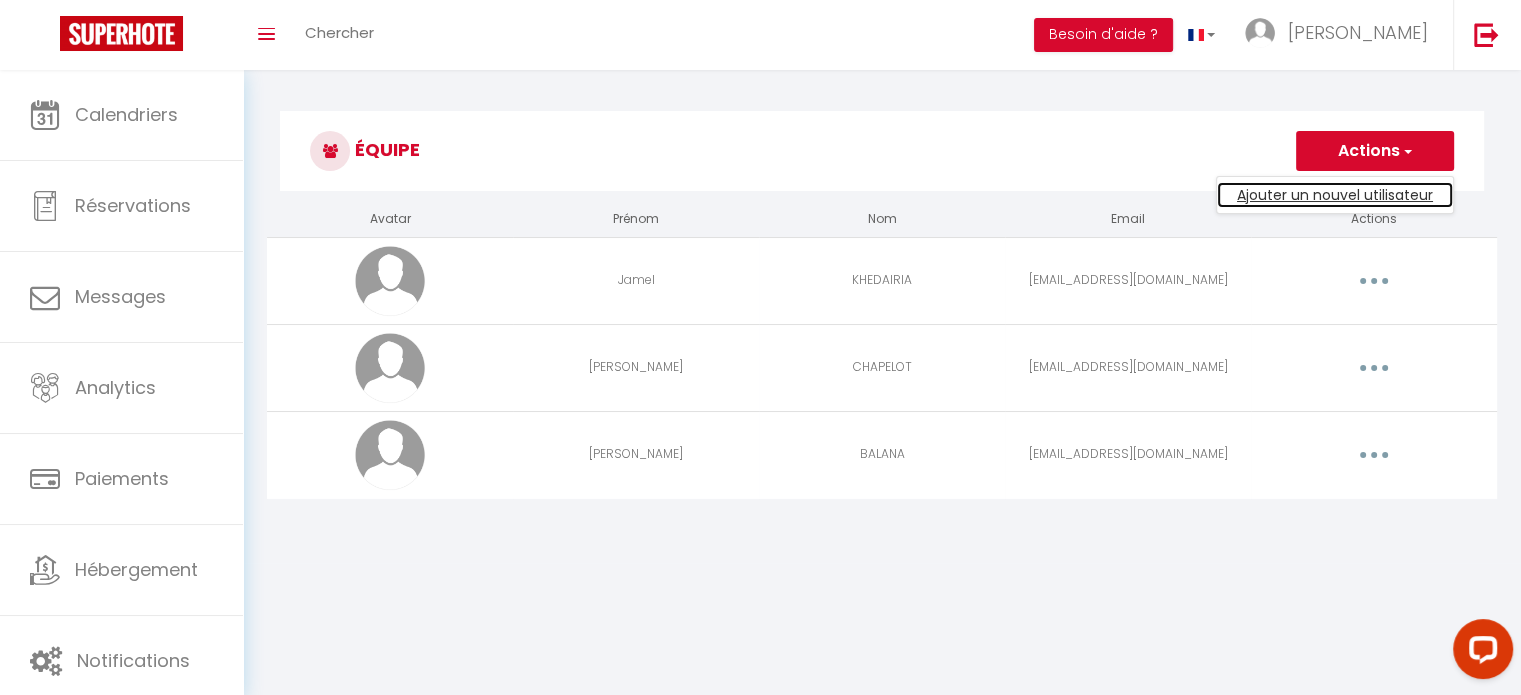 click on "Ajouter un nouvel utilisateur" at bounding box center [1335, 195] 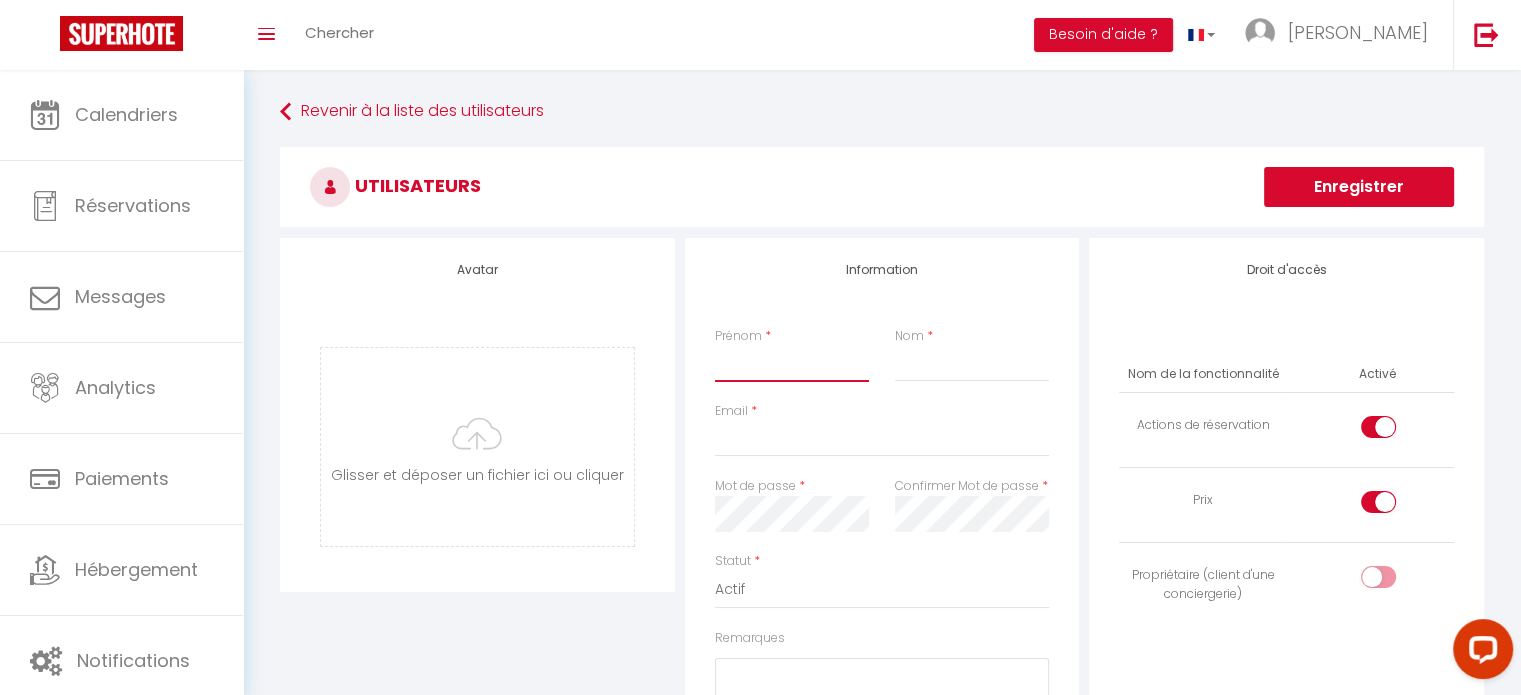 click on "Prénom" at bounding box center [792, 364] 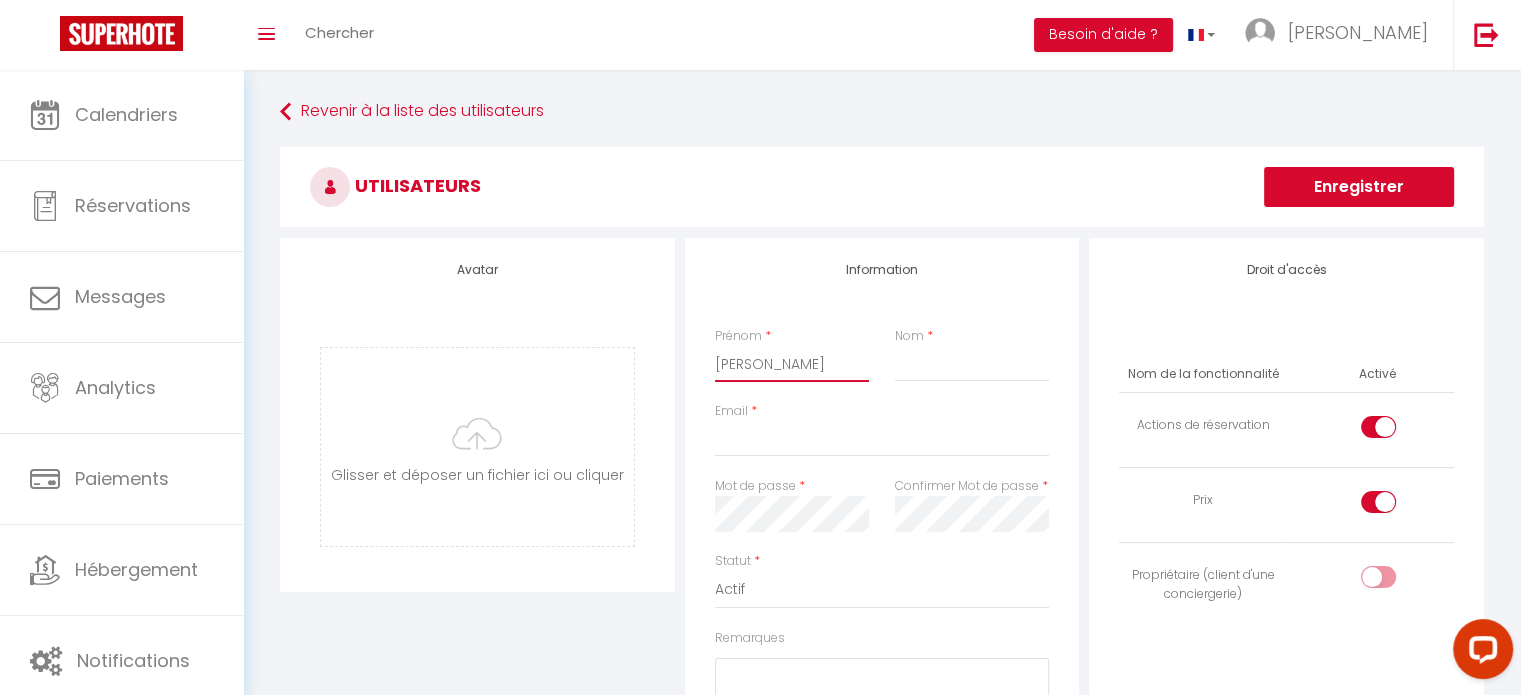 type on "[PERSON_NAME]" 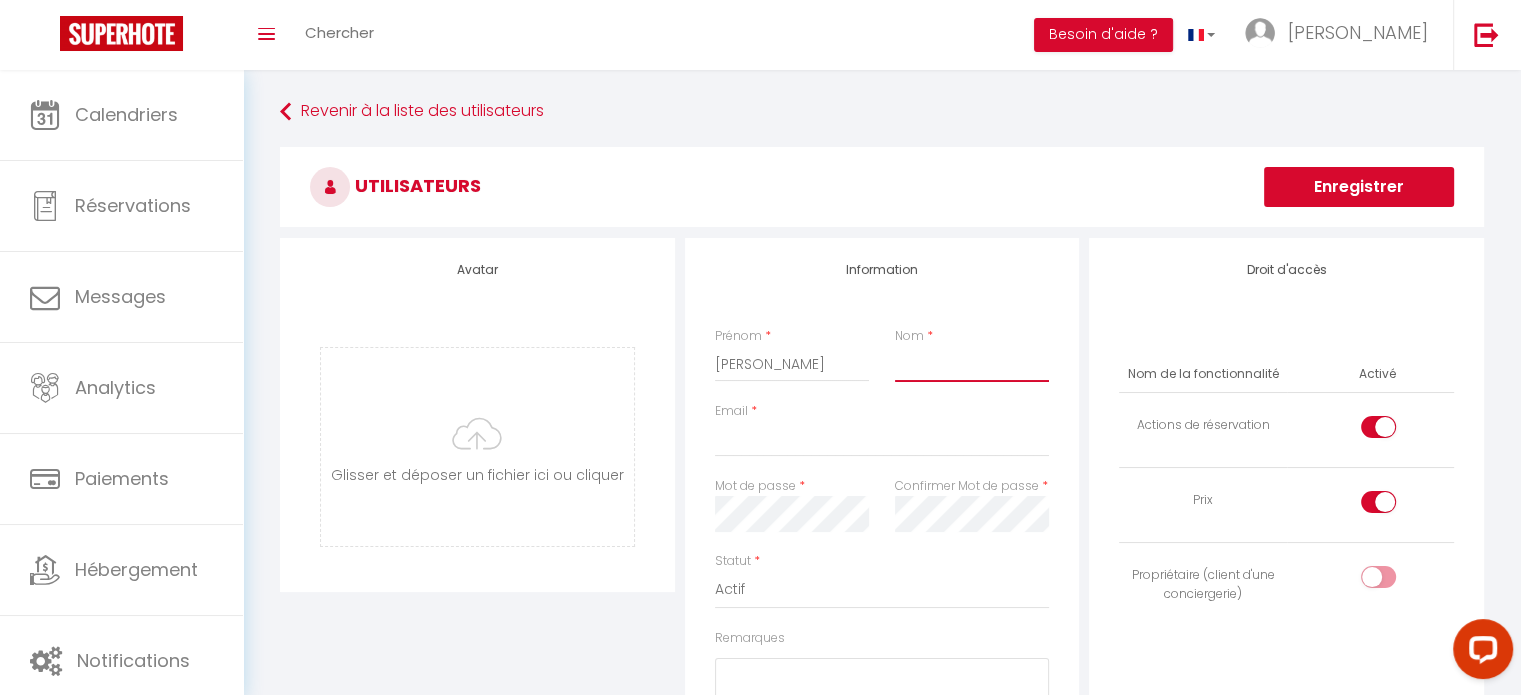 click on "Nom" at bounding box center [972, 364] 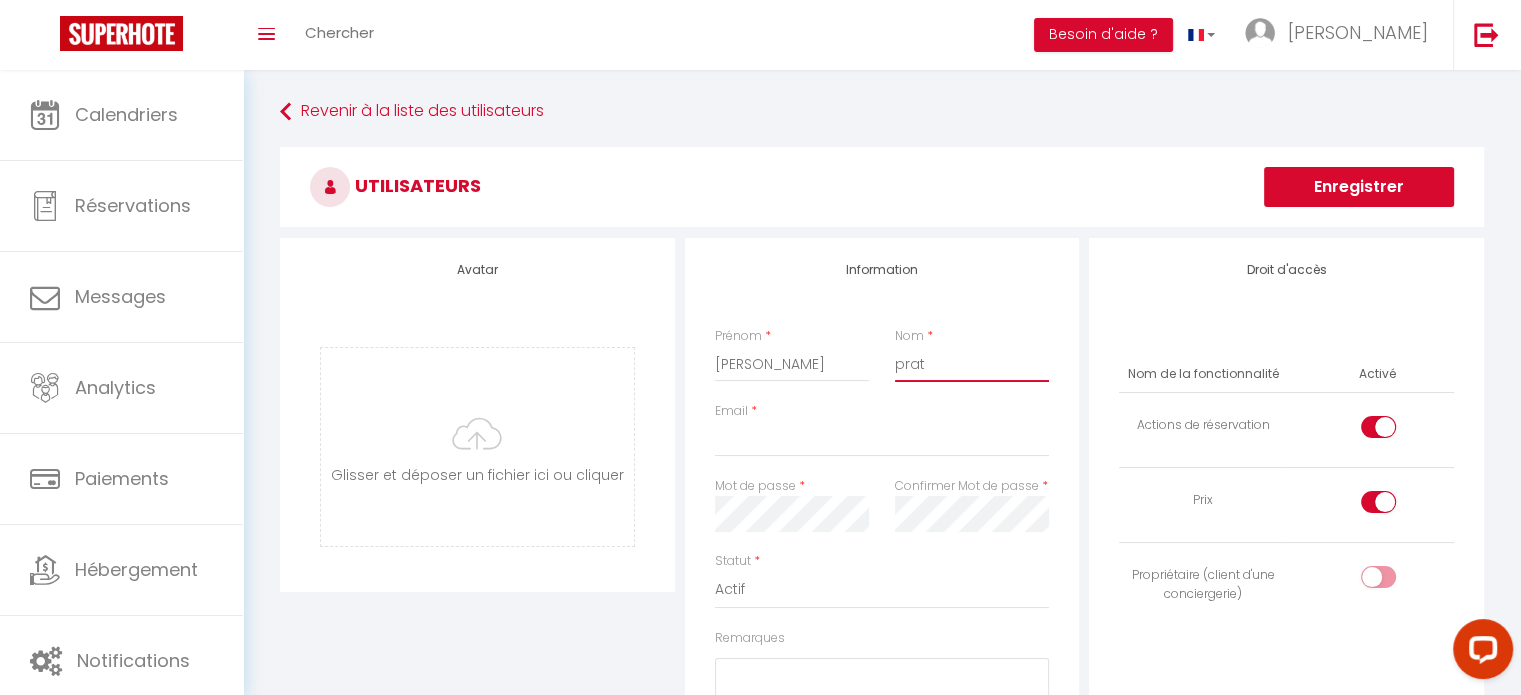 type on "prat" 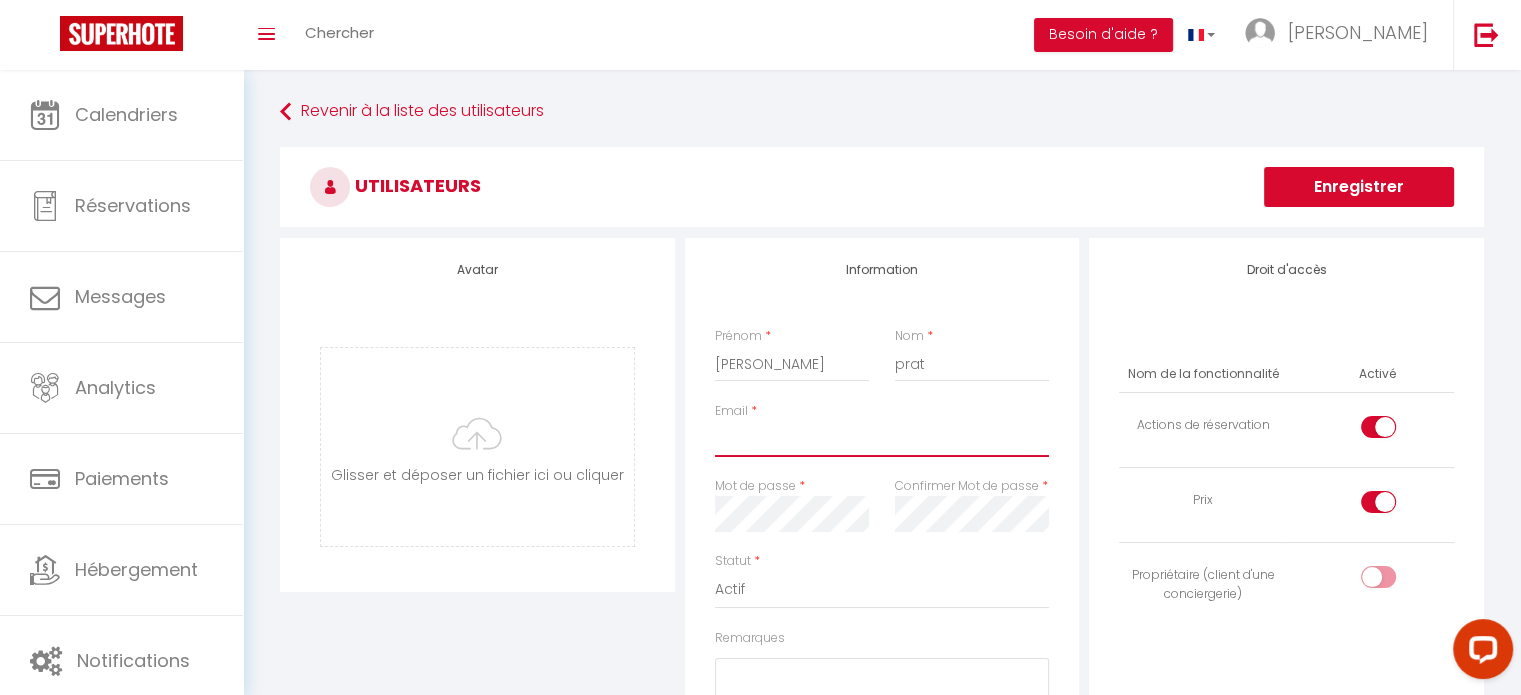 click on "Email" at bounding box center (882, 439) 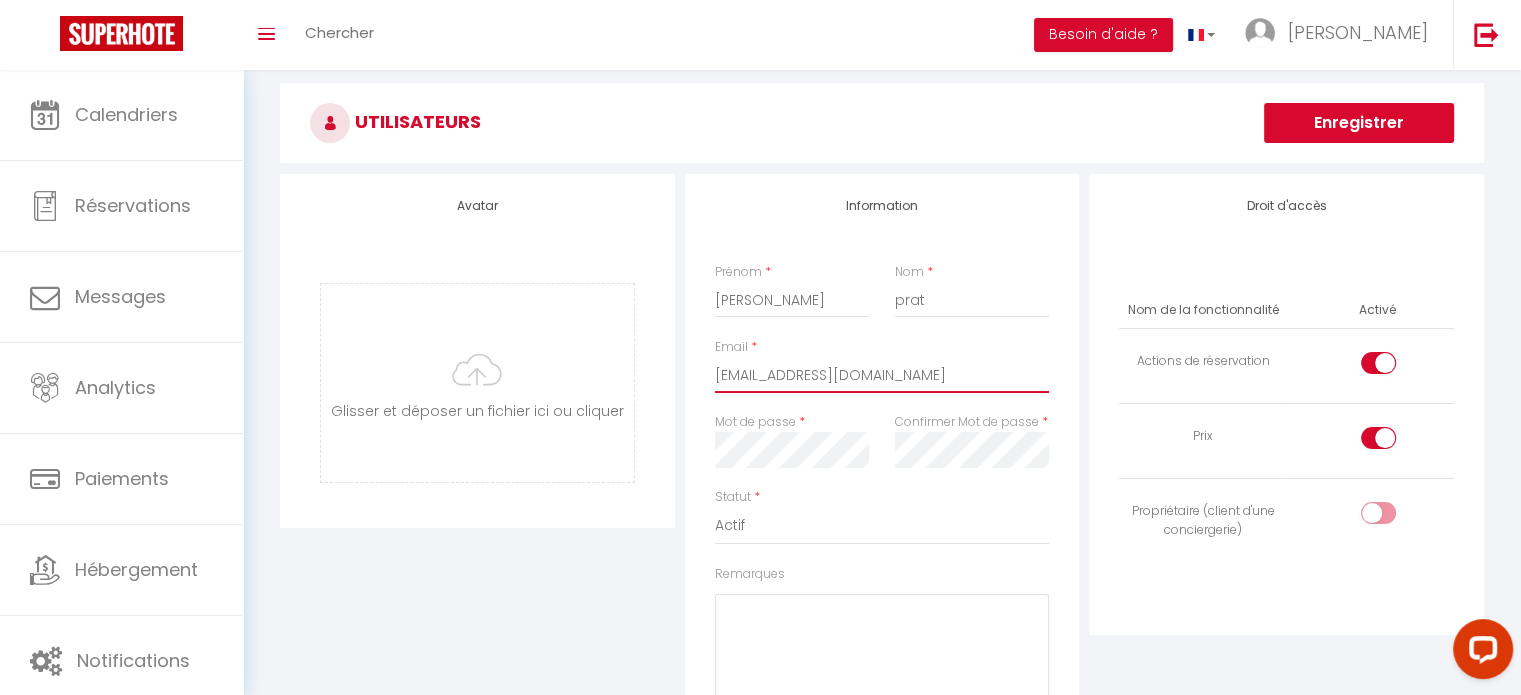 scroll, scrollTop: 100, scrollLeft: 0, axis: vertical 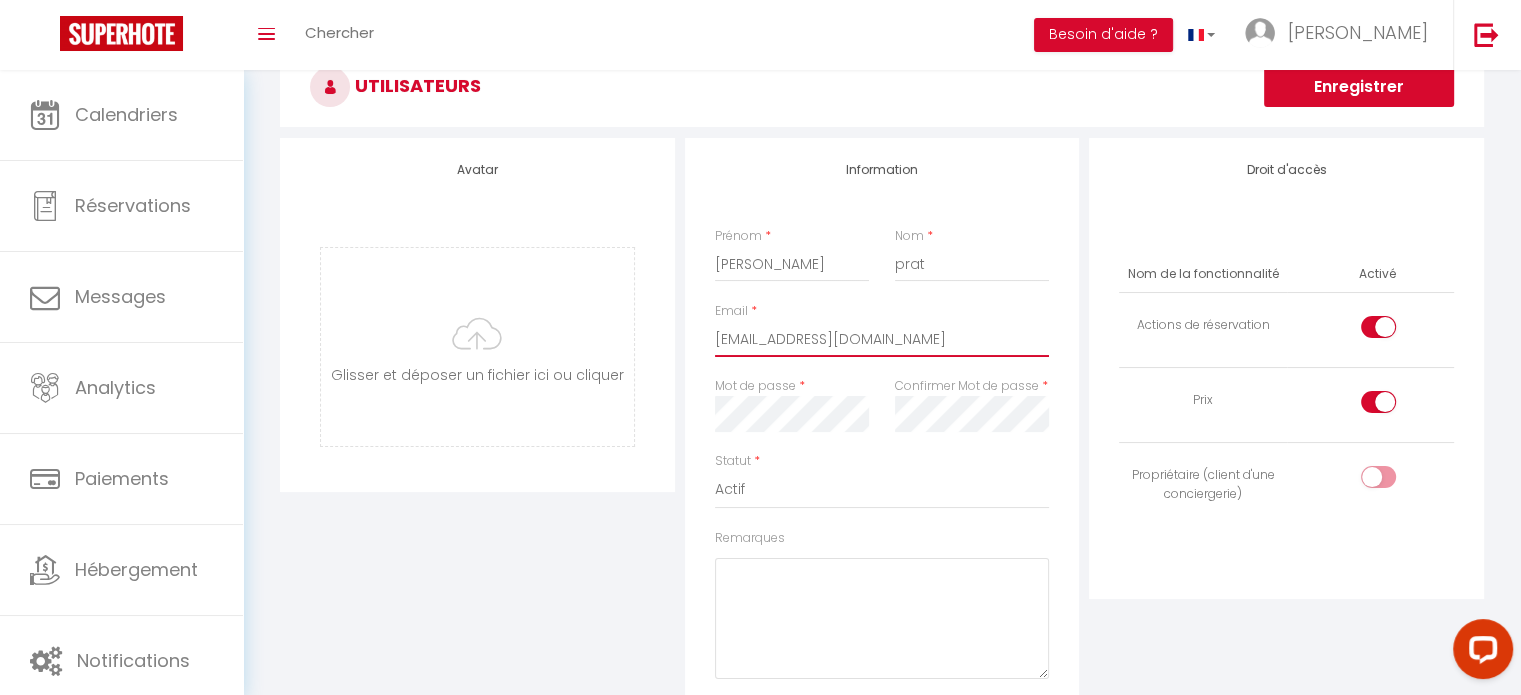 type on "nicolasflorine32@gmail.com" 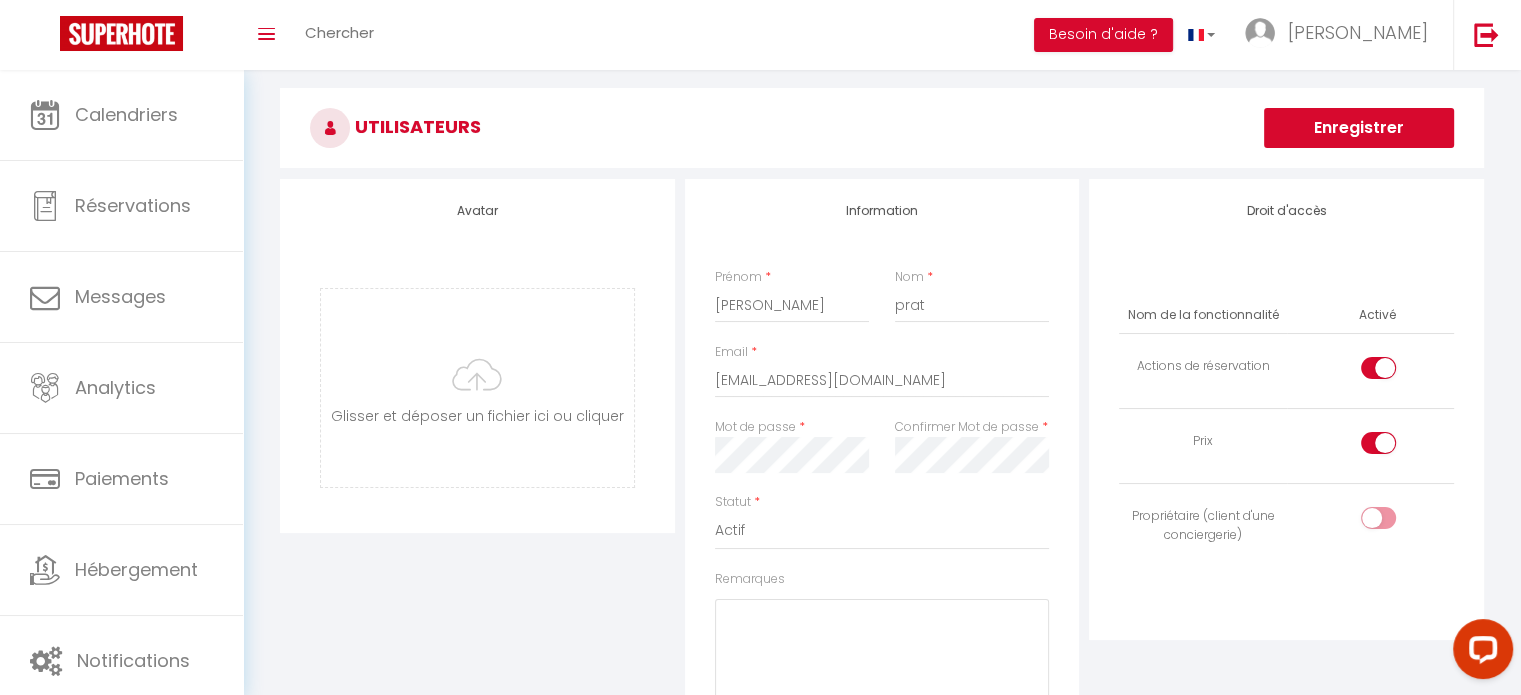 scroll, scrollTop: 0, scrollLeft: 0, axis: both 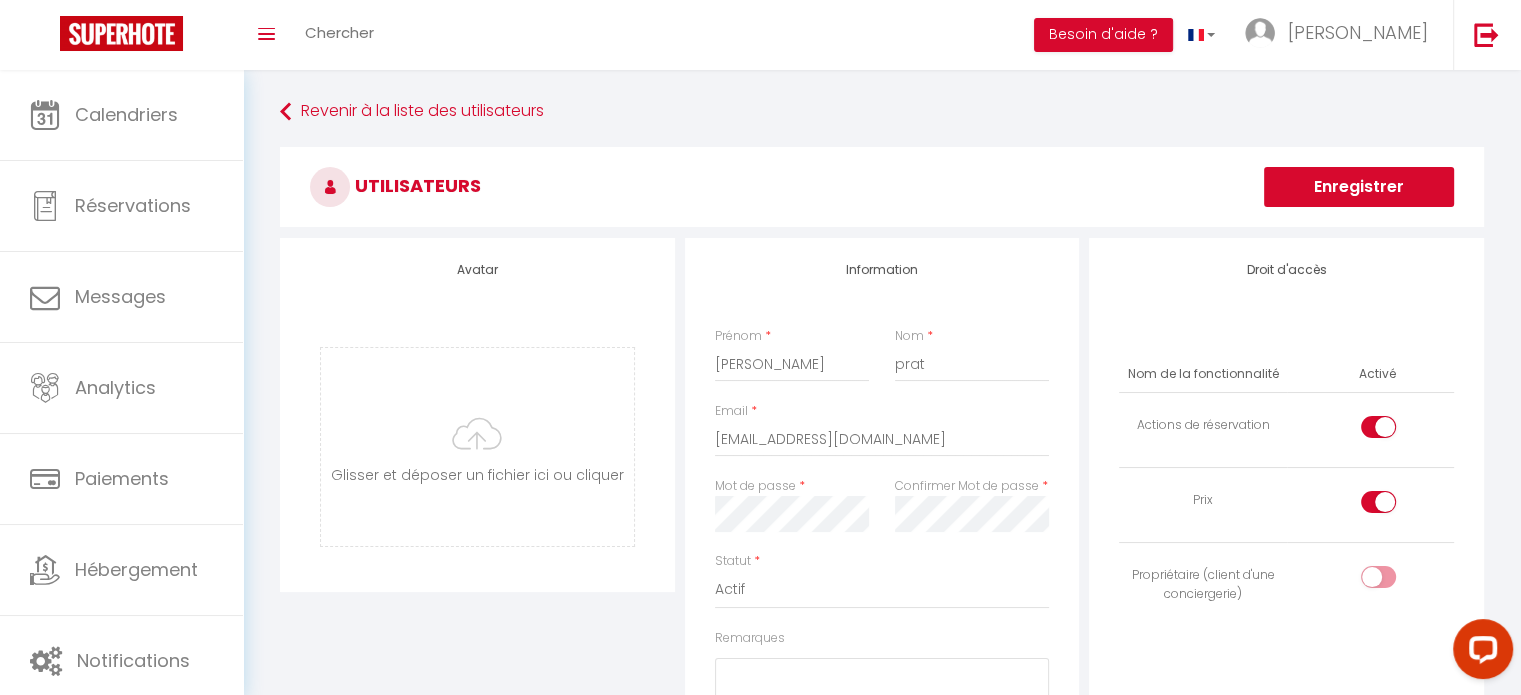 click at bounding box center [1378, 427] 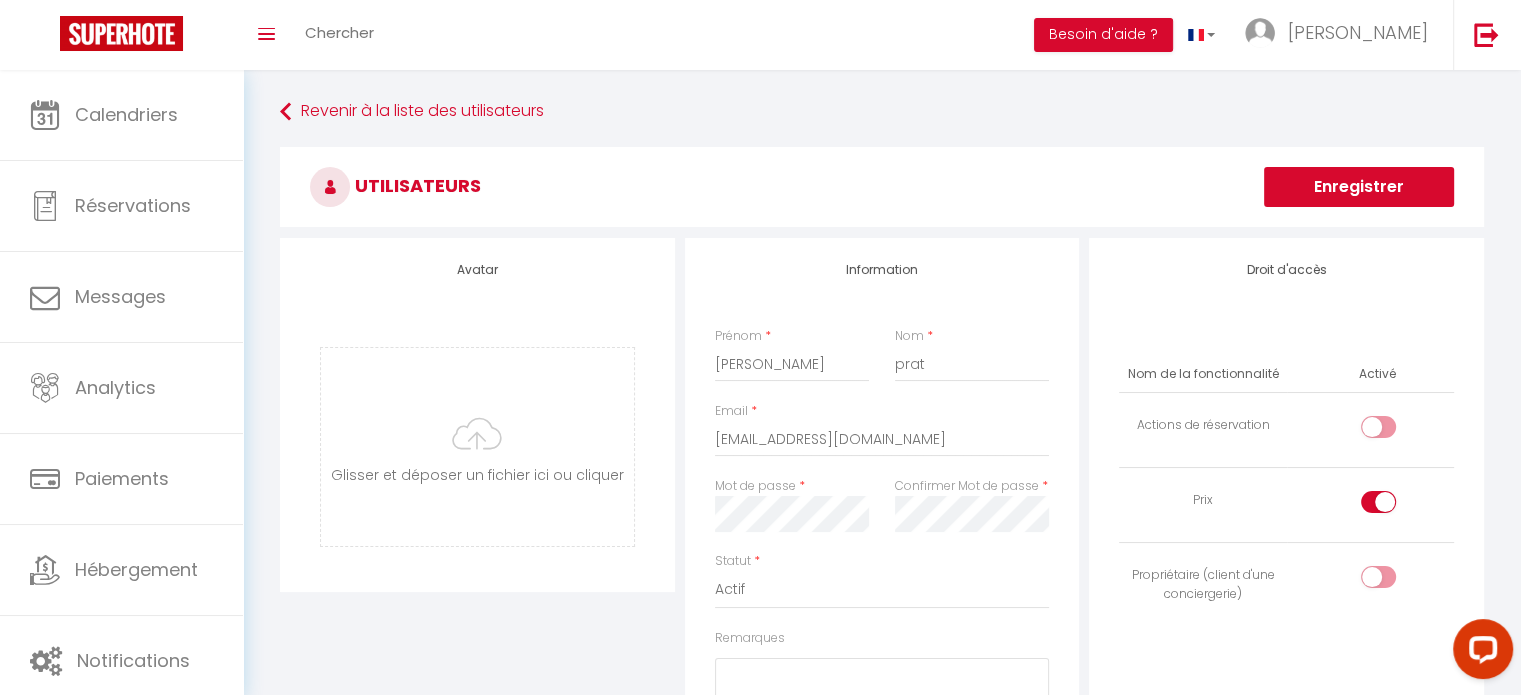 click at bounding box center (1378, 502) 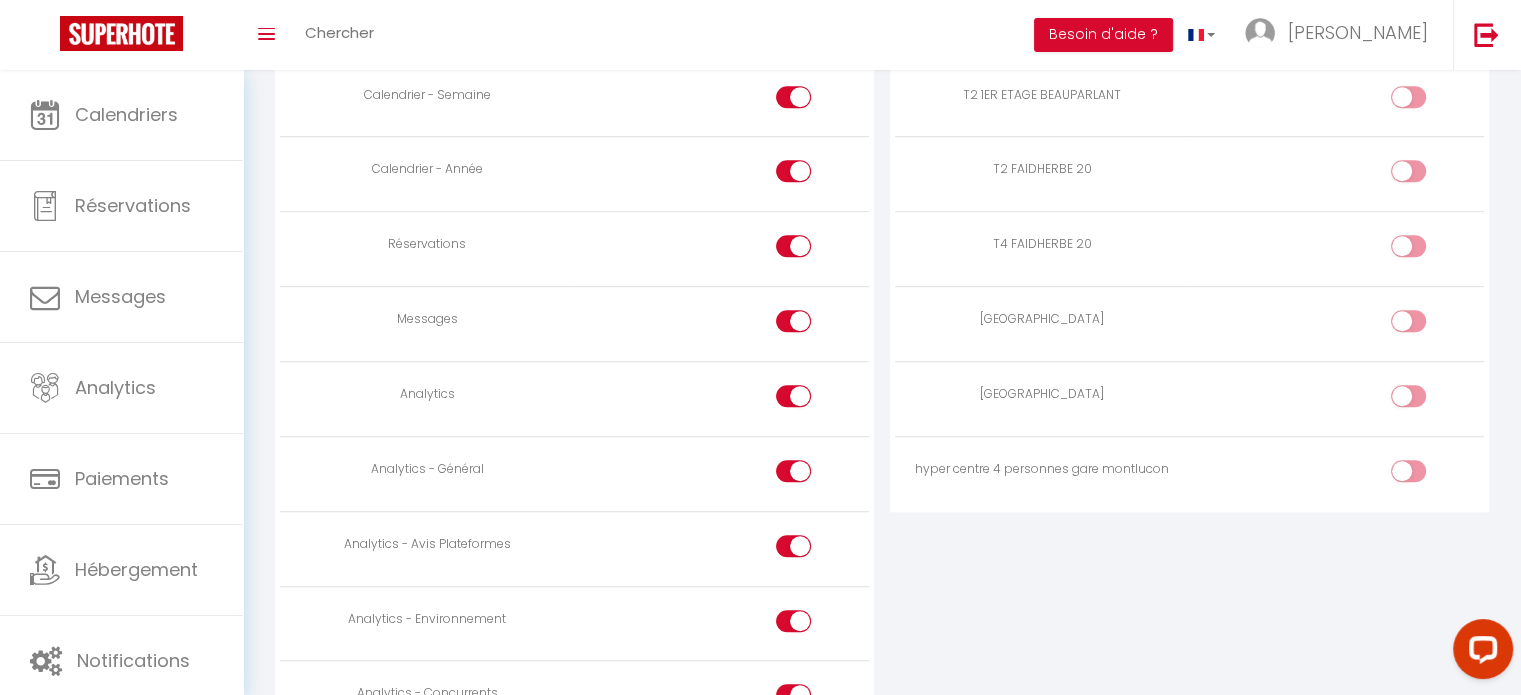 scroll, scrollTop: 1300, scrollLeft: 0, axis: vertical 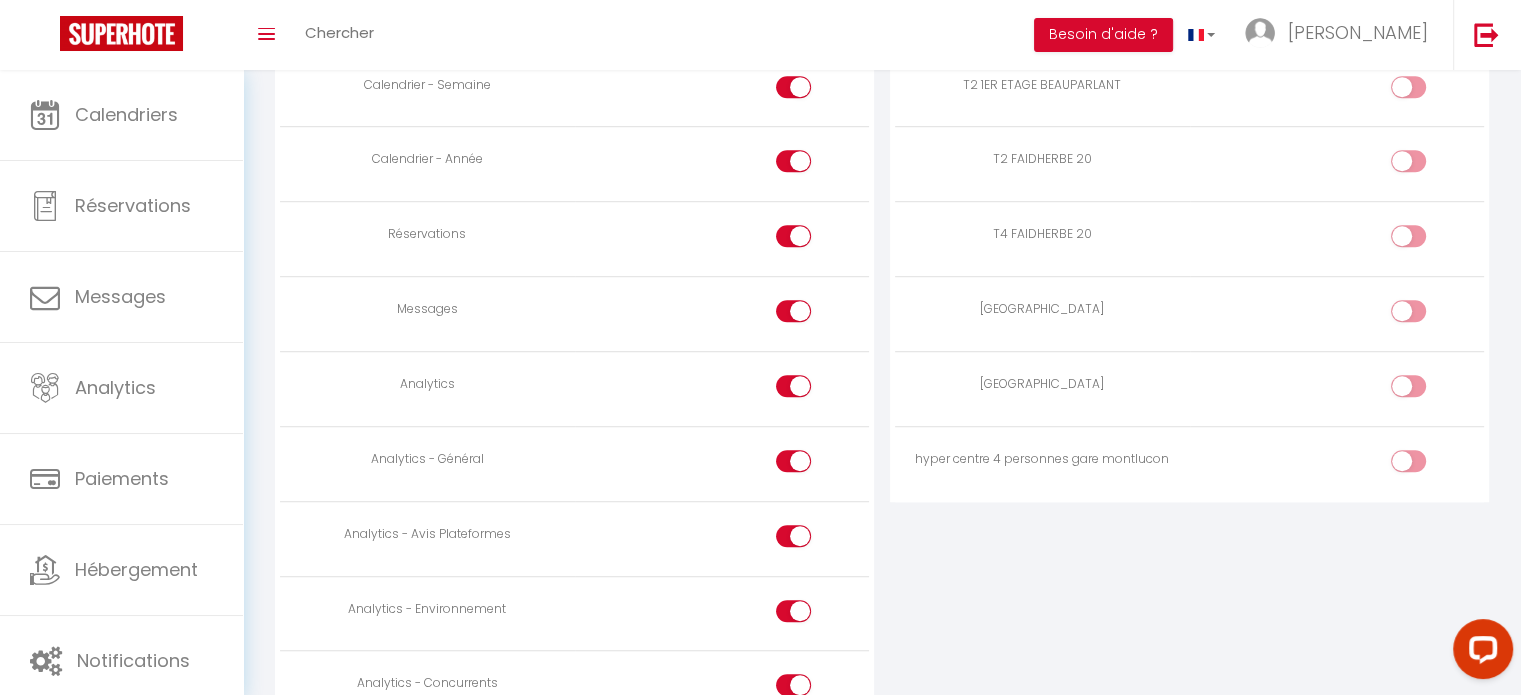 click at bounding box center (1425, 315) 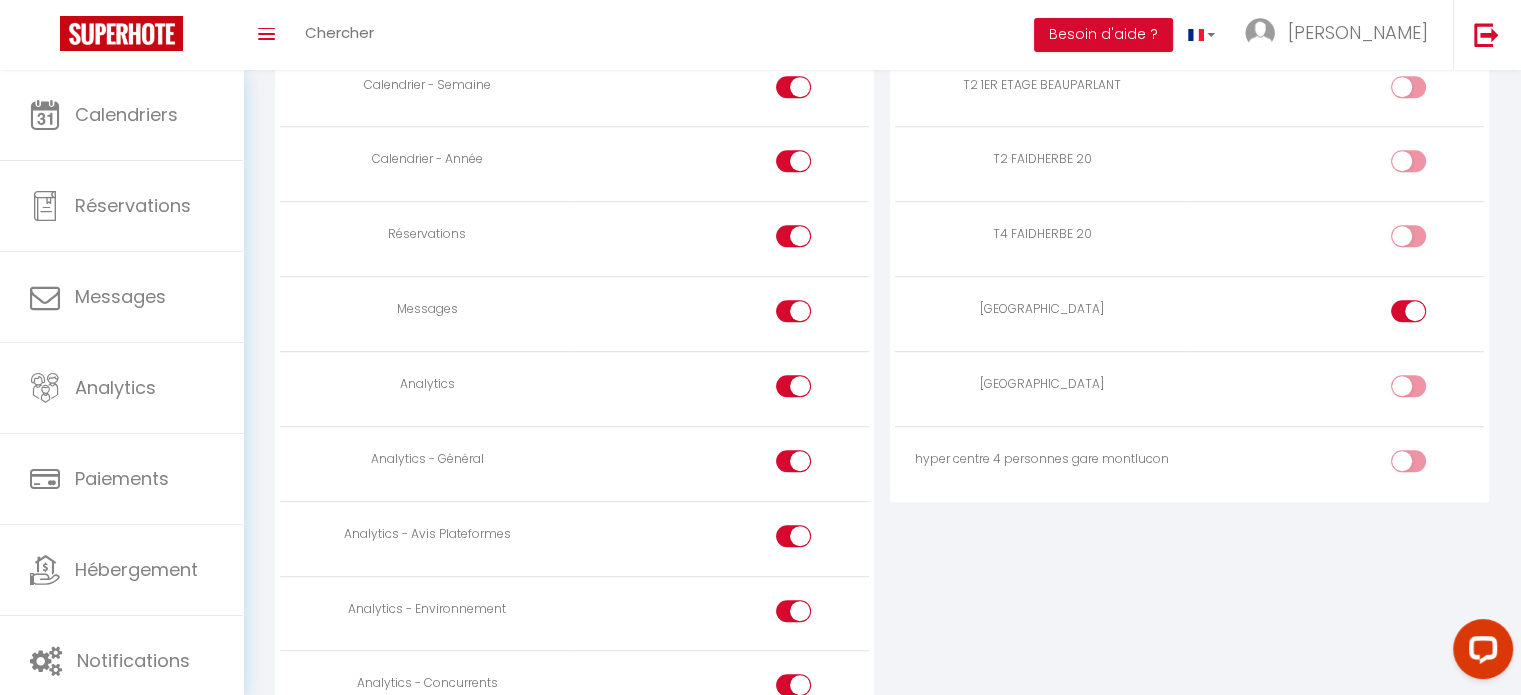 click at bounding box center (1425, 390) 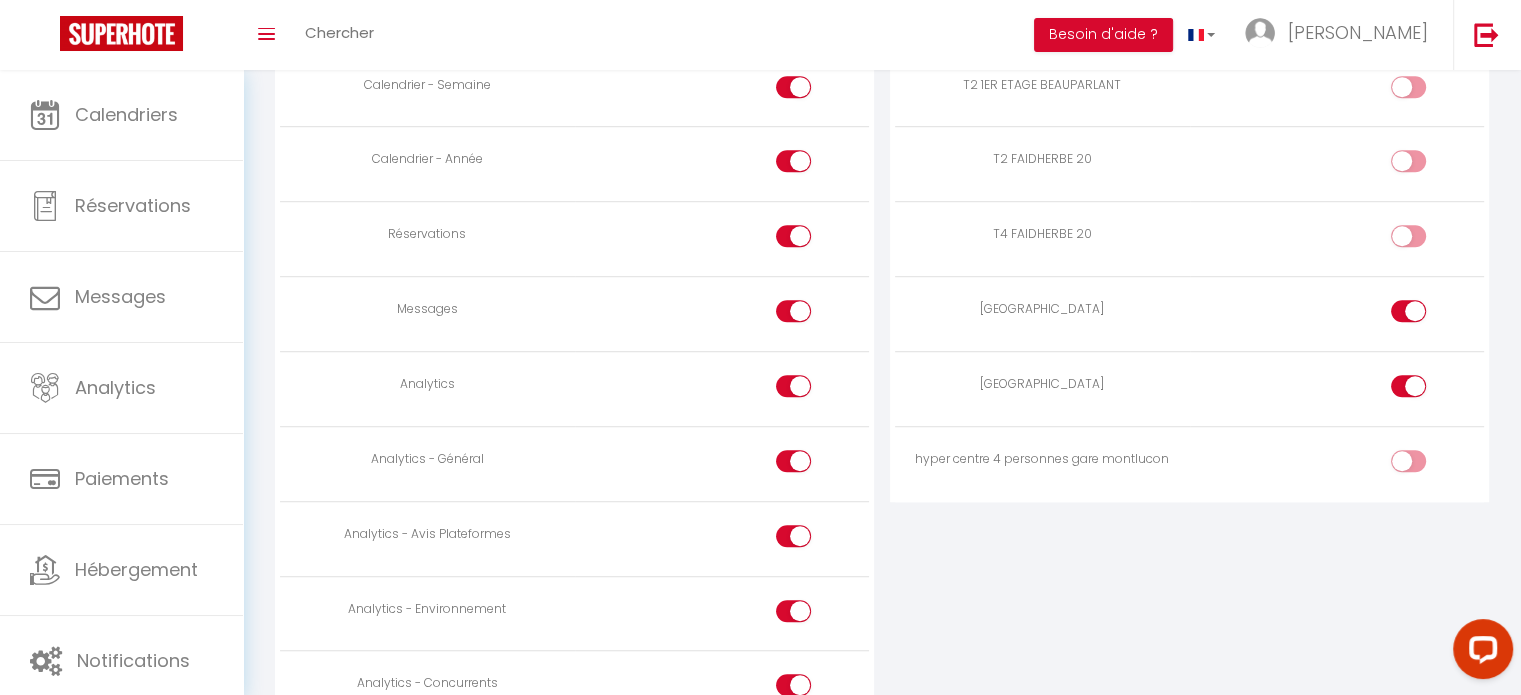 click at bounding box center (1425, 465) 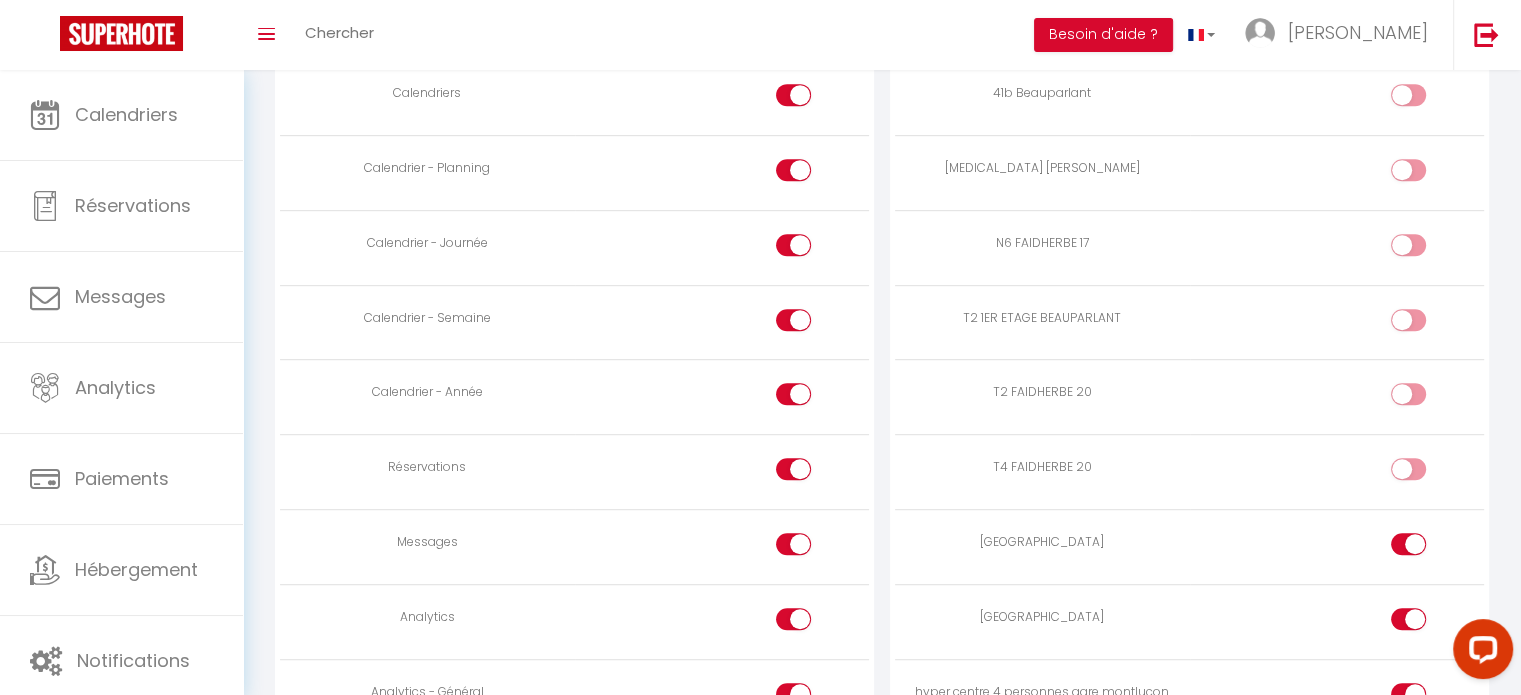 scroll, scrollTop: 1200, scrollLeft: 0, axis: vertical 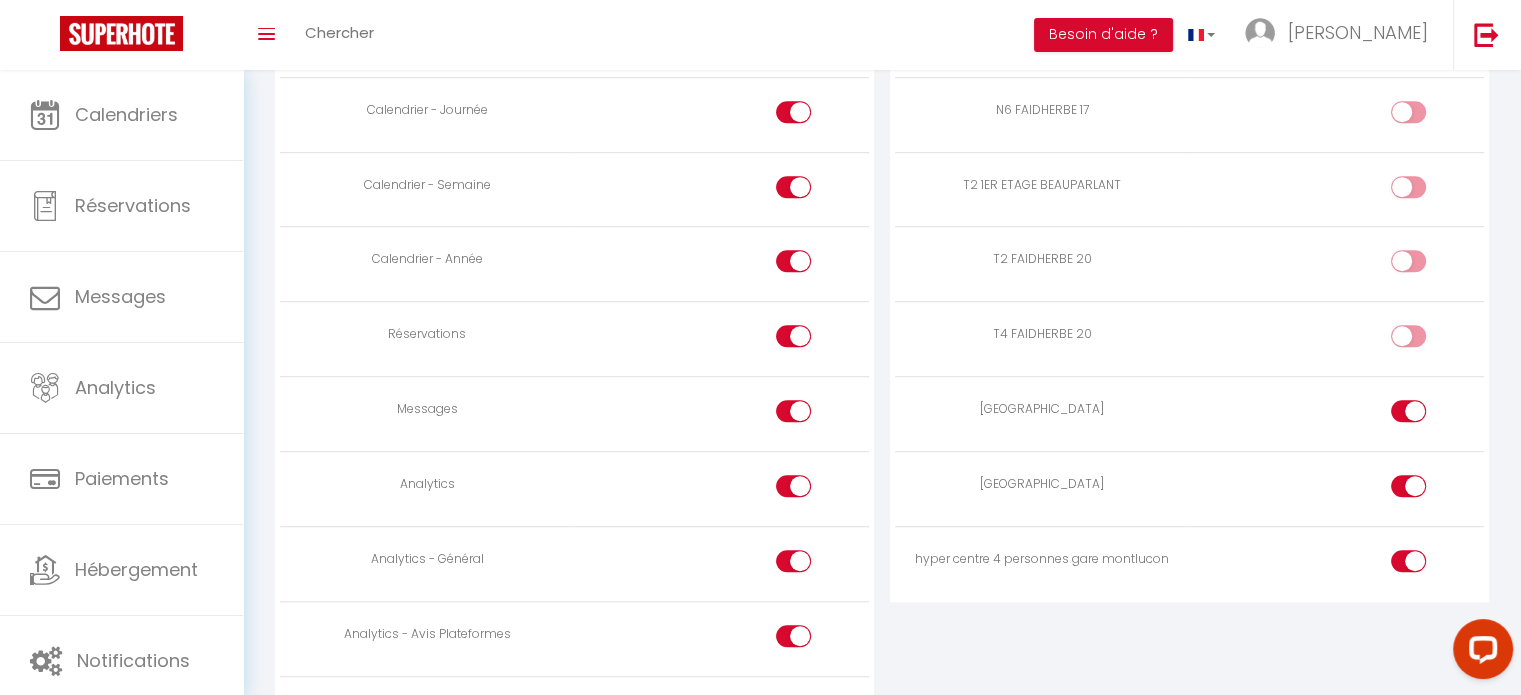 click at bounding box center (793, 336) 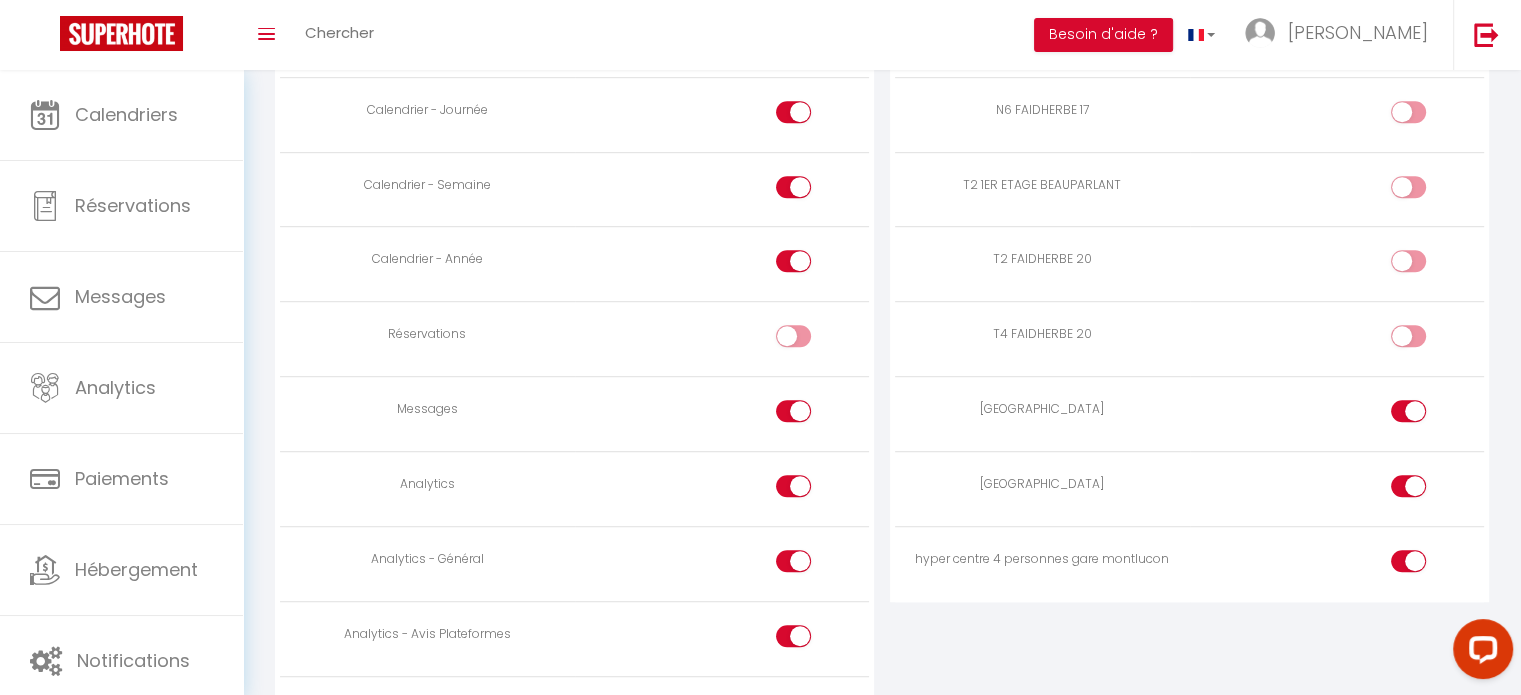 click at bounding box center [793, 411] 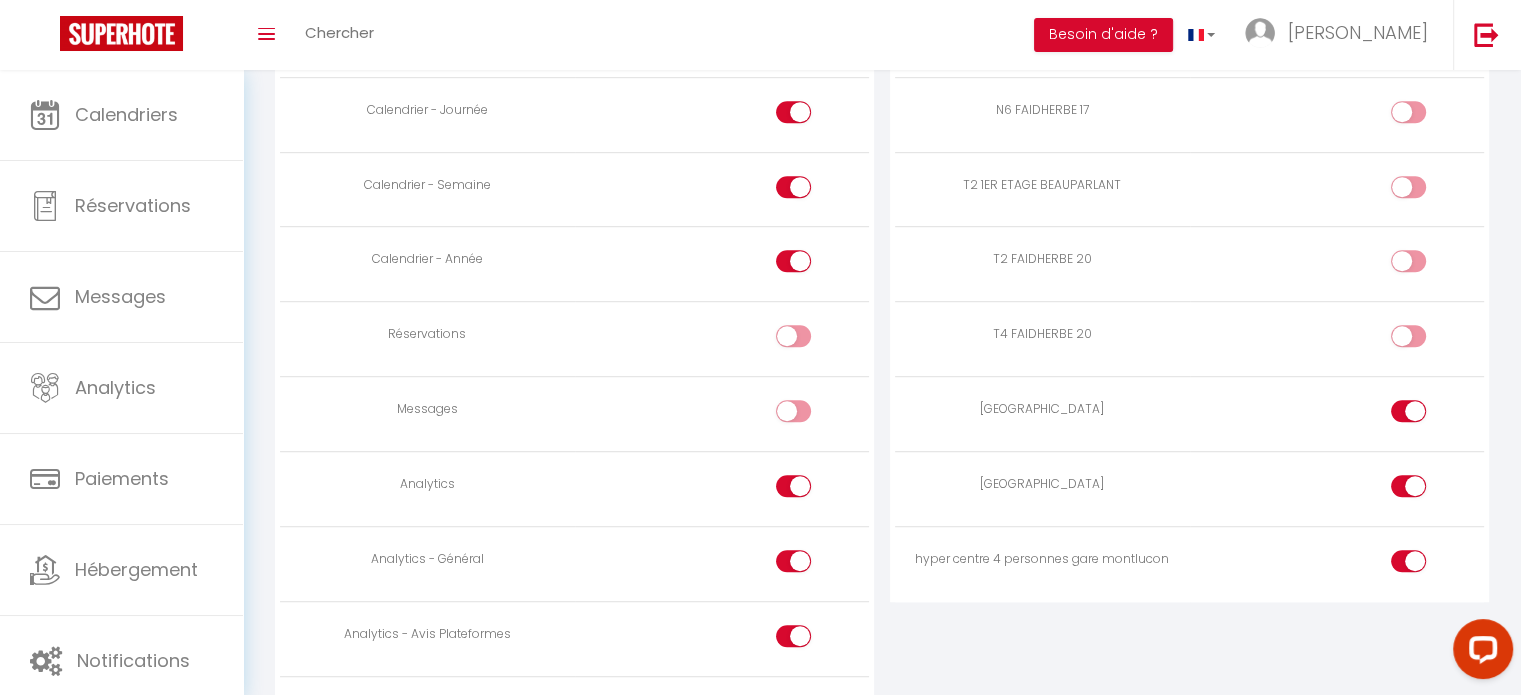 click at bounding box center (793, 486) 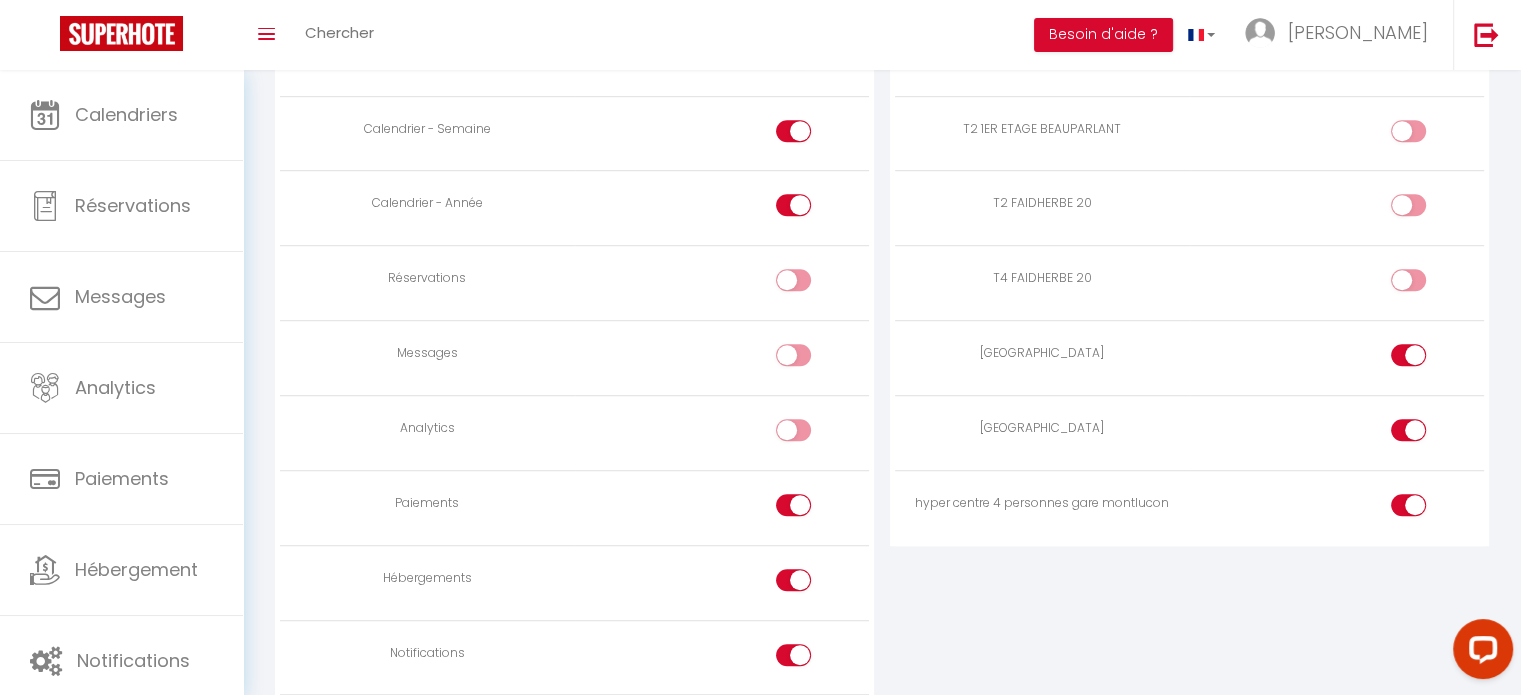 scroll, scrollTop: 1400, scrollLeft: 0, axis: vertical 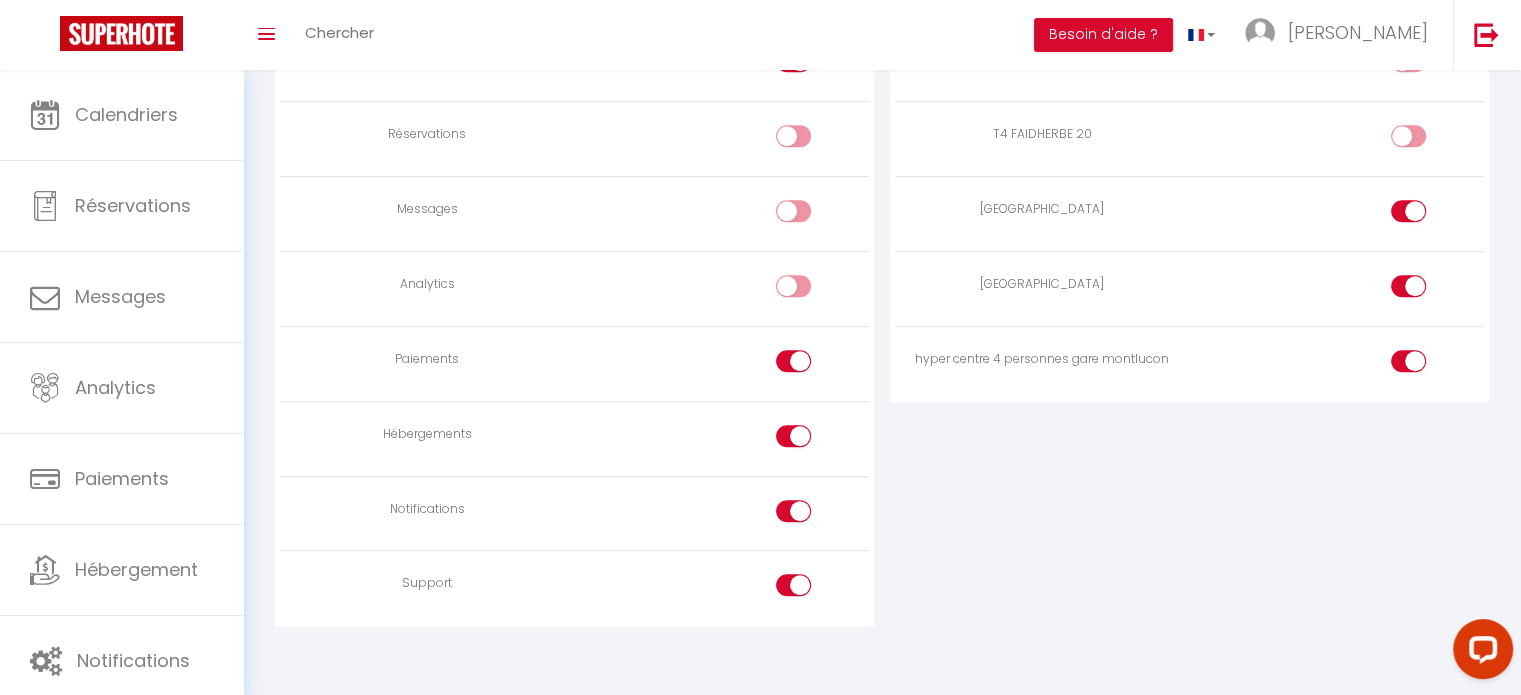 click at bounding box center (793, 361) 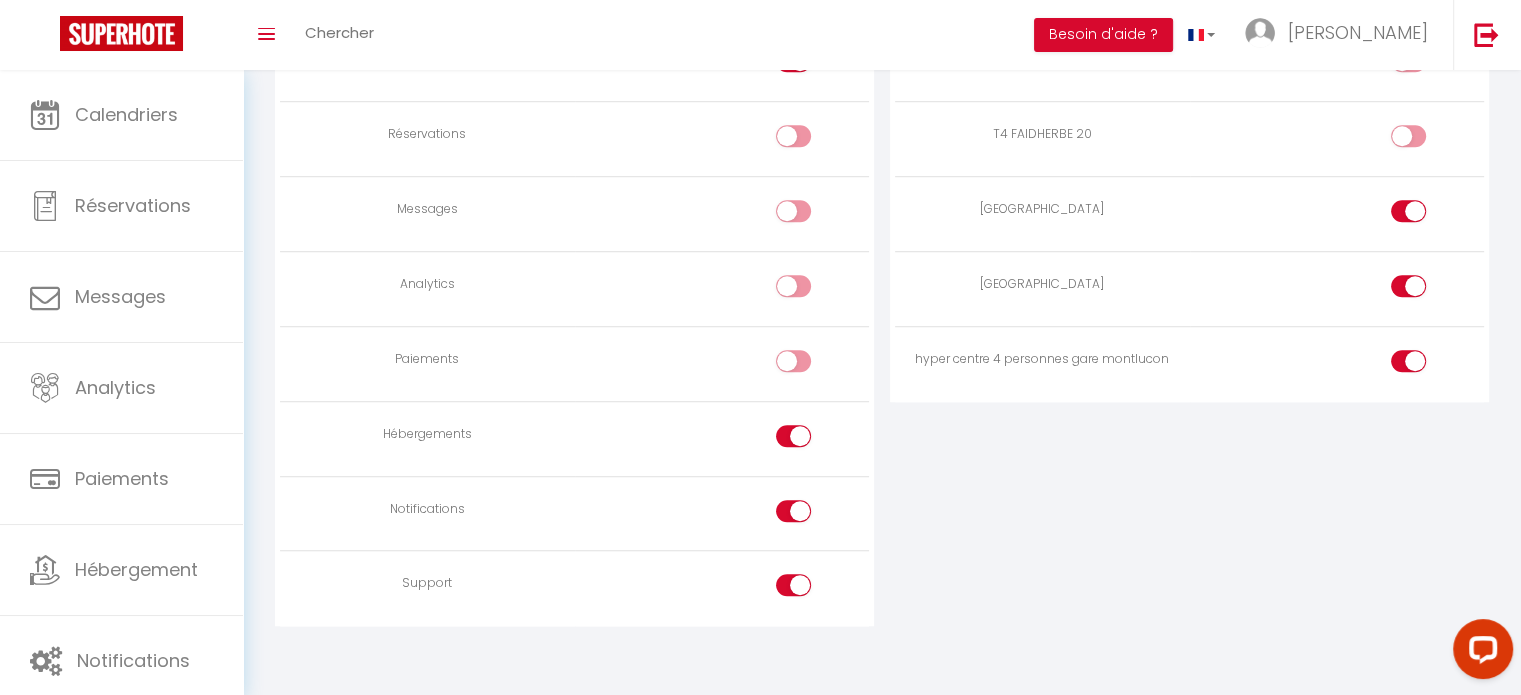 click at bounding box center [793, 436] 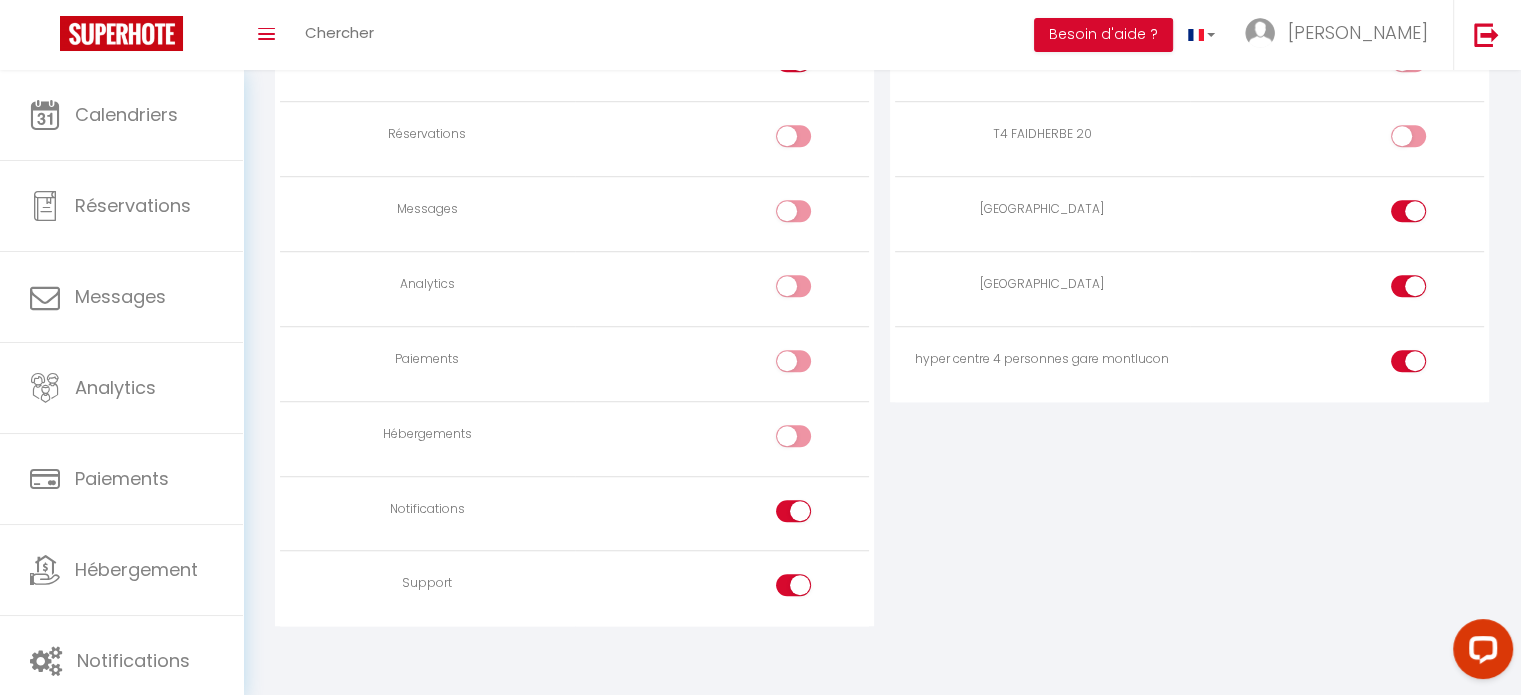 click at bounding box center (793, 511) 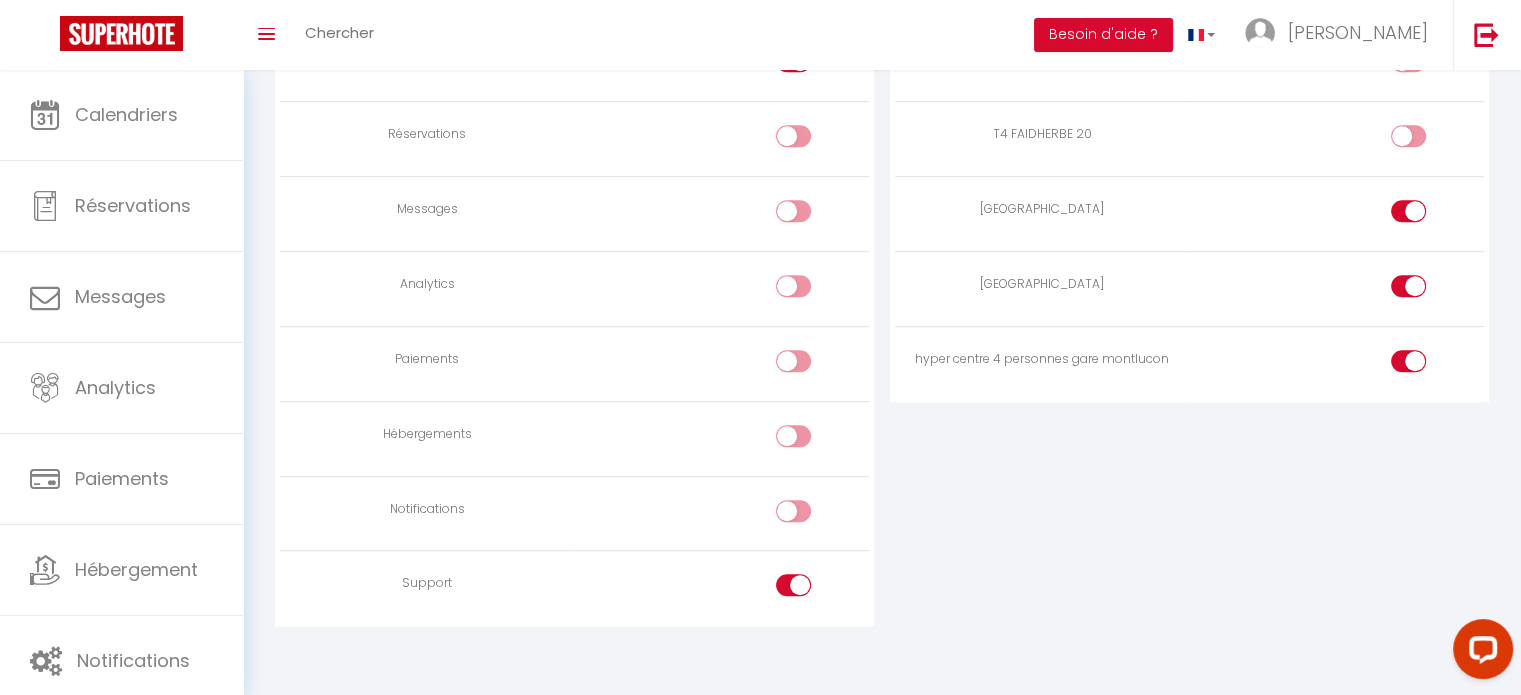click at bounding box center (793, 585) 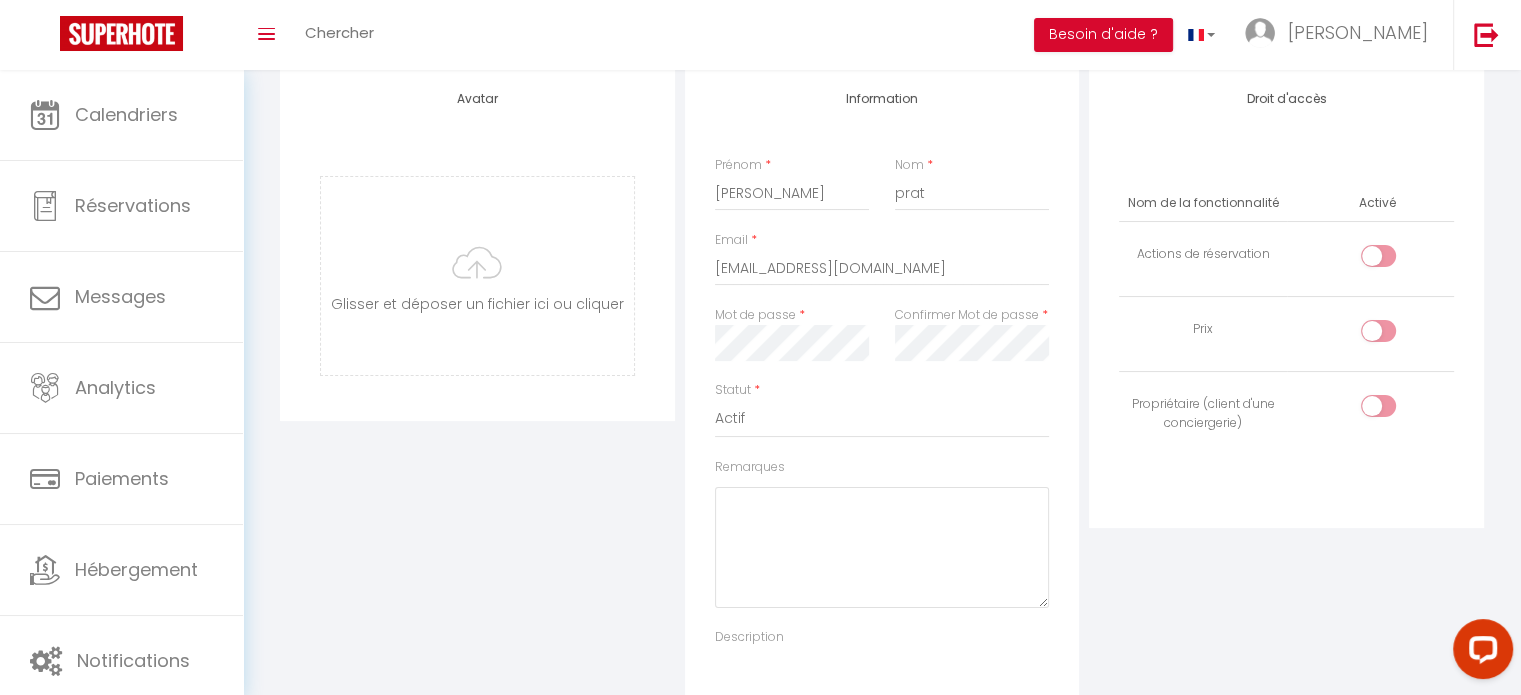 scroll, scrollTop: 0, scrollLeft: 0, axis: both 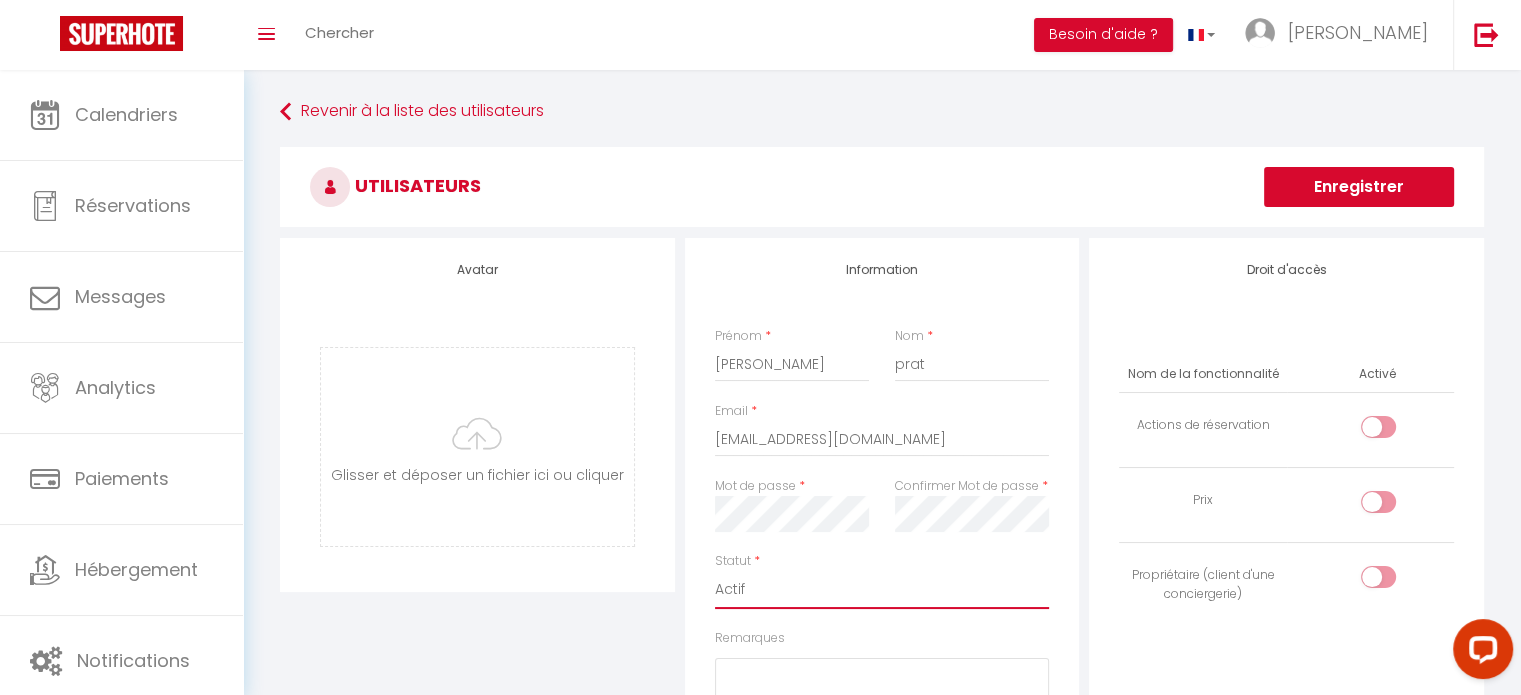 click on "Actif   Inactif" at bounding box center (882, 590) 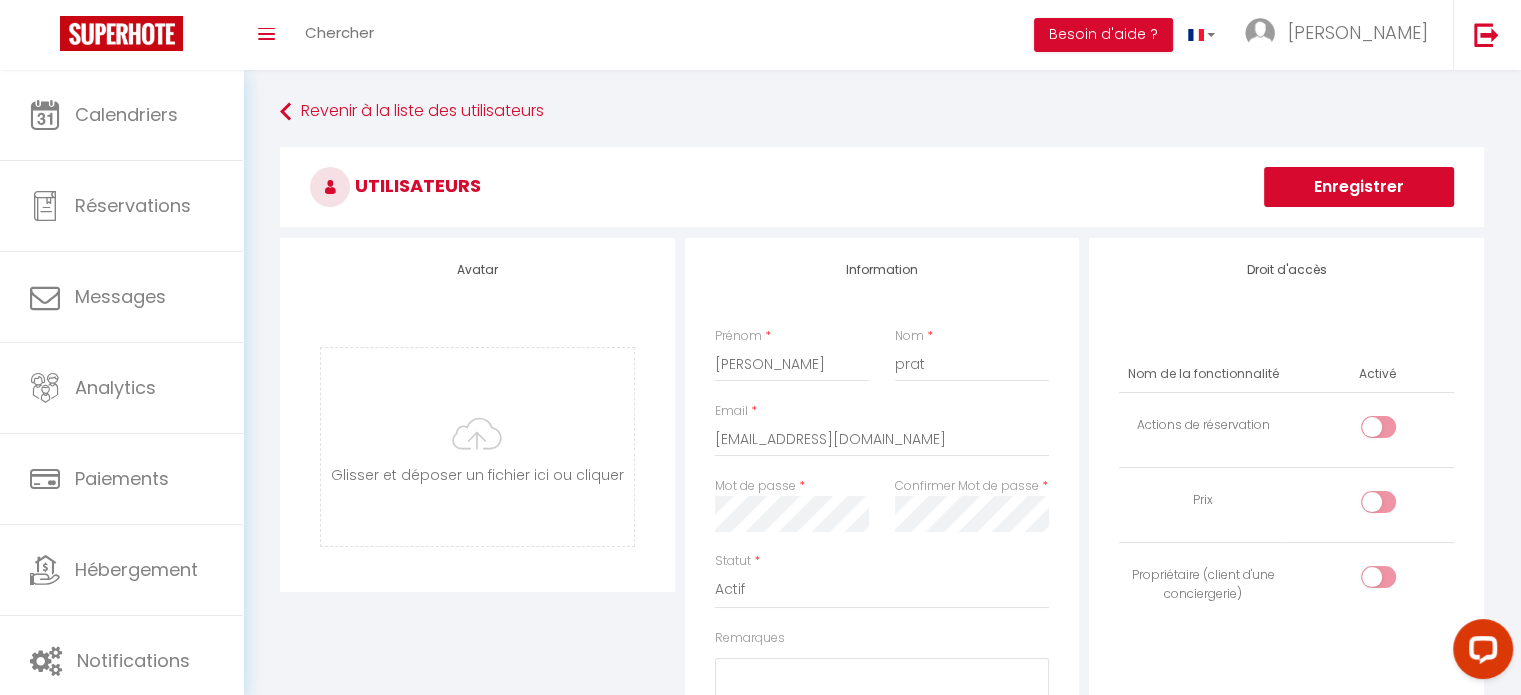 click on "Enregistrer" at bounding box center (1359, 187) 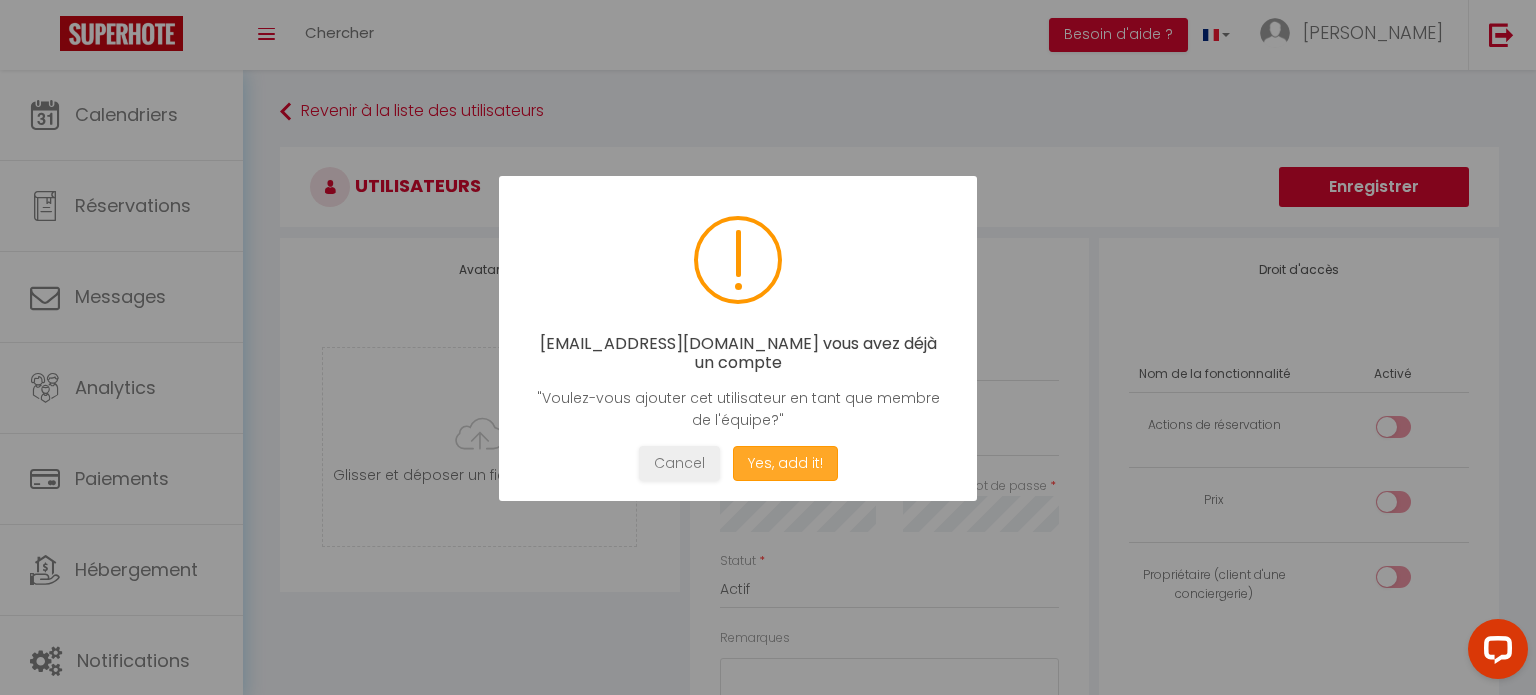 click on "Yes, add it!" at bounding box center (785, 463) 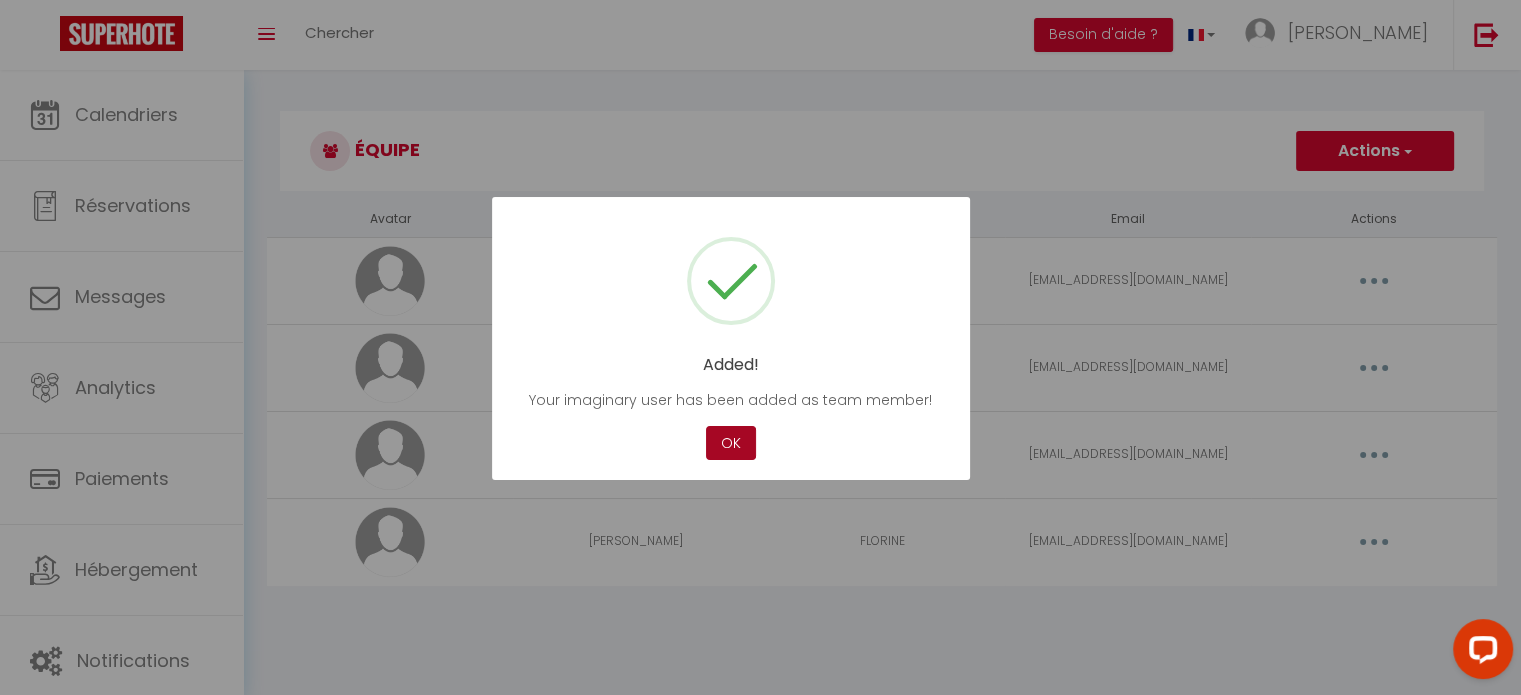 click on "OK" at bounding box center [731, 443] 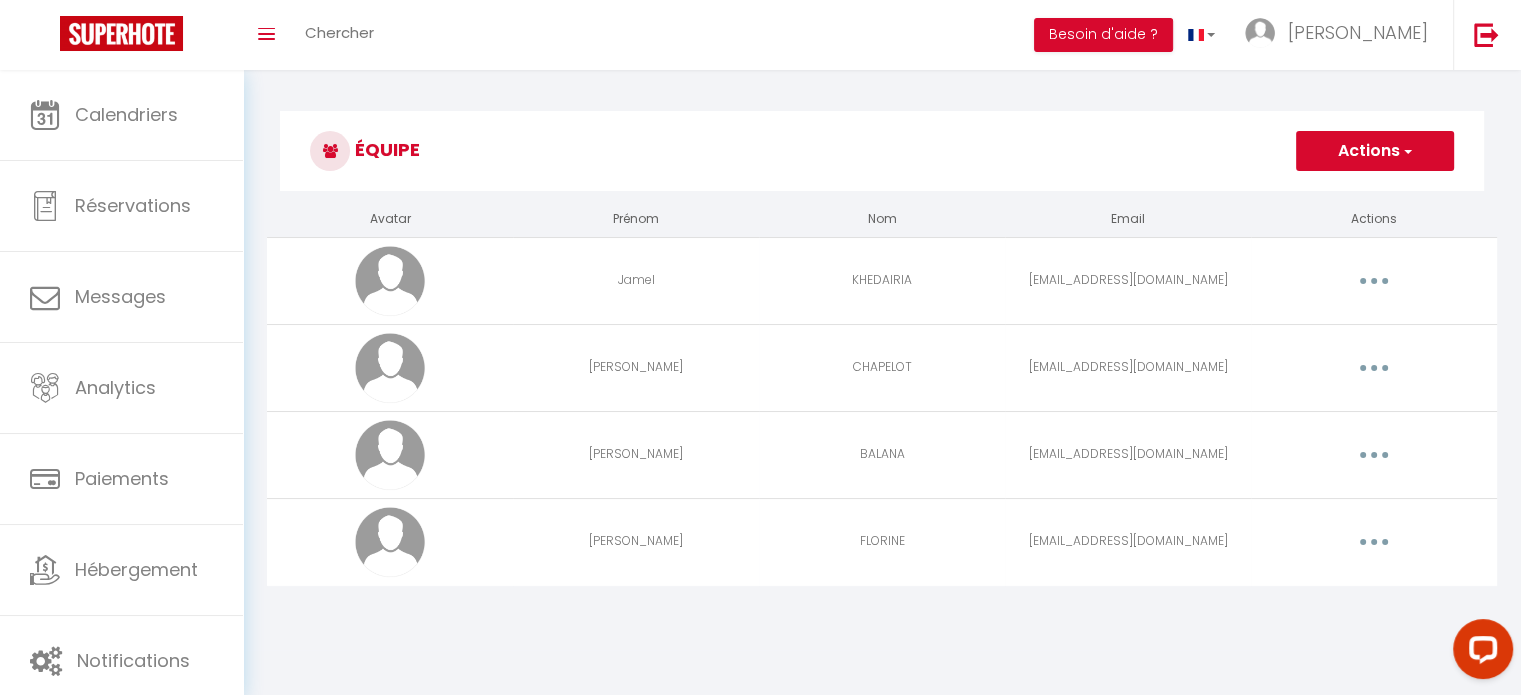 click at bounding box center [1374, 542] 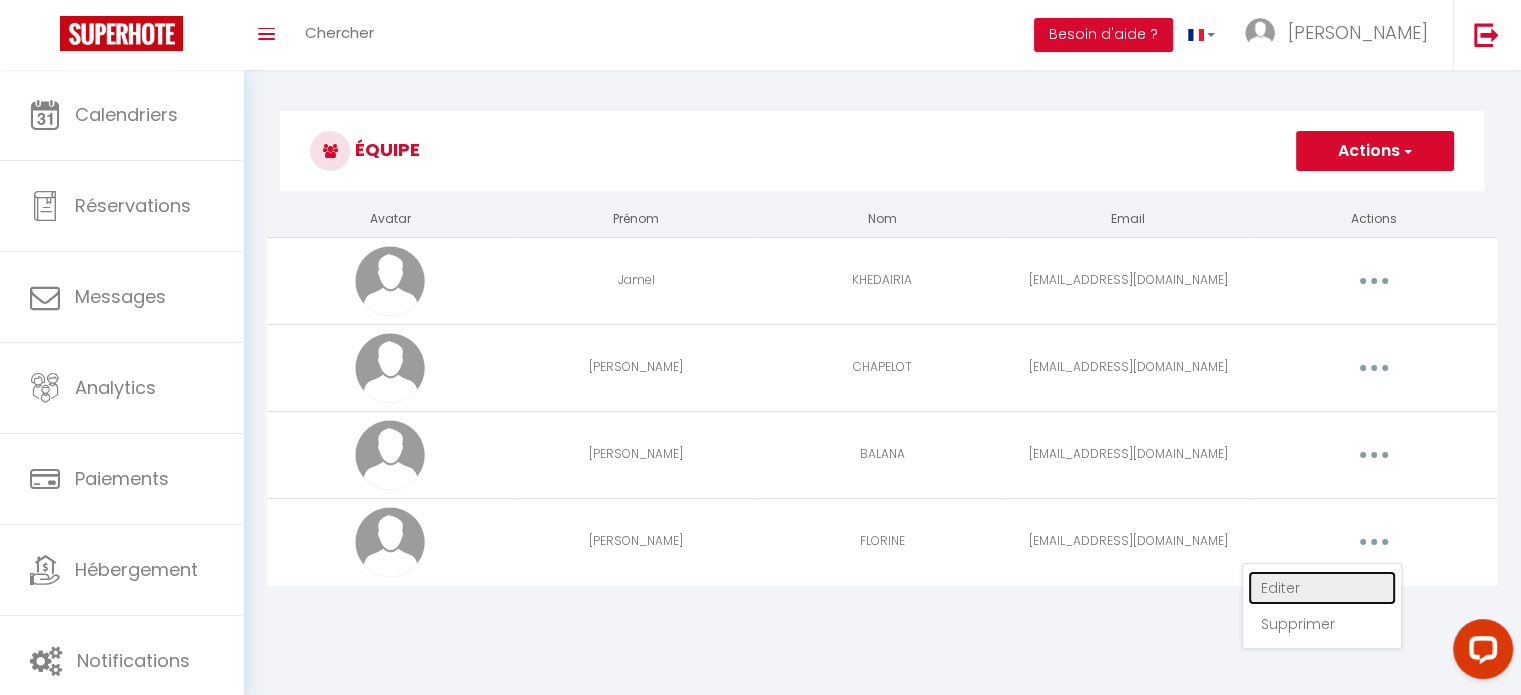 click on "Editer" at bounding box center (1322, 588) 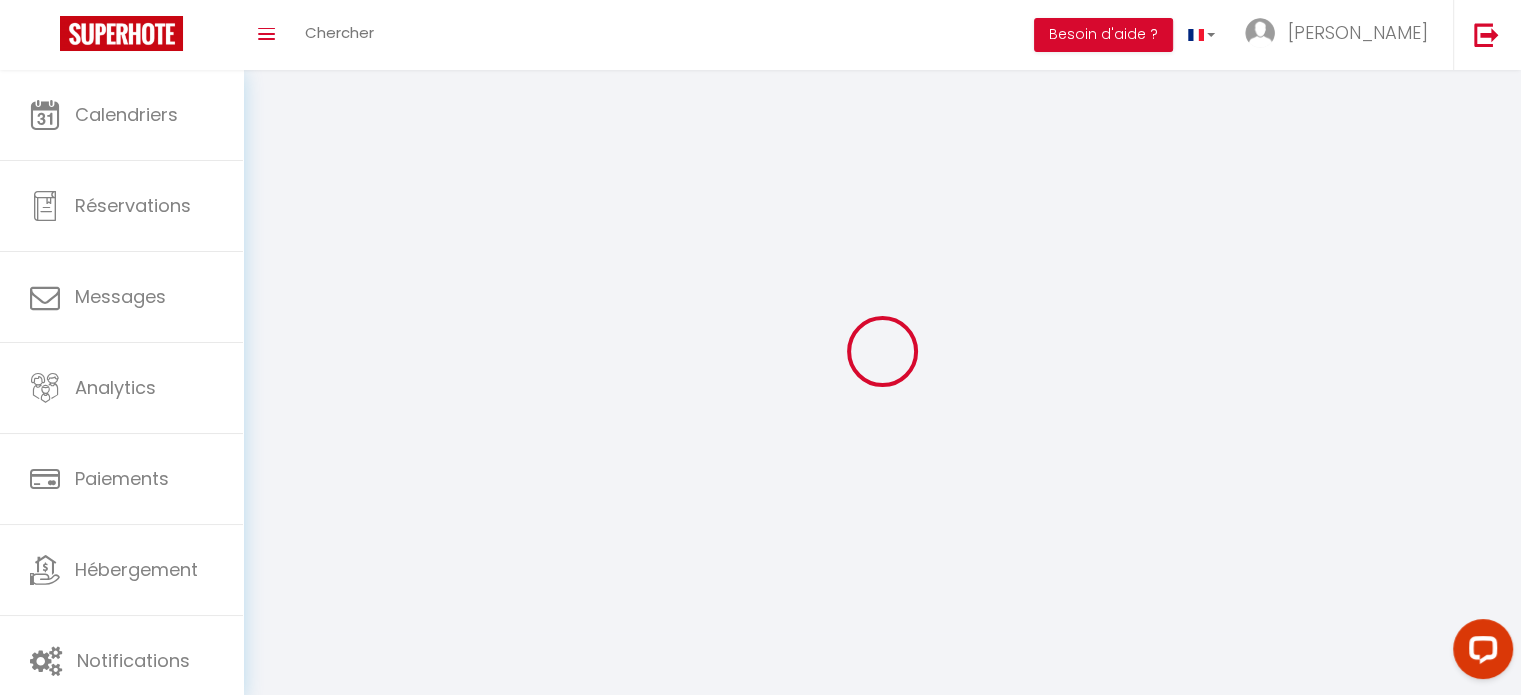 type on "[PERSON_NAME]" 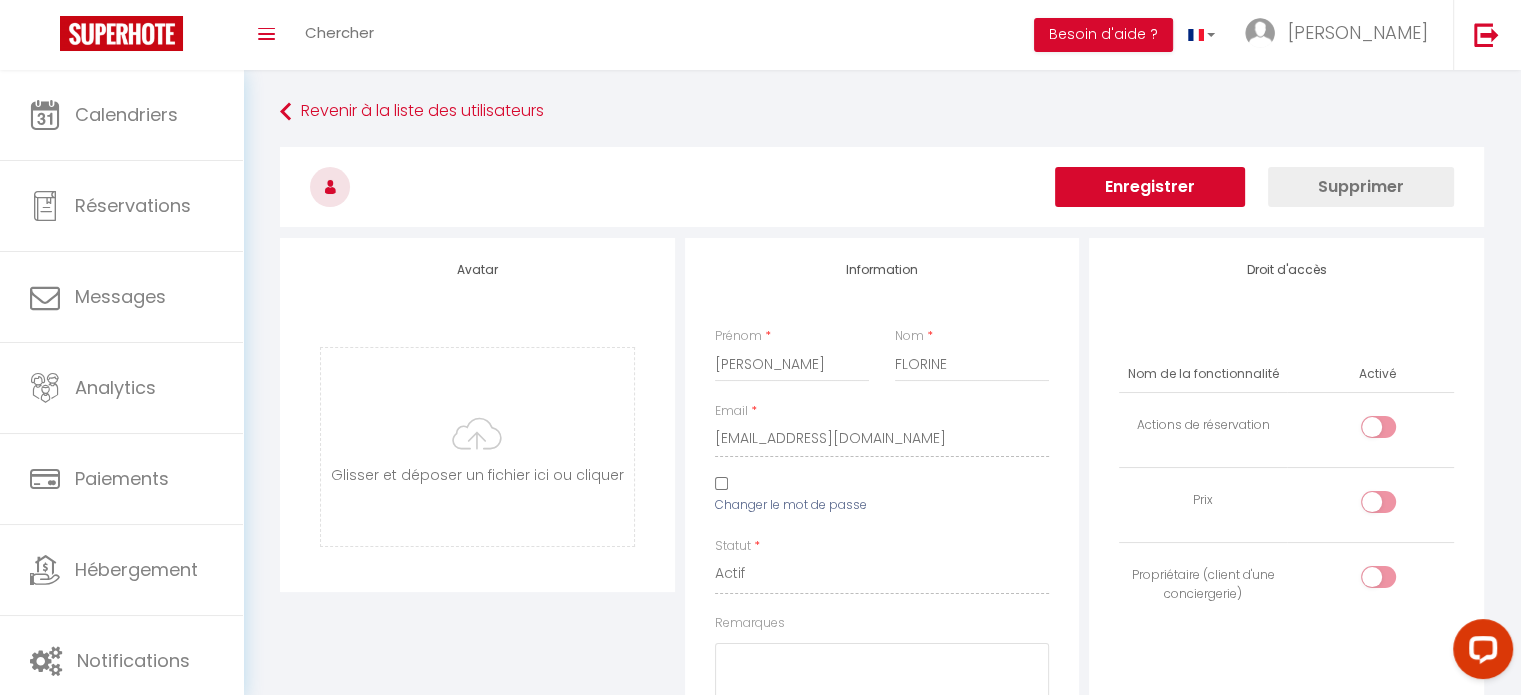 click on "Enregistrer" at bounding box center (1150, 187) 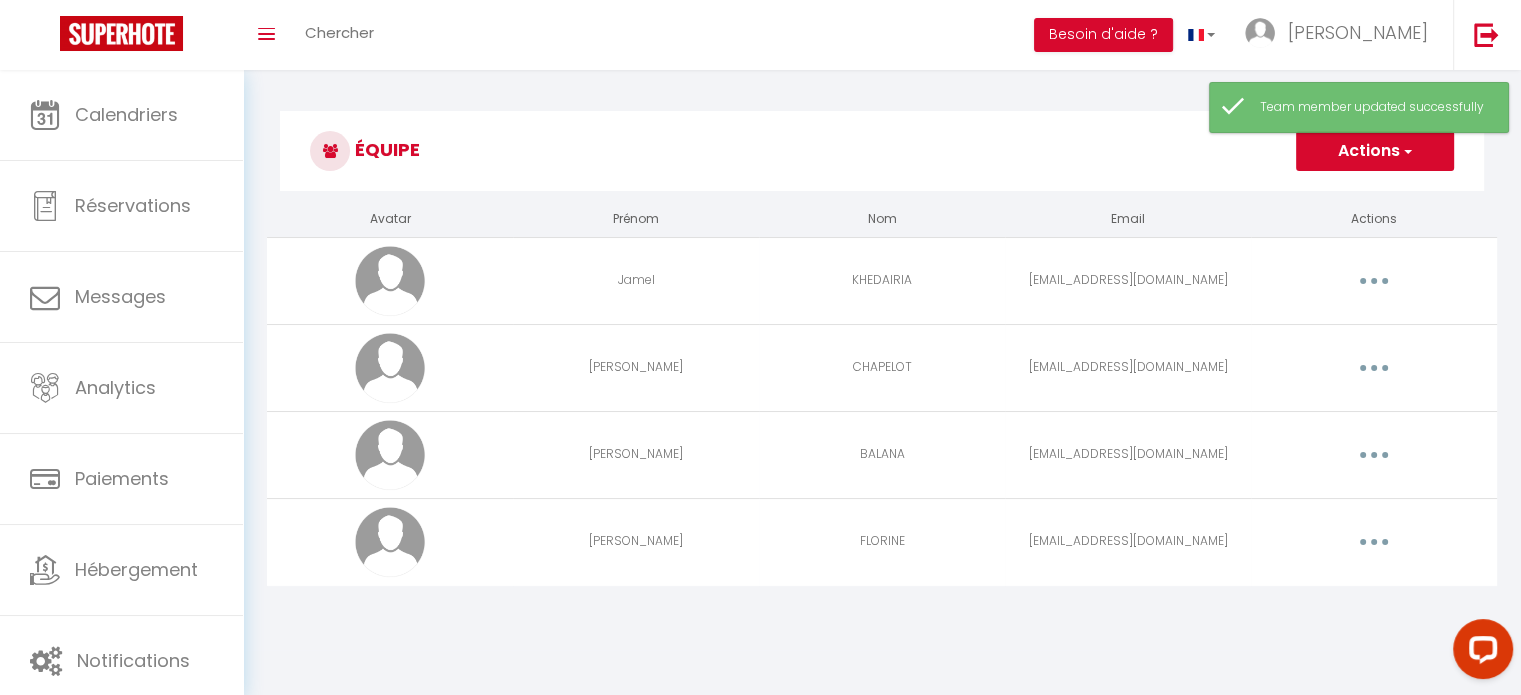 click at bounding box center [1374, 542] 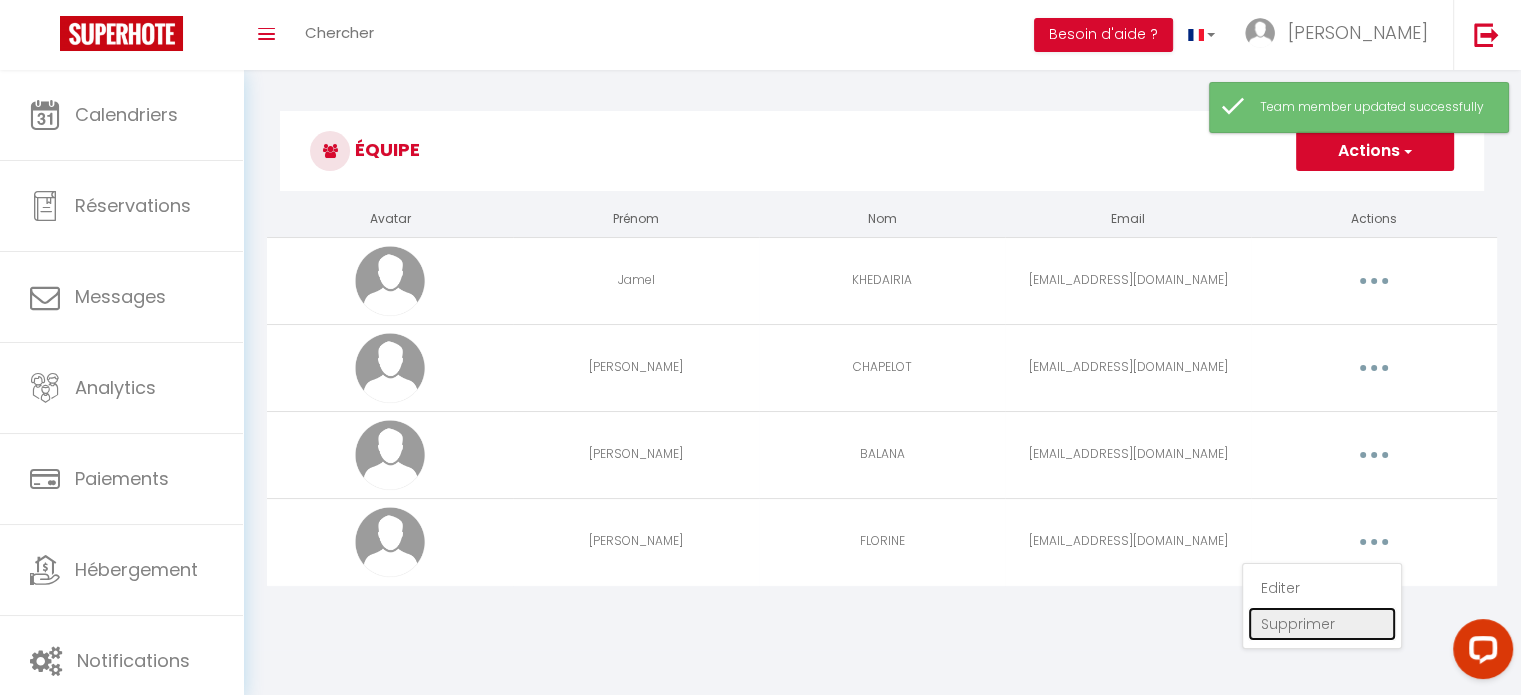 click on "Supprimer" at bounding box center [1322, 624] 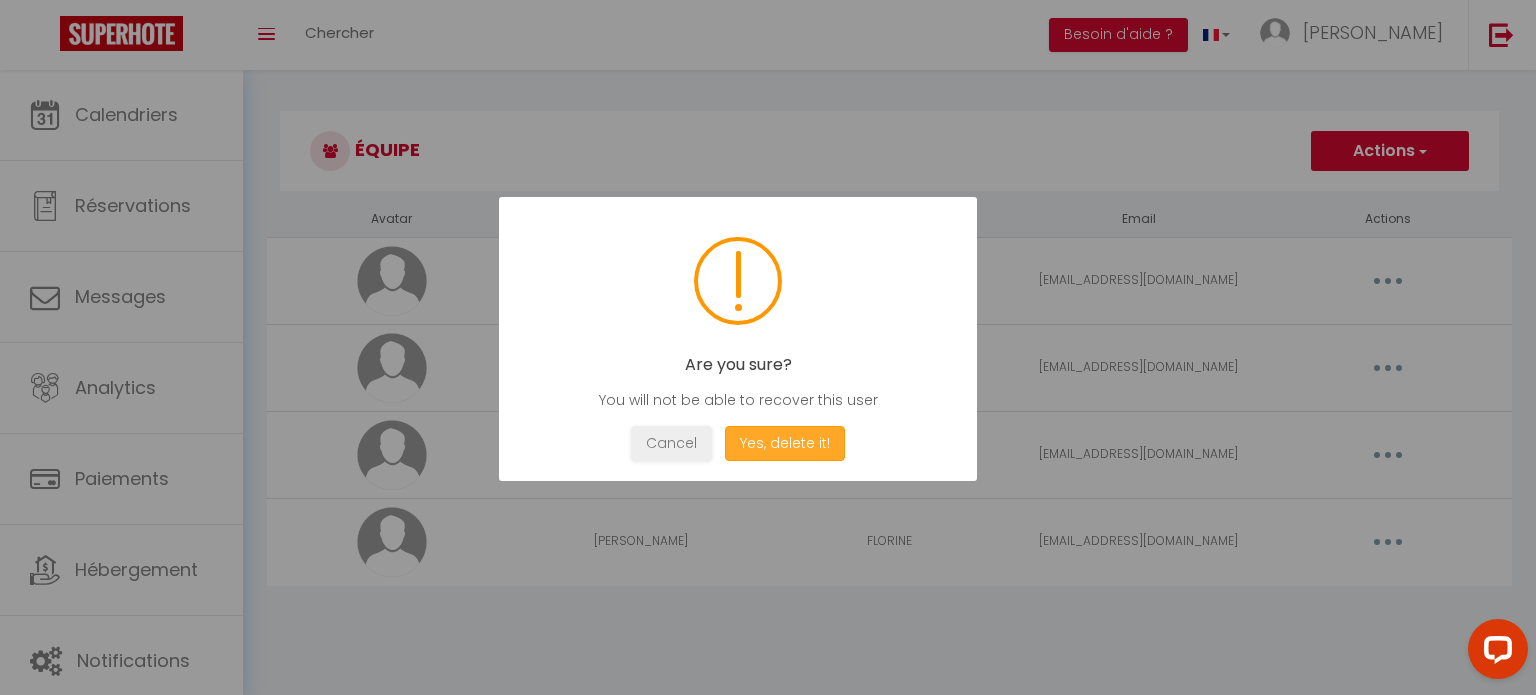 click on "Yes, delete it!" at bounding box center (785, 443) 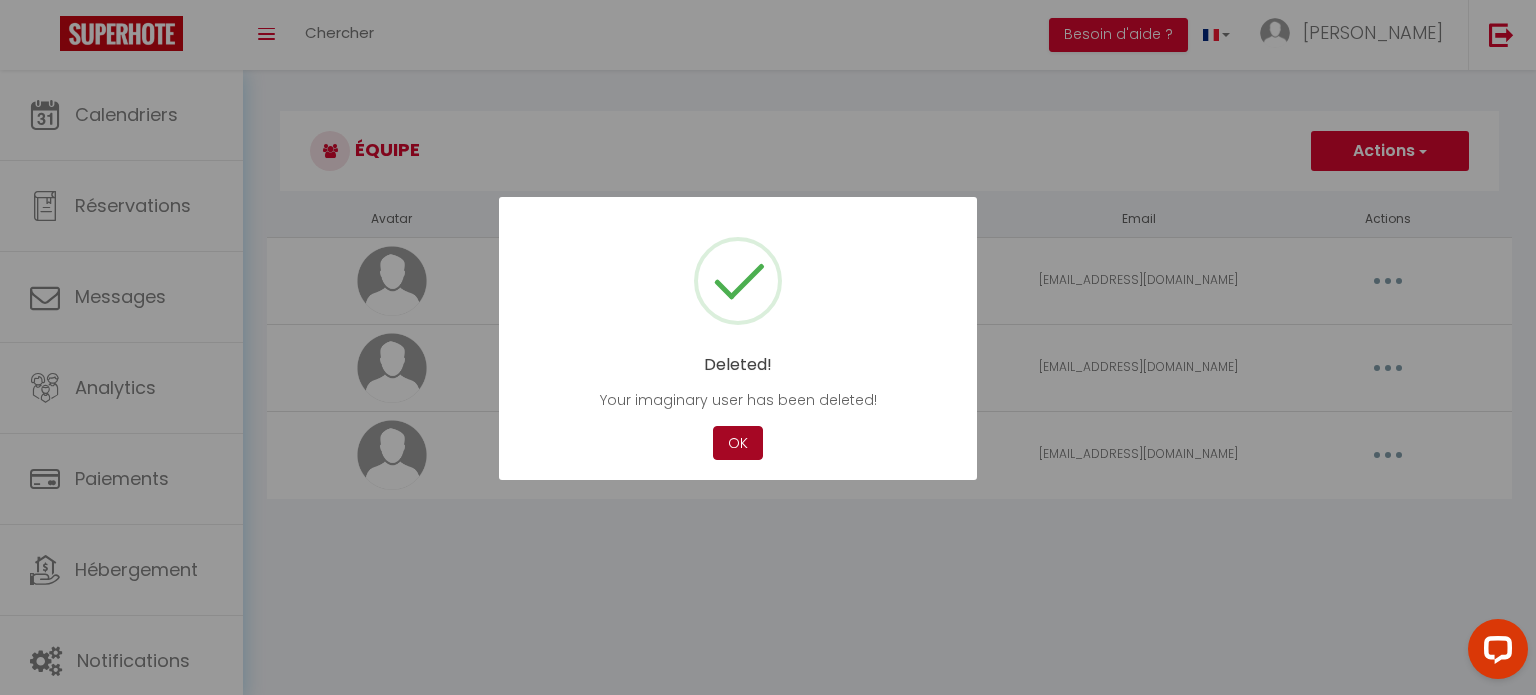 click on "OK" at bounding box center (738, 443) 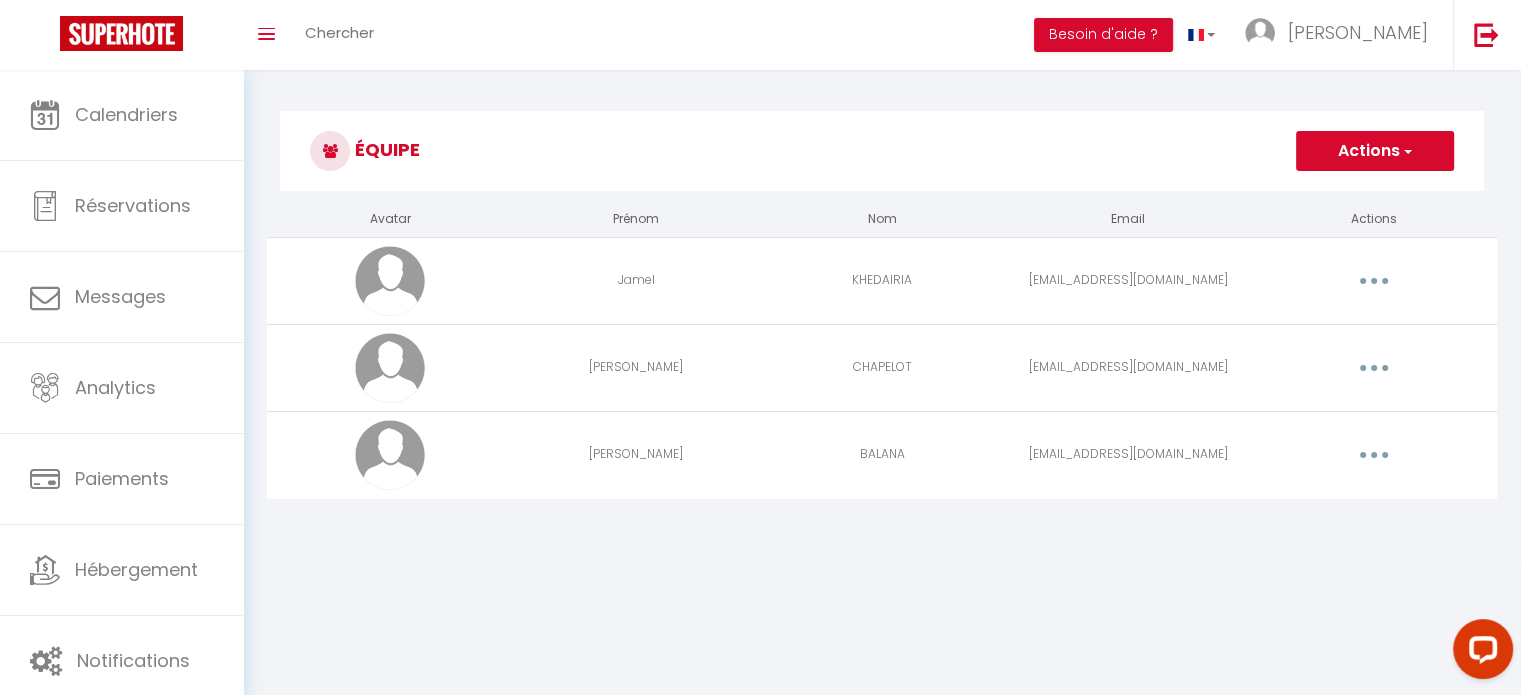 click on "Actions" at bounding box center [1375, 151] 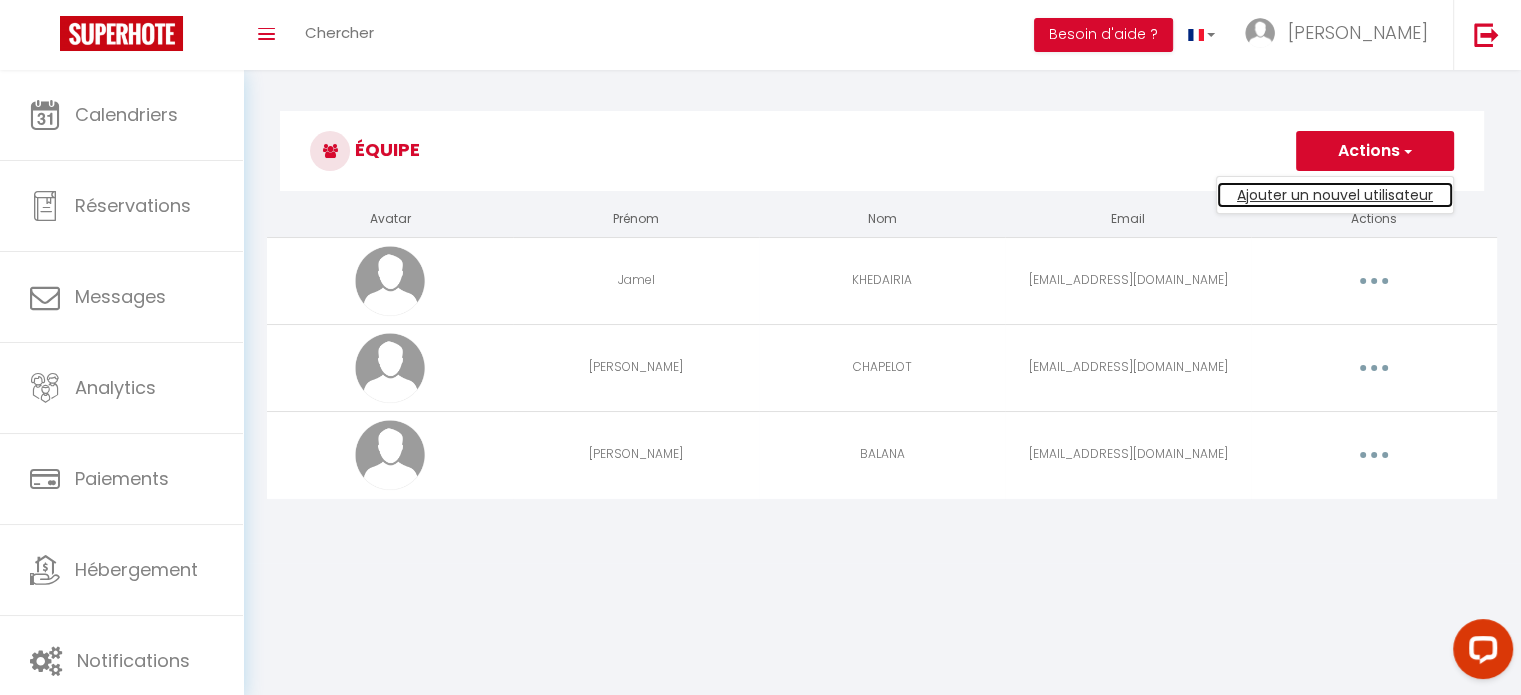 click on "Ajouter un nouvel utilisateur" at bounding box center (1335, 195) 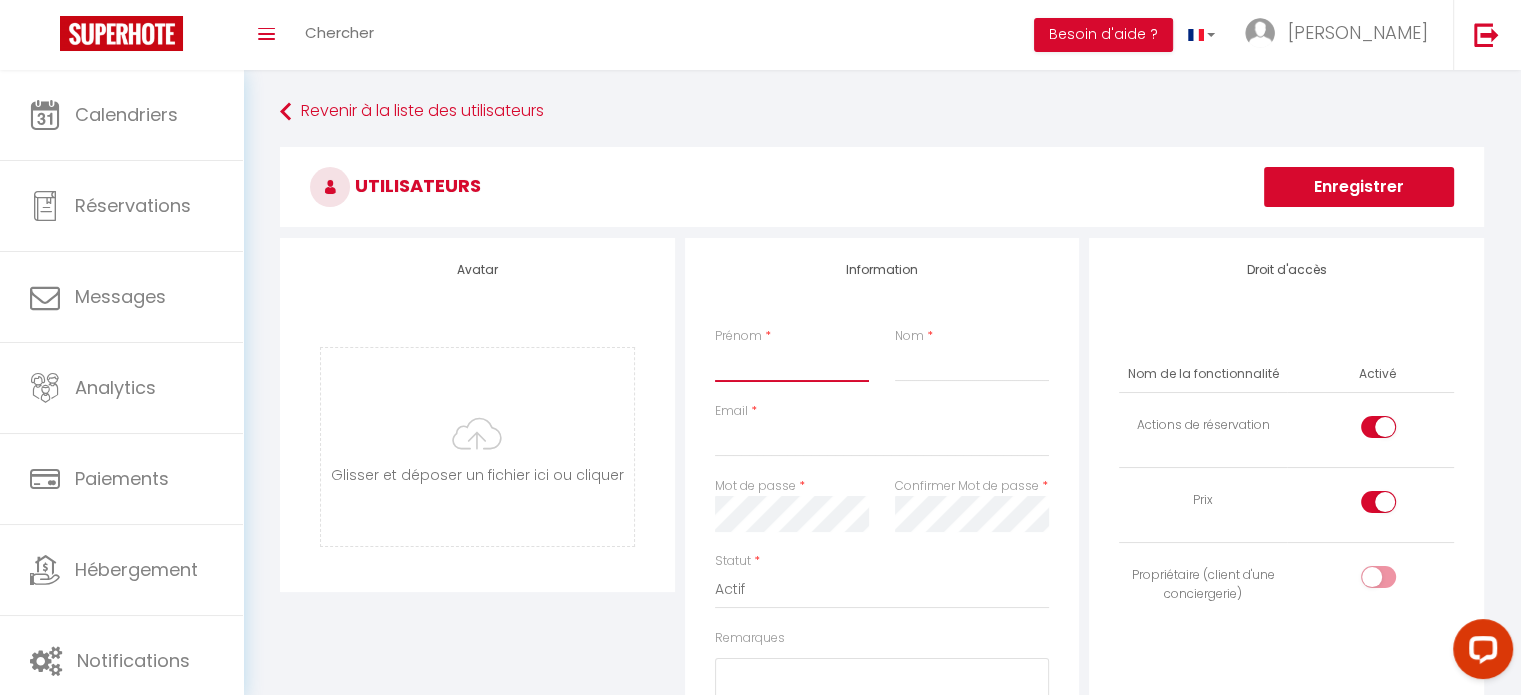 click on "Prénom" at bounding box center (792, 364) 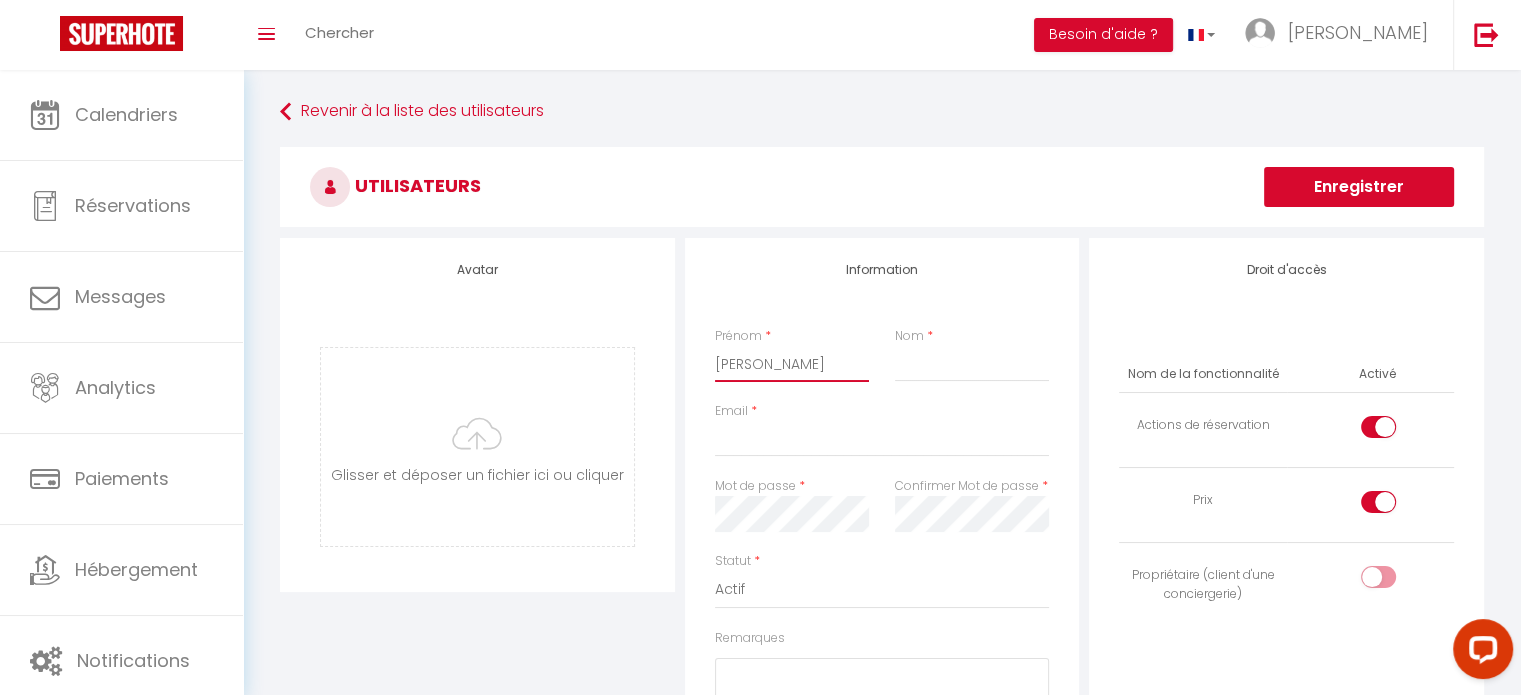 type on "[PERSON_NAME]" 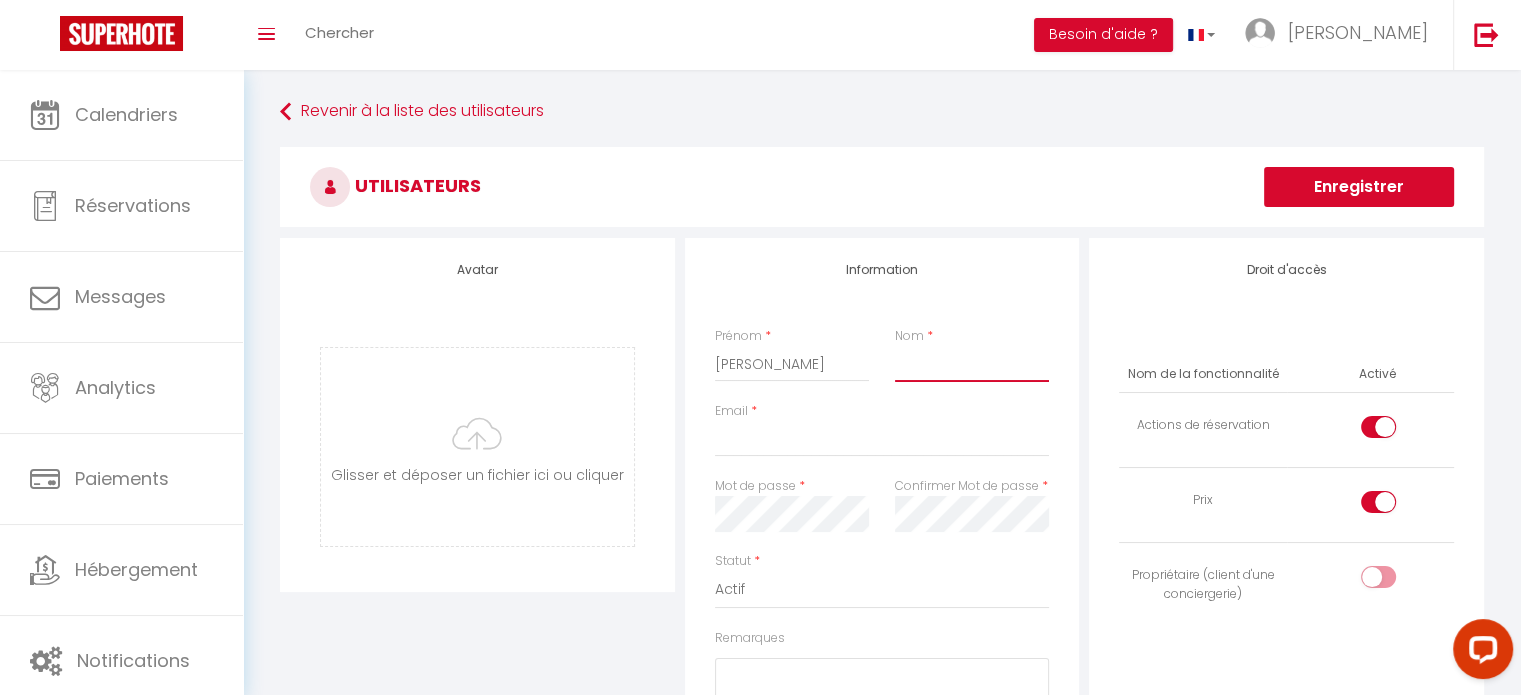 click on "Nom" at bounding box center (972, 364) 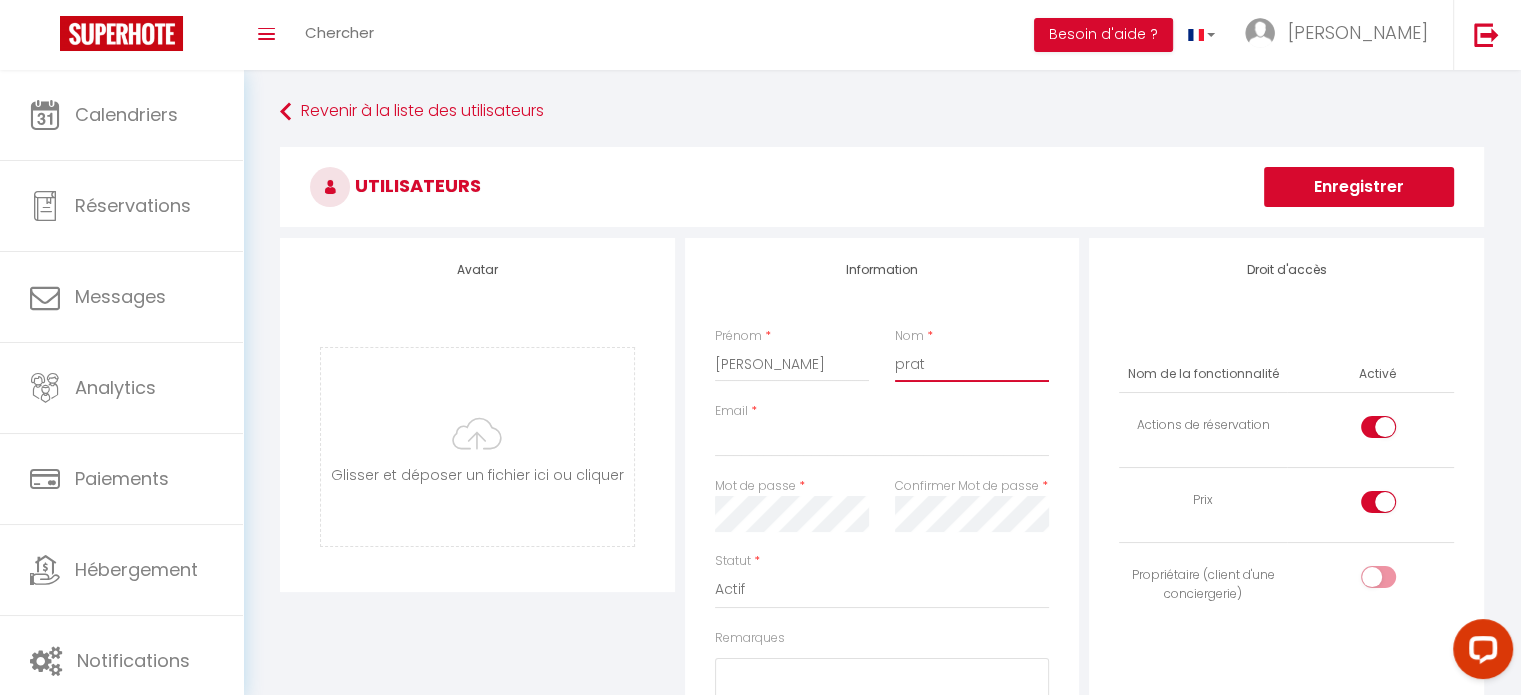 type on "prat" 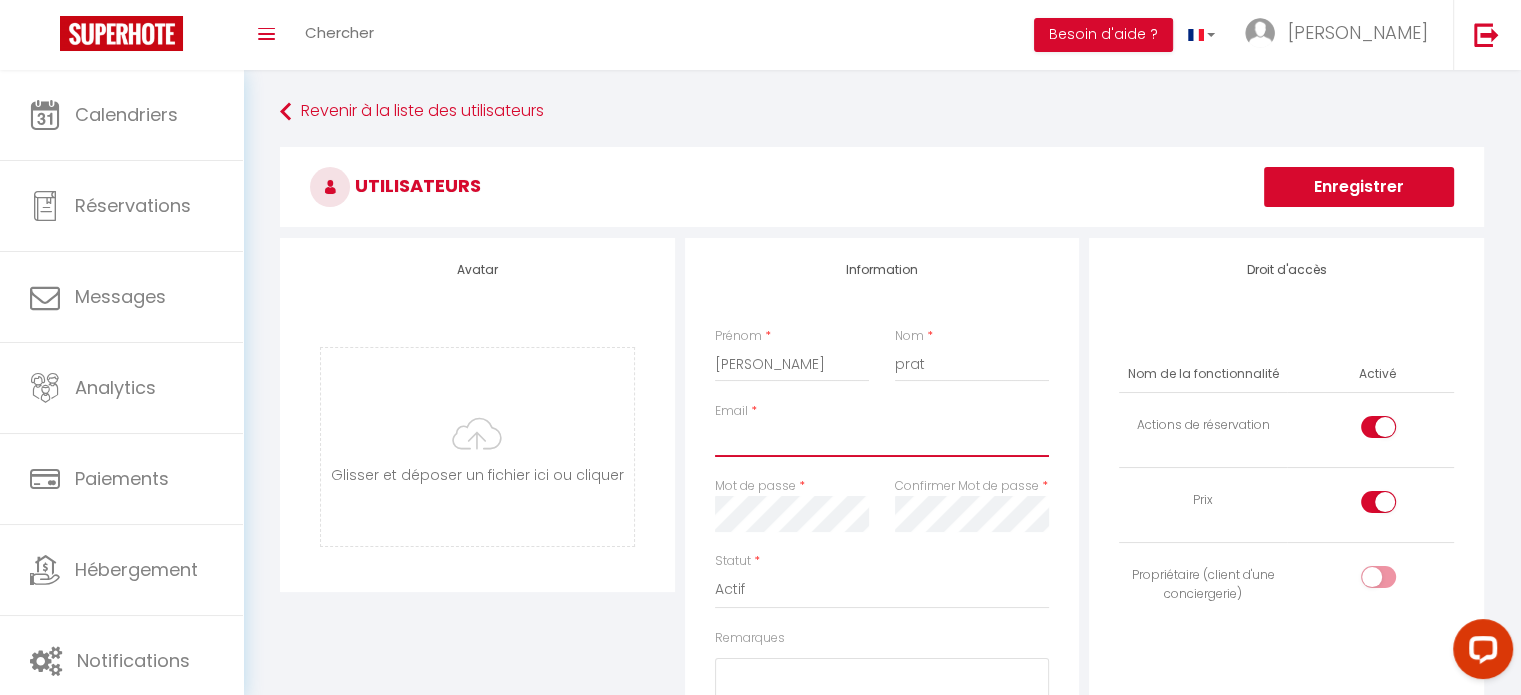 click on "Email" at bounding box center [882, 439] 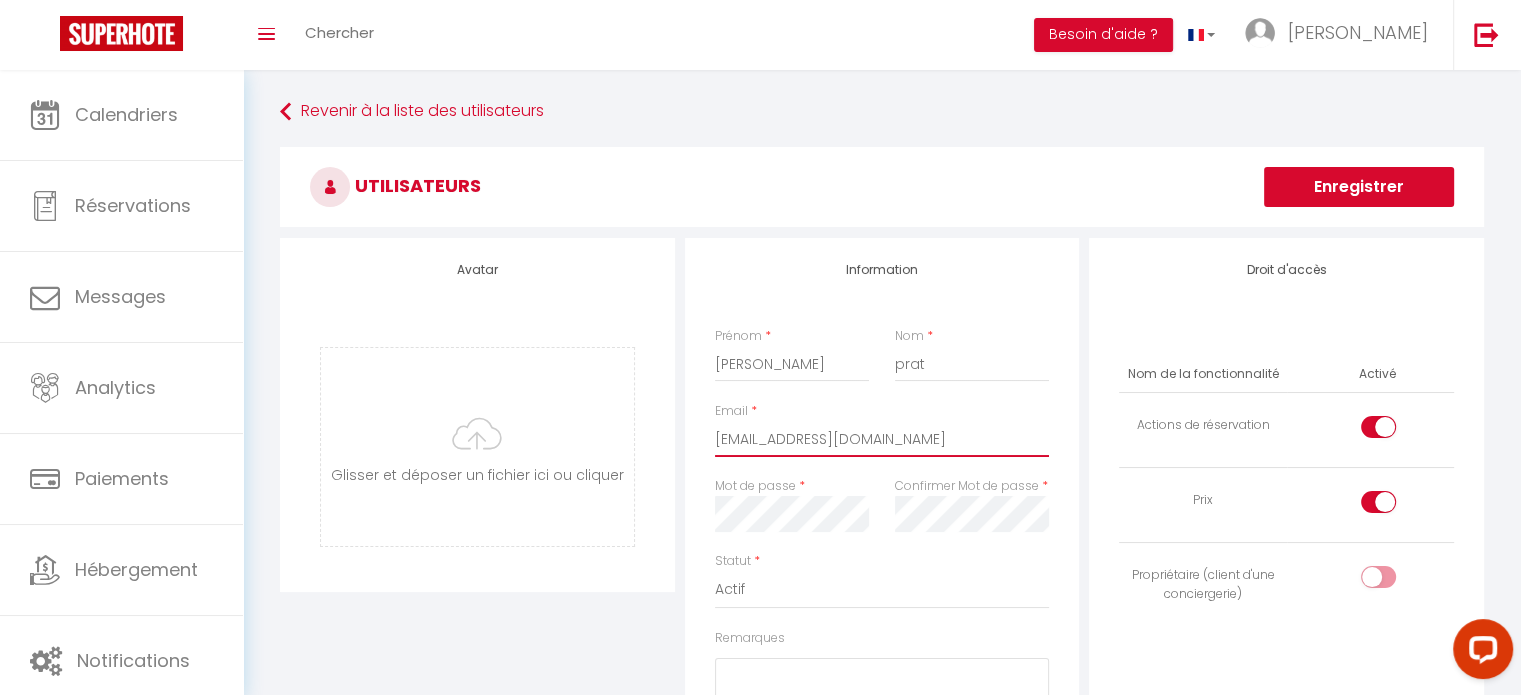 type on "nicolasflorine32@gmail.com" 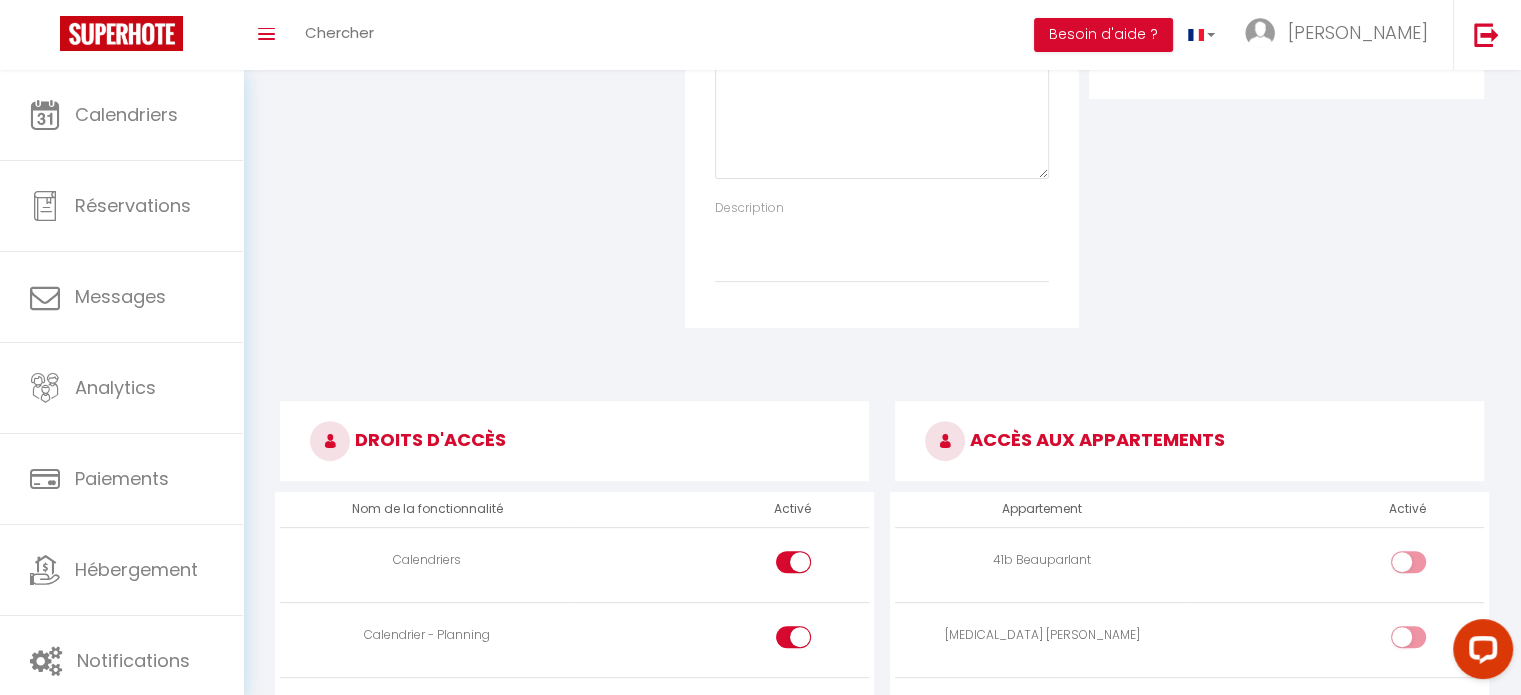 scroll, scrollTop: 200, scrollLeft: 0, axis: vertical 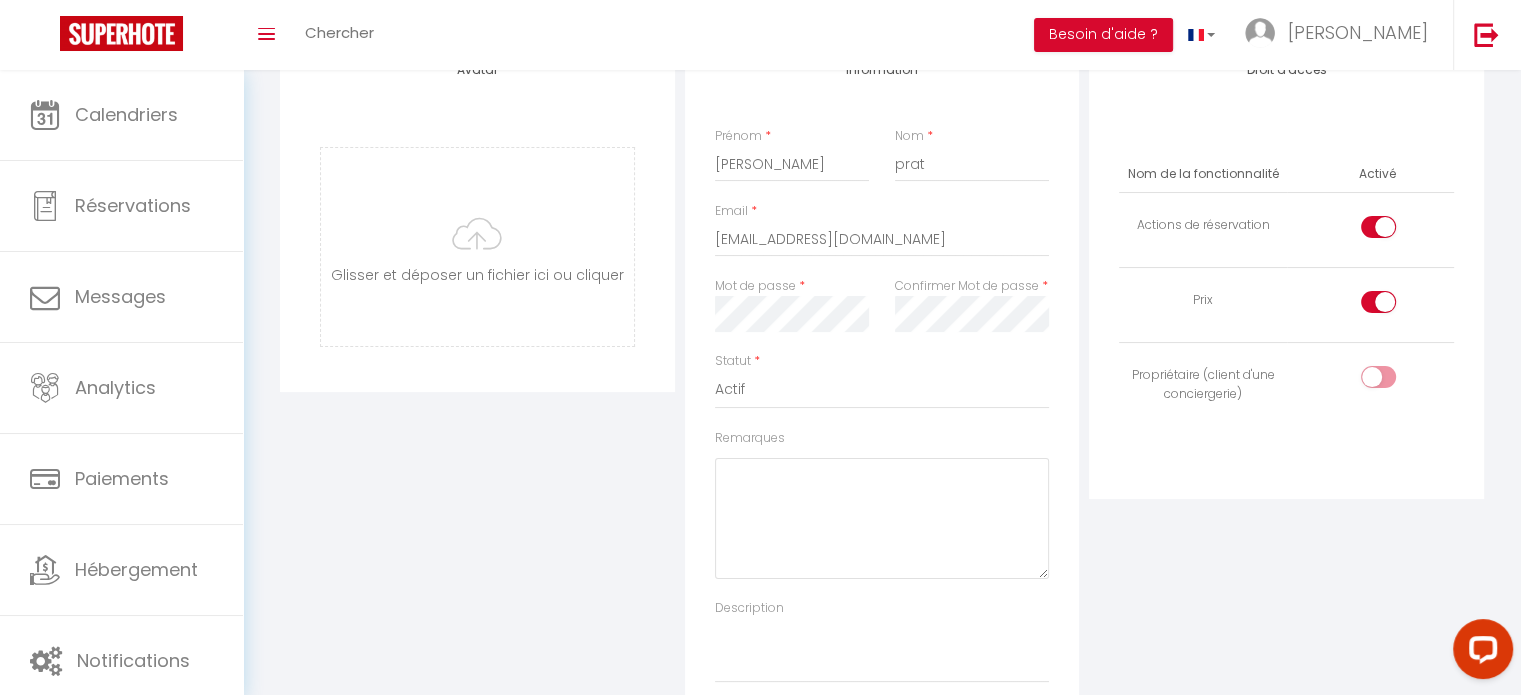 click at bounding box center [1378, 227] 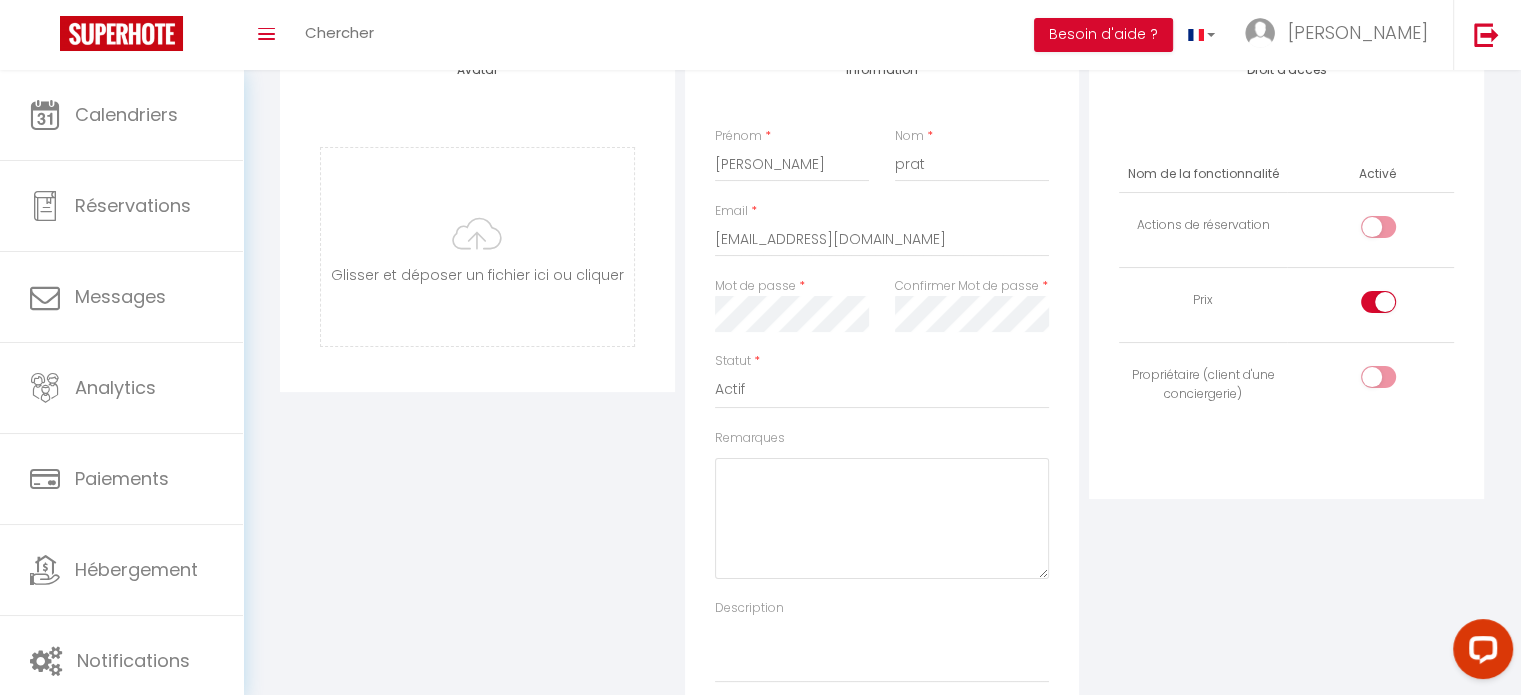 click at bounding box center [1378, 302] 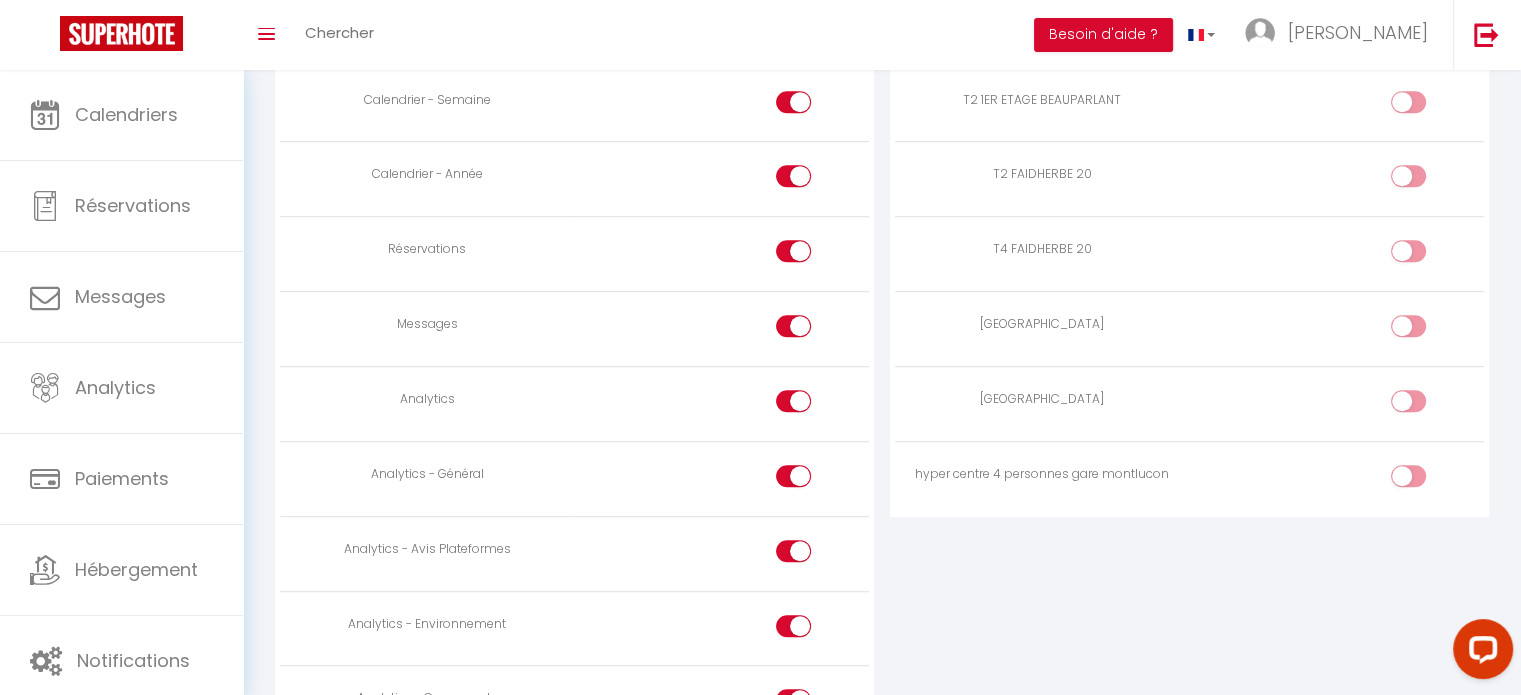 scroll, scrollTop: 1300, scrollLeft: 0, axis: vertical 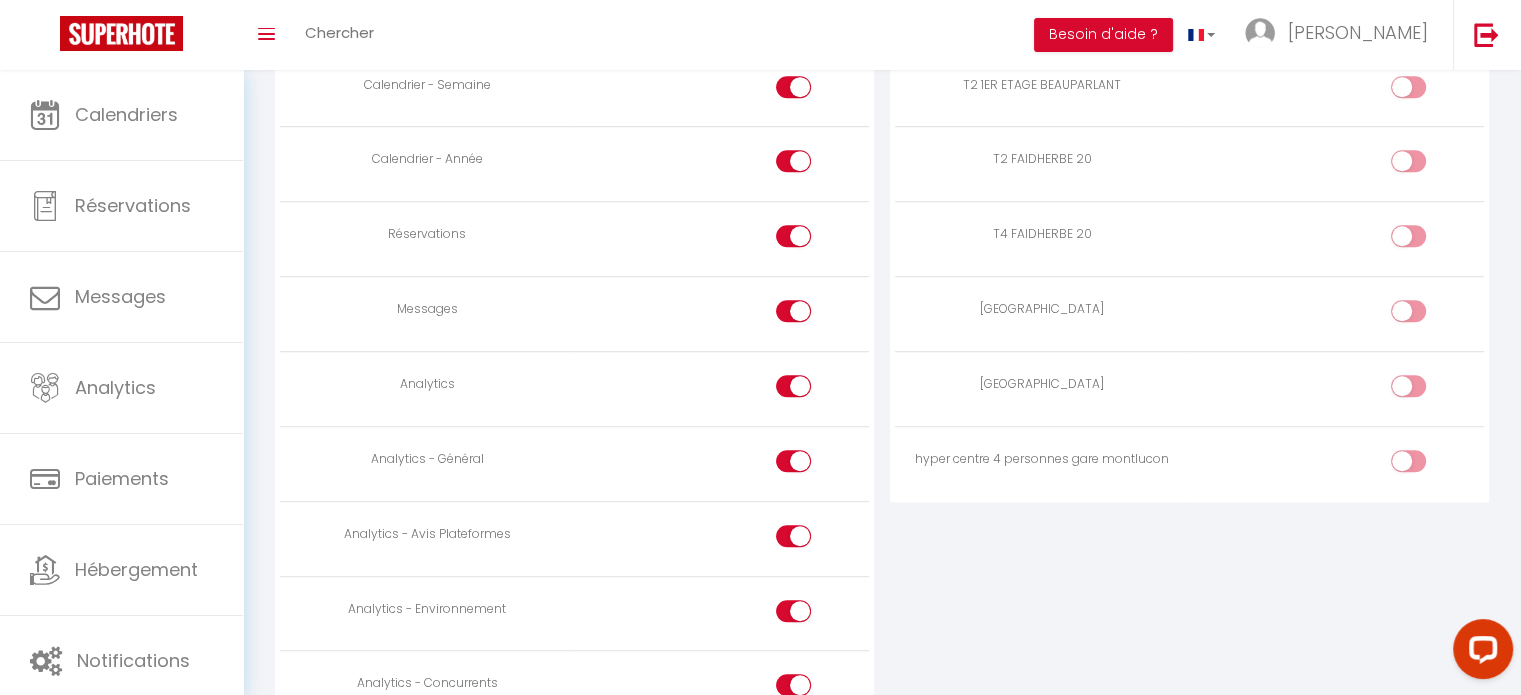 click at bounding box center [1425, 315] 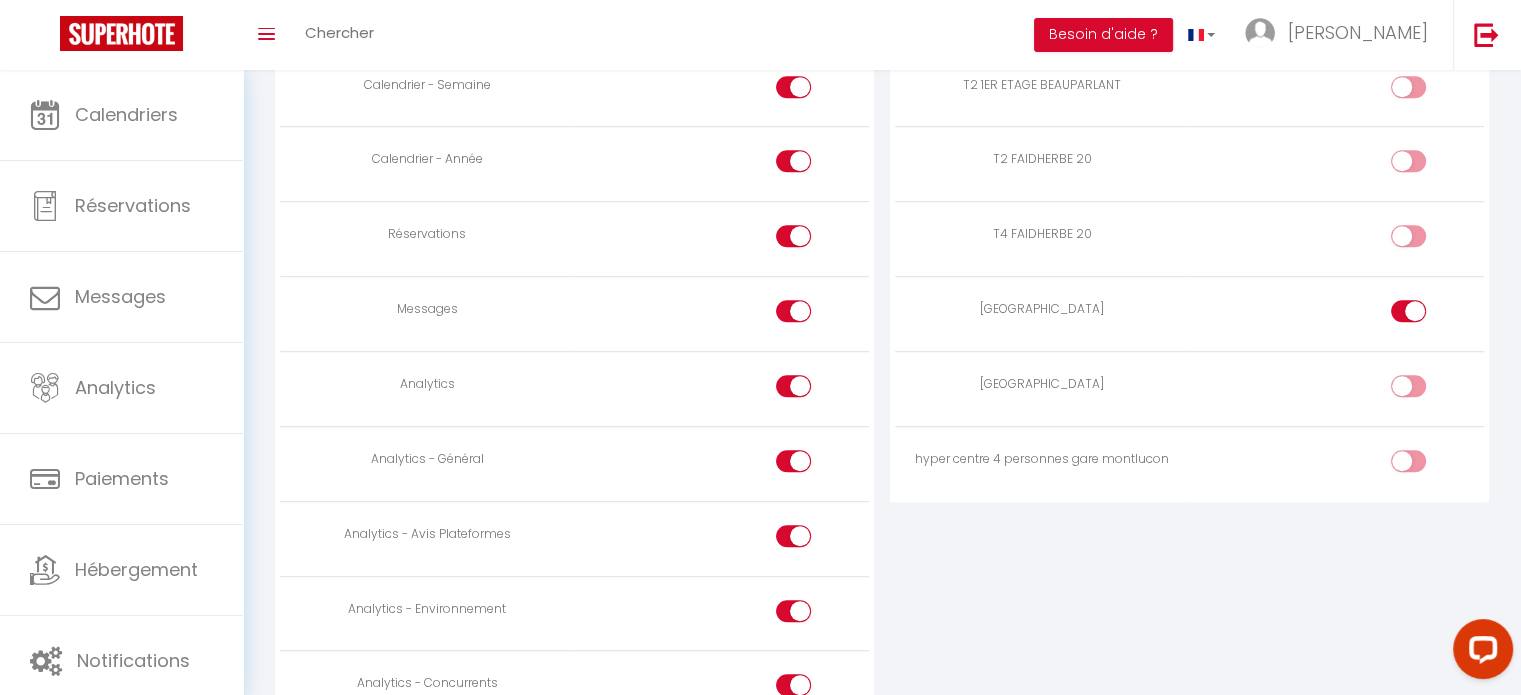 click at bounding box center [1425, 390] 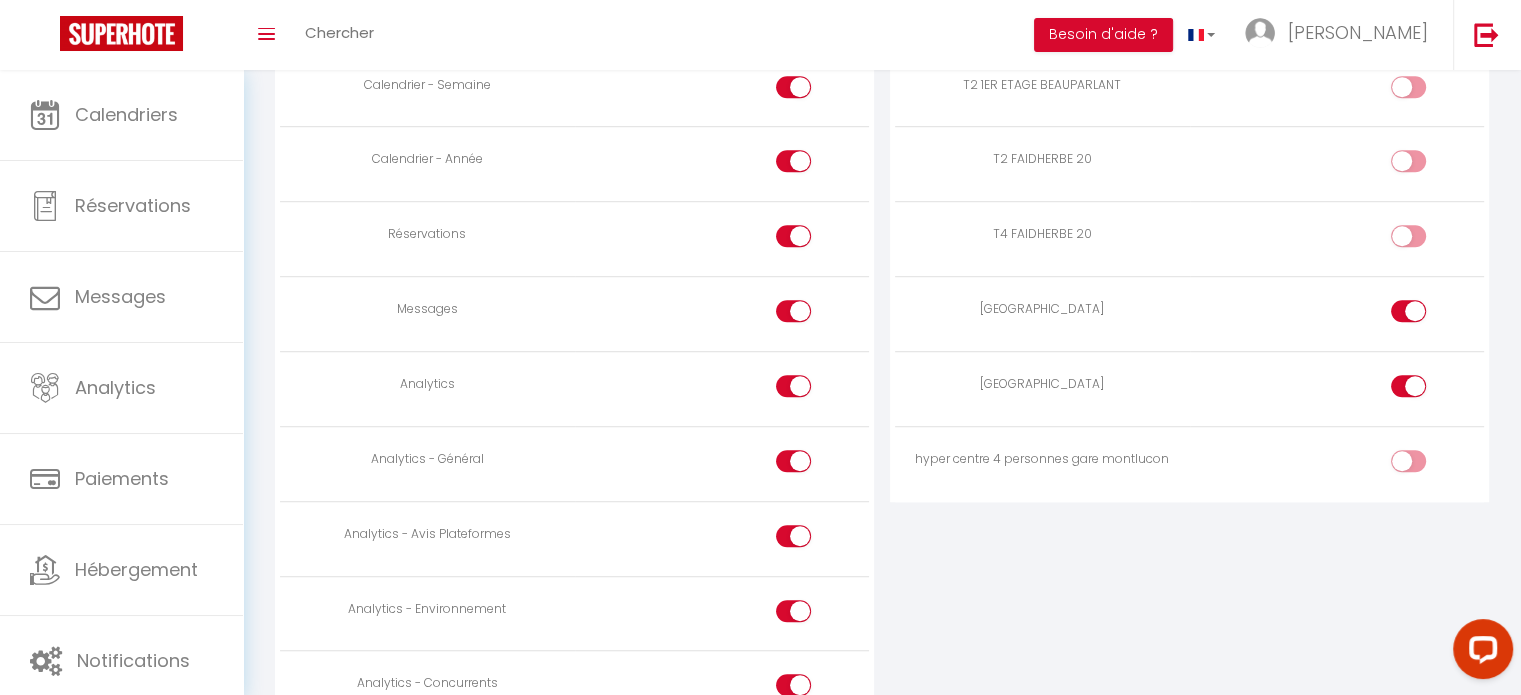 click at bounding box center [1425, 465] 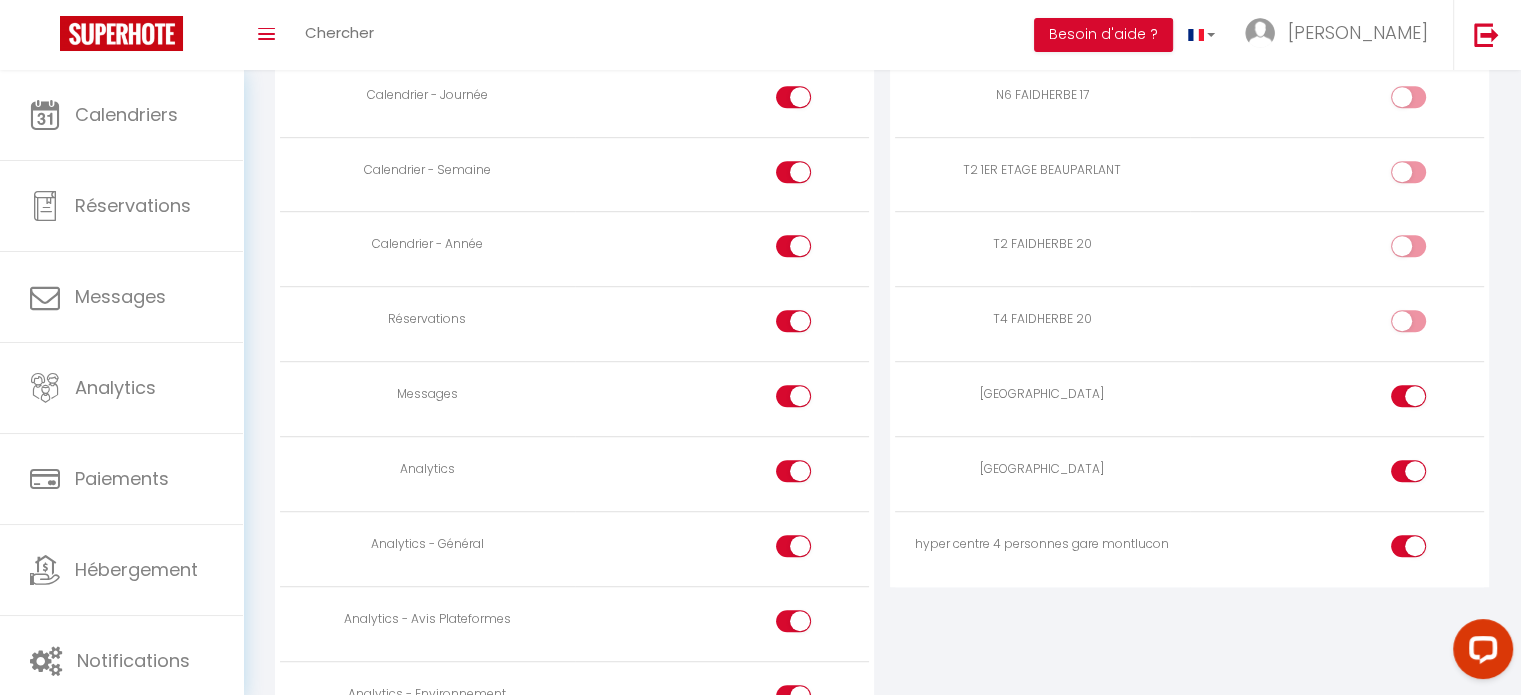 scroll, scrollTop: 1000, scrollLeft: 0, axis: vertical 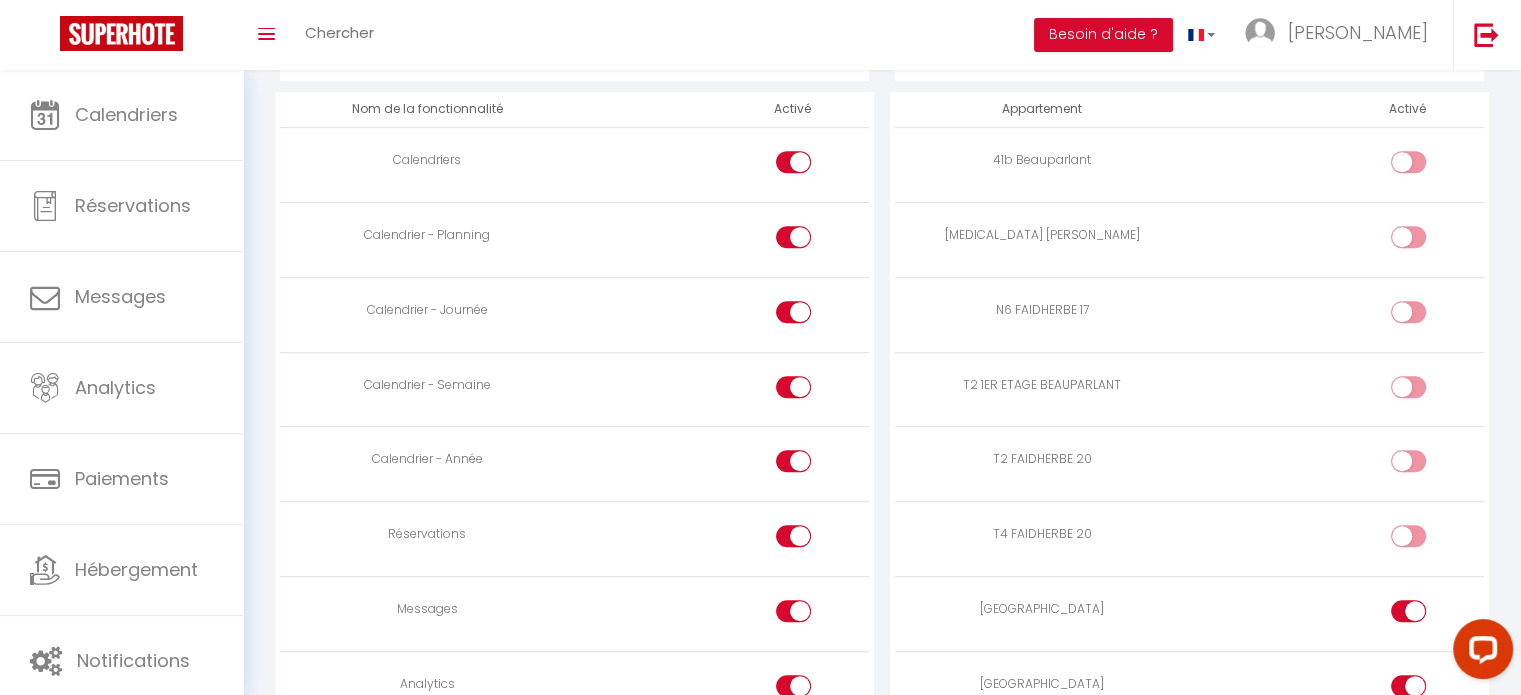 drag, startPoint x: 778, startPoint y: 527, endPoint x: 766, endPoint y: 535, distance: 14.422205 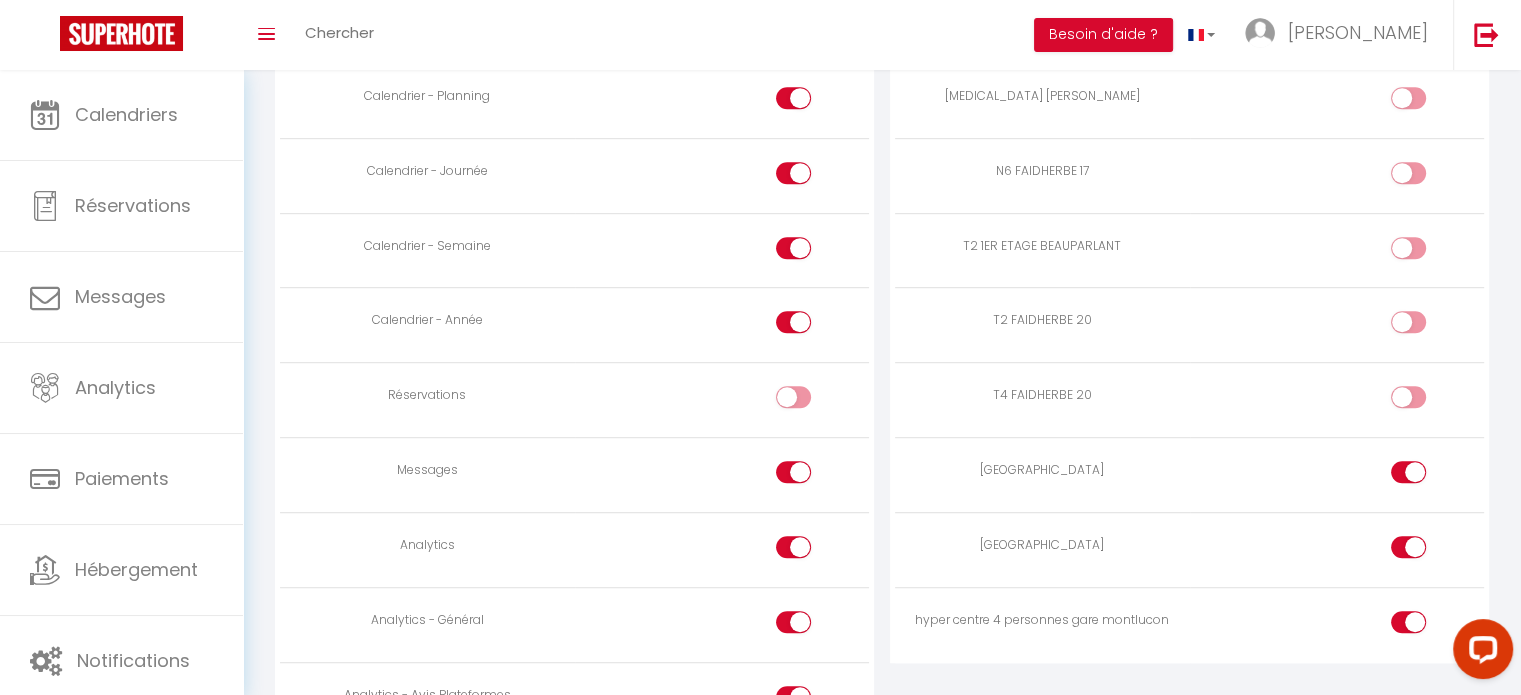 scroll, scrollTop: 1200, scrollLeft: 0, axis: vertical 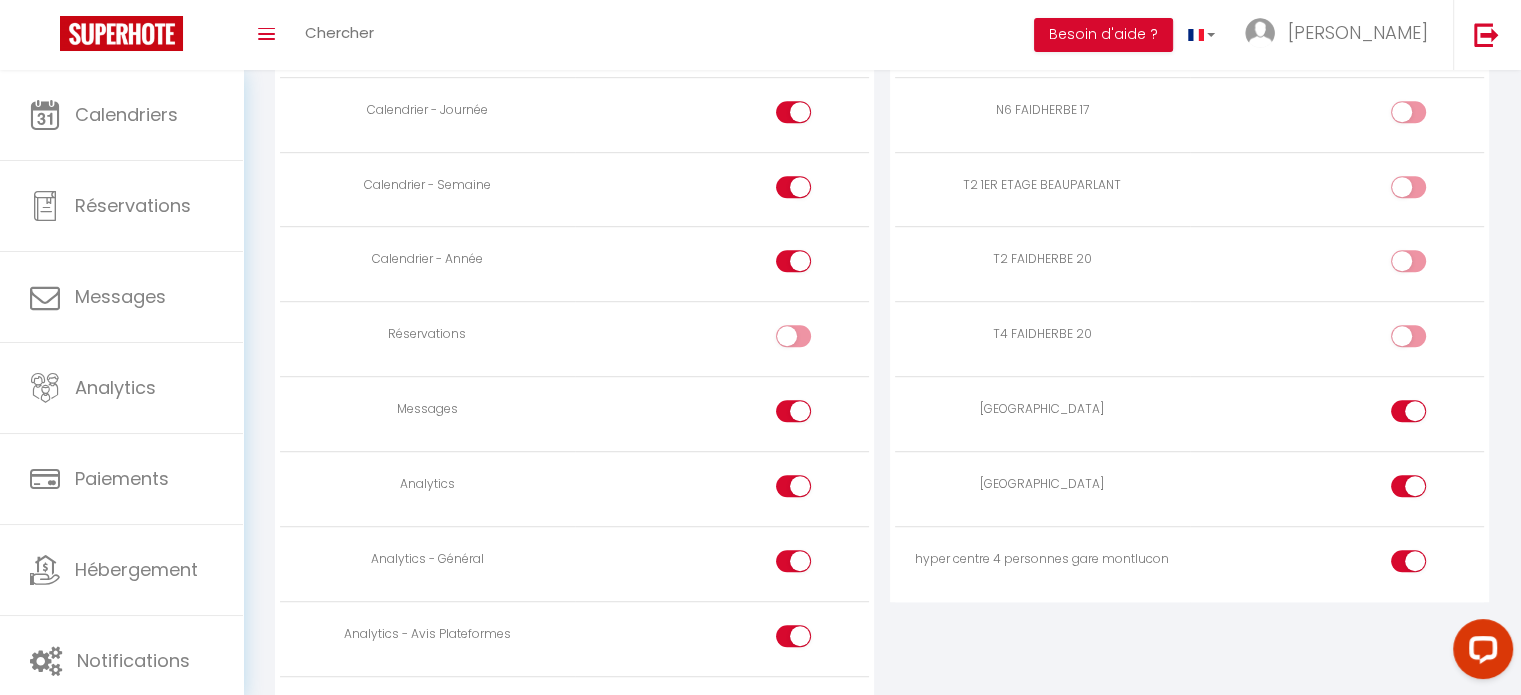 click at bounding box center [793, 411] 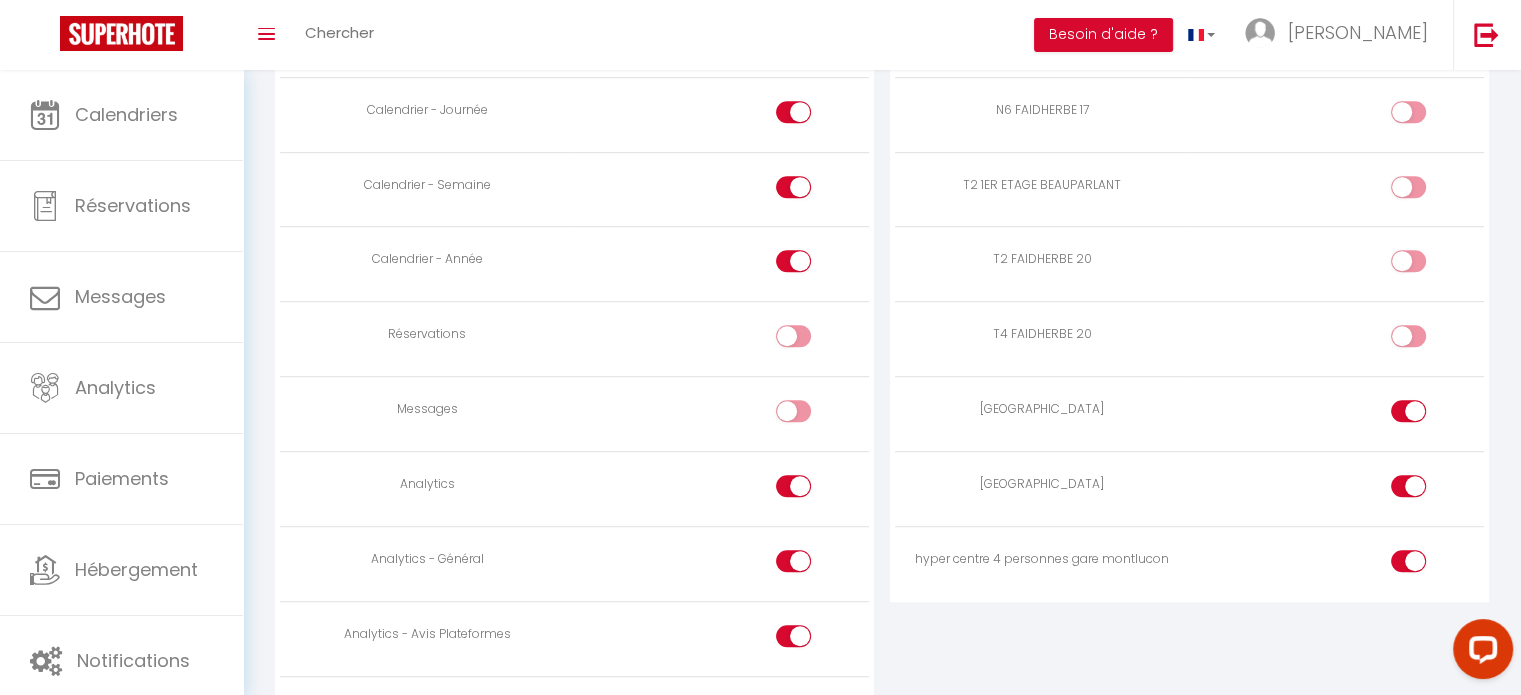 click at bounding box center [793, 486] 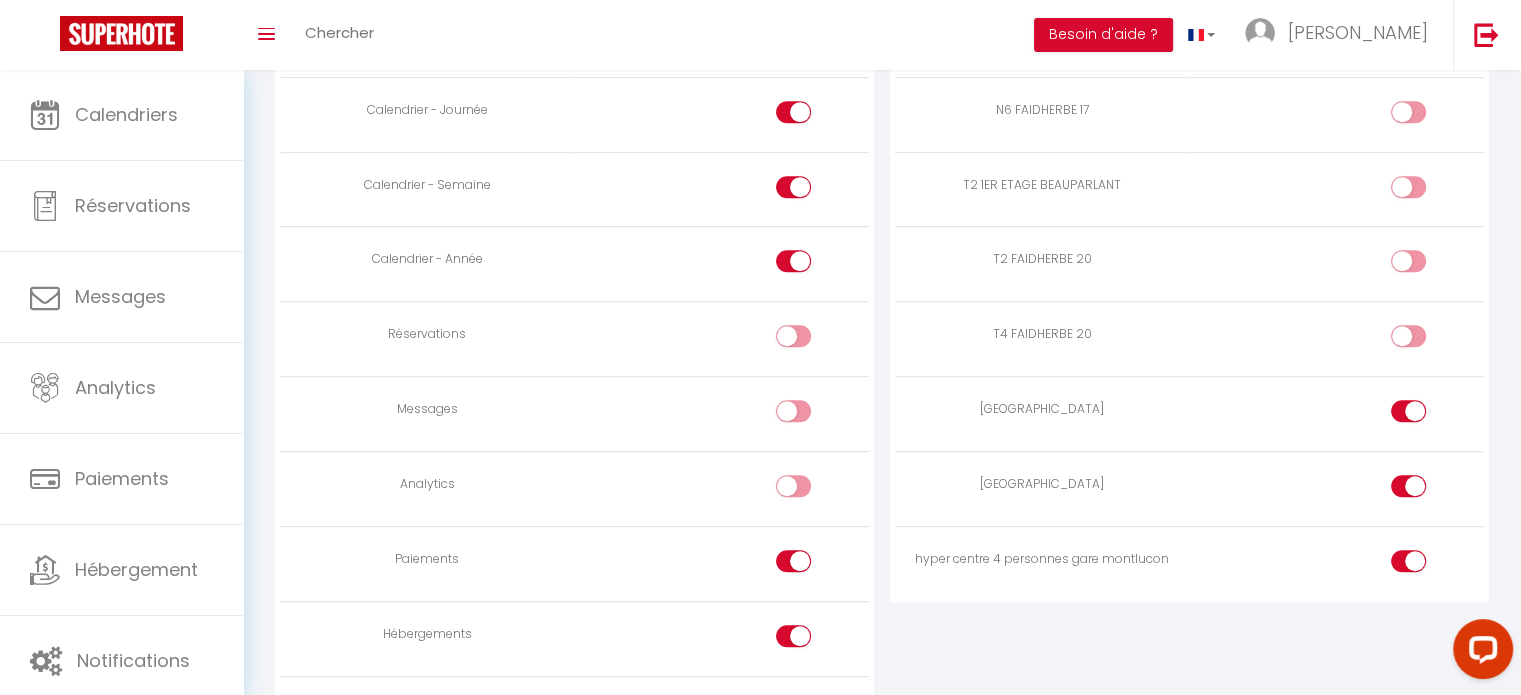 click at bounding box center (793, 561) 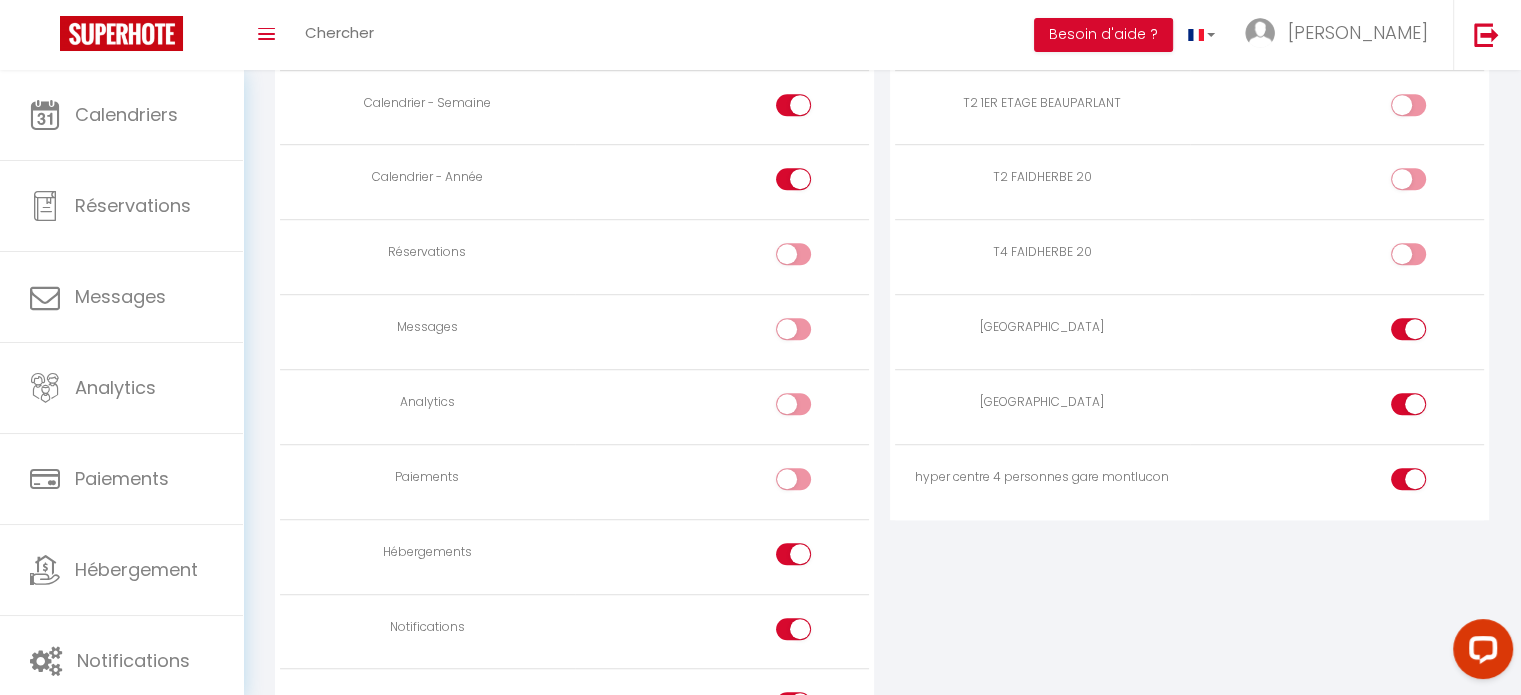 scroll, scrollTop: 1400, scrollLeft: 0, axis: vertical 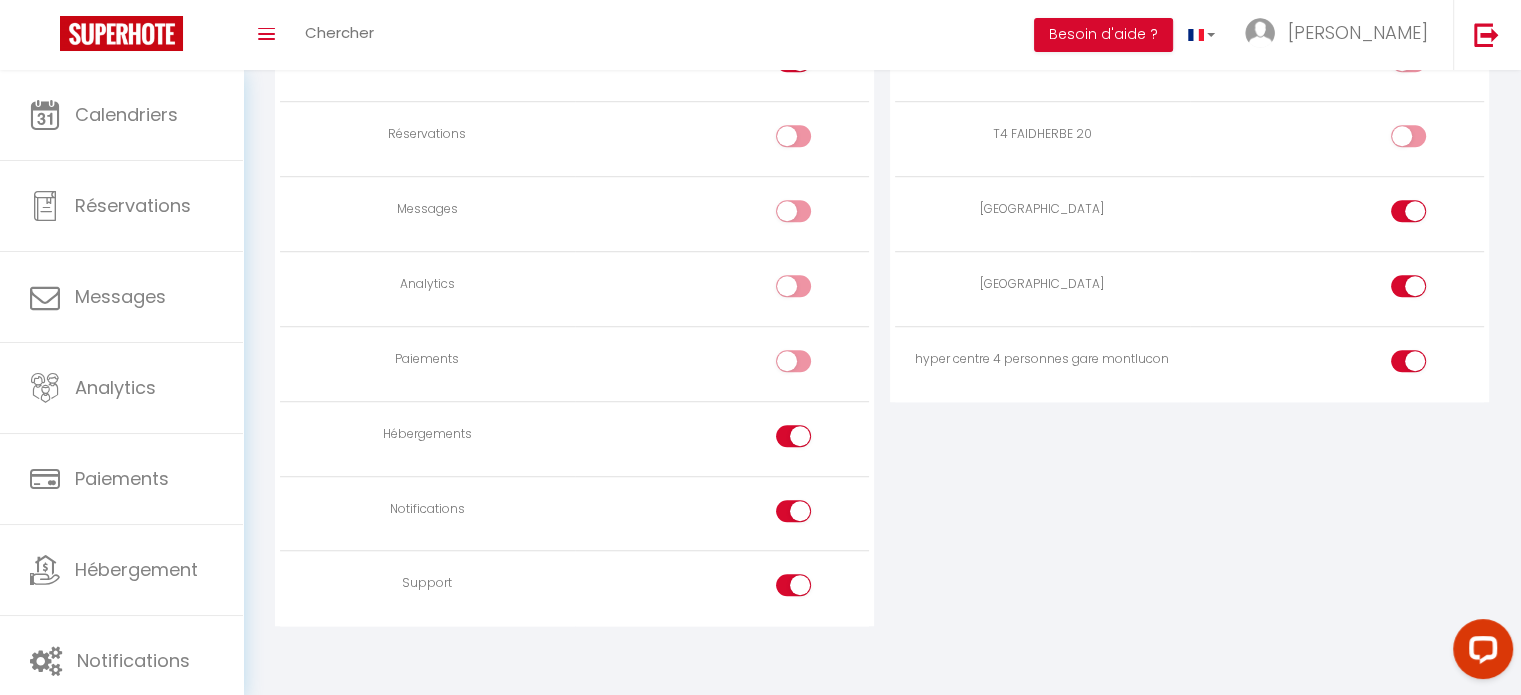 click at bounding box center (793, 436) 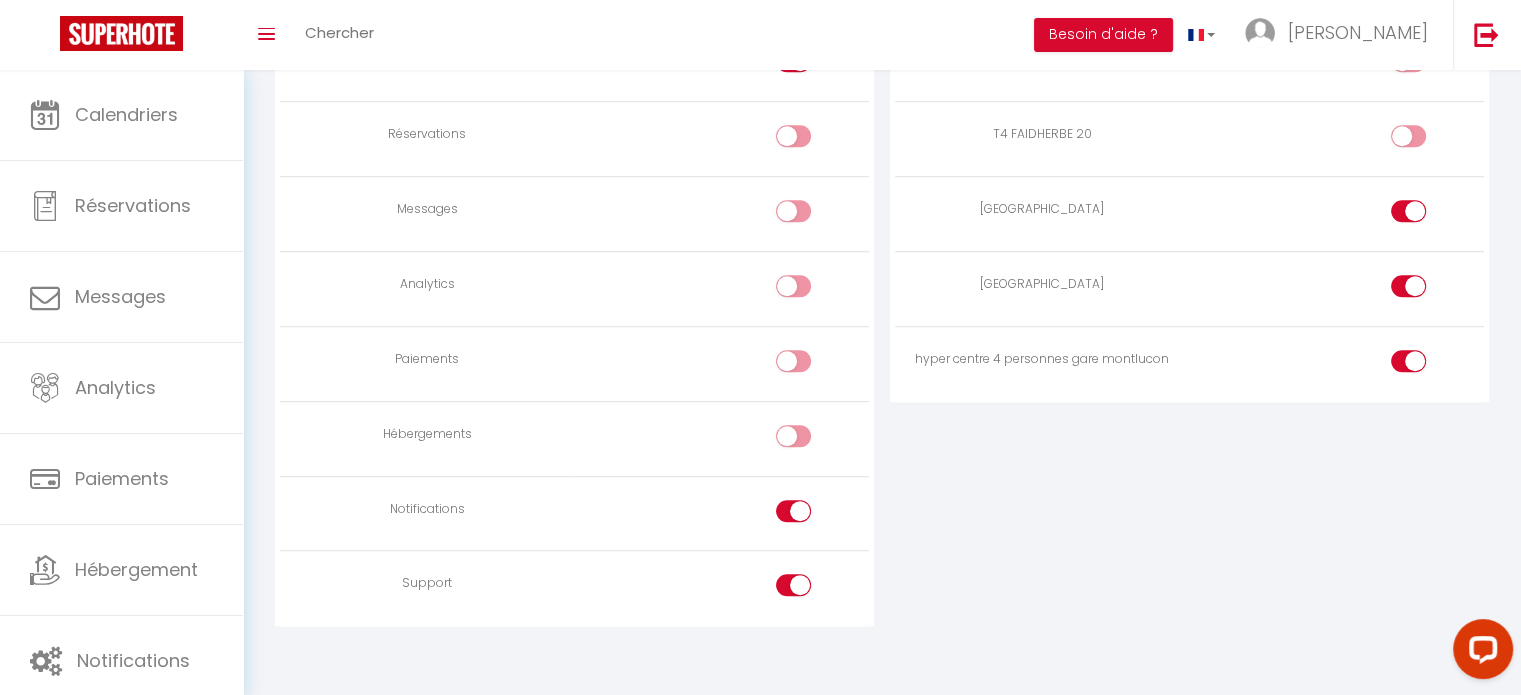 click at bounding box center [793, 511] 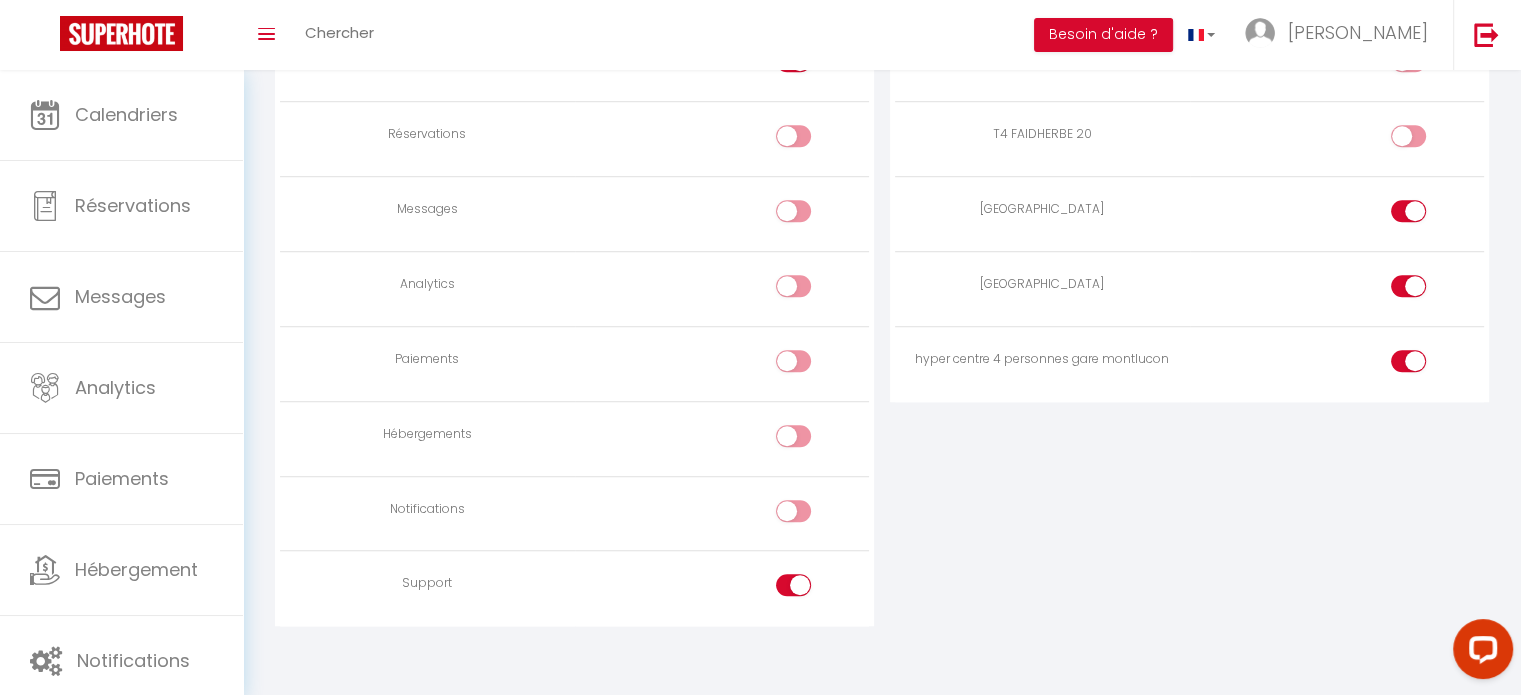 click at bounding box center [722, 588] 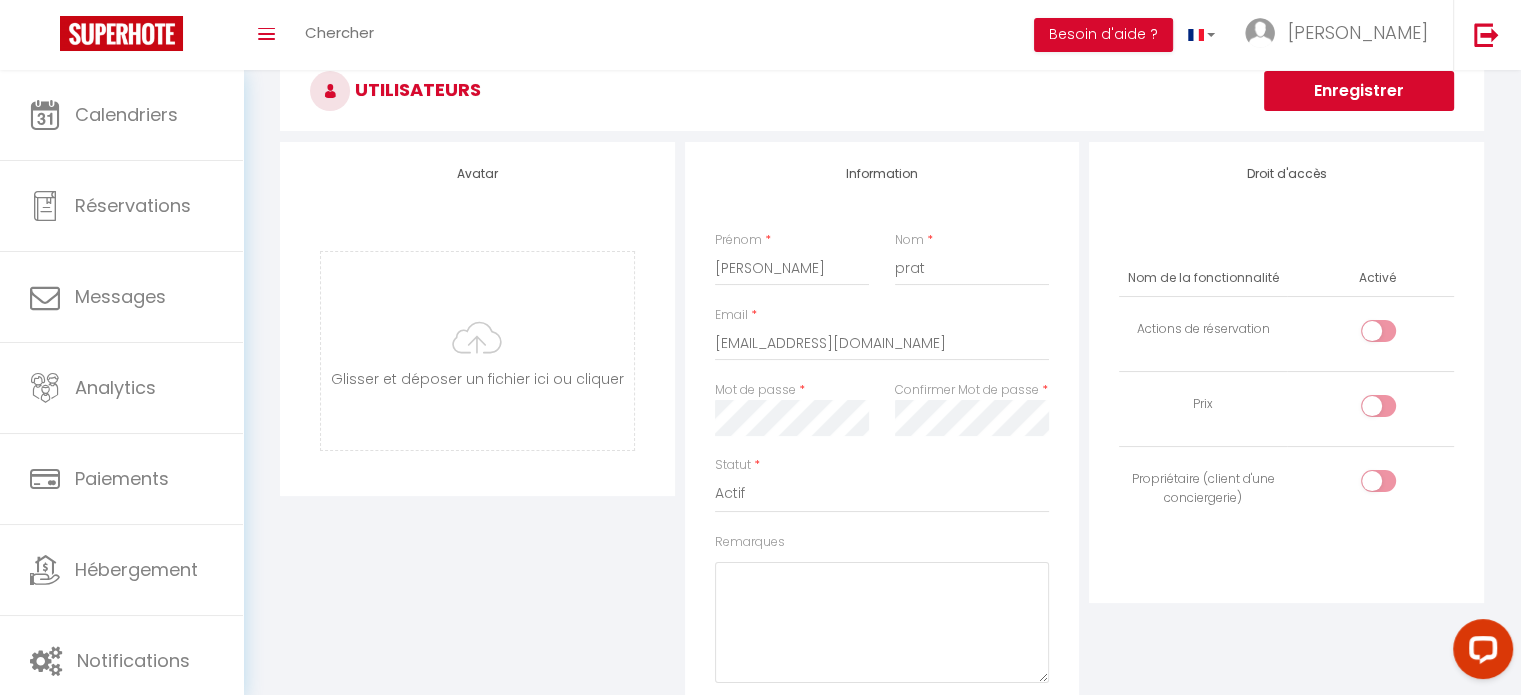 scroll, scrollTop: 0, scrollLeft: 0, axis: both 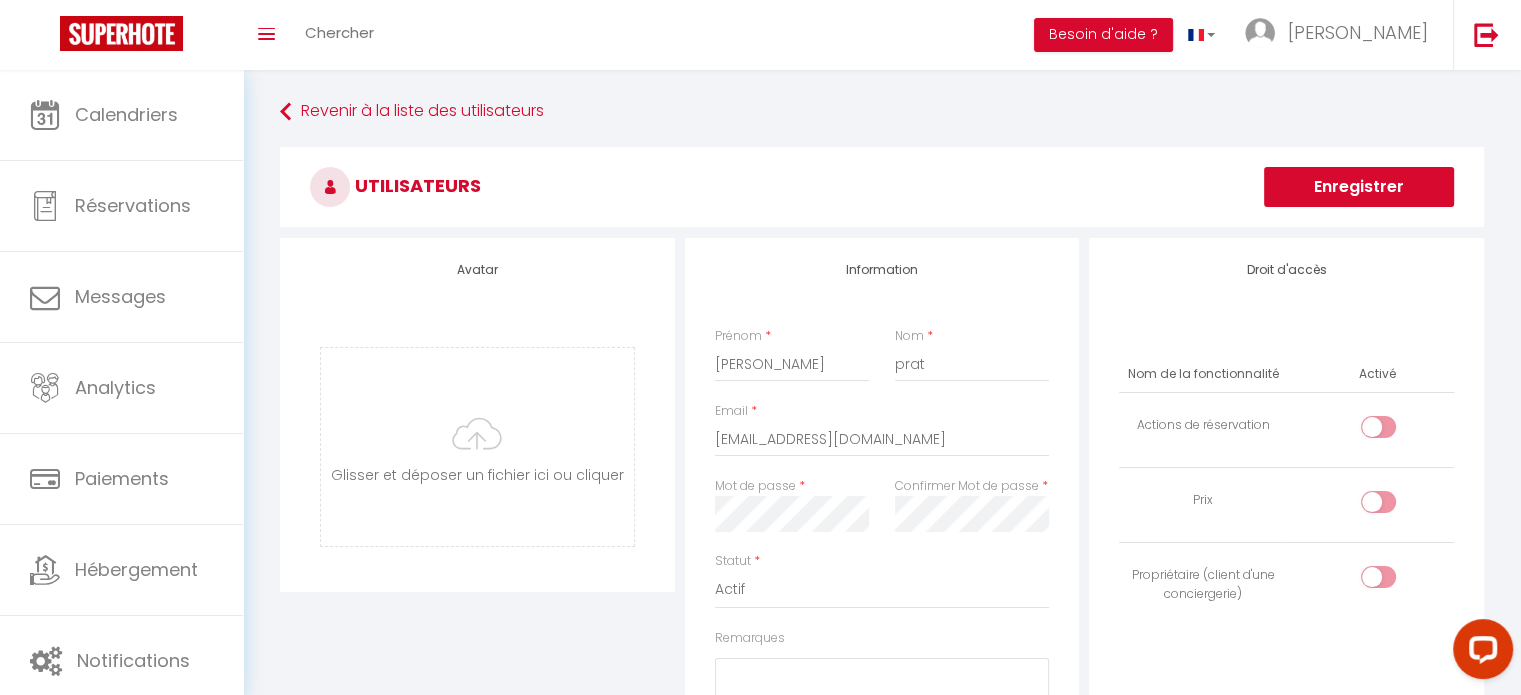 click on "Enregistrer" at bounding box center [1359, 187] 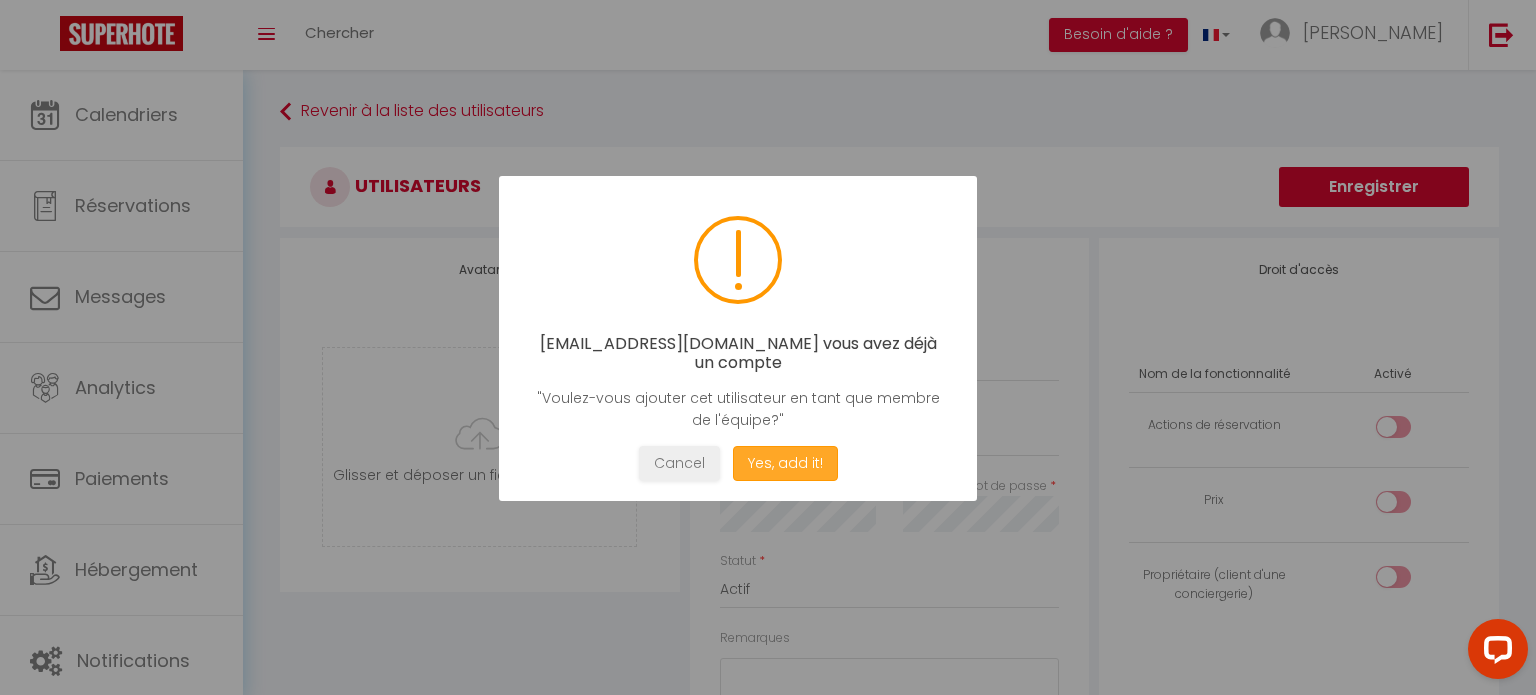 click on "Yes, add it!" at bounding box center [785, 463] 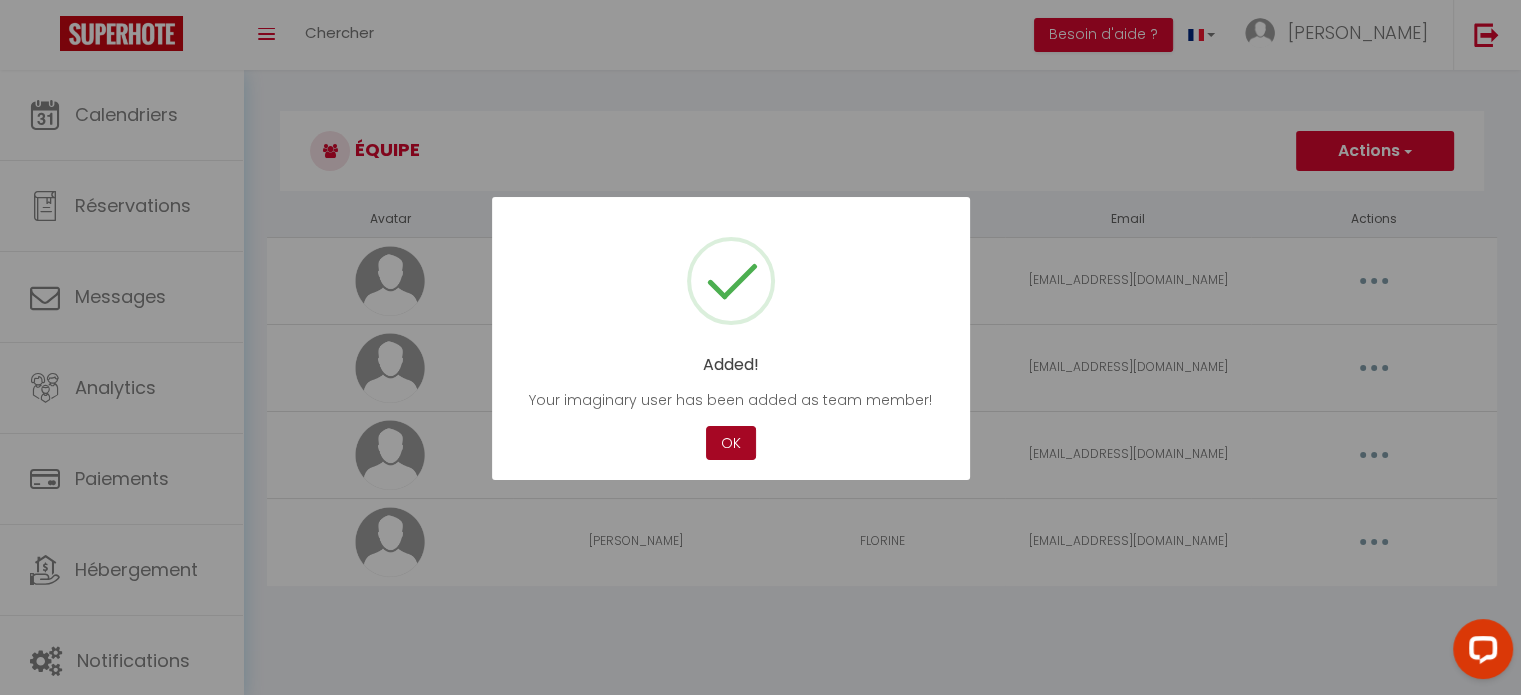 click on "OK" at bounding box center (731, 443) 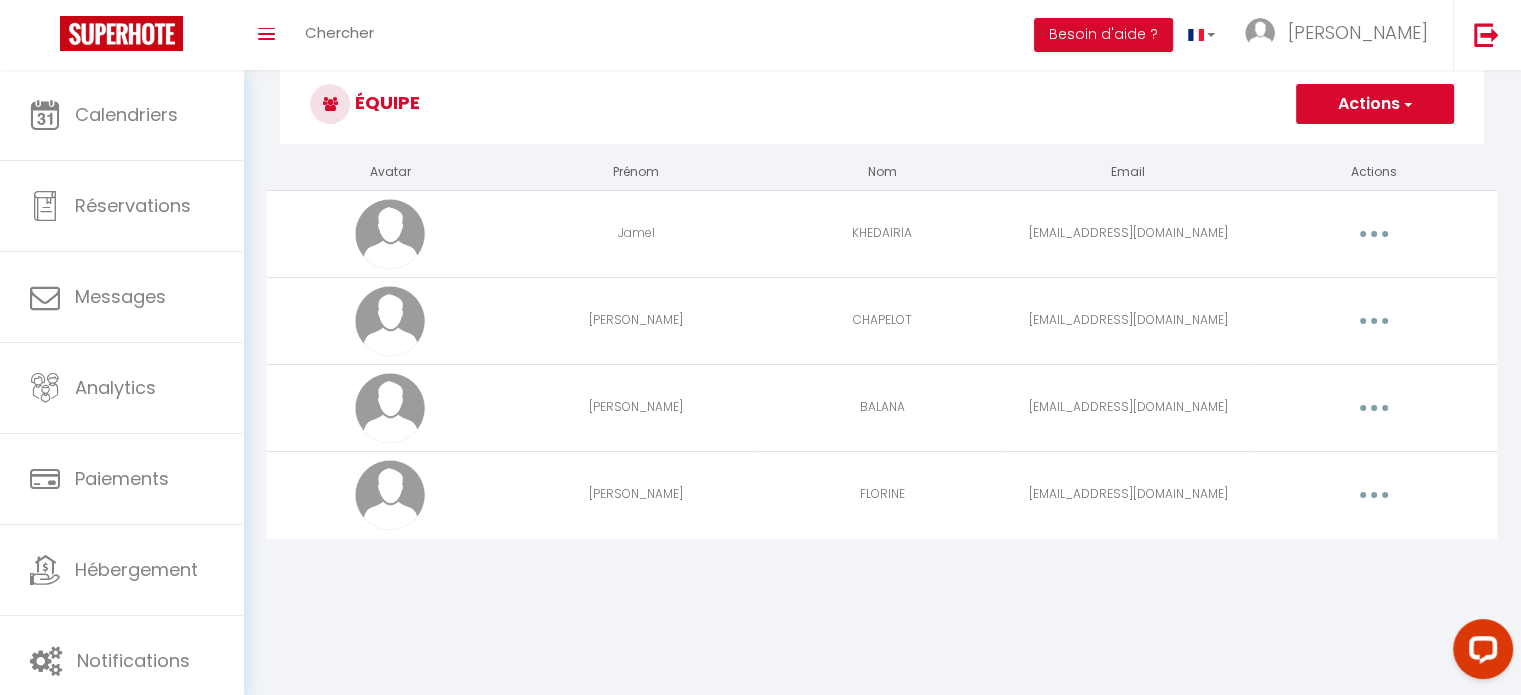 scroll, scrollTop: 70, scrollLeft: 0, axis: vertical 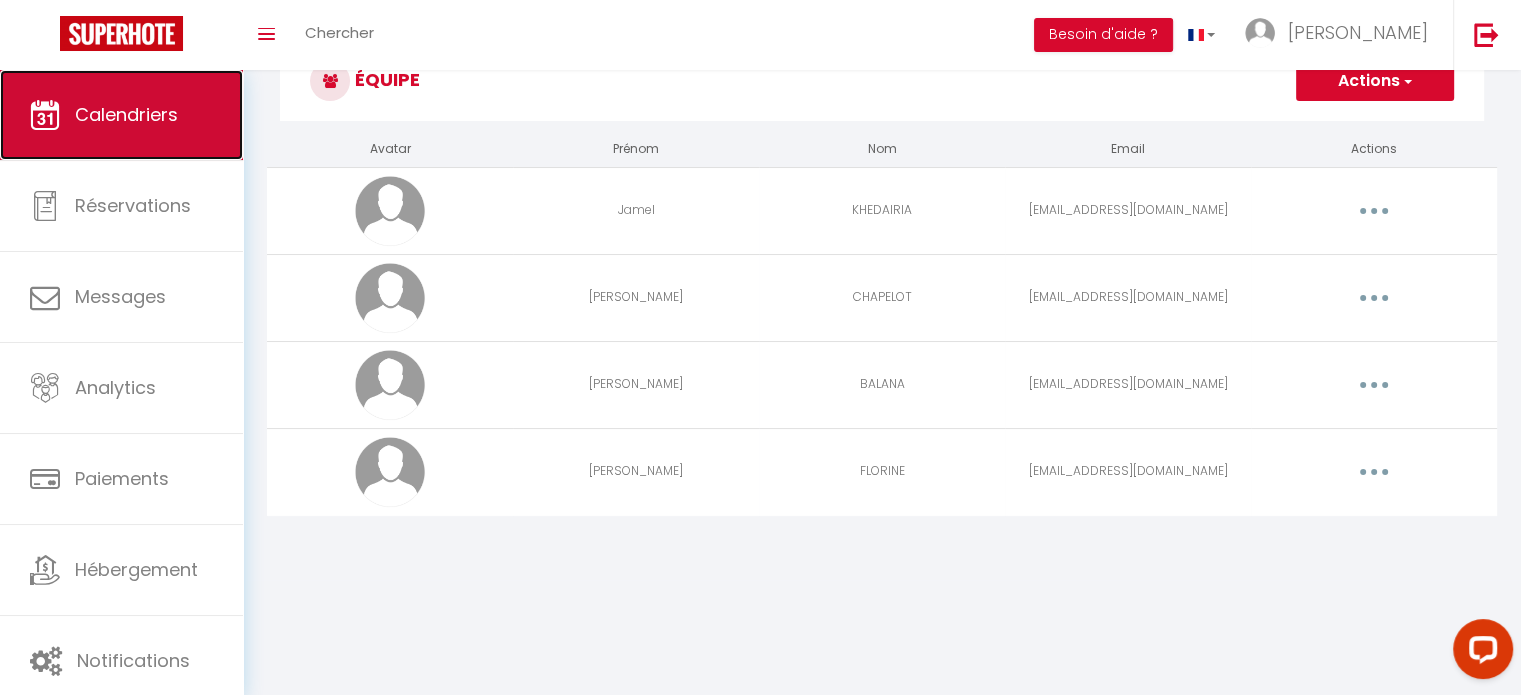 click on "Calendriers" at bounding box center [126, 114] 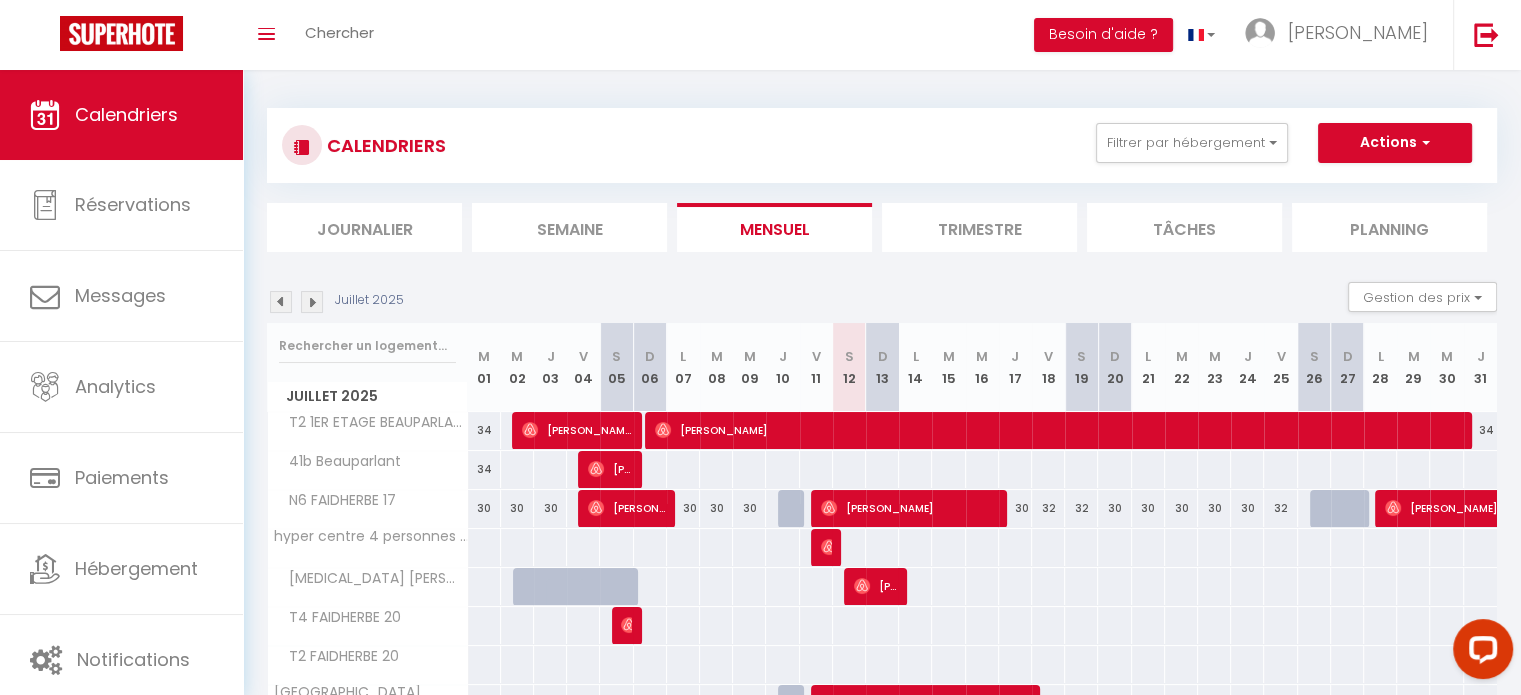 scroll, scrollTop: 0, scrollLeft: 0, axis: both 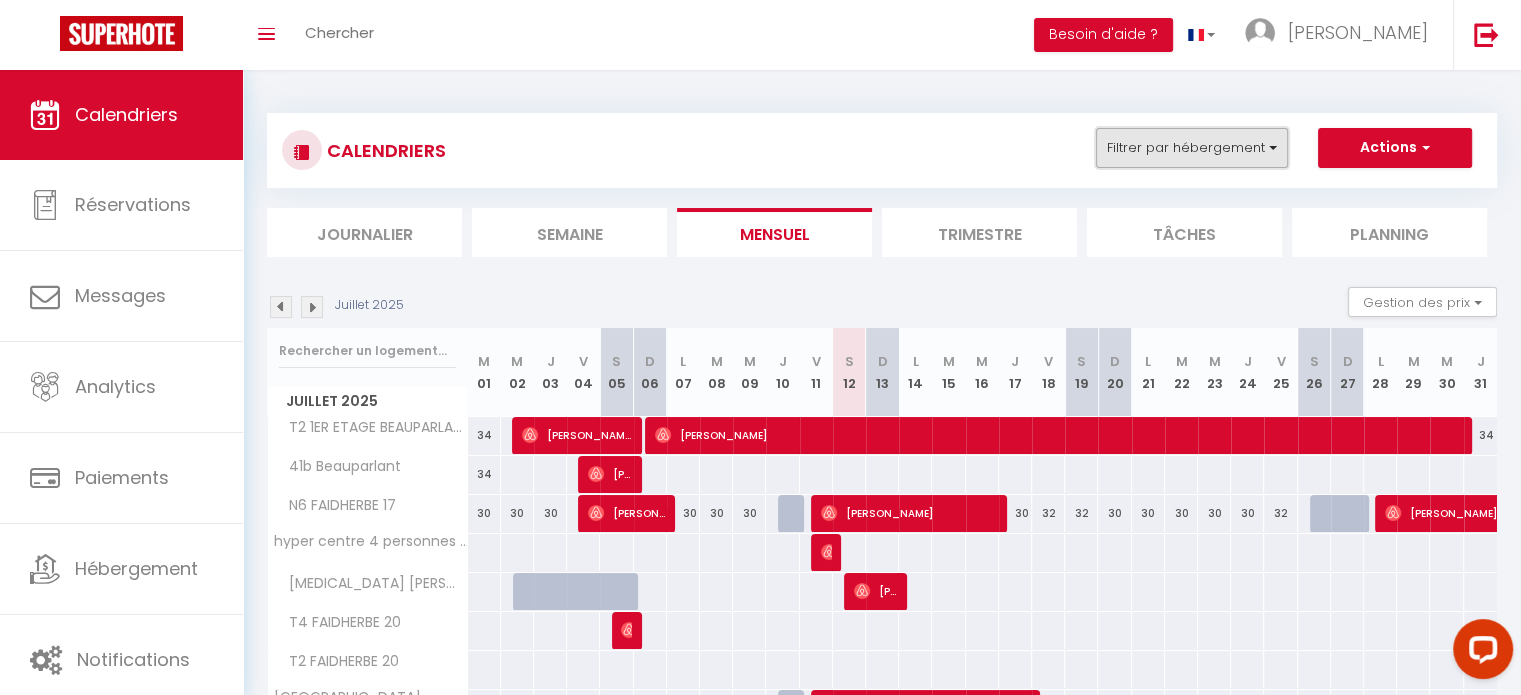 click on "Filtrer par hébergement" at bounding box center (1192, 148) 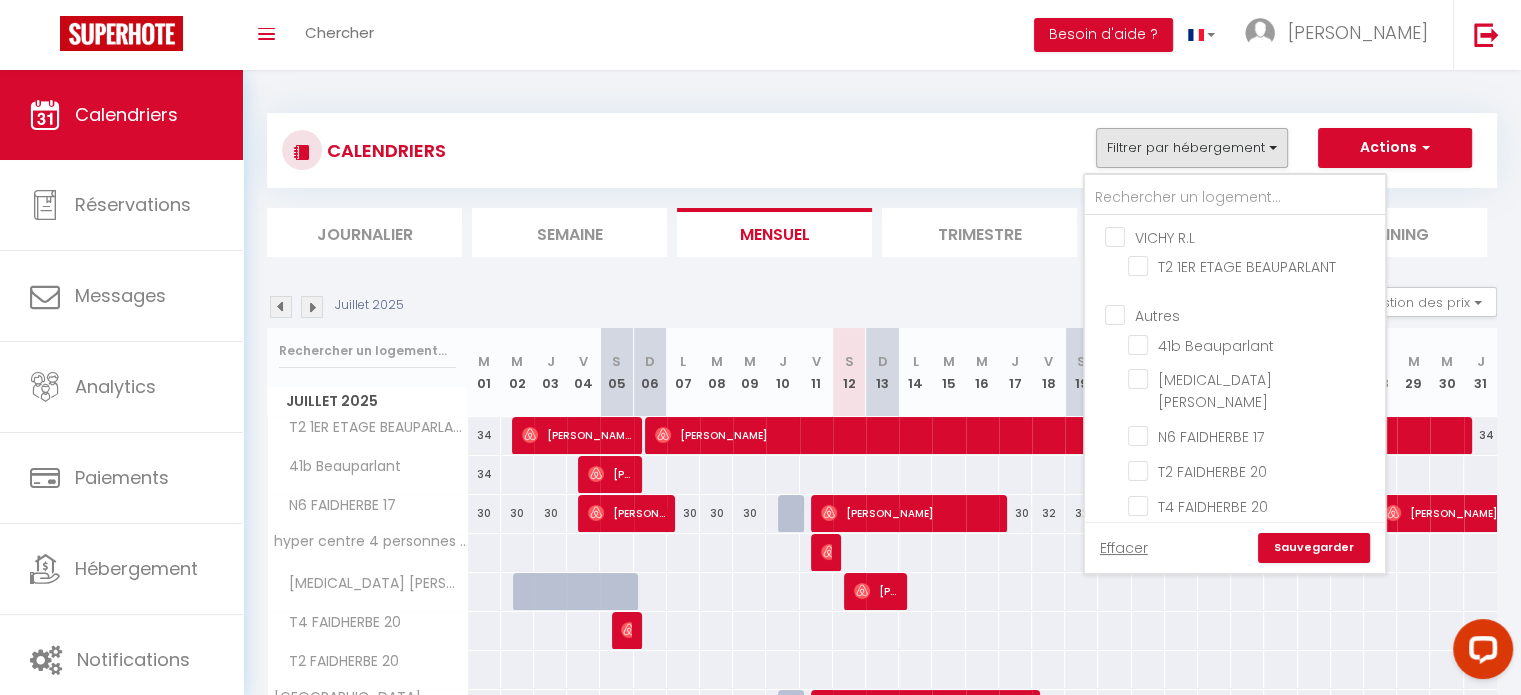click on "CALENDRIERS
Filtrer par hébergement
VICHY R.L       T2 1ER ETAGE BEAUPARLANT     Autres       41b Beauparlant     T3 DURAND     N6 FAIDHERBE 17     T2 FAIDHERBE 20     T4 FAIDHERBE 20     STUDIO N1 RUE ST PIERRE MONTLUCON     T2 N2 RUE ST PIERRE MONTLUCON     hyper centre 4 personnes gare montlucon    Effacer   Sauvegarder
Actions
Nouvelle réservation   Exporter les réservations   Importer les réservations" at bounding box center [882, 150] 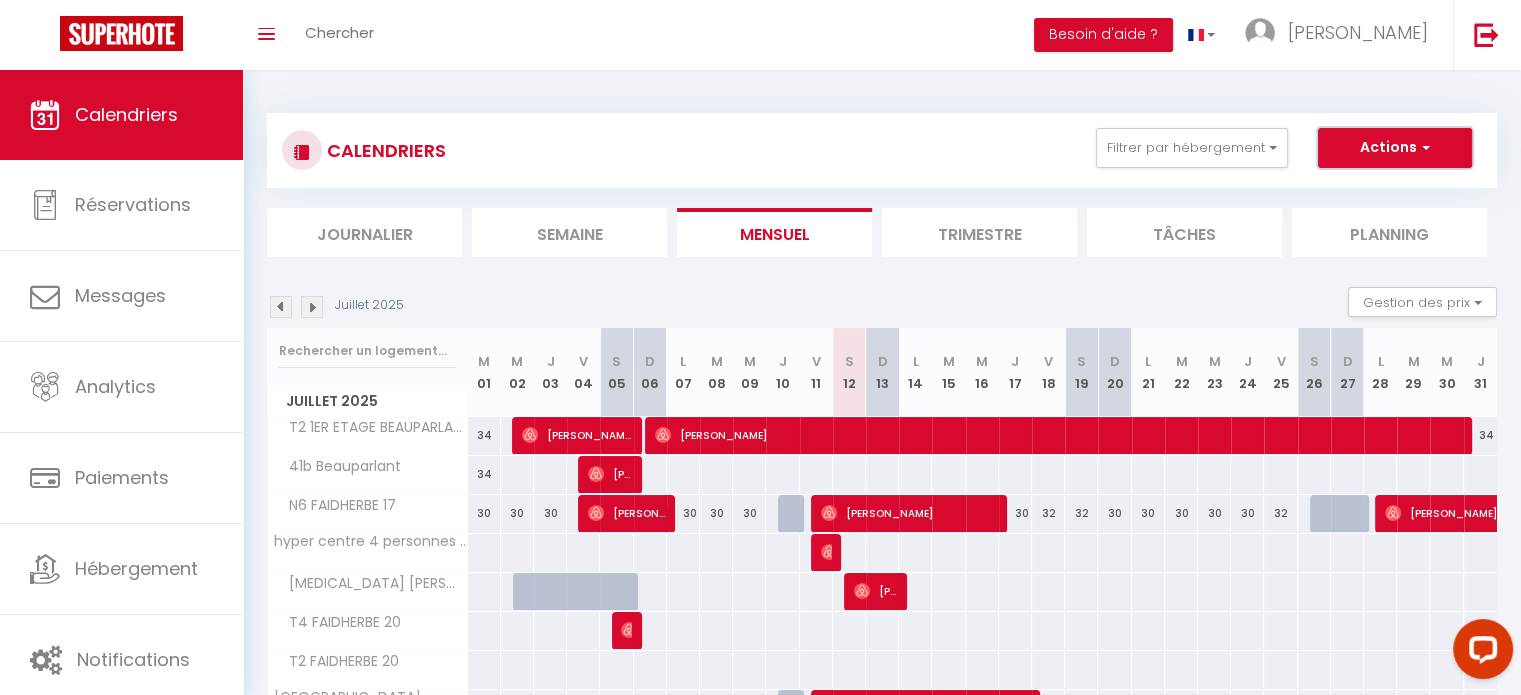 click on "Actions" at bounding box center (1395, 148) 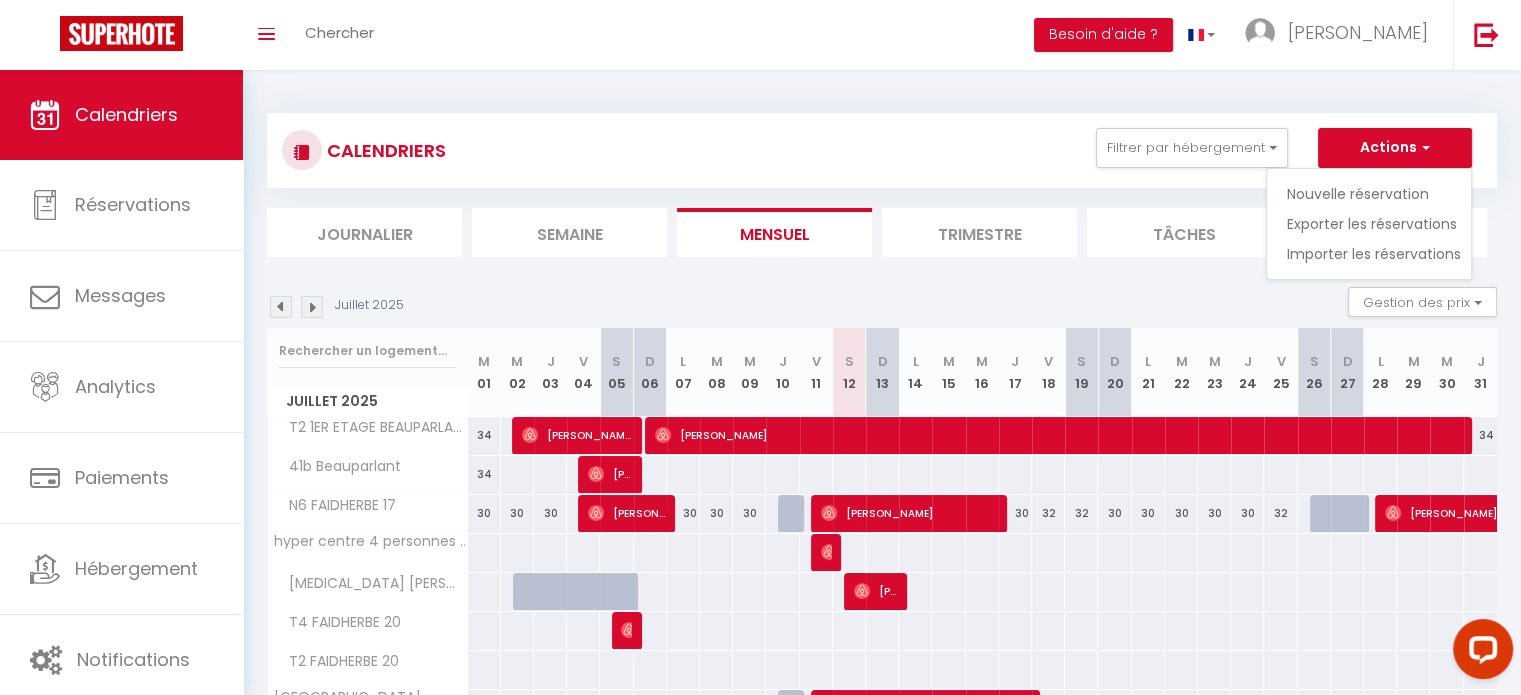click on "CALENDRIERS
Filtrer par hébergement
VICHY R.L       T2 1ER ETAGE BEAUPARLANT     Autres       41b Beauparlant     T3 DURAND     N6 FAIDHERBE 17     T2 FAIDHERBE 20     T4 FAIDHERBE 20     STUDIO N1 RUE ST PIERRE MONTLUCON     T2 N2 RUE ST PIERRE MONTLUCON     hyper centre 4 personnes gare montlucon    Effacer   Sauvegarder
Actions
Nouvelle réservation   Exporter les réservations   Importer les réservations" at bounding box center [882, 150] 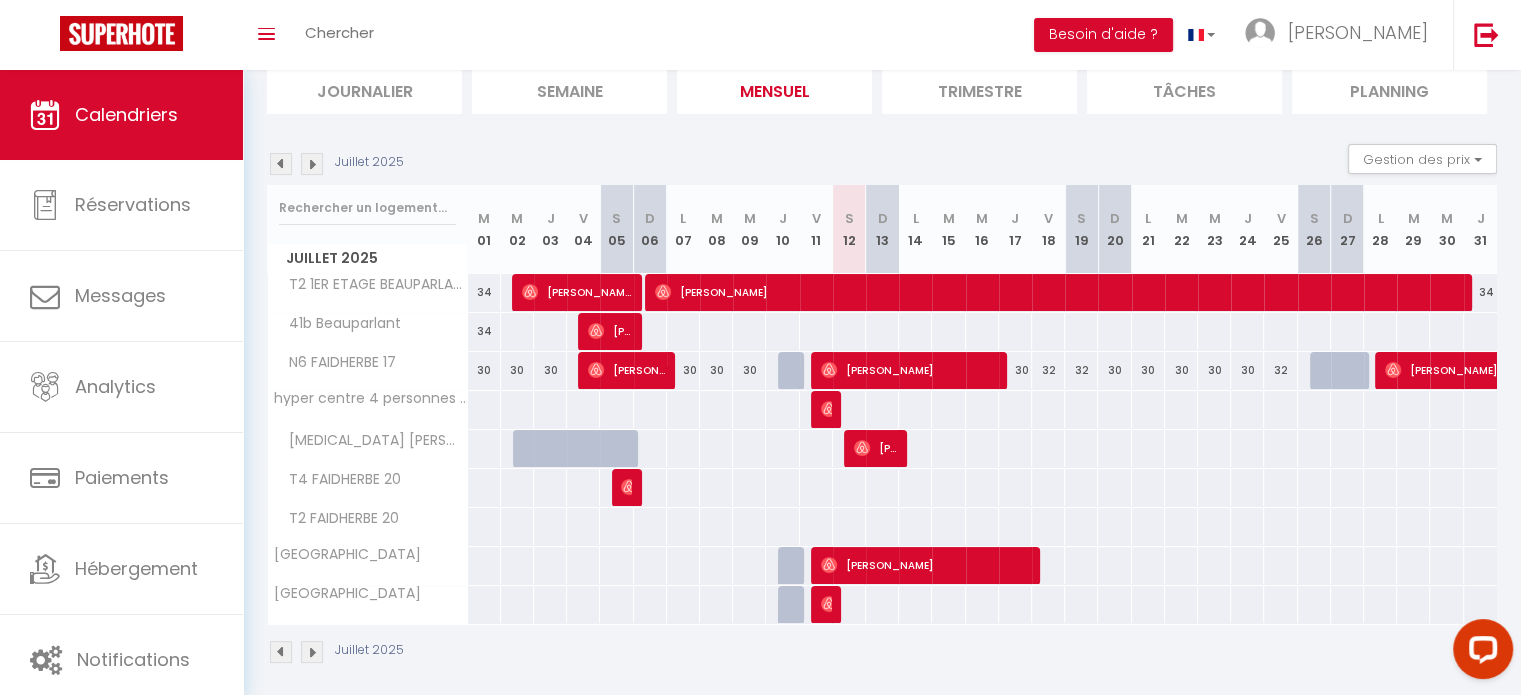 scroll, scrollTop: 152, scrollLeft: 0, axis: vertical 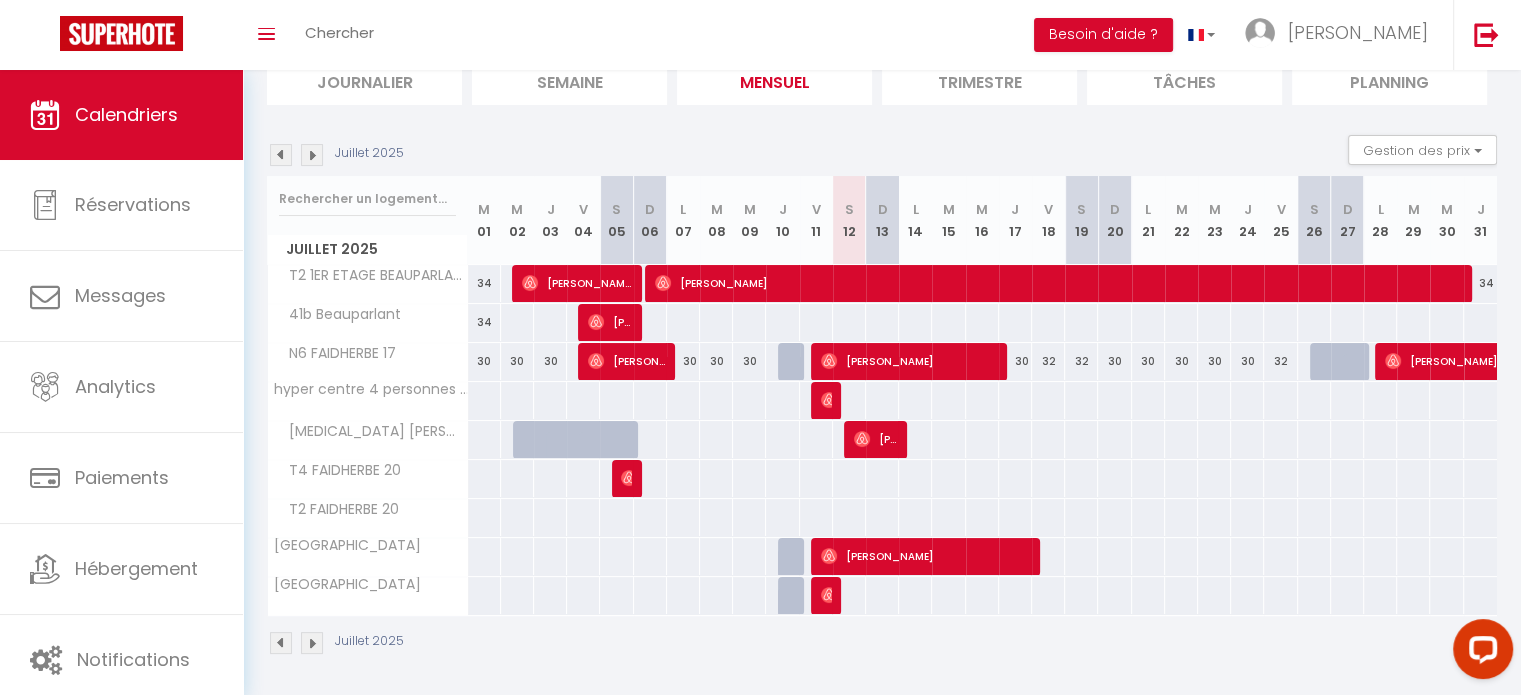 click on "T2 1ER ETAGE BEAUPARLANT" at bounding box center (371, 276) 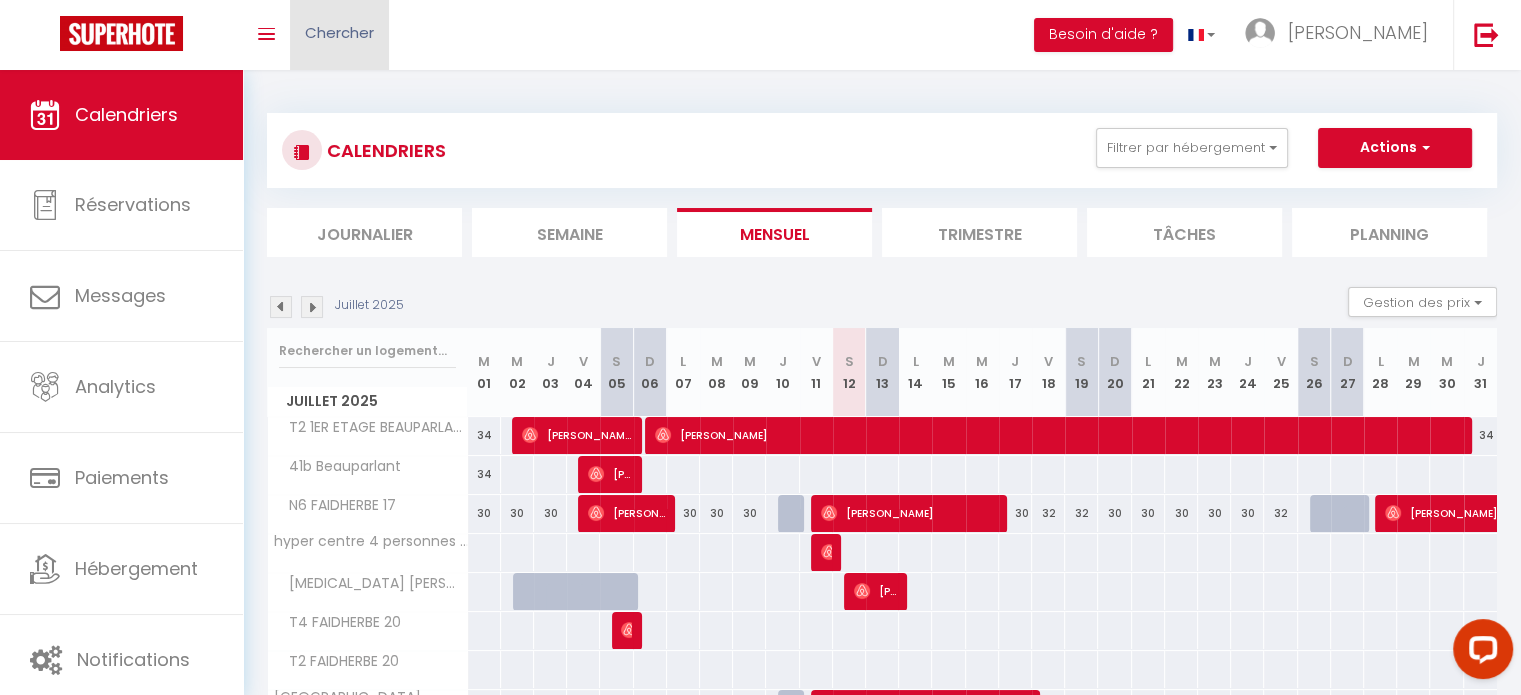 click on "Chercher" at bounding box center [339, 32] 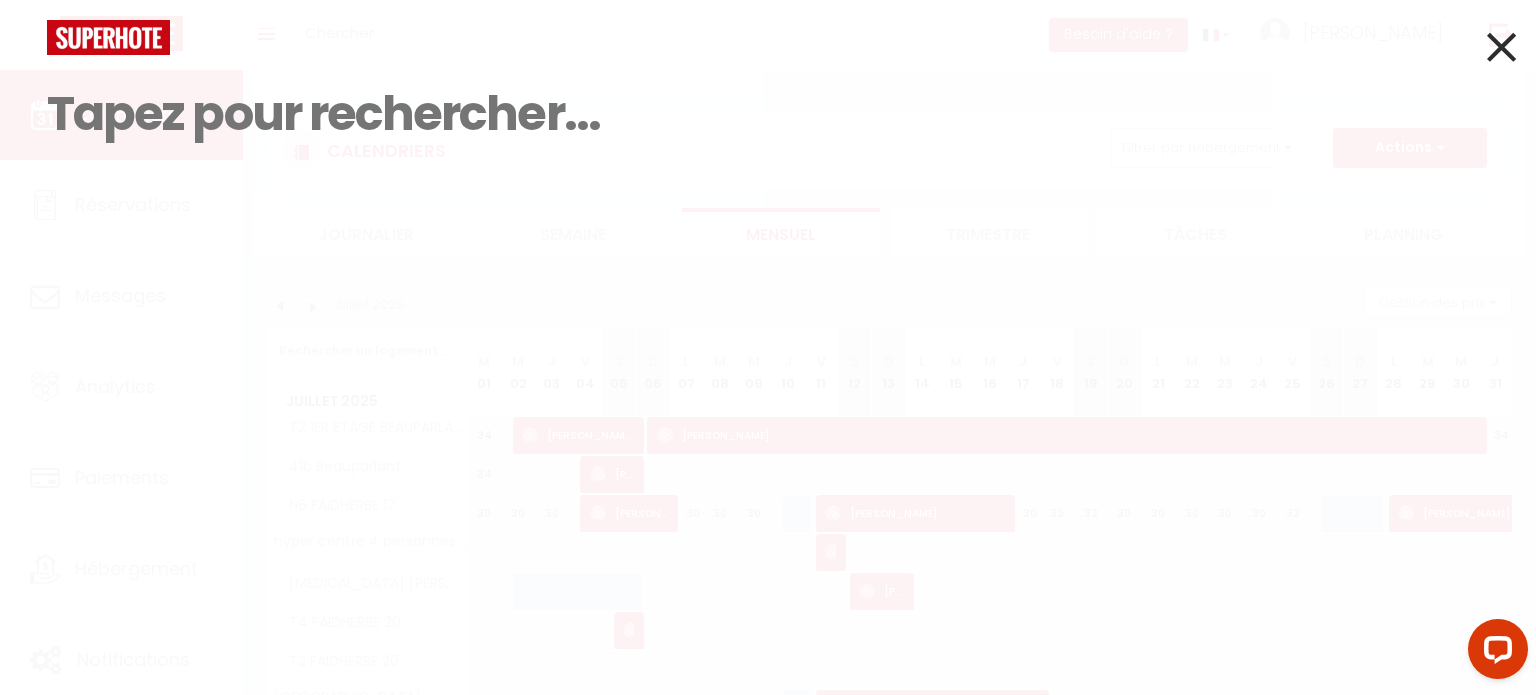 click at bounding box center (1501, 47) 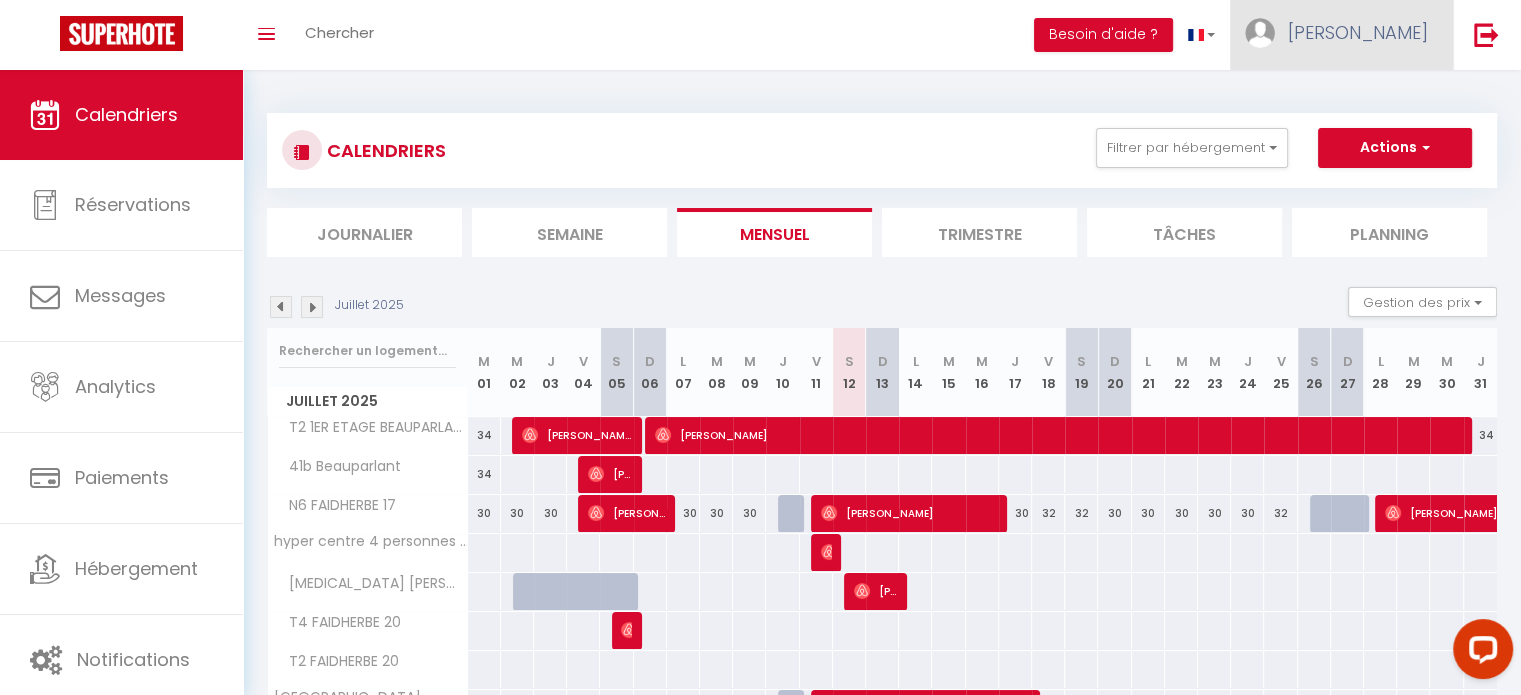 click on "[PERSON_NAME]" at bounding box center [1341, 35] 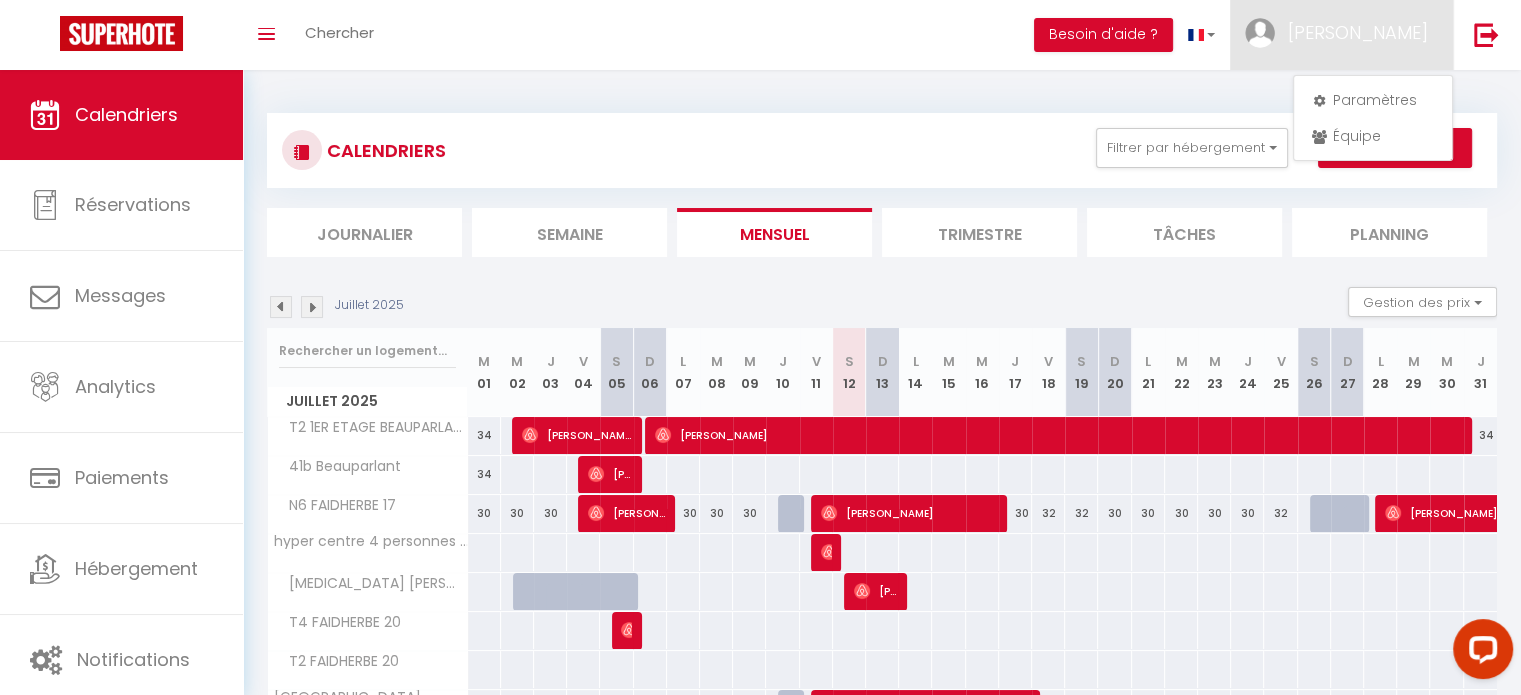 click on "CALENDRIERS
Filtrer par hébergement
VICHY R.L       T2 1ER ETAGE BEAUPARLANT     Autres       41b Beauparlant     T3 DURAND     N6 FAIDHERBE 17     T2 FAIDHERBE 20     T4 FAIDHERBE 20     STUDIO N1 RUE ST PIERRE MONTLUCON     T2 N2 RUE ST PIERRE MONTLUCON     hyper centre 4 personnes gare montlucon    Effacer   Sauvegarder
Actions
Nouvelle réservation   Exporter les réservations   Importer les réservations
Journalier
Semaine
Mensuel
Trimestre
Tâches
Planning
Juillet 2025
Gestion des prix
Nb Nuits minimum   Règles   Disponibilité           Juillet 2025
M   M   J   V   S   D   L" at bounding box center (882, 460) 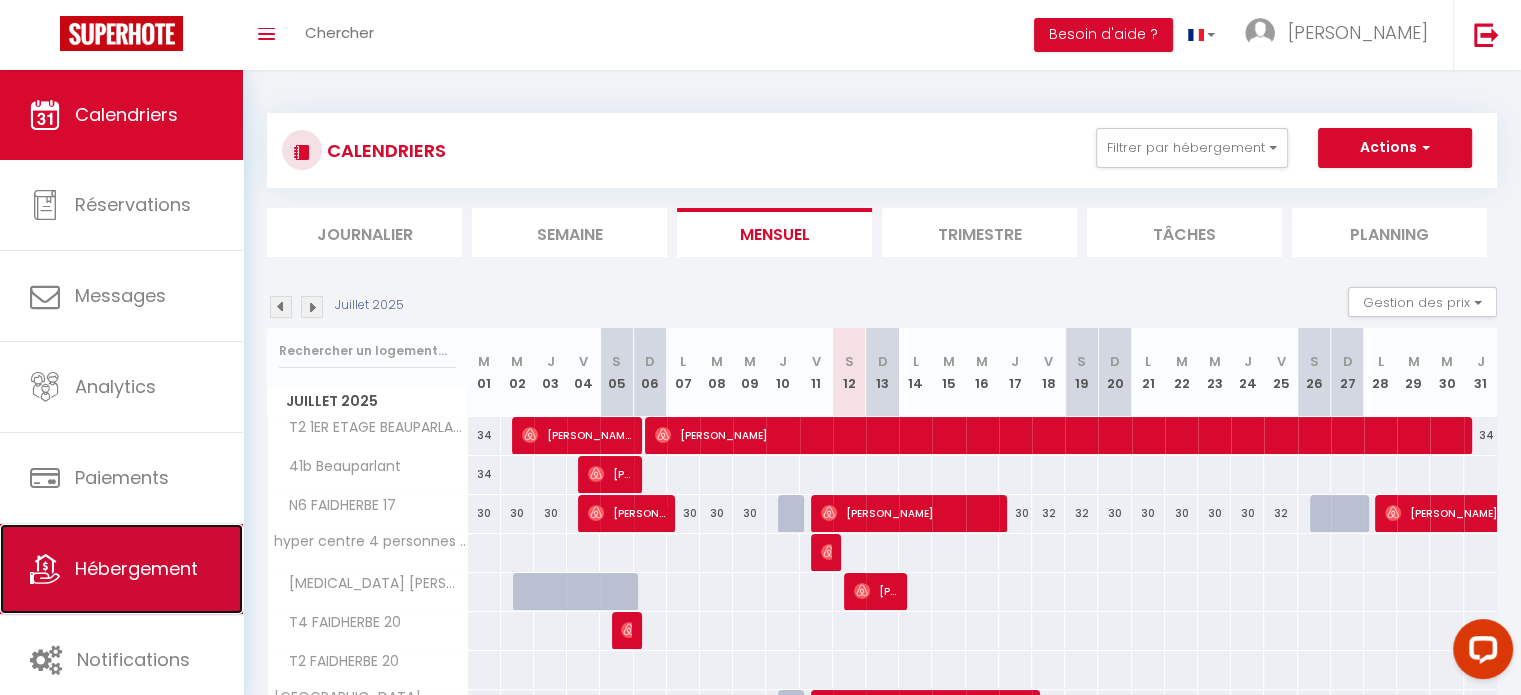click on "Hébergement" at bounding box center [121, 569] 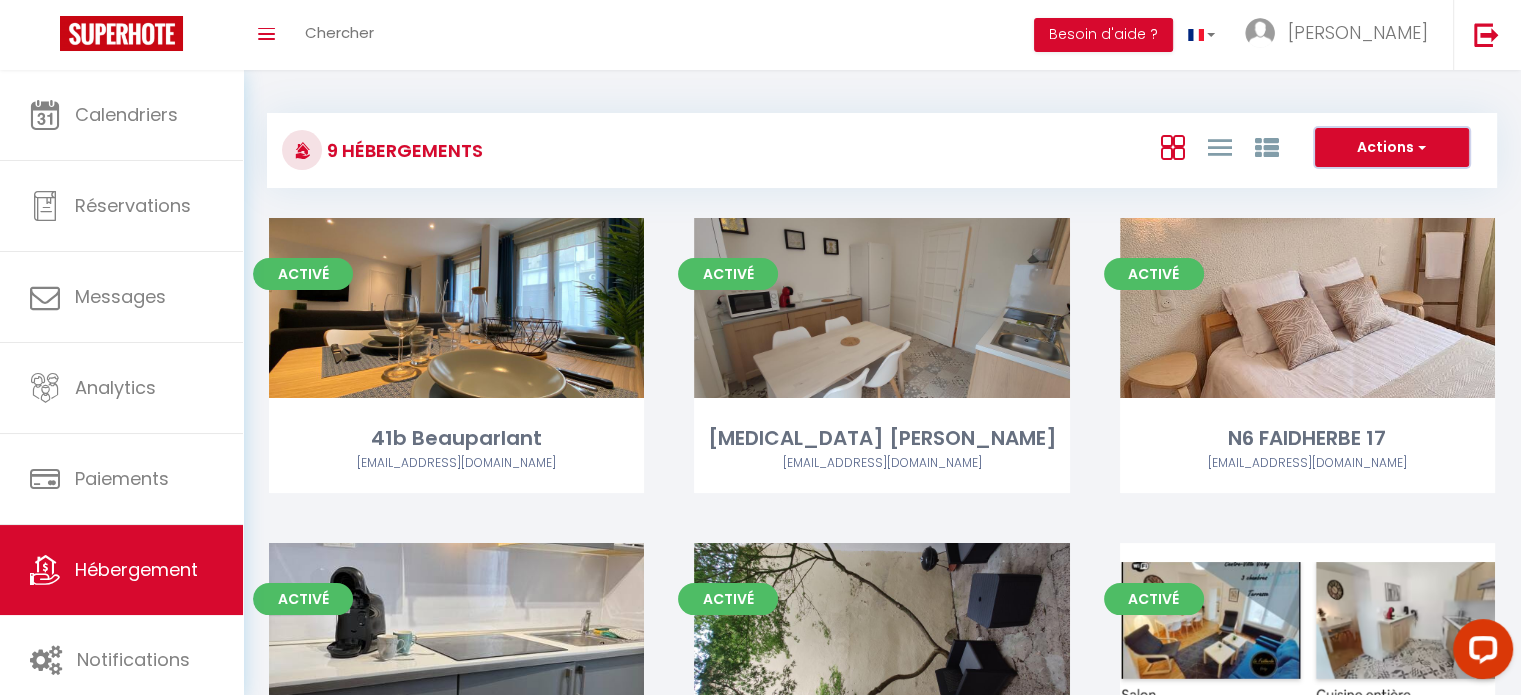 click on "Actions" at bounding box center (1392, 148) 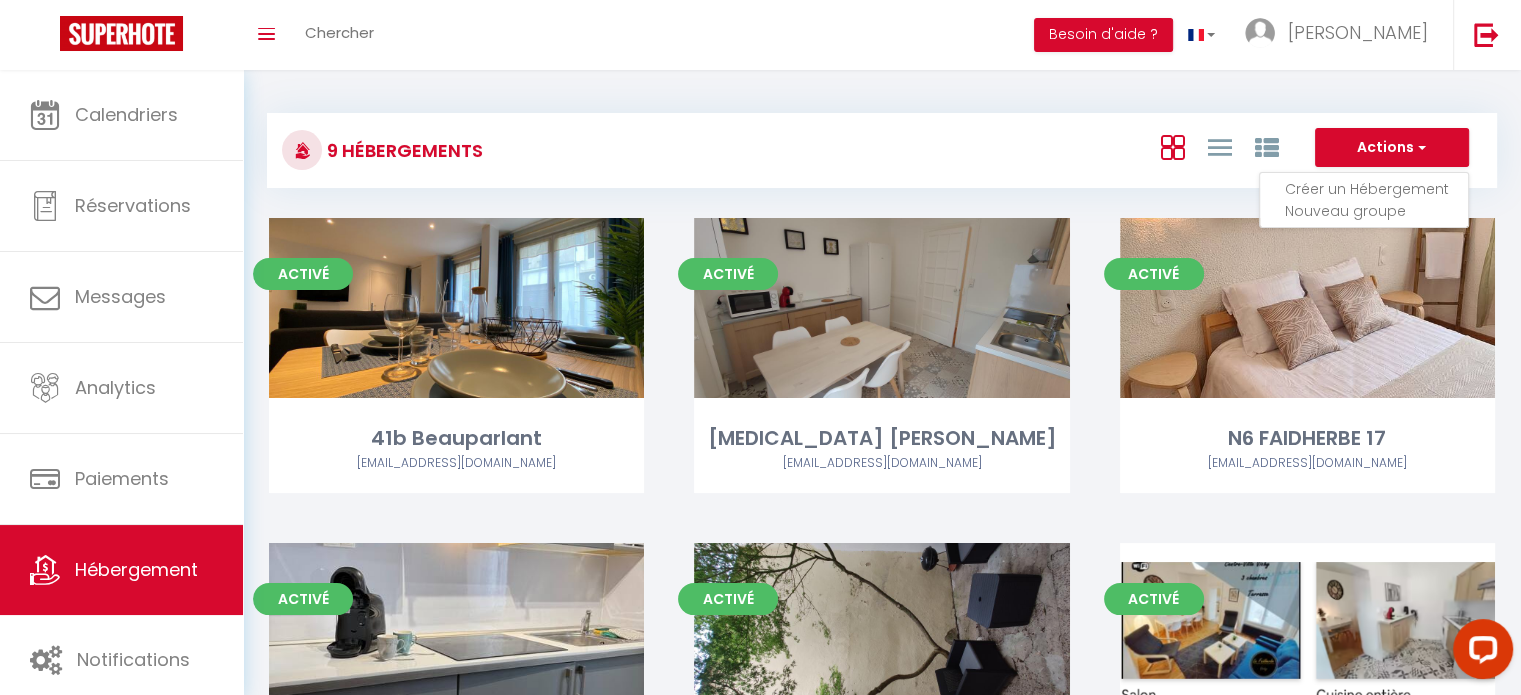 click on "Nouveau groupe" at bounding box center (1376, 211) 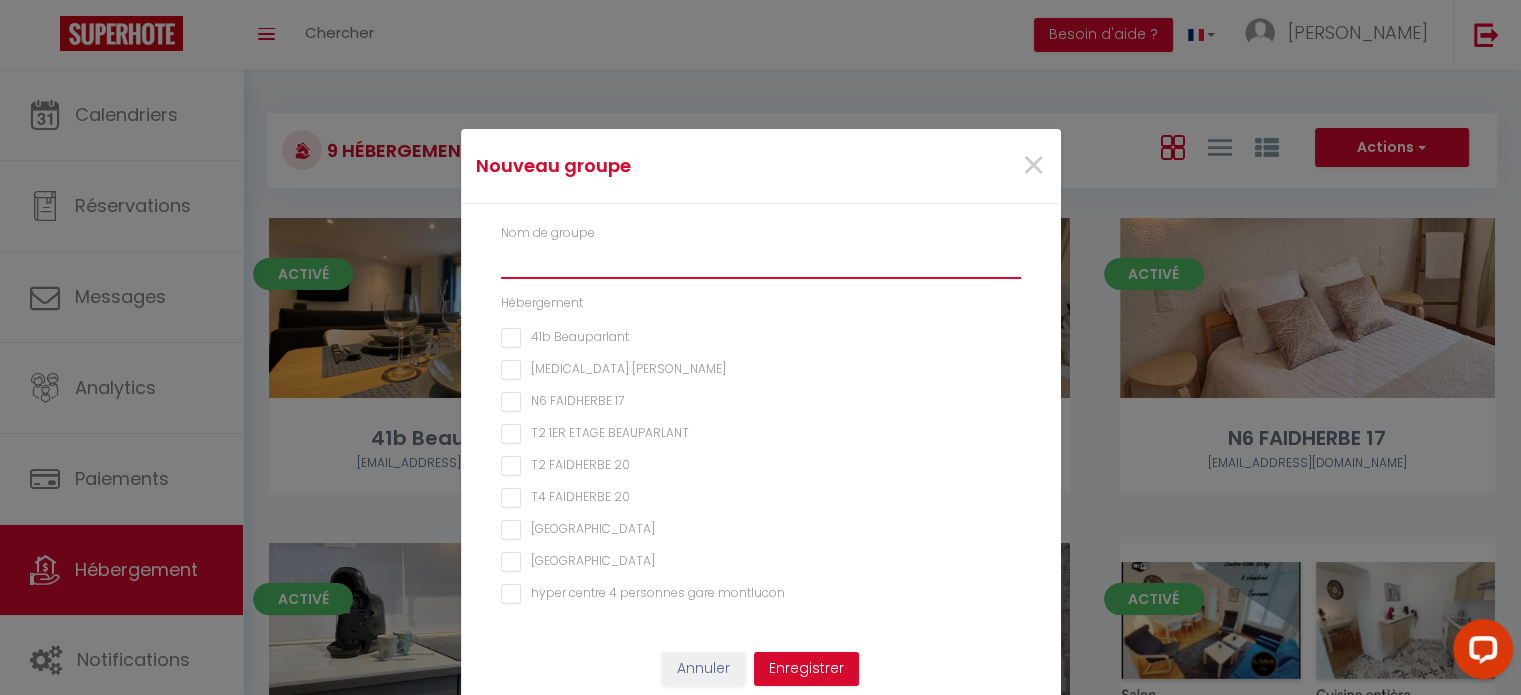 click at bounding box center (761, 261) 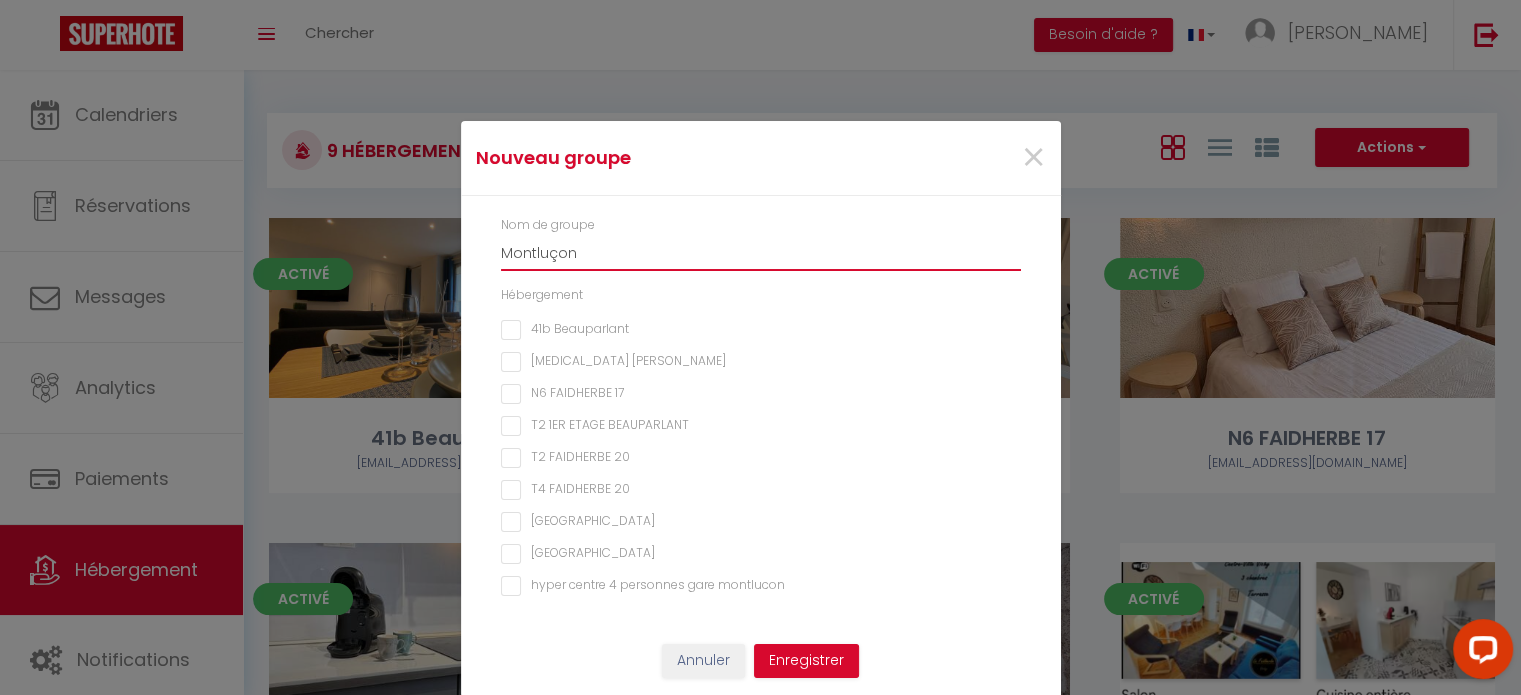scroll, scrollTop: 10, scrollLeft: 0, axis: vertical 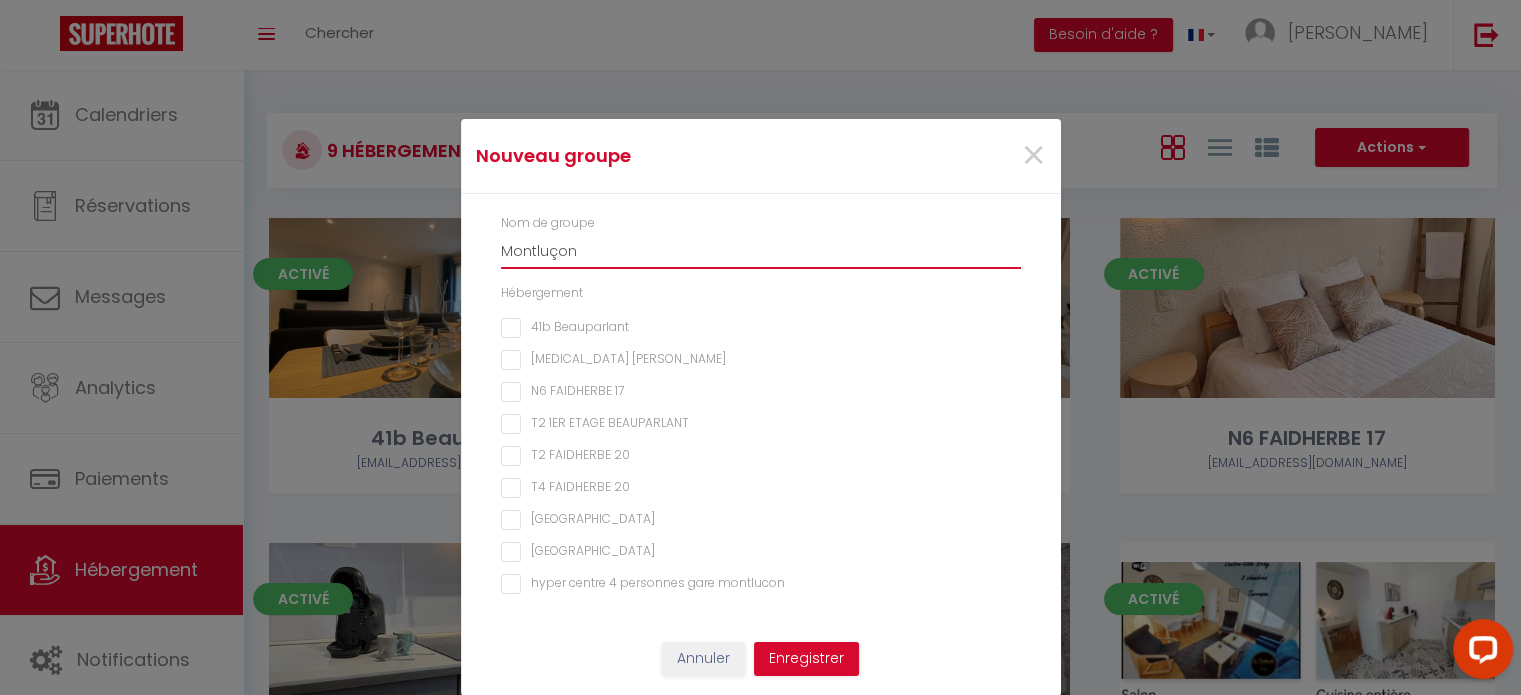 type on "Montluçon" 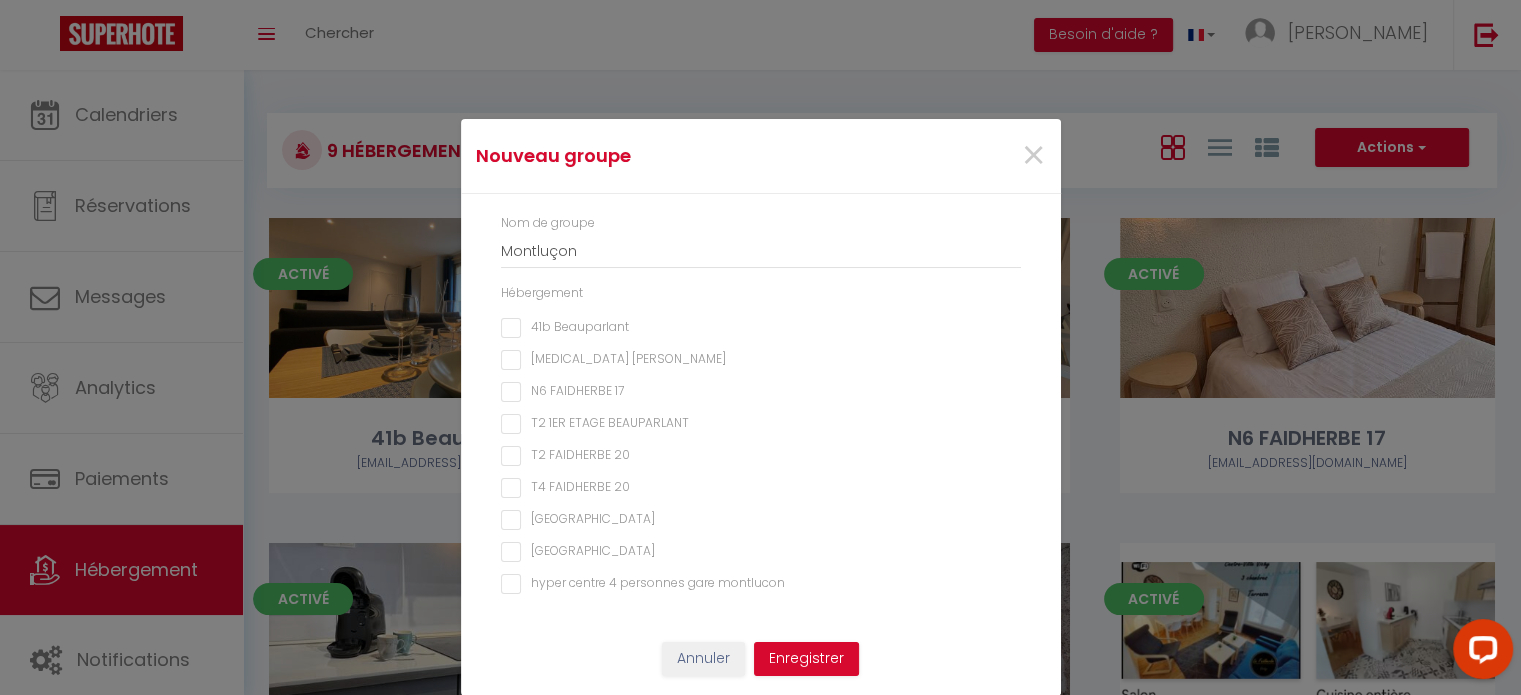 click on "[GEOGRAPHIC_DATA]" at bounding box center [761, 520] 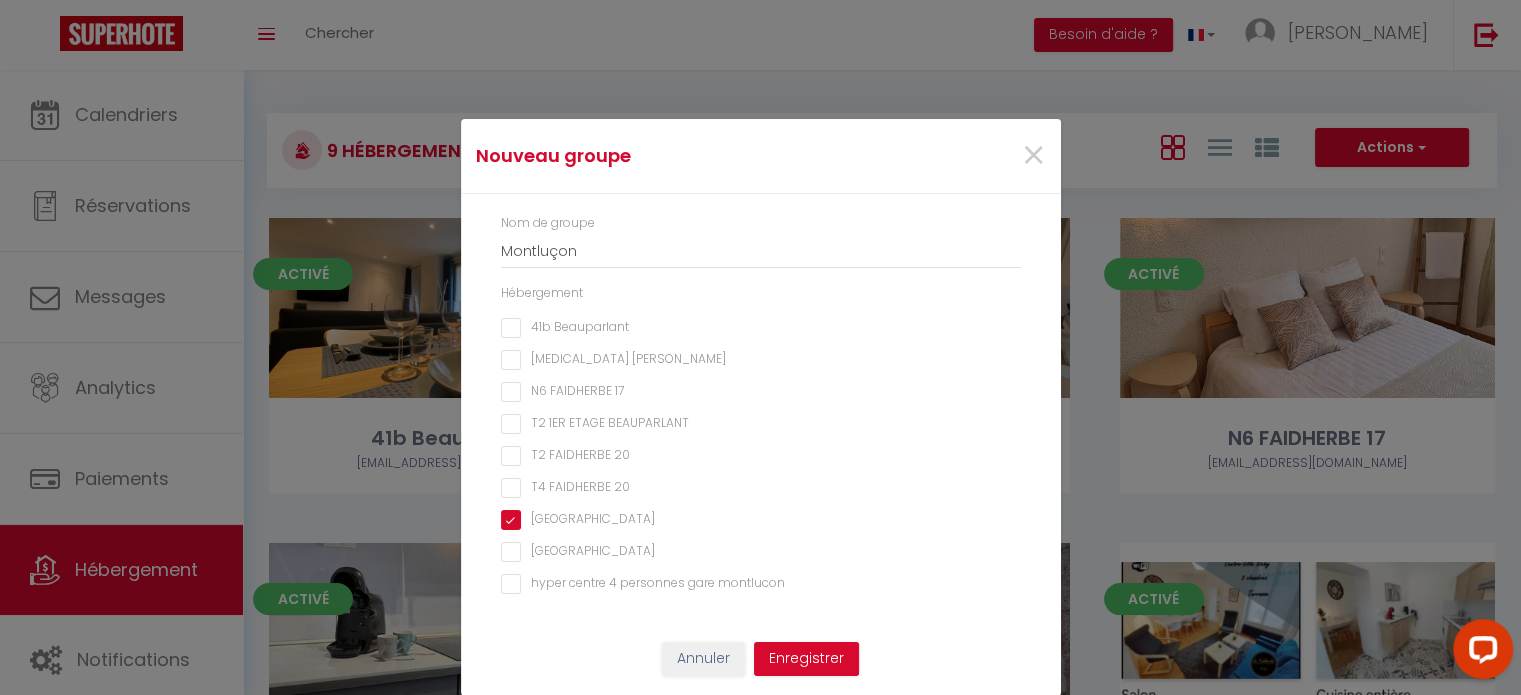 click on "[GEOGRAPHIC_DATA]" at bounding box center [761, 552] 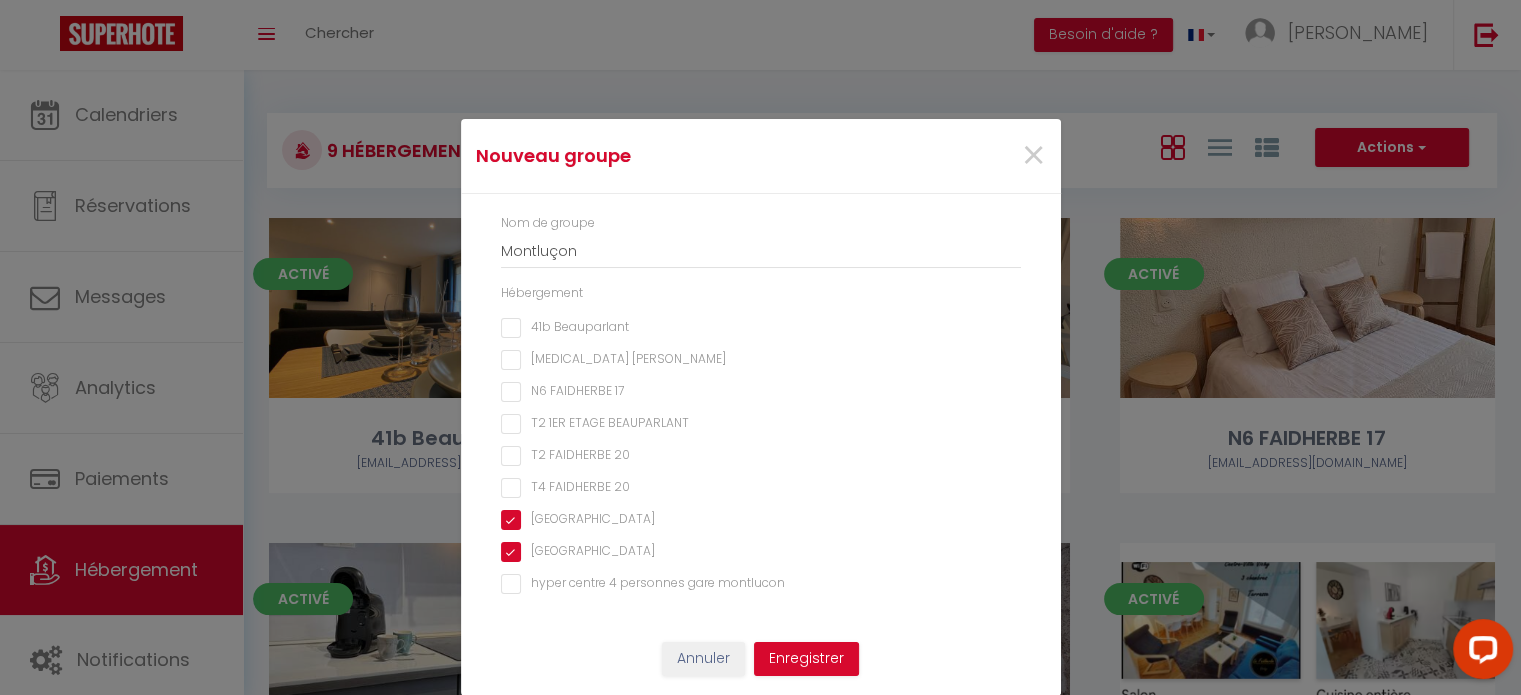 click on "hyper centre 4 personnes gare montlucon" at bounding box center (761, 584) 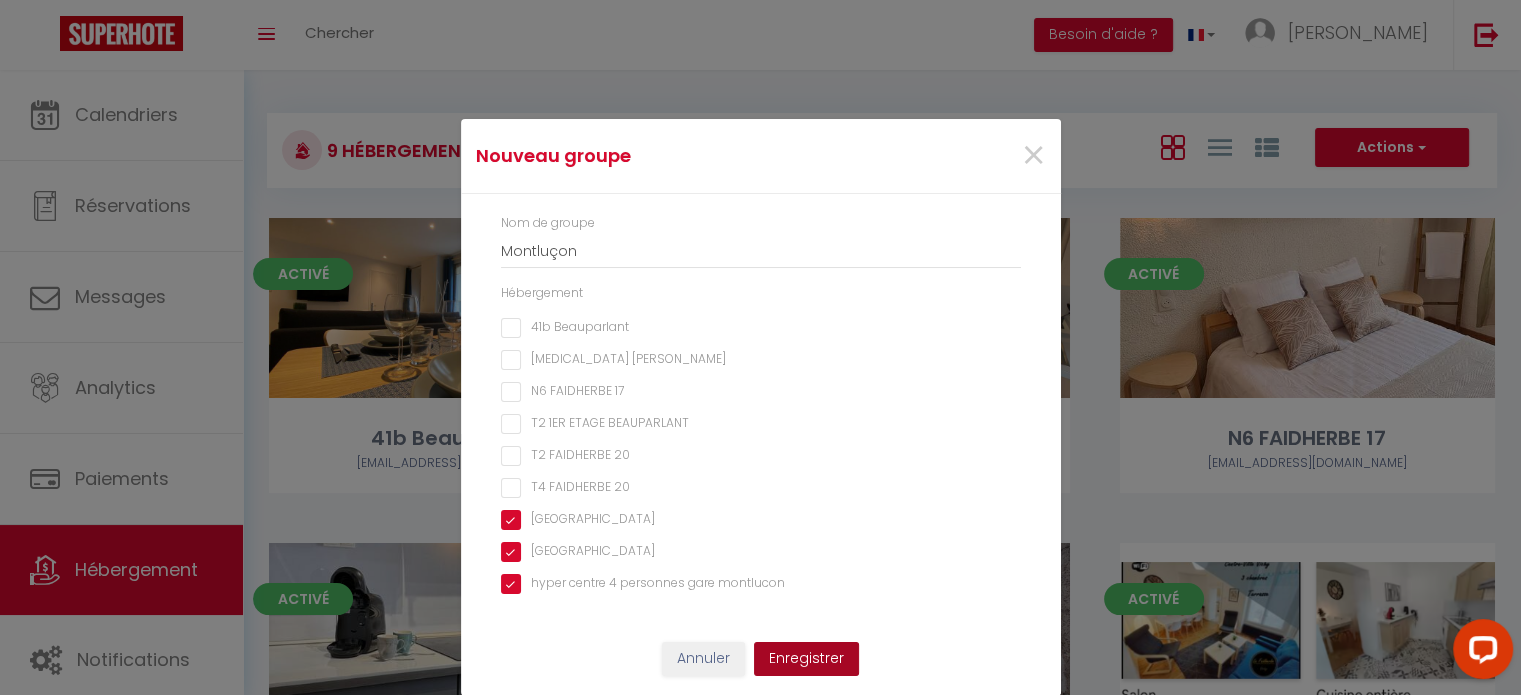 click on "Enregistrer" at bounding box center [806, 659] 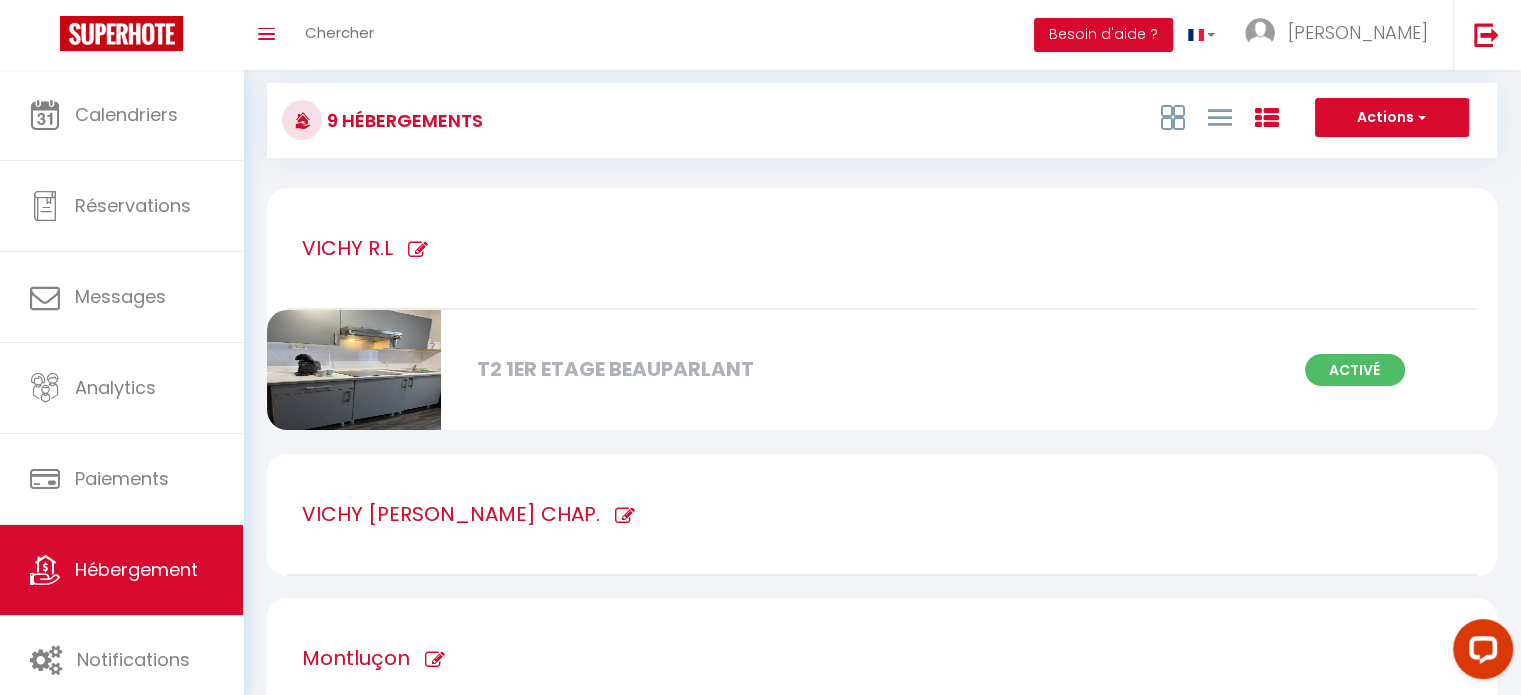 scroll, scrollTop: 0, scrollLeft: 0, axis: both 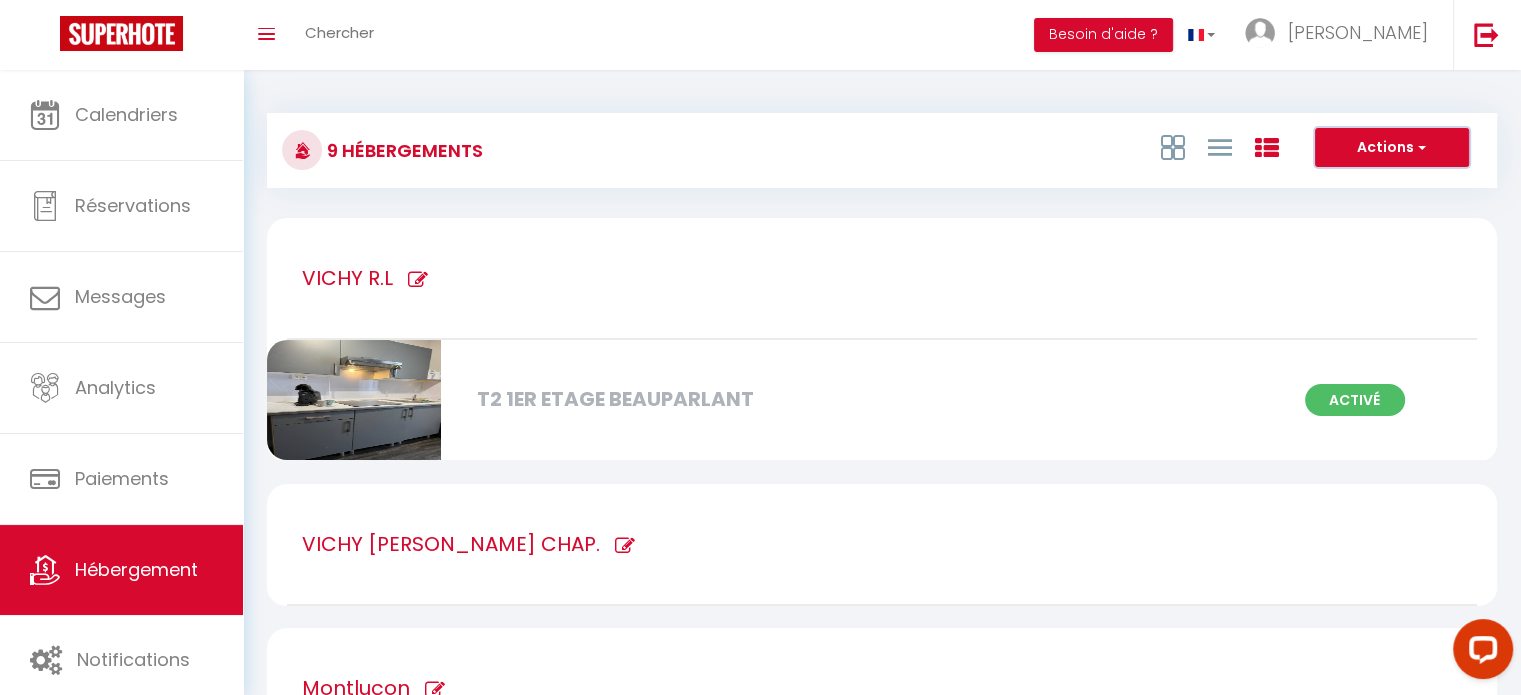 click on "Actions" at bounding box center [1392, 148] 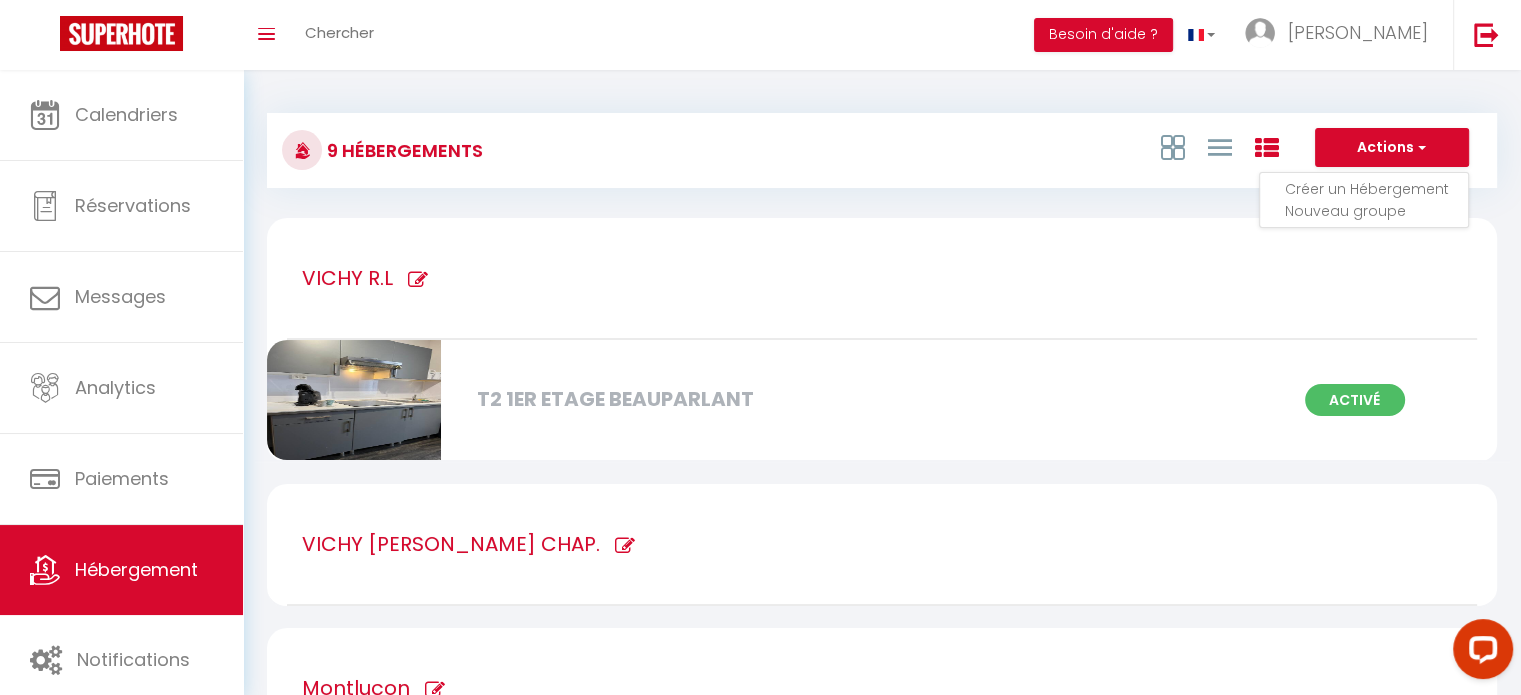 click on "9 Hébergements
Actions
Créer un Hébergement
Nouveau groupe
Initialiser les appartements
Nouveau groupe
×   Nom de groupe     Hébergement     41b Beauparlant   T3 DURAND   N6 FAIDHERBE 17   T2 1ER ETAGE BEAUPARLANT   T2 FAIDHERBE 20   T4 FAIDHERBE 20   STUDIO N1 RUE ST PIERRE MONTLUCON   T2 N2 RUE ST PIERRE MONTLUCON   hyper centre 4 personnes gare montlucon
Annuler
Enregistrer
VICHY R.L       T2 1ER ETAGE BEAUPARLANT     Activé VICHY ESTELLE CHAP.     Montluçon       STUDIO N1 RUE ST PIERRE MONTLUCON     Activé   T2 N2 RUE ST PIERRE MONTLUCON     Activé   hyper centre 4 personnes gare montlucon     Activé" at bounding box center (882, 606) 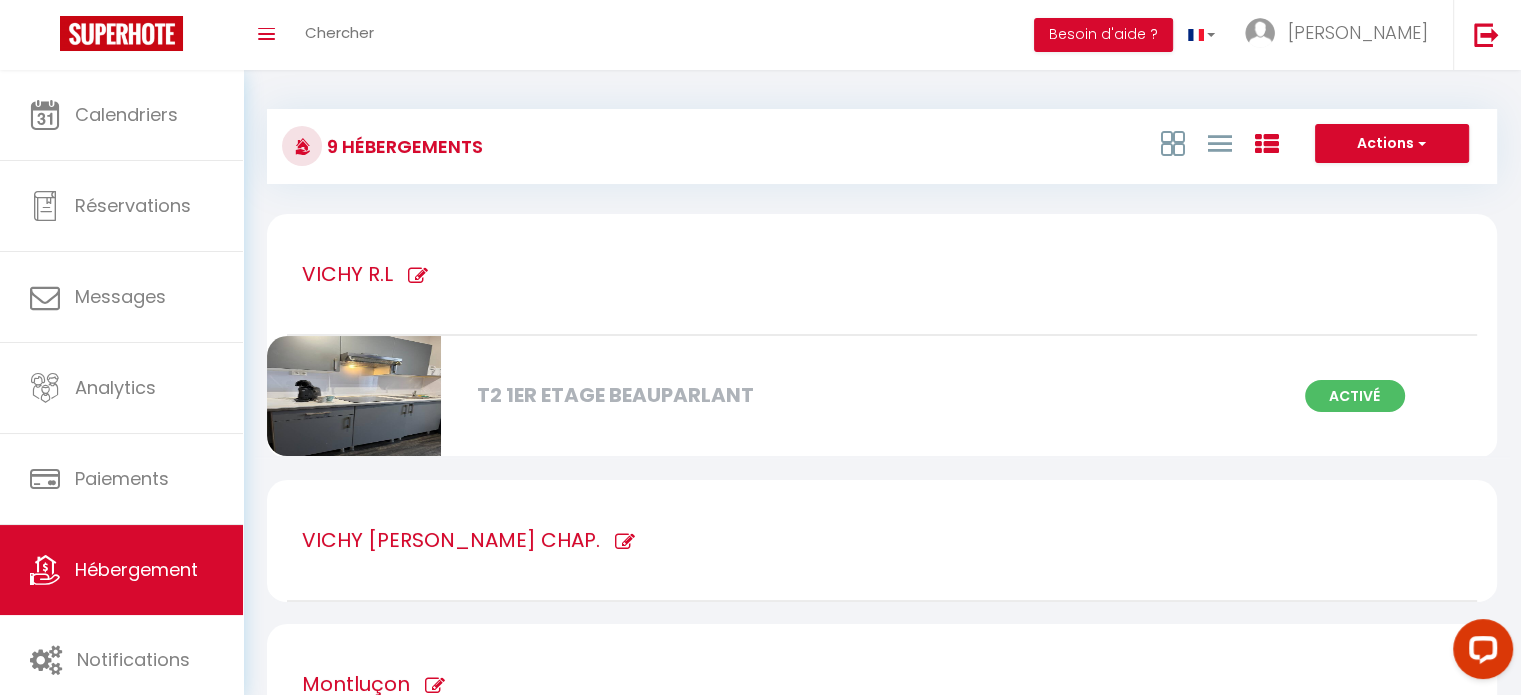 scroll, scrollTop: 0, scrollLeft: 0, axis: both 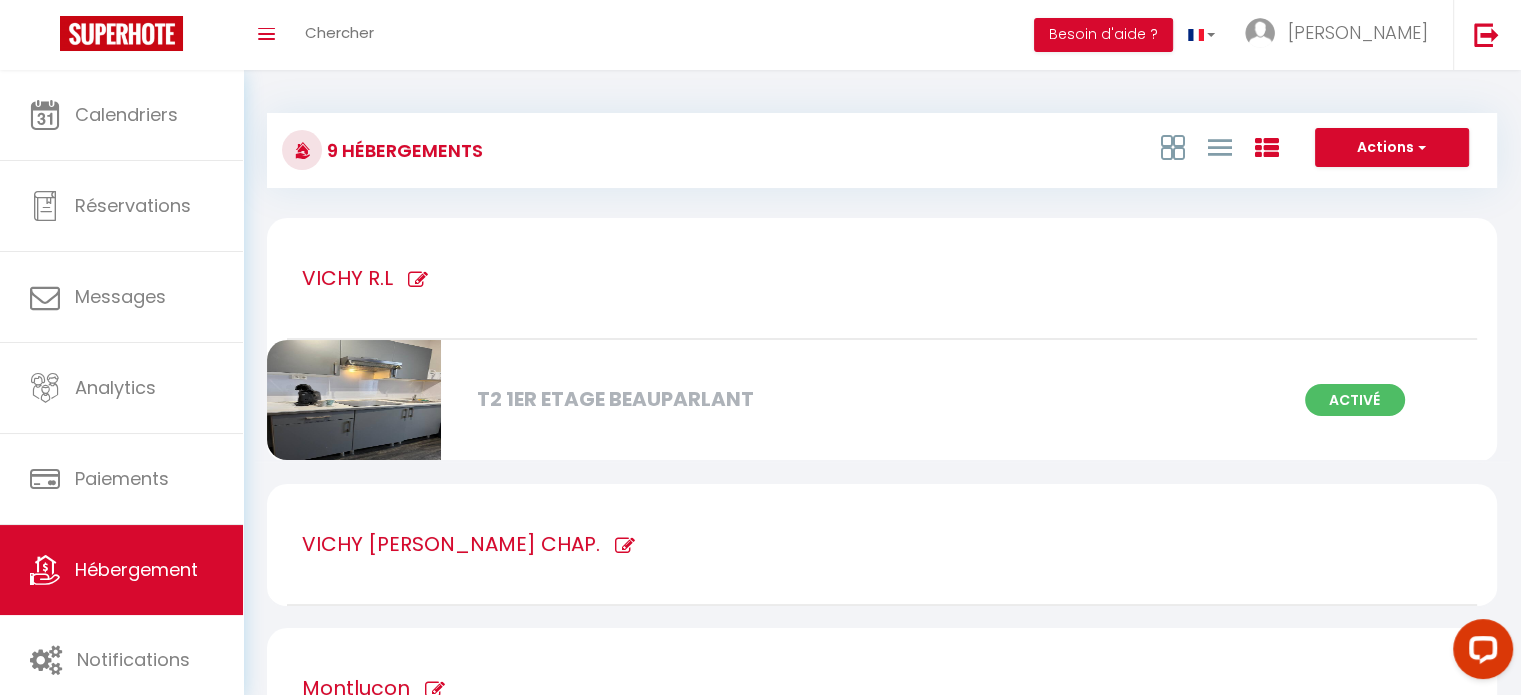 click on "VICHY R.L" at bounding box center (347, 278) 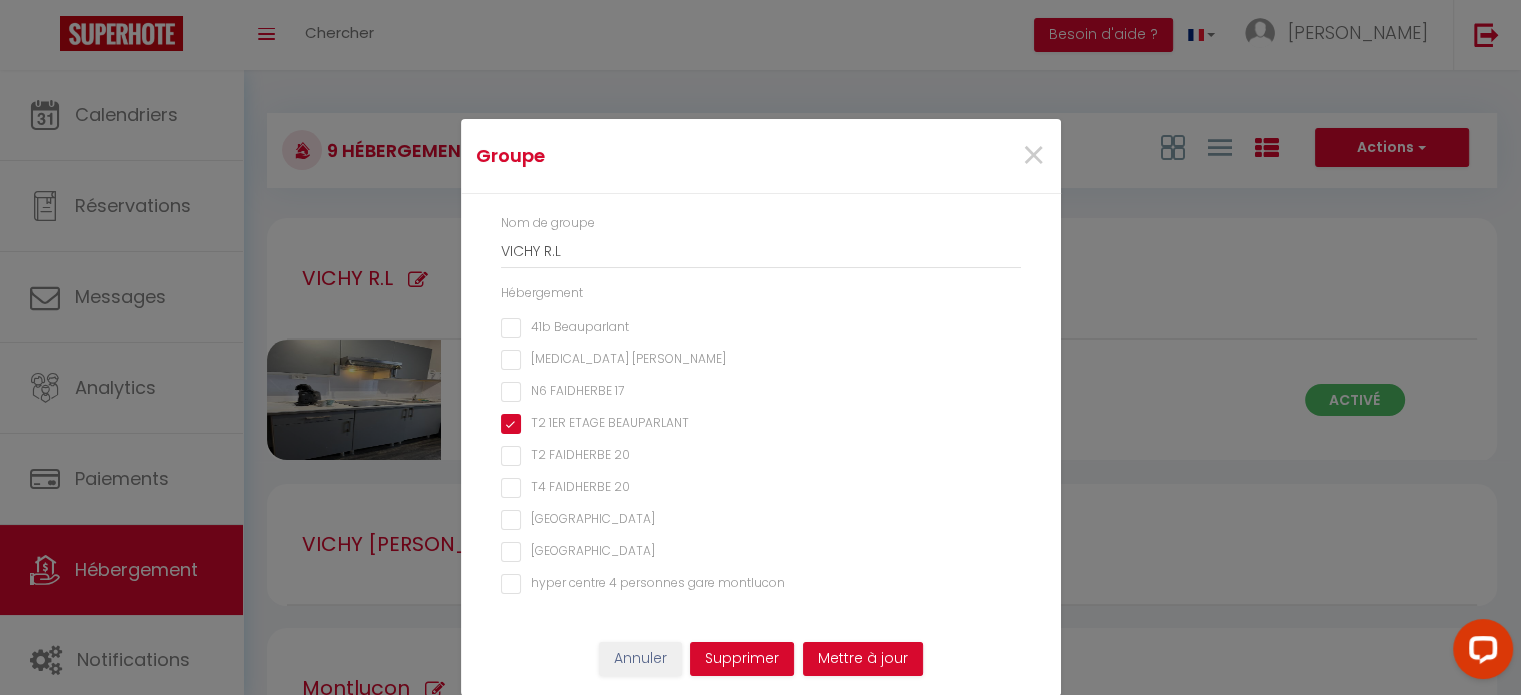 click on "41b Beauparlant" at bounding box center [761, 328] 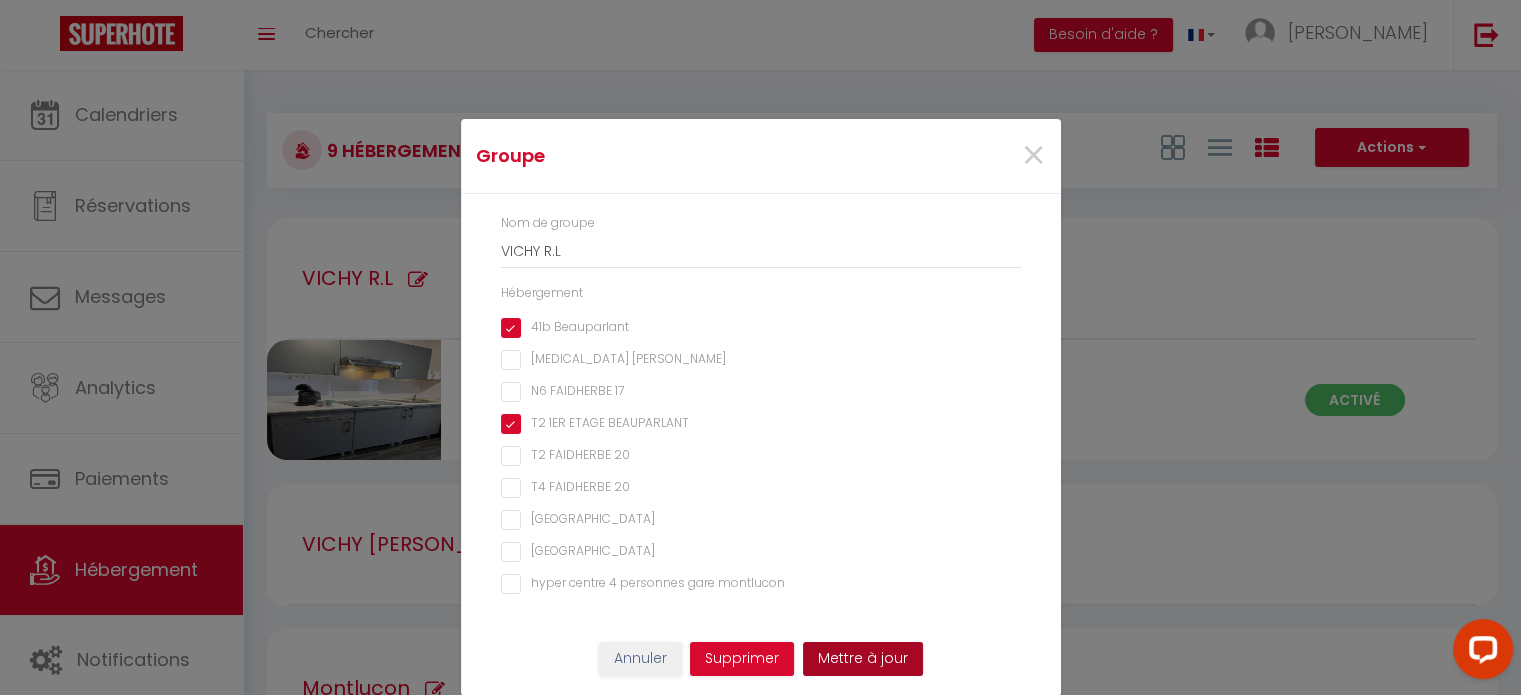 click on "Mettre à jour" at bounding box center (863, 659) 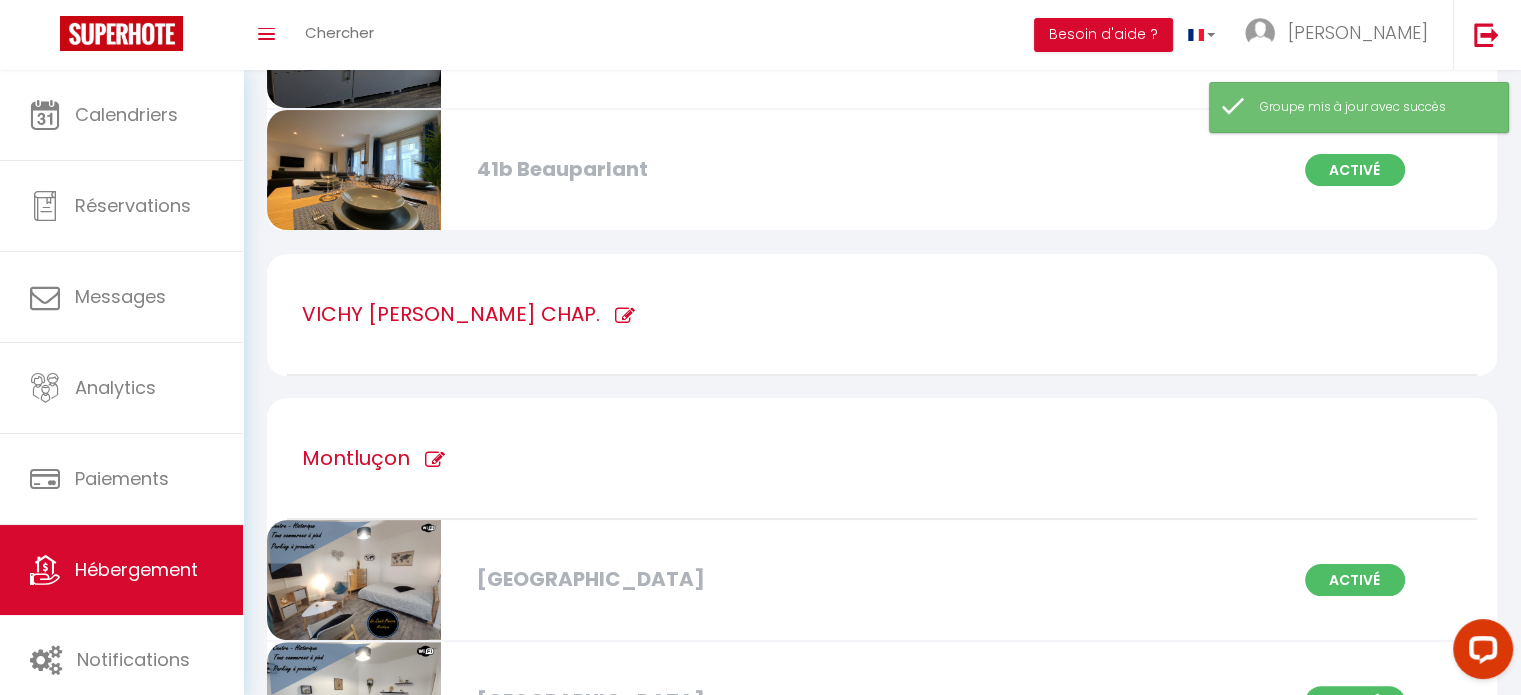 scroll, scrollTop: 400, scrollLeft: 0, axis: vertical 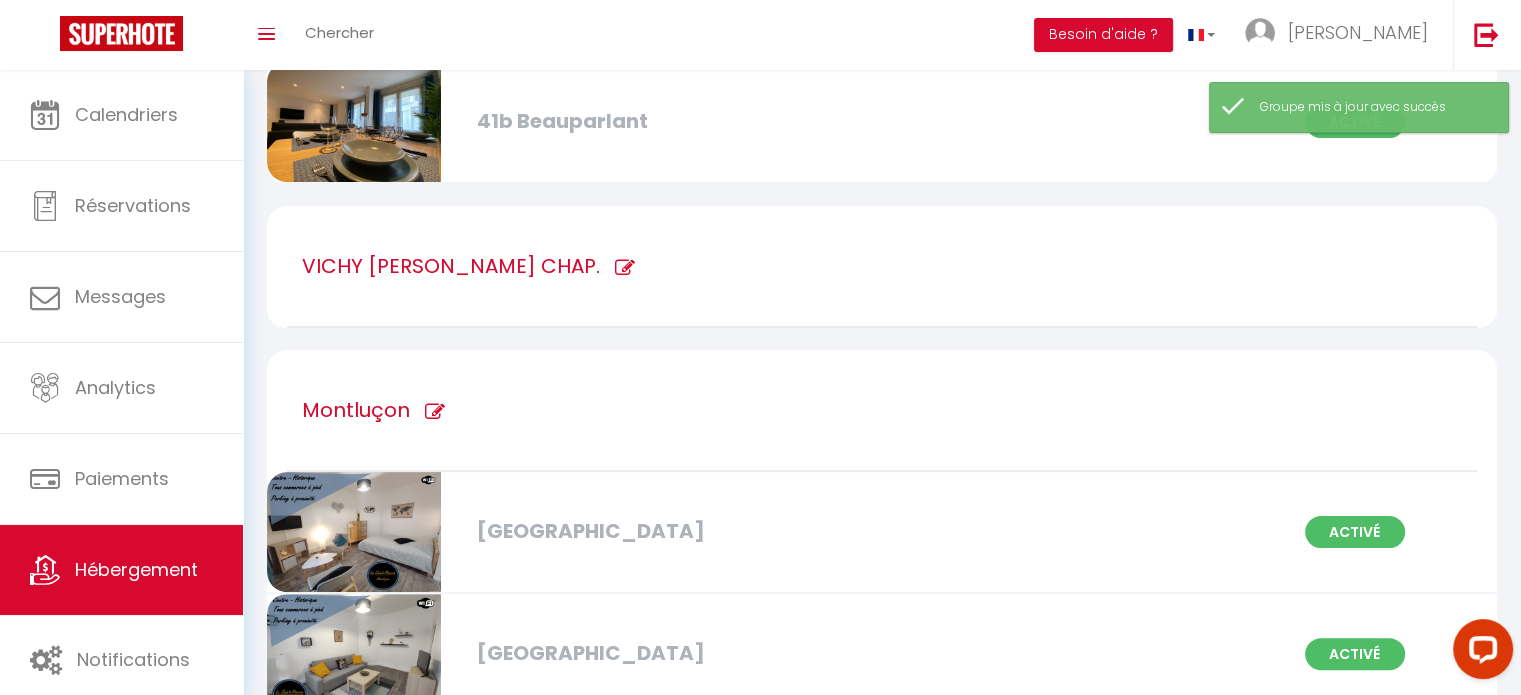 click on "VICHY [PERSON_NAME] CHAP." at bounding box center (451, 266) 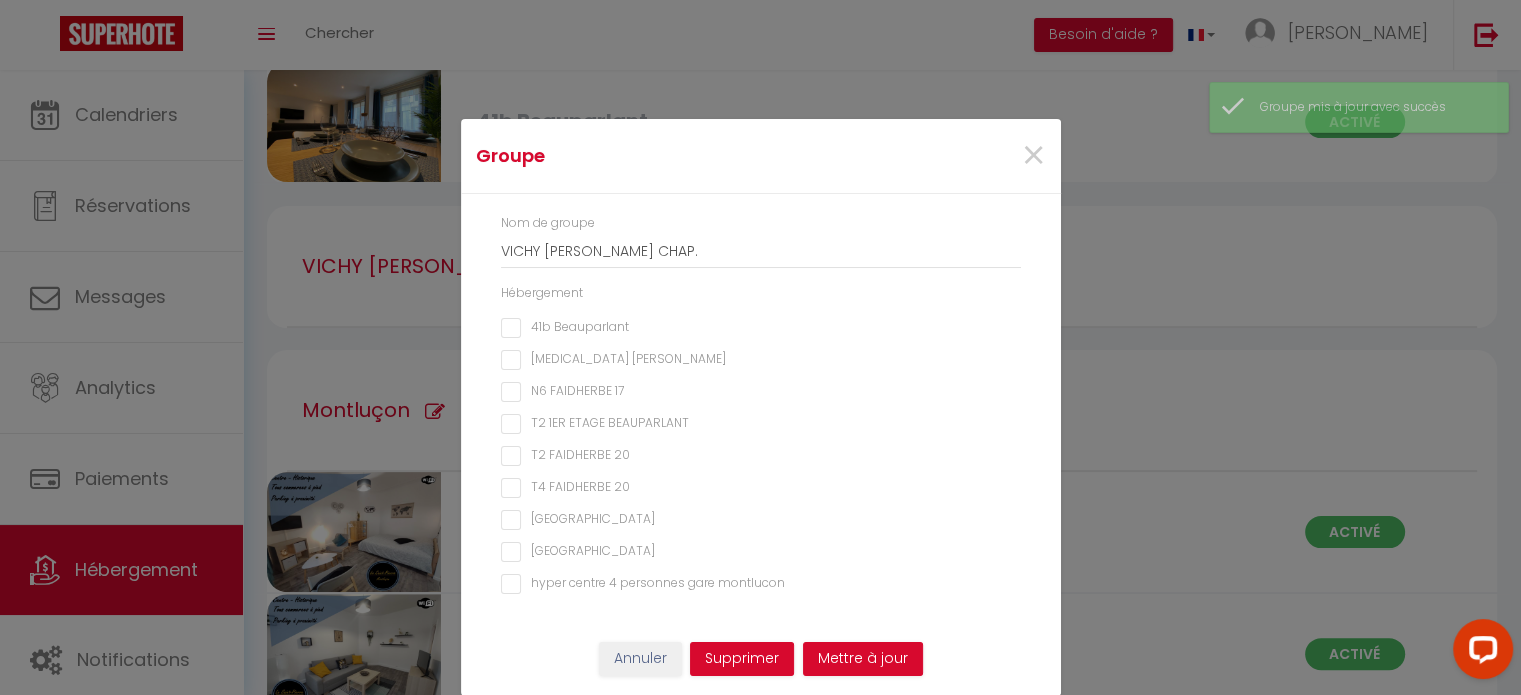 click on "N6 FAIDHERBE 17" at bounding box center (761, 392) 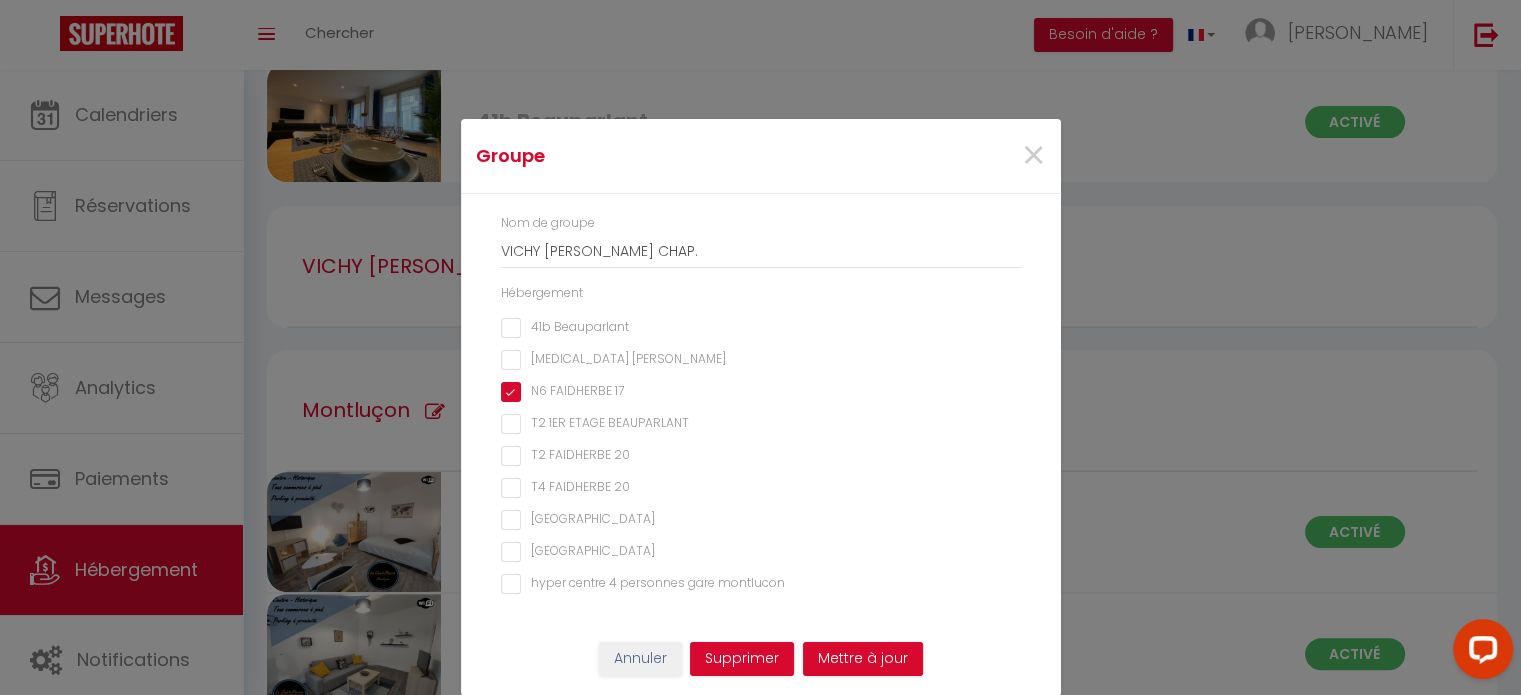 click on "T2 FAIDHERBE 20" at bounding box center [761, 456] 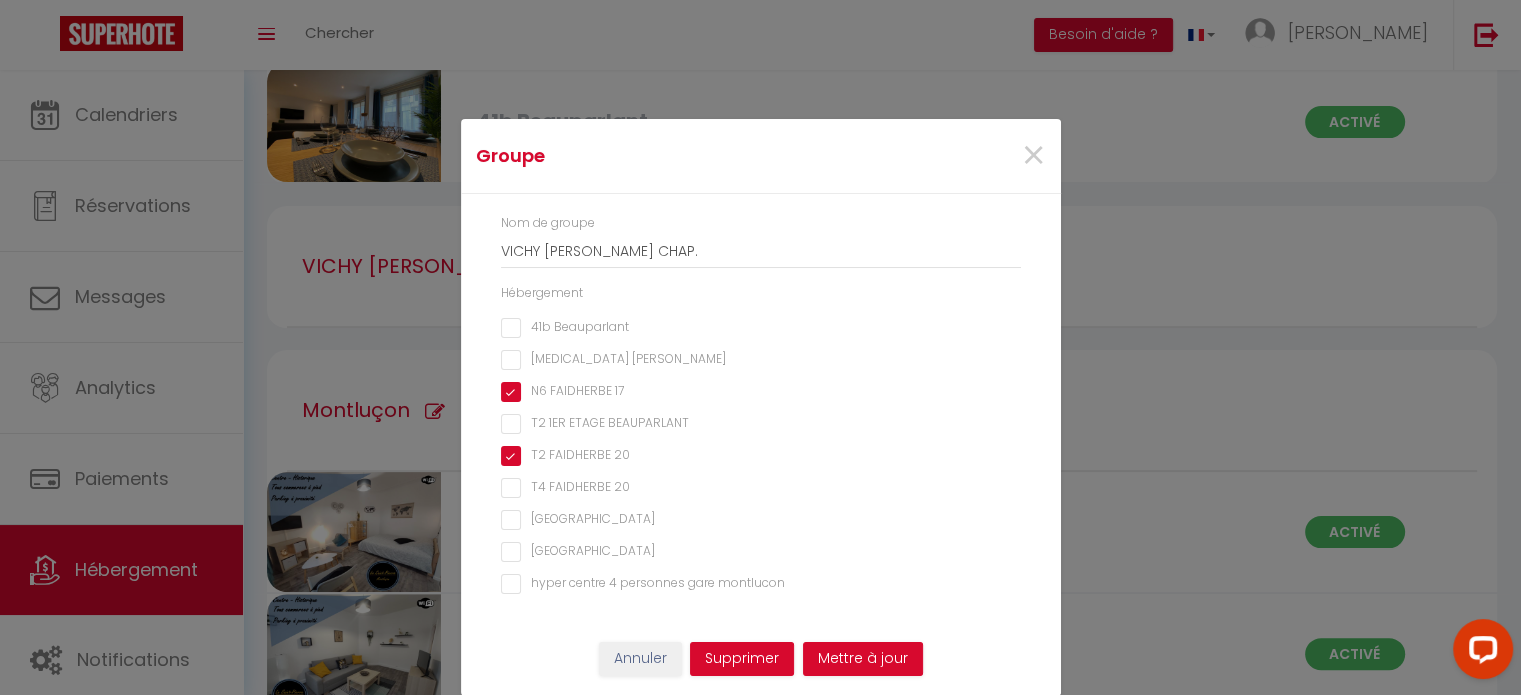 click on "T4 FAIDHERBE 20" at bounding box center (761, 488) 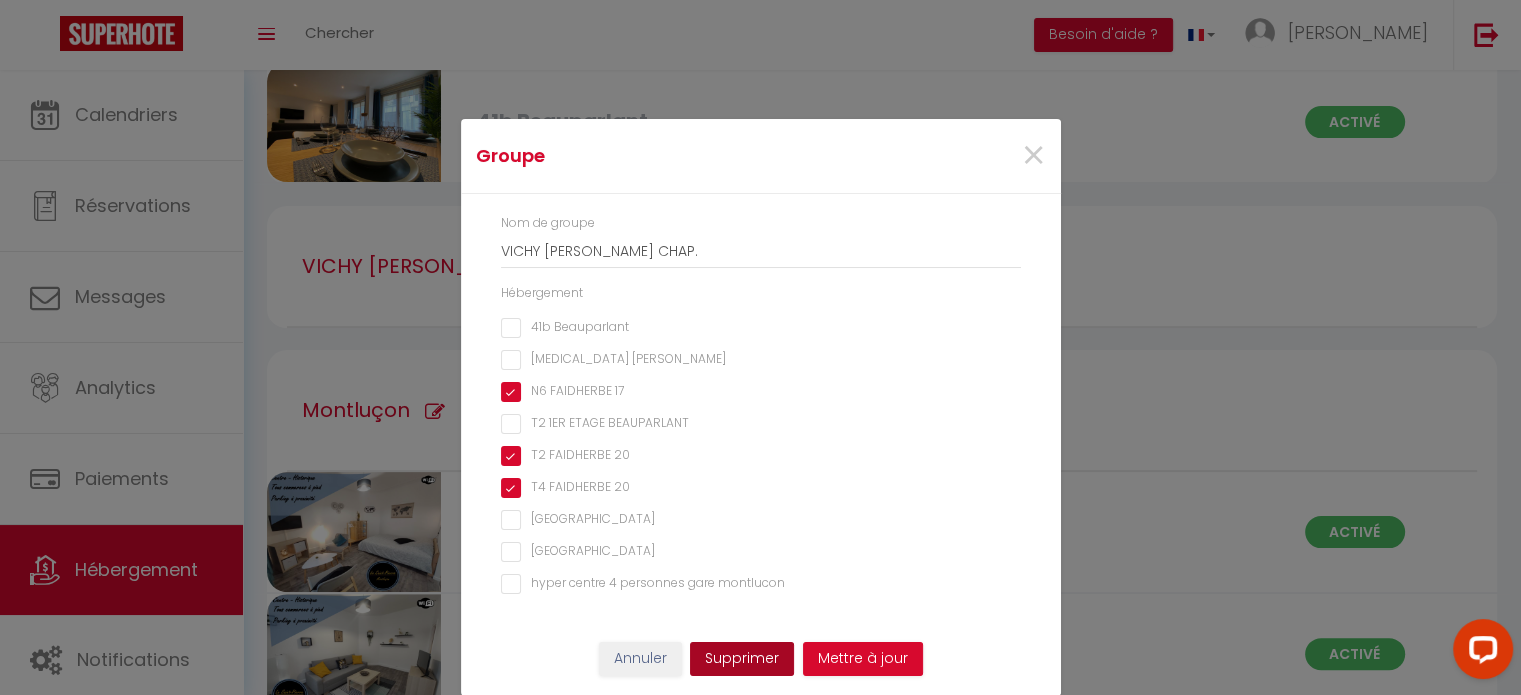 click on "Supprimer" at bounding box center (742, 659) 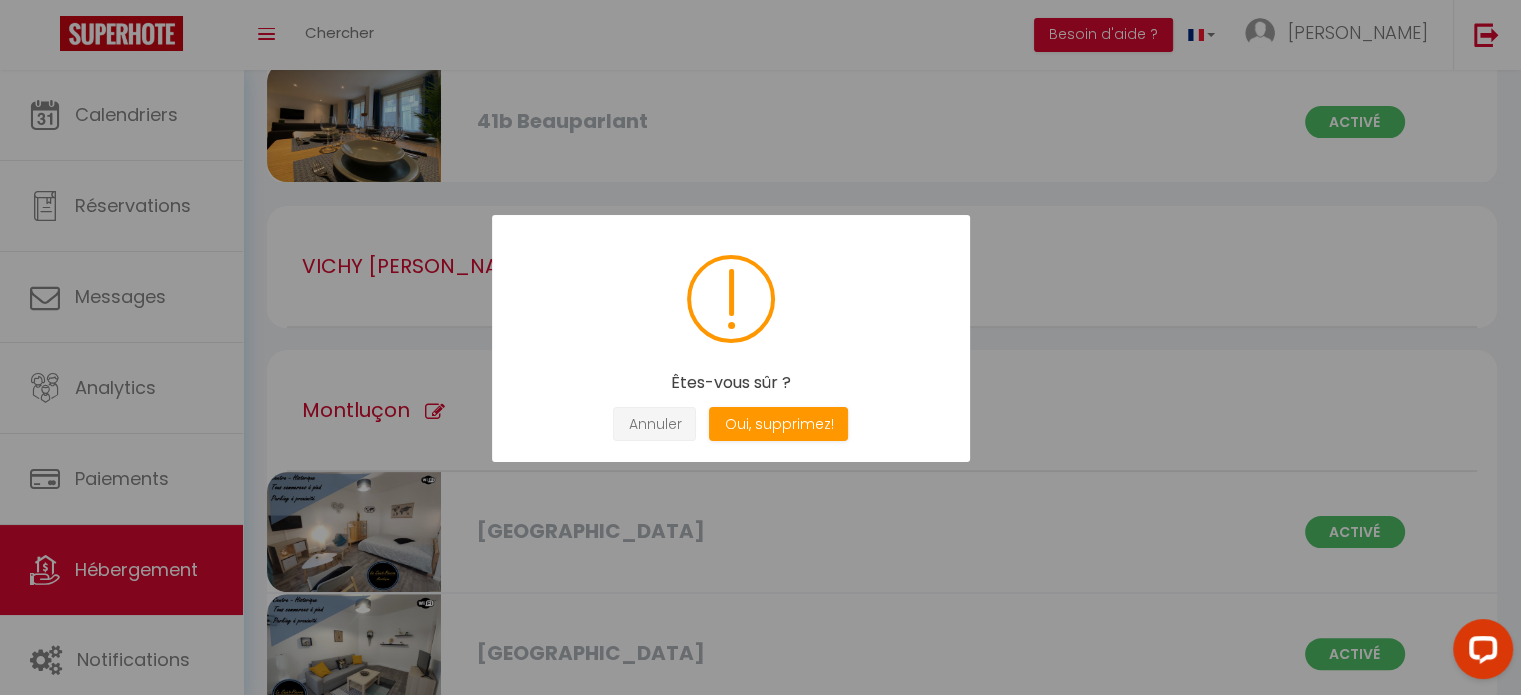 click on "Annuler" at bounding box center (654, 424) 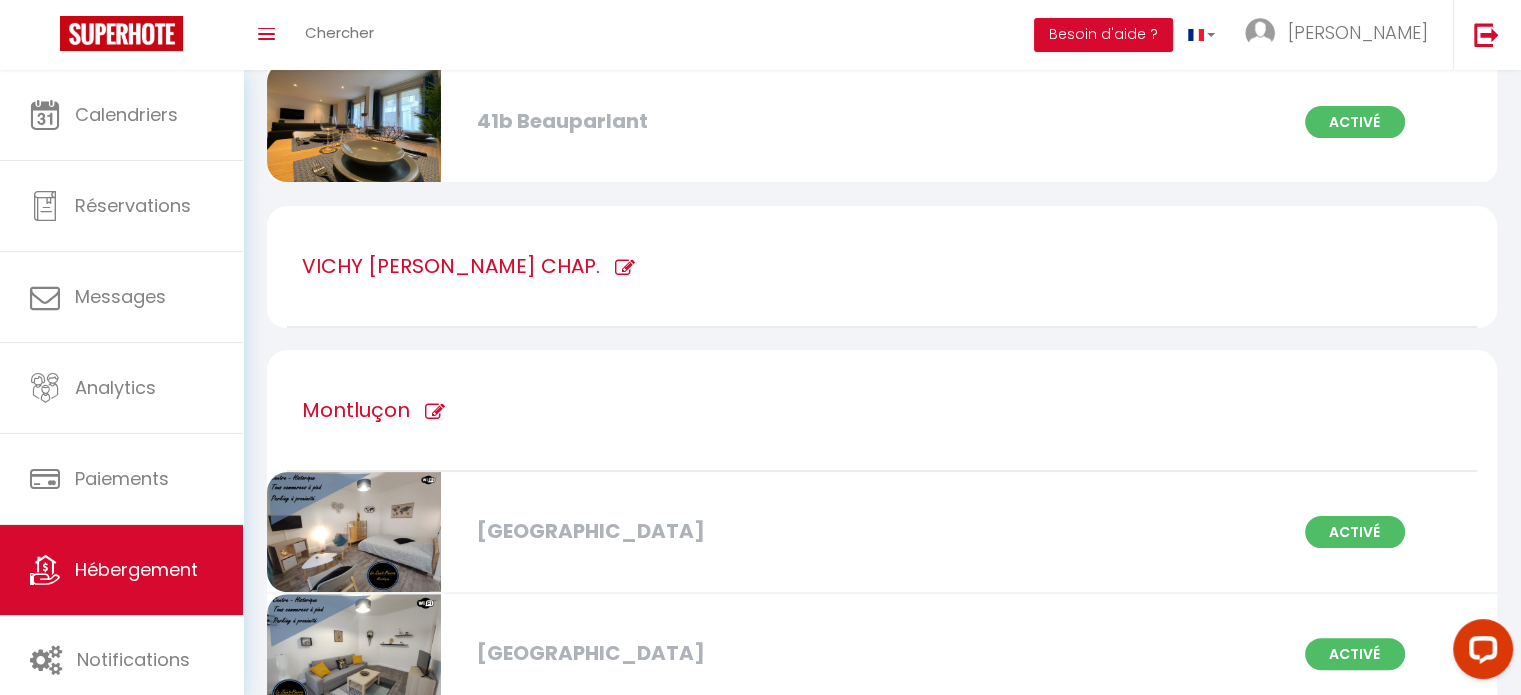 click on "VICHY [PERSON_NAME] CHAP." at bounding box center (451, 266) 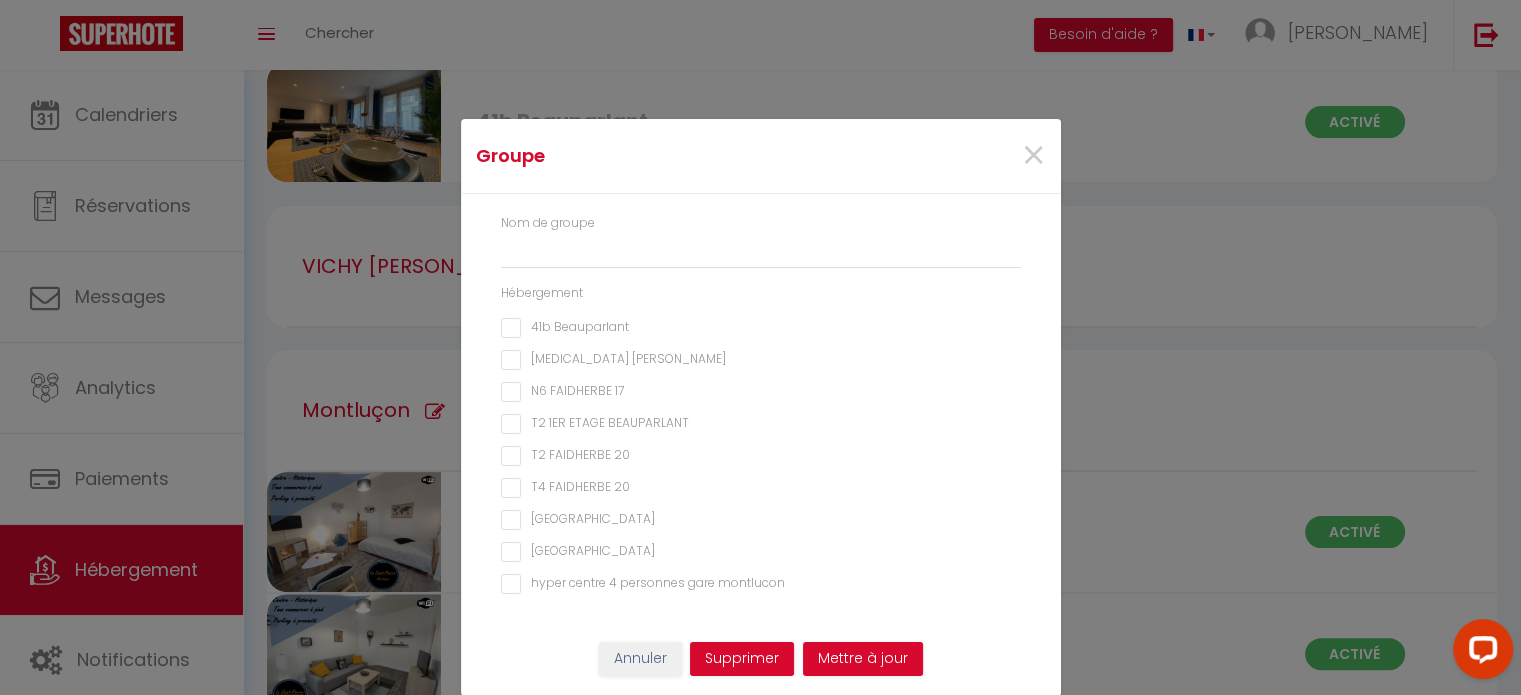 type on "VICHY [PERSON_NAME] CHAP." 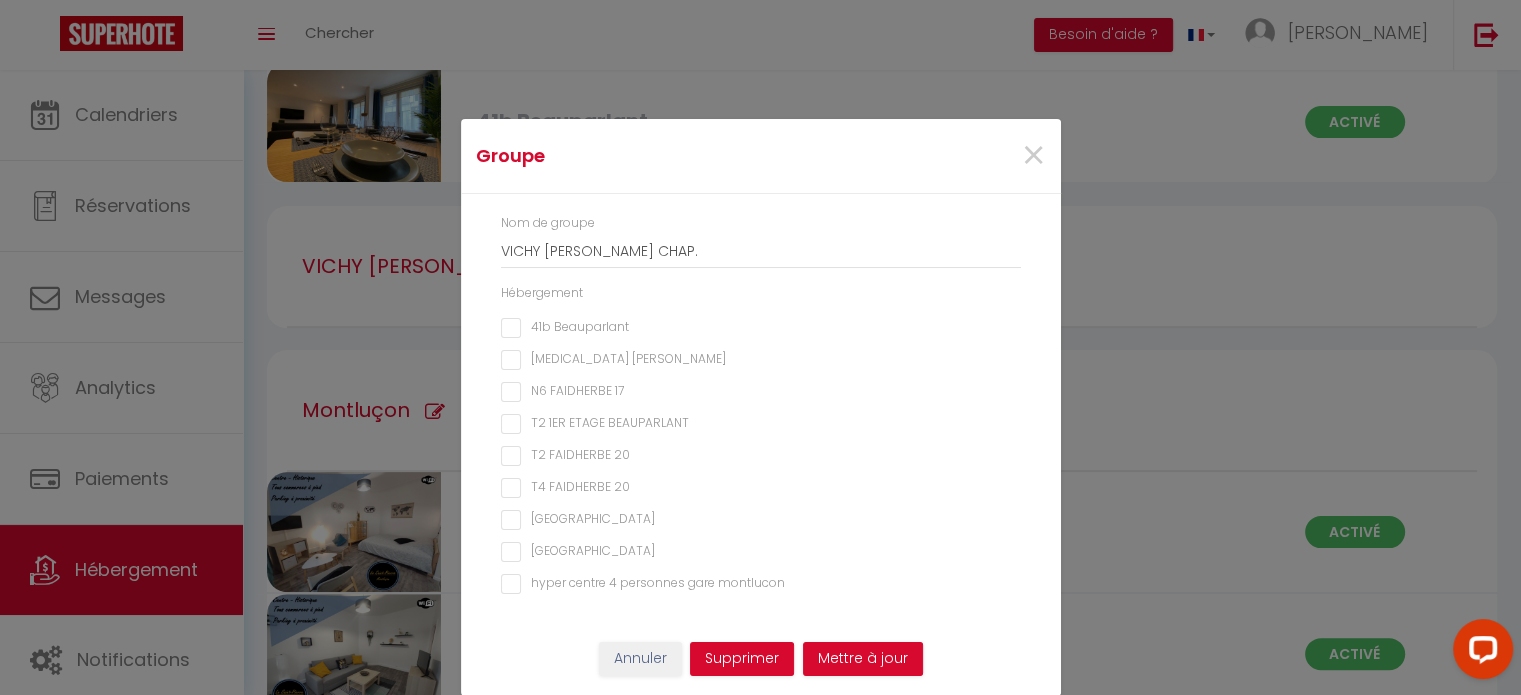 click on "N6 FAIDHERBE 17" at bounding box center (761, 392) 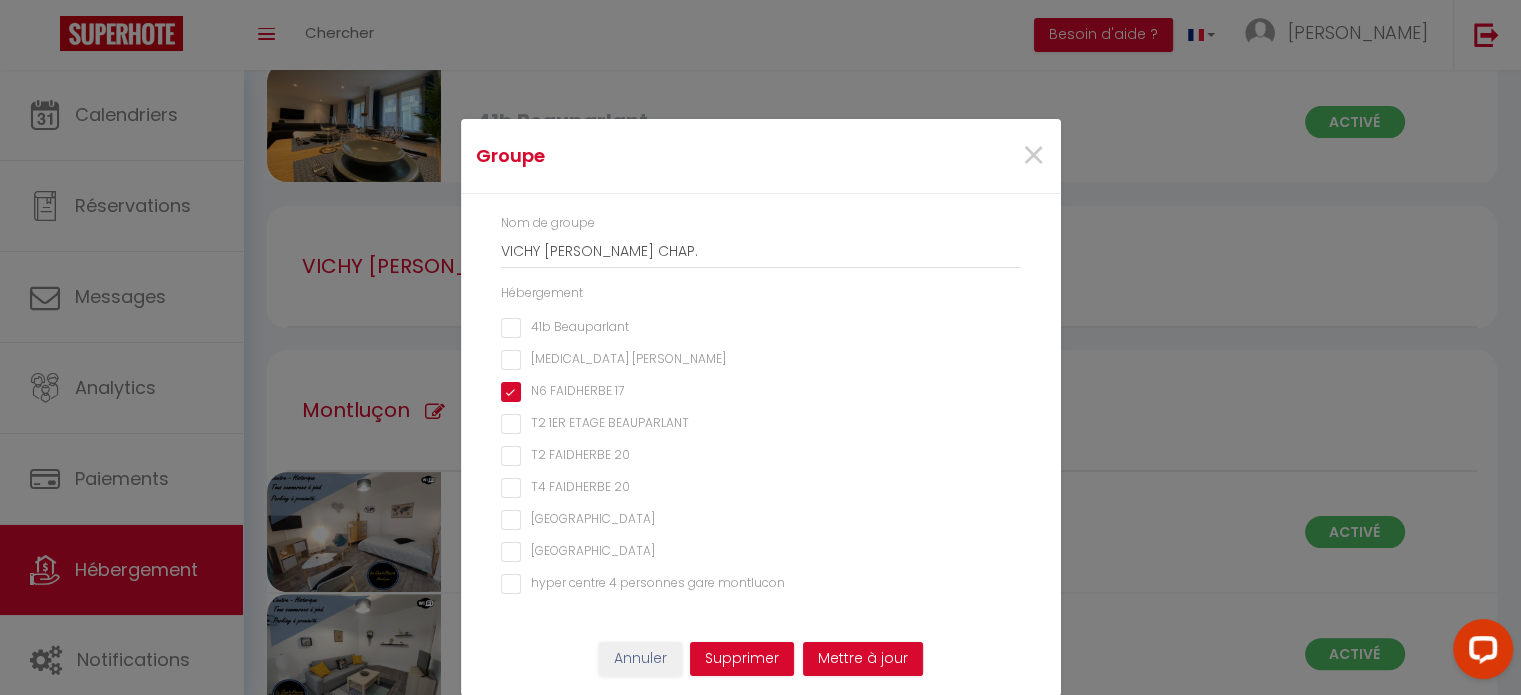 click on "T2 FAIDHERBE 20" at bounding box center (761, 456) 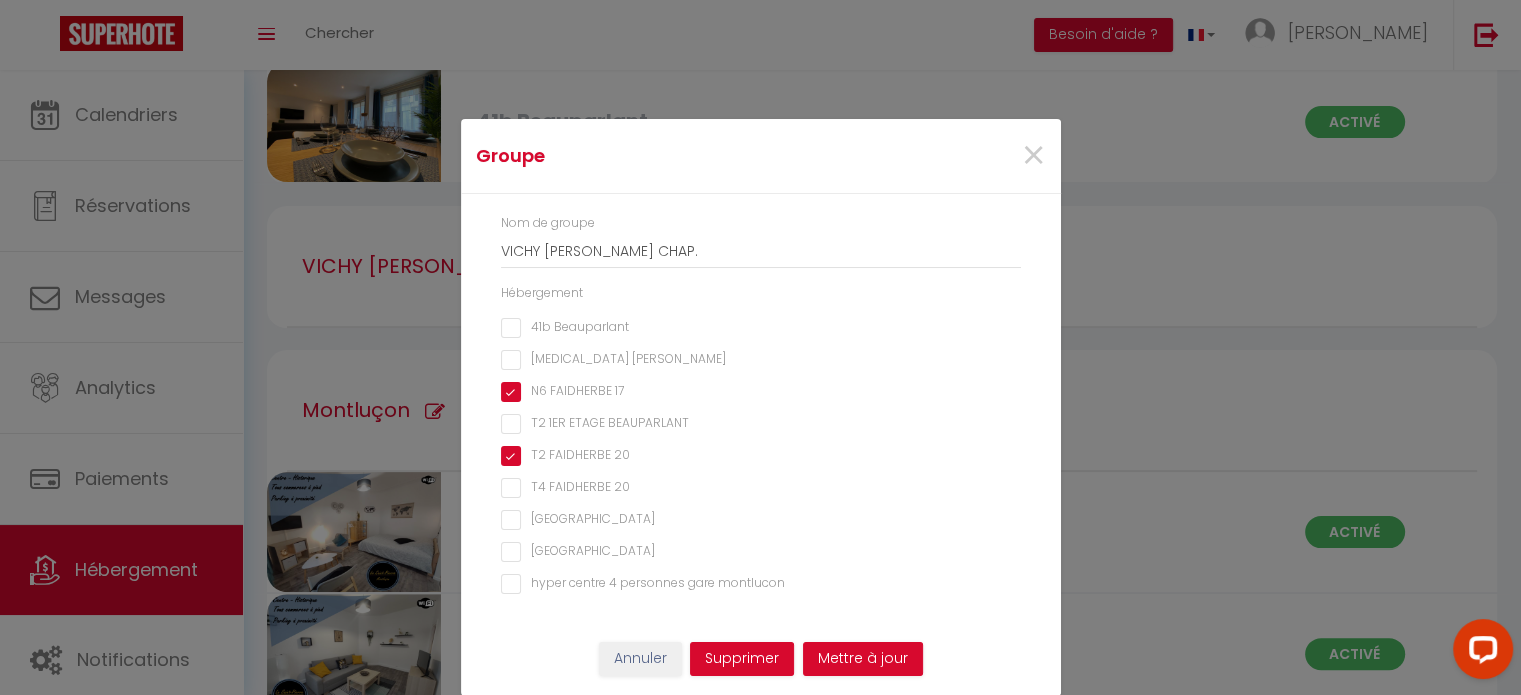 click on "T4 FAIDHERBE 20" at bounding box center (761, 488) 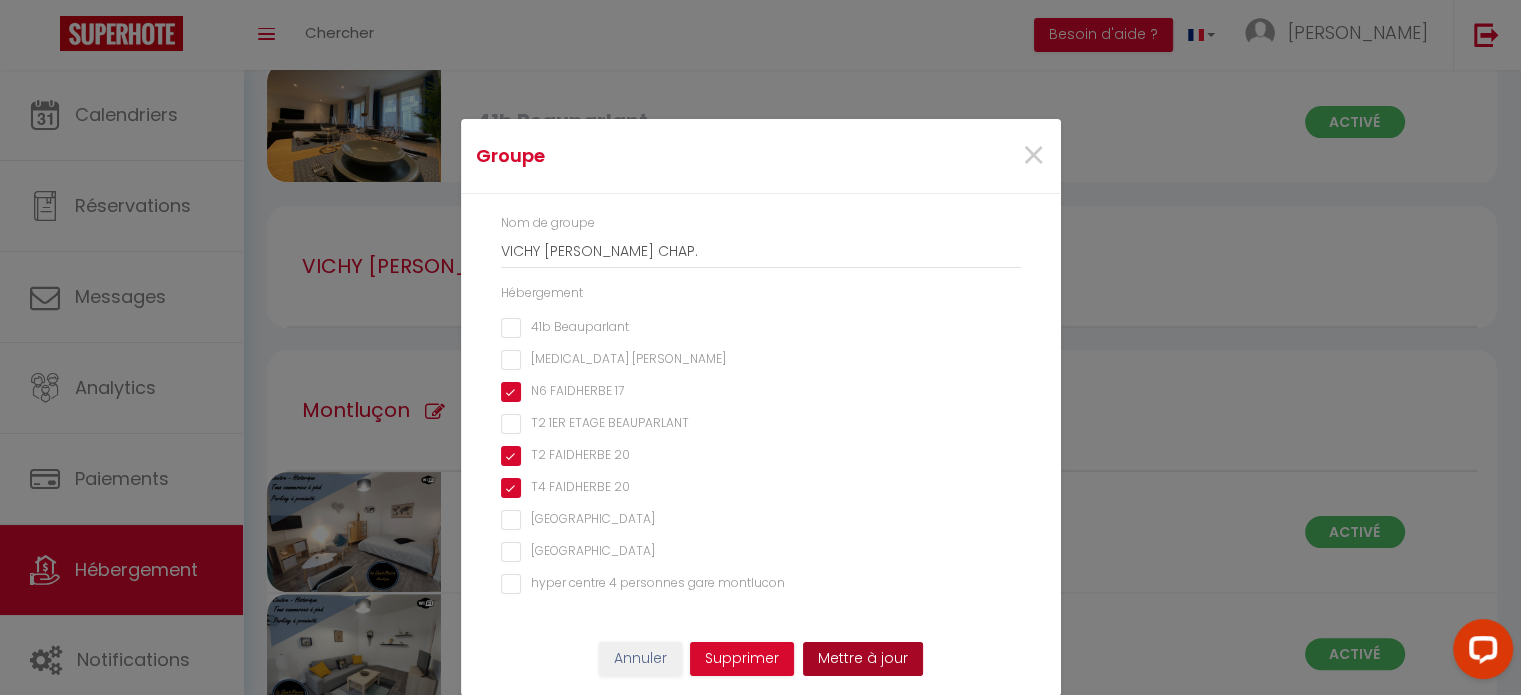 click on "Mettre à jour" at bounding box center (863, 659) 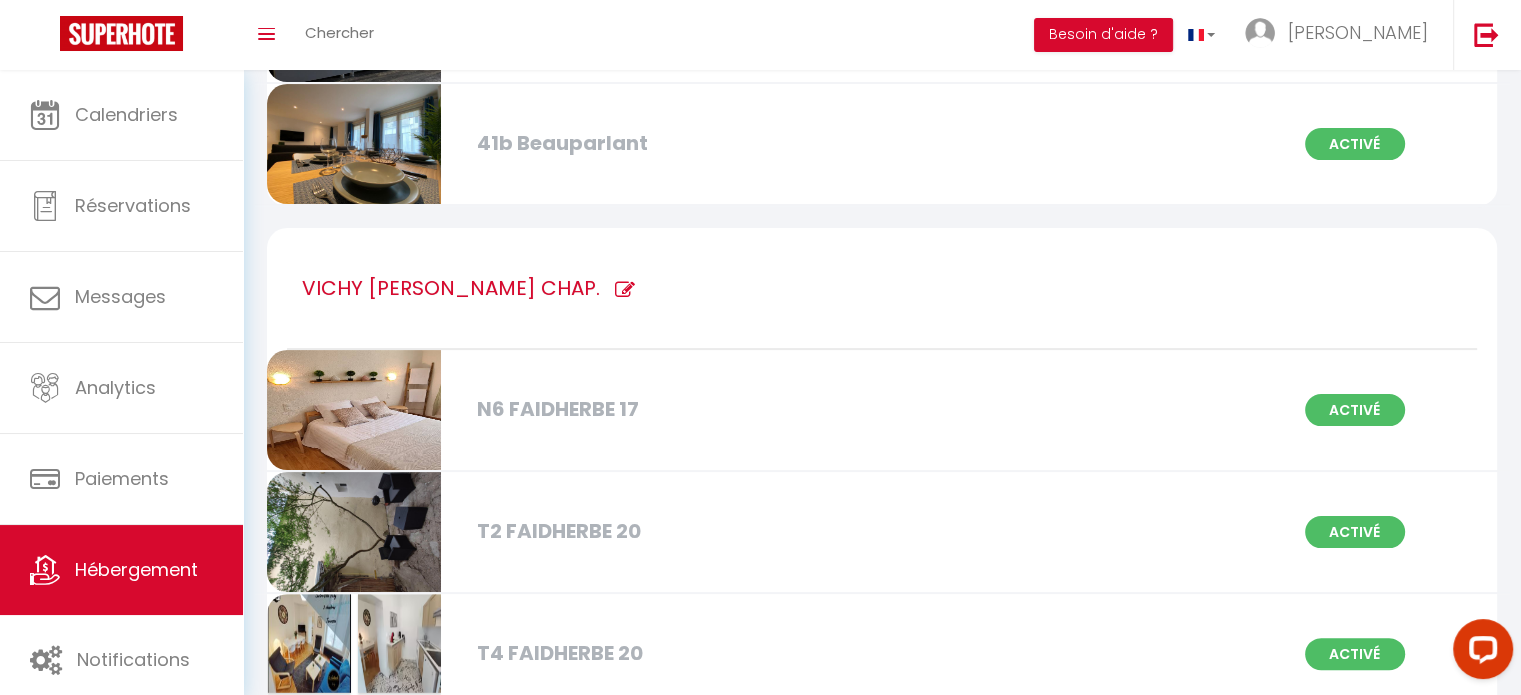 scroll, scrollTop: 400, scrollLeft: 0, axis: vertical 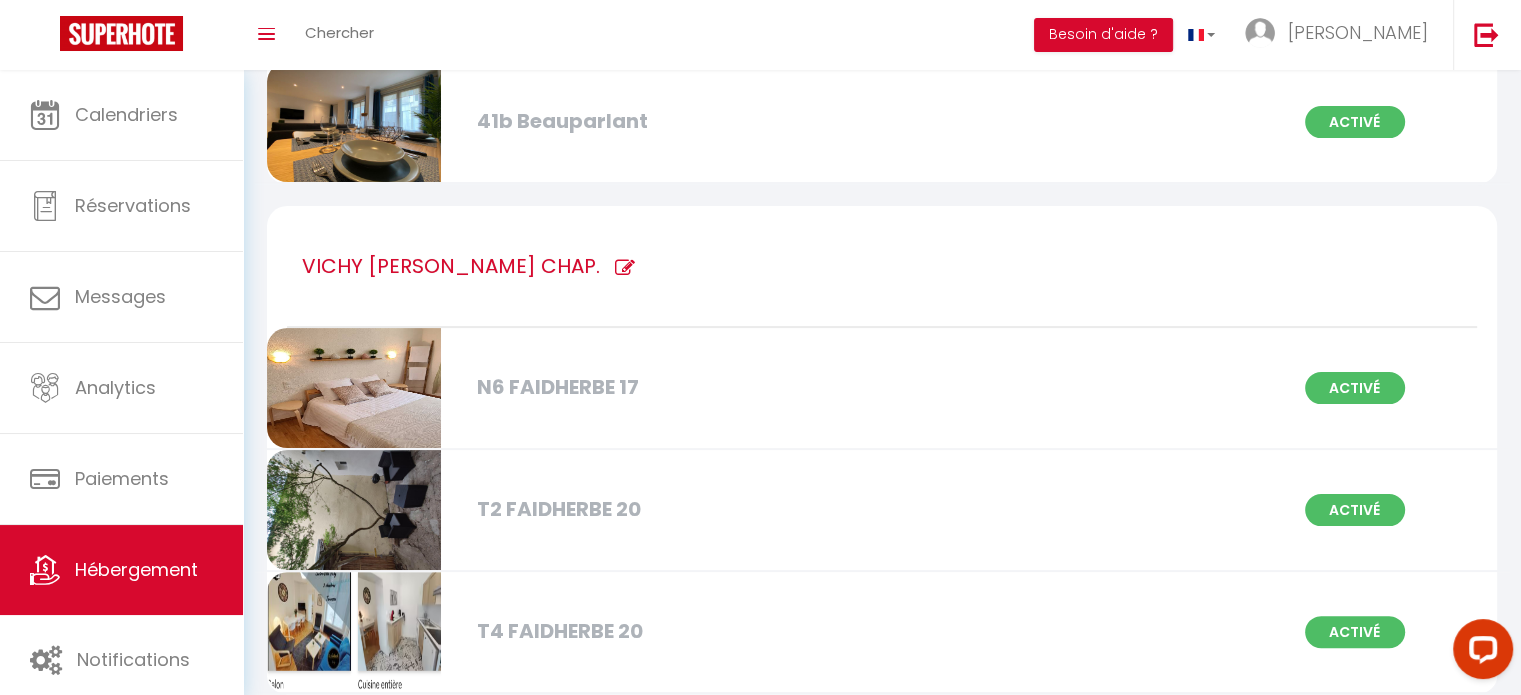 click on "VICHY [PERSON_NAME] CHAP." at bounding box center [451, 266] 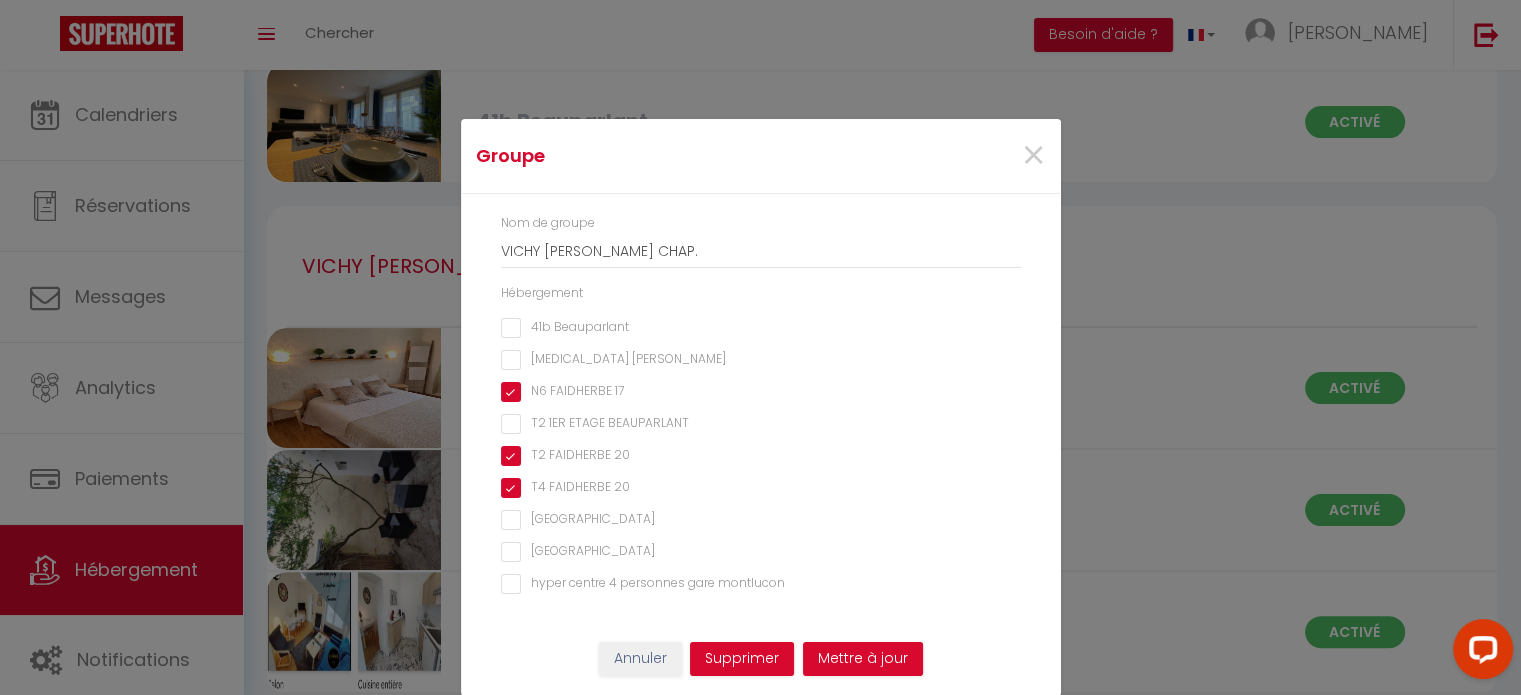 click on "[MEDICAL_DATA] [PERSON_NAME]" at bounding box center (761, 360) 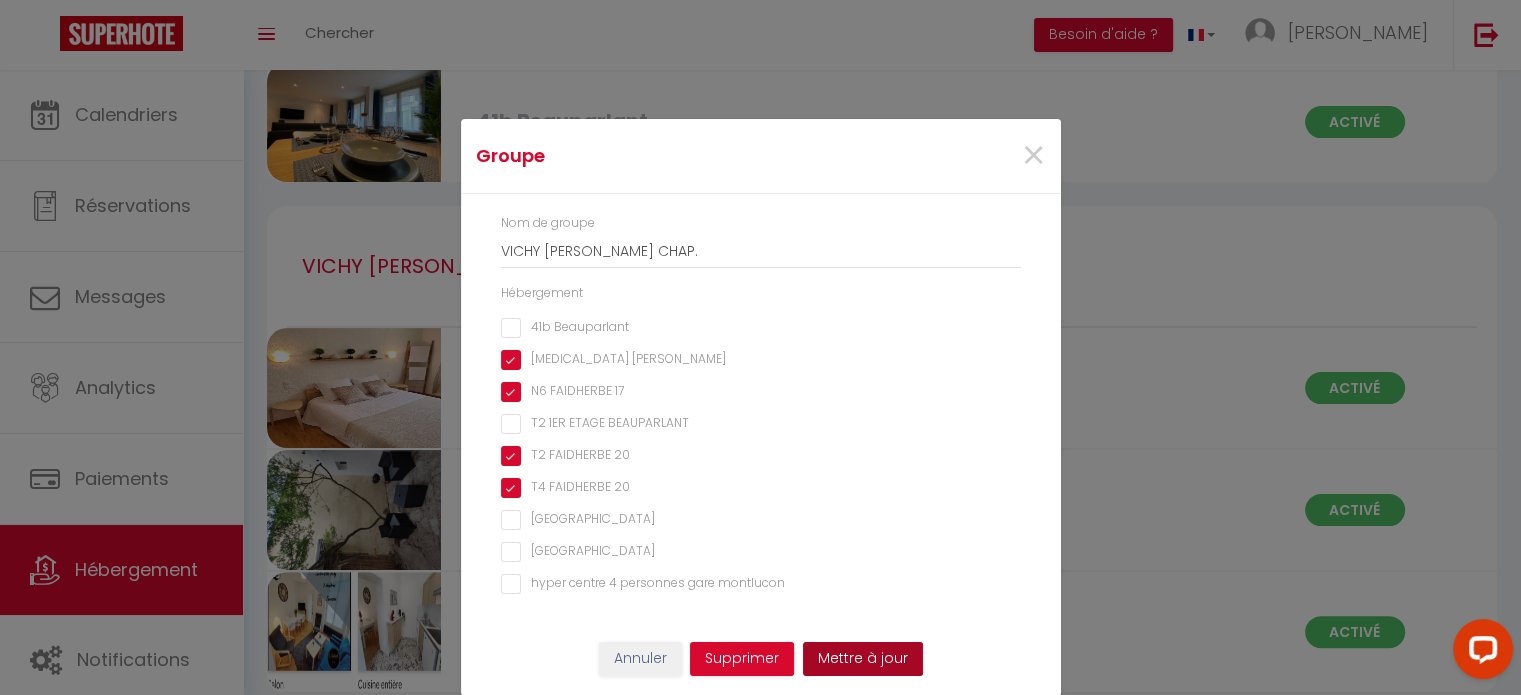 click on "Mettre à jour" at bounding box center [863, 659] 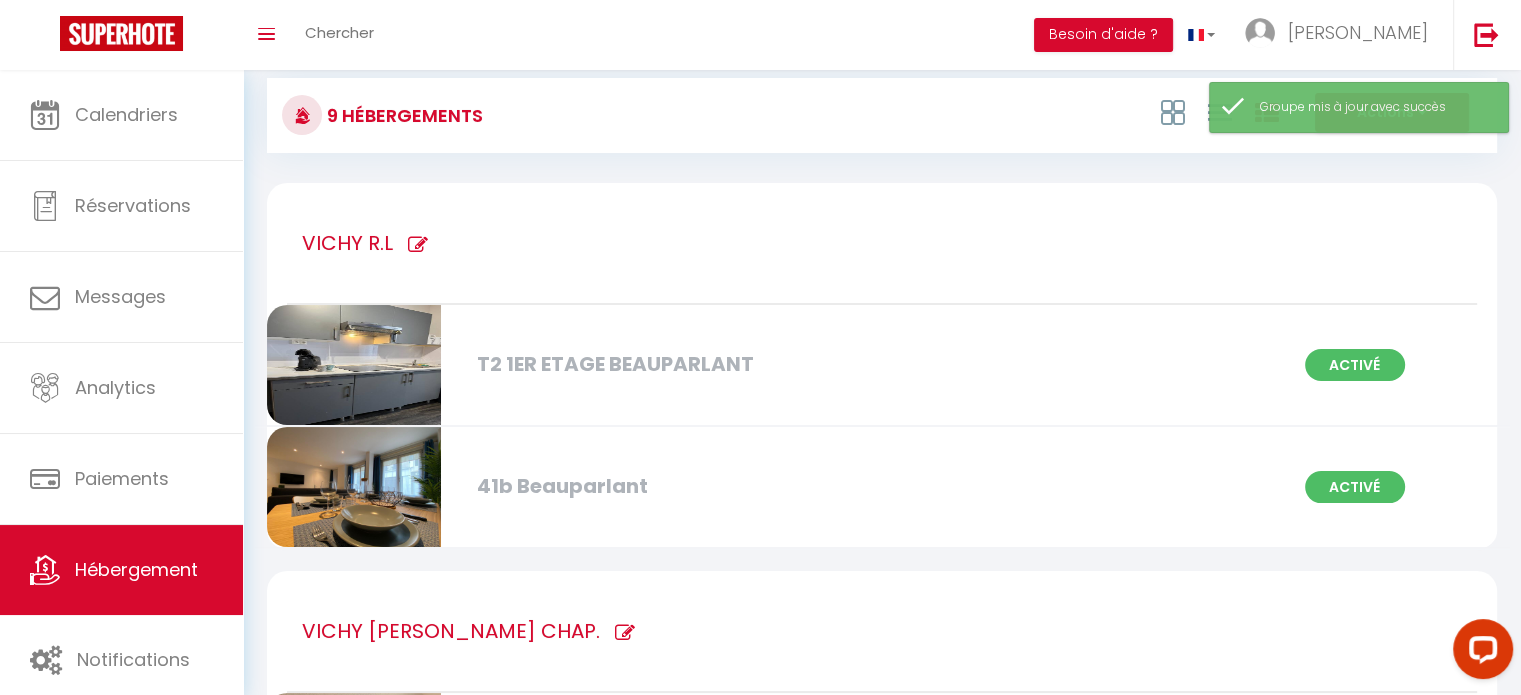 scroll, scrollTop: 0, scrollLeft: 0, axis: both 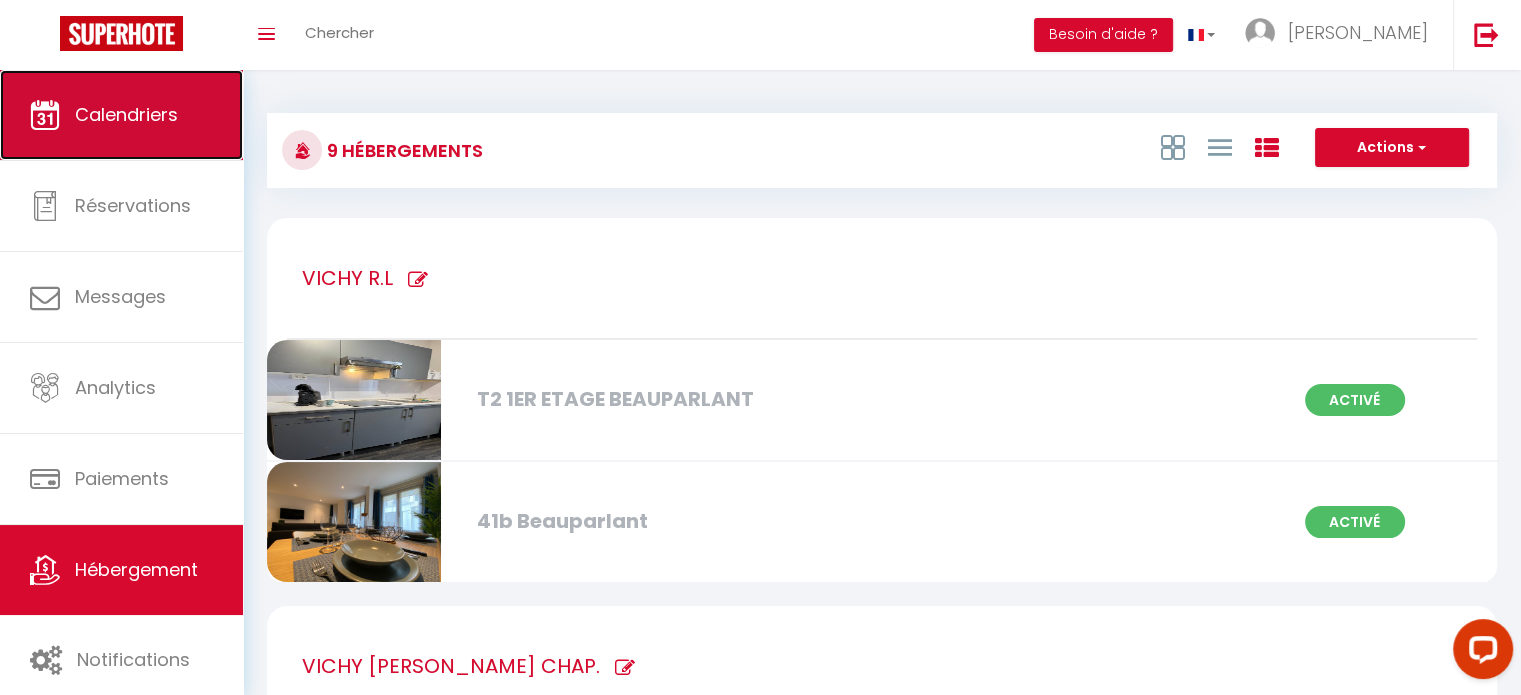 click on "Calendriers" at bounding box center [126, 114] 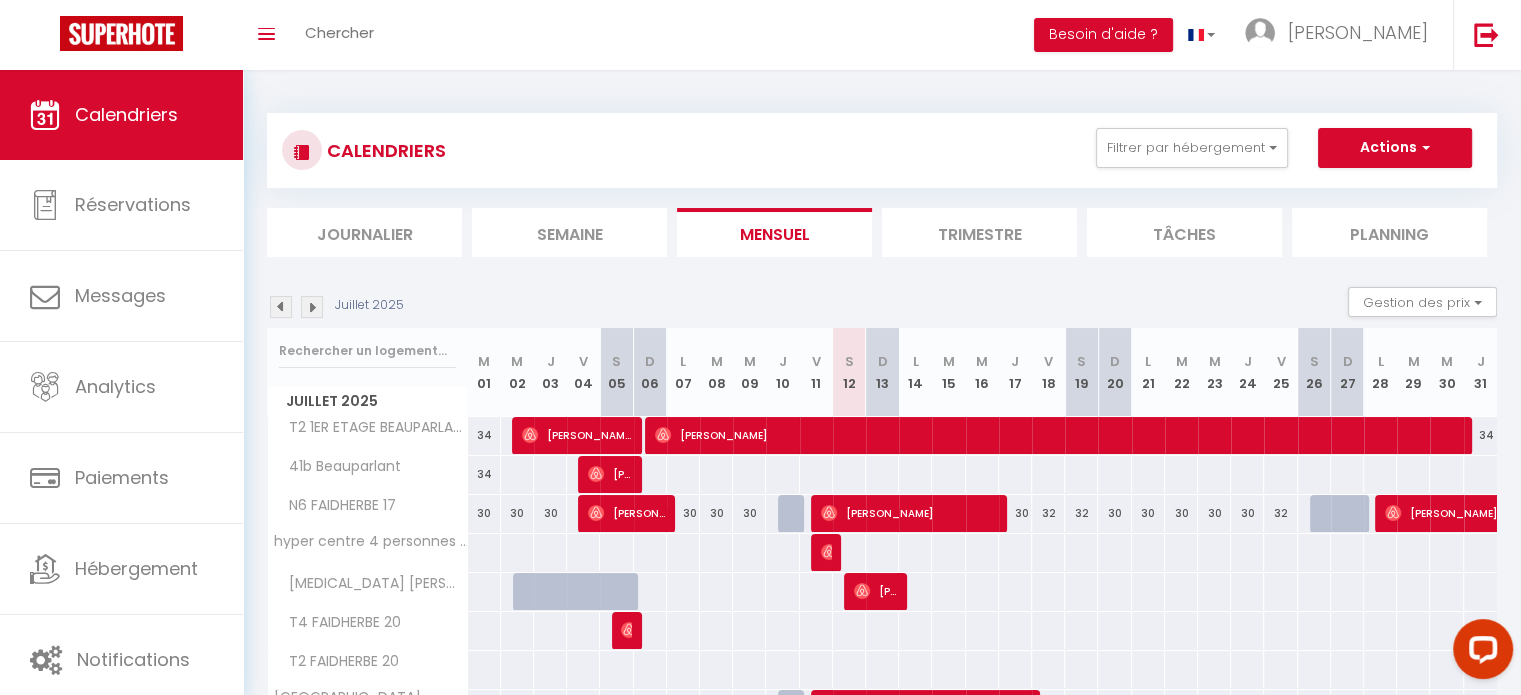 click on "Planning" at bounding box center (1389, 232) 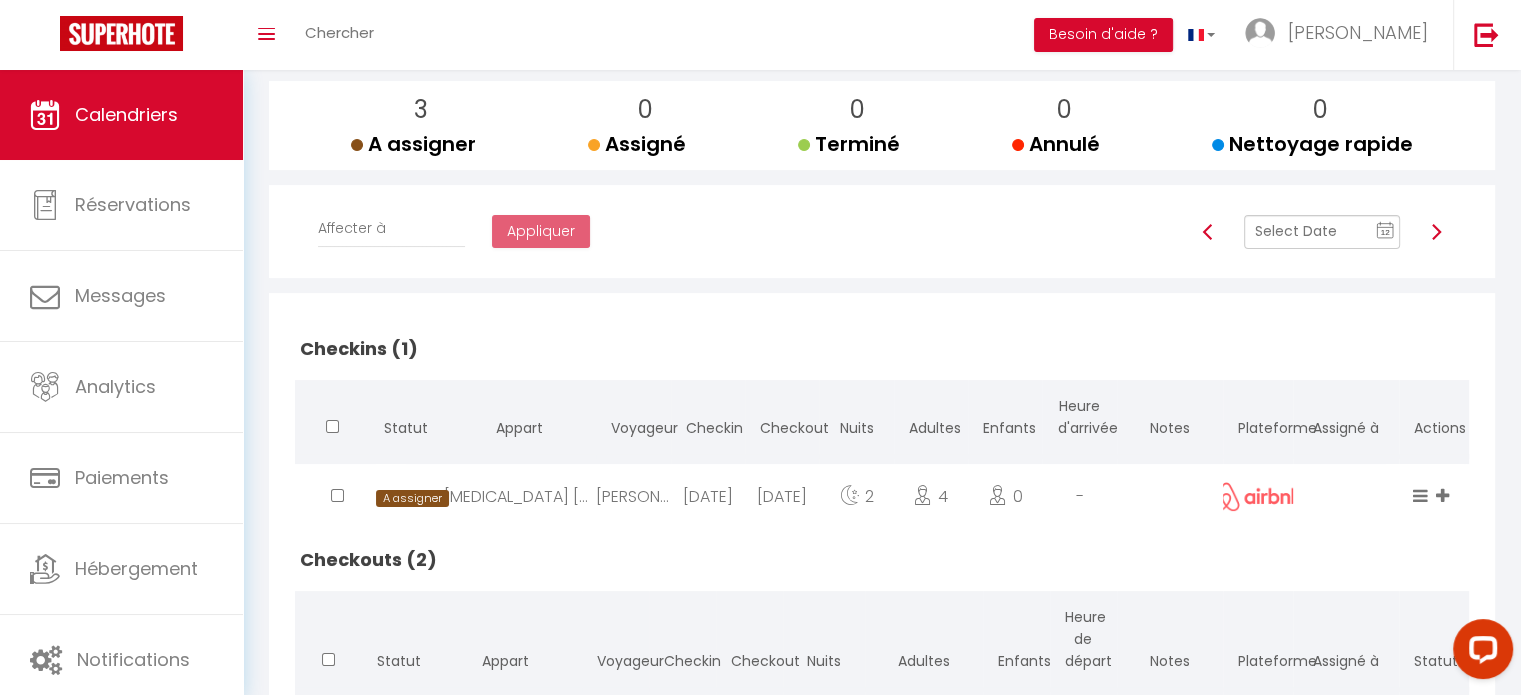 scroll, scrollTop: 0, scrollLeft: 0, axis: both 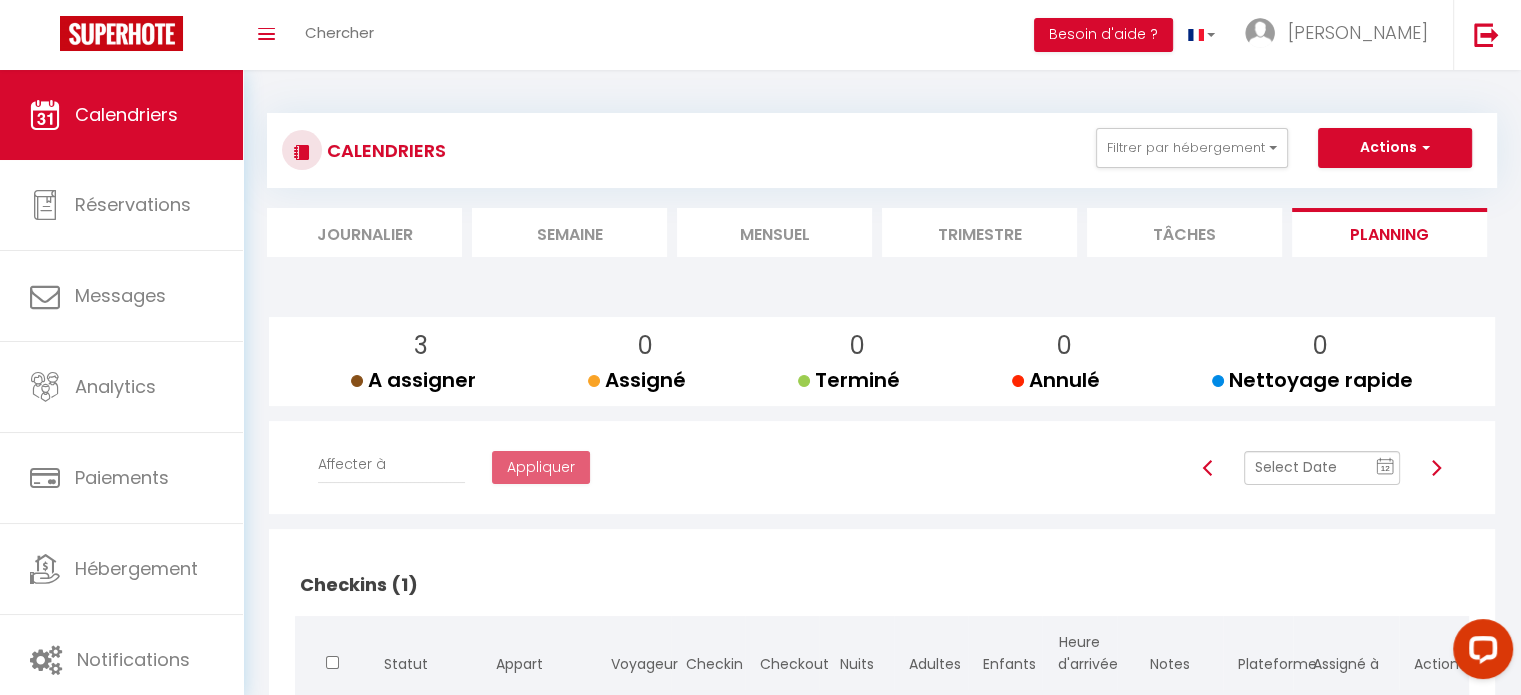 click on "Tâches" at bounding box center (1184, 232) 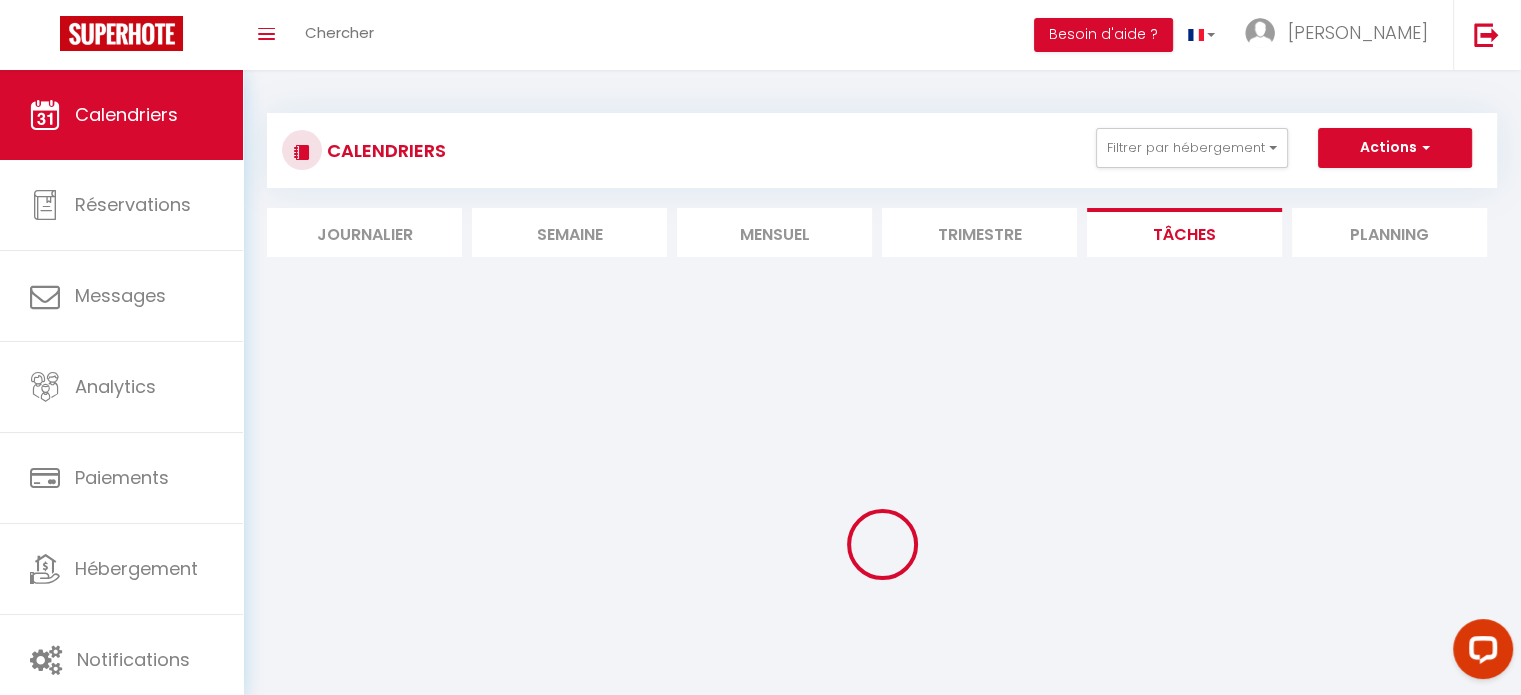 select 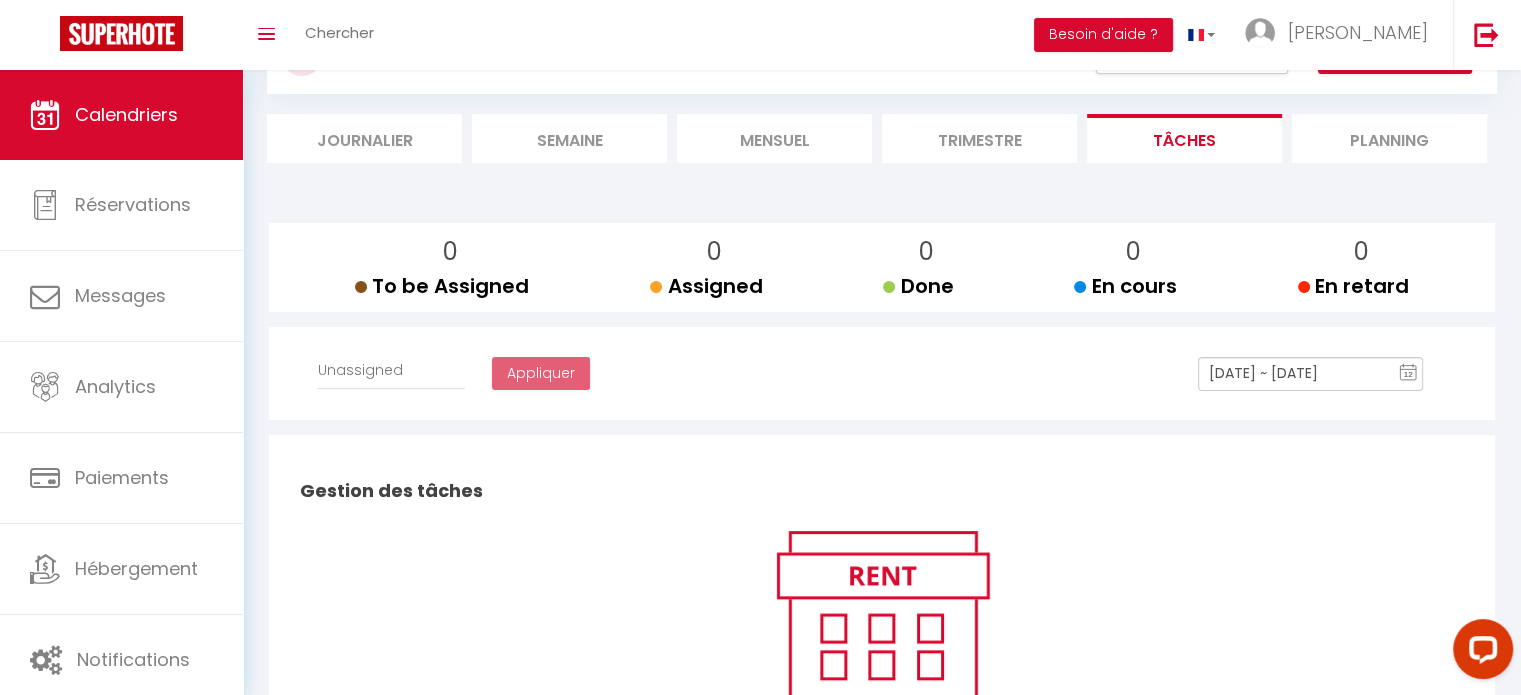 scroll, scrollTop: 0, scrollLeft: 0, axis: both 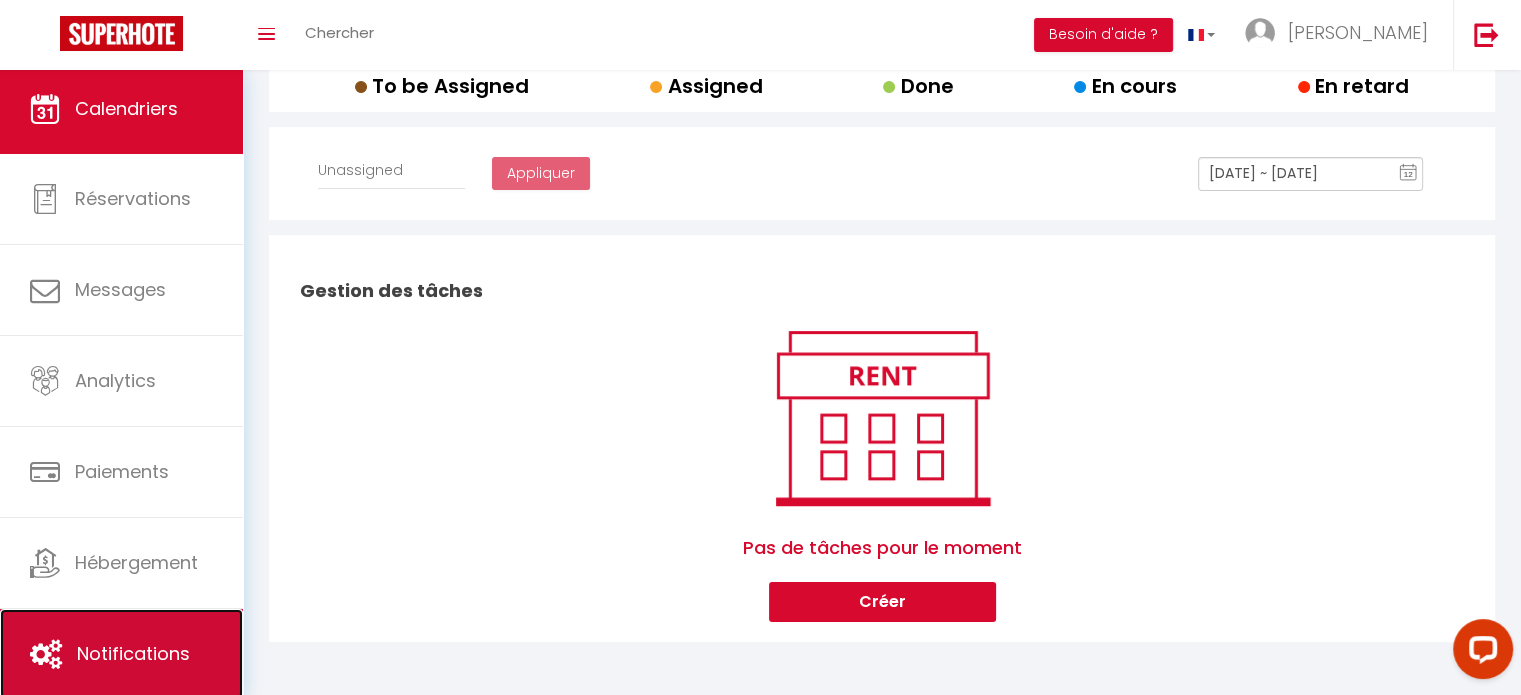 click on "Notifications" at bounding box center [133, 653] 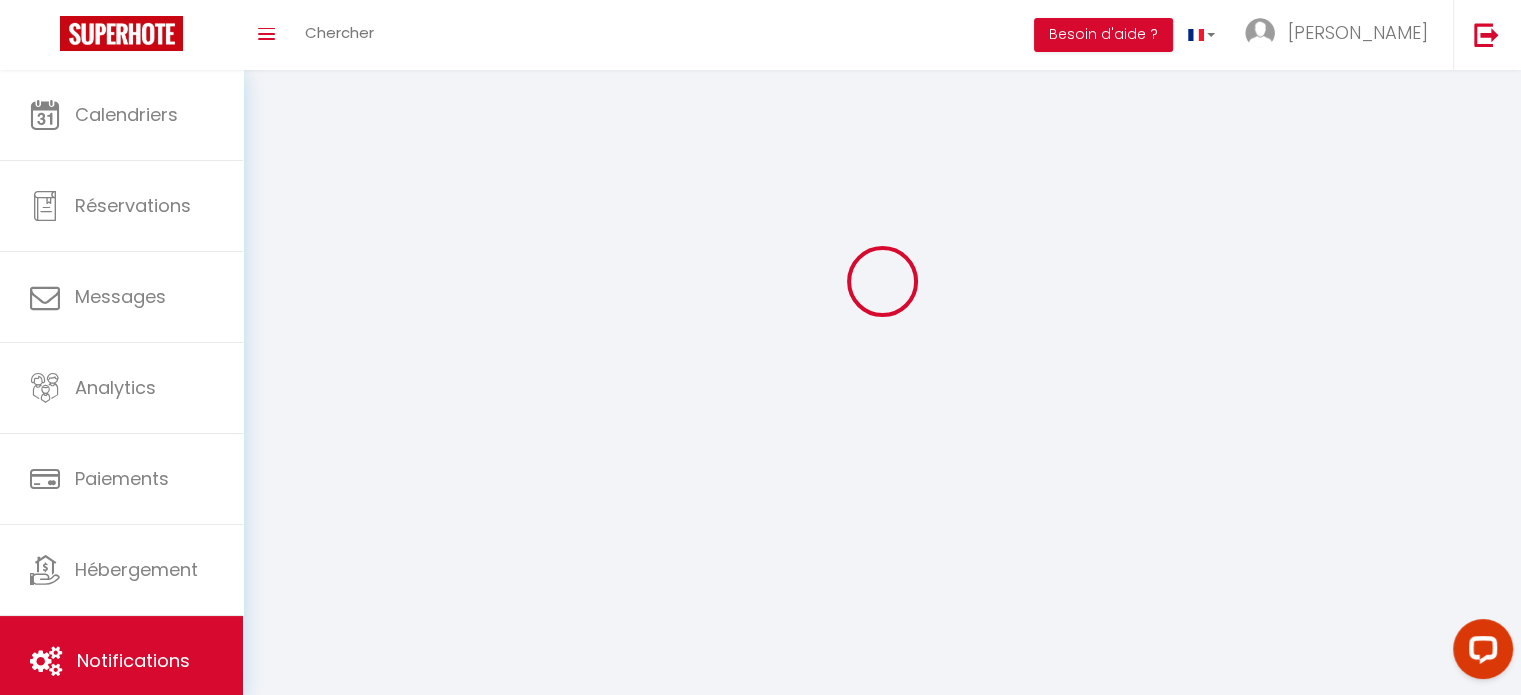 scroll, scrollTop: 0, scrollLeft: 0, axis: both 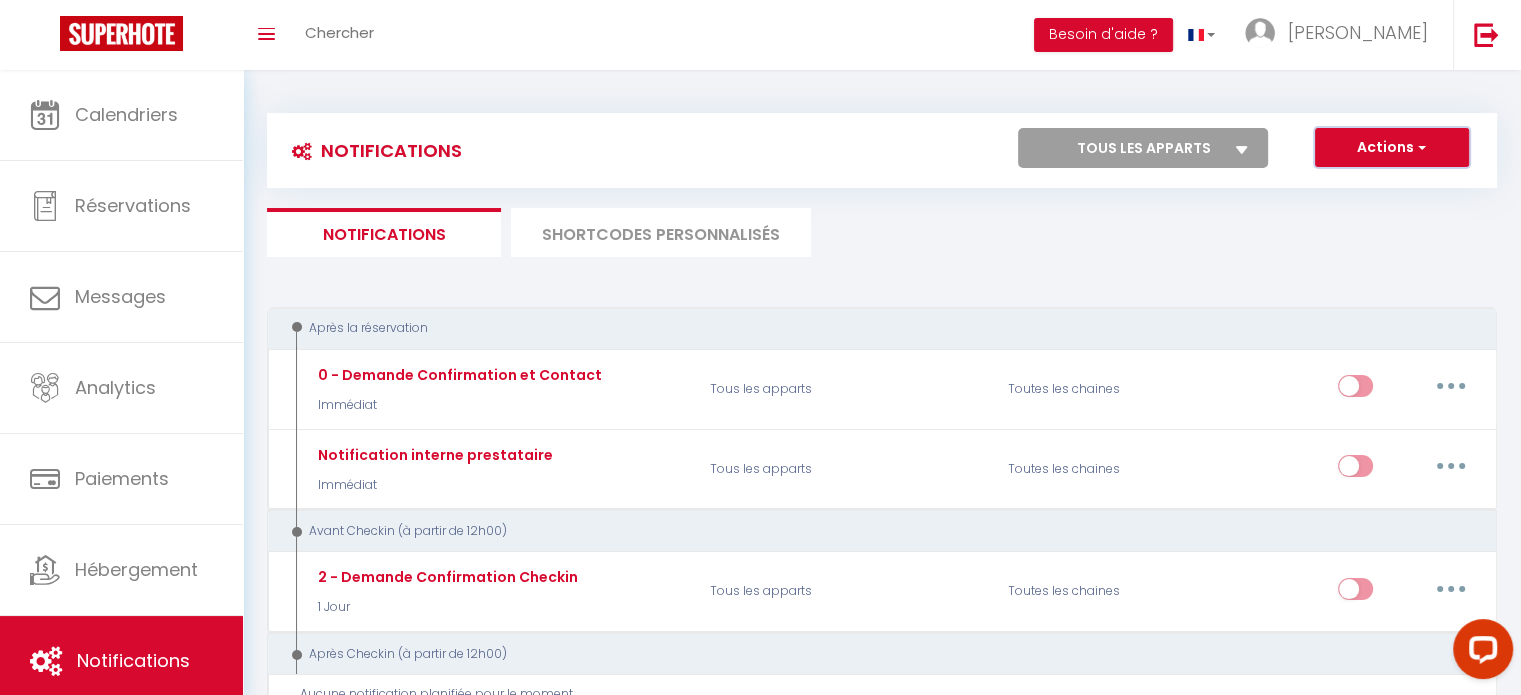 click on "Actions" at bounding box center [1392, 148] 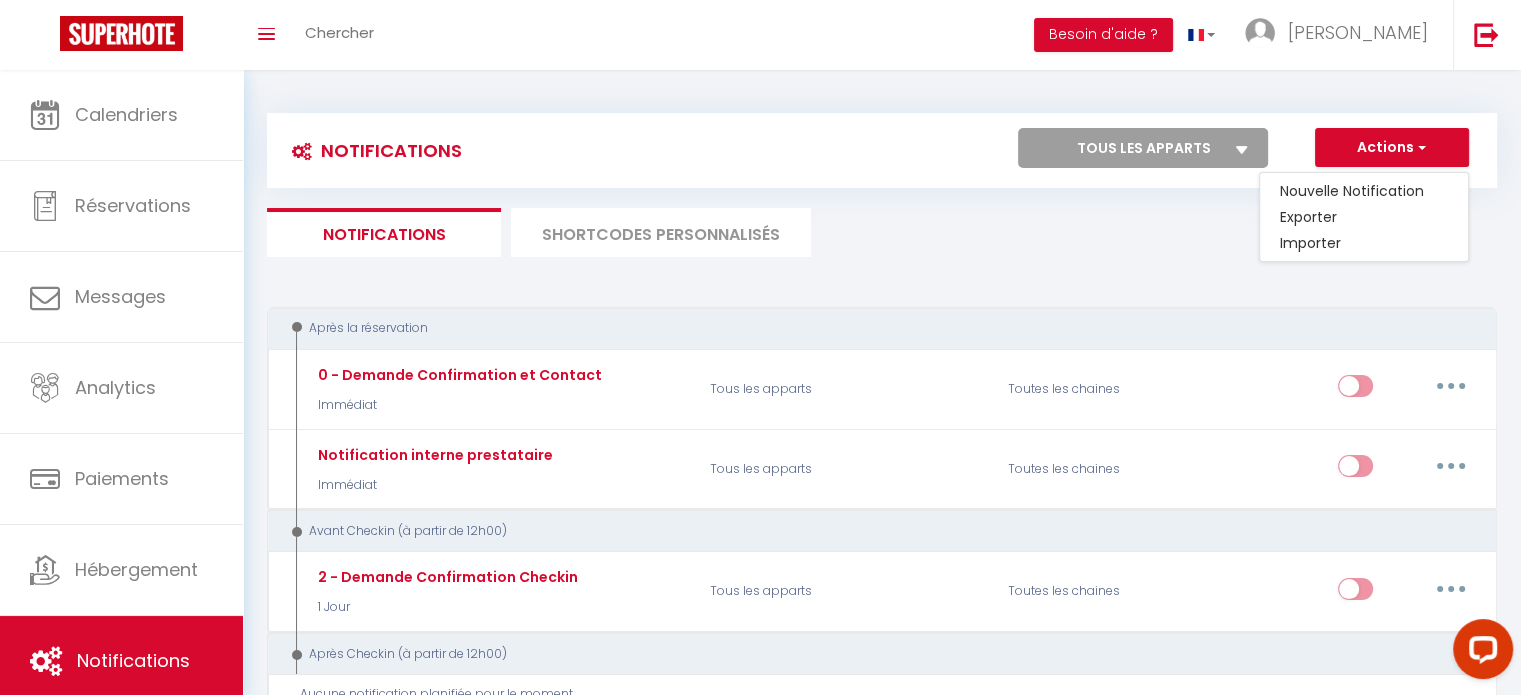 click on "Notifications   SHORTCODES PERSONNALISÉS" at bounding box center (882, 232) 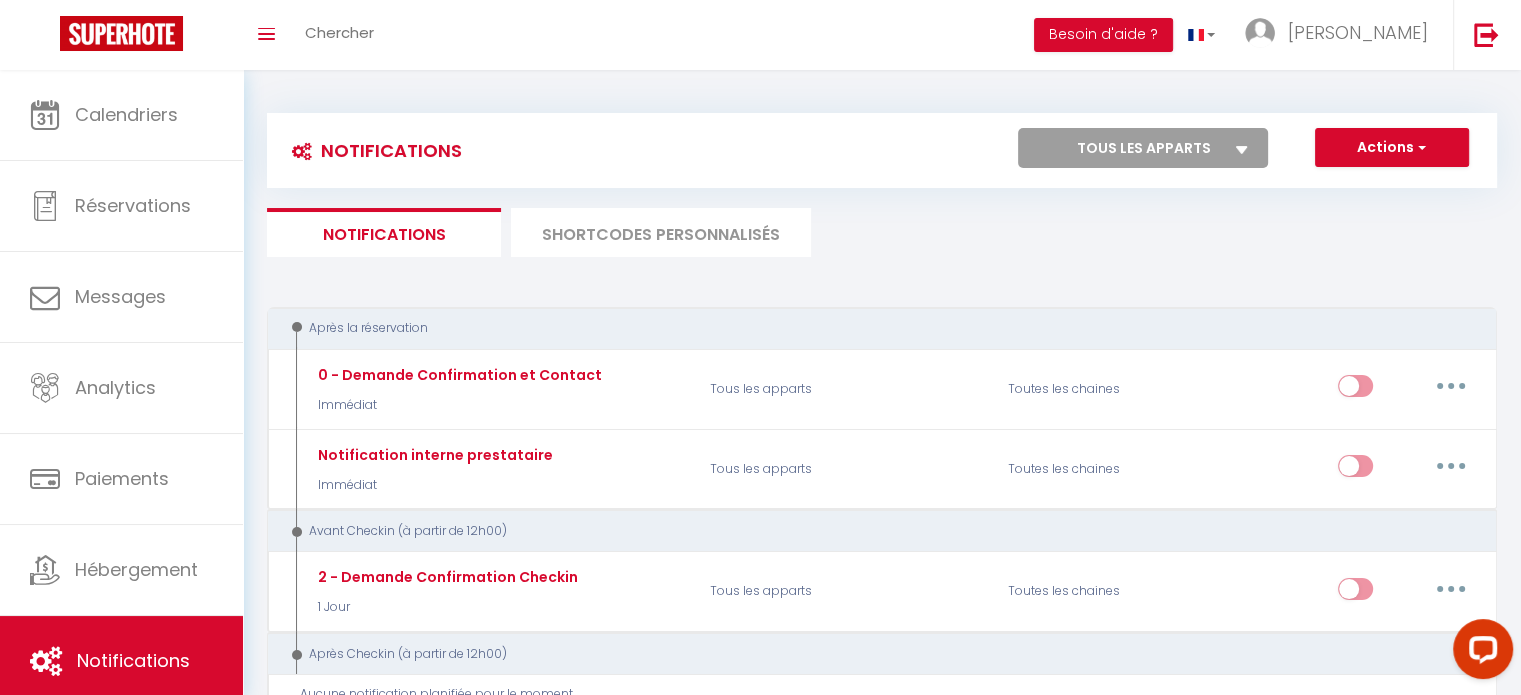 click on "Tous les apparts    41b Beauparlant T3 DURAND N6 FAIDHERBE 17 T2 1ER ETAGE BEAUPARLANT T2 FAIDHERBE 20 T4 FAIDHERBE 20 STUDIO N1 RUE ST PIERRE MONTLUCON T2 N2 RUE ST PIERRE MONTLUCON hyper centre 4 personnes gare montlucon" at bounding box center (1143, 148) 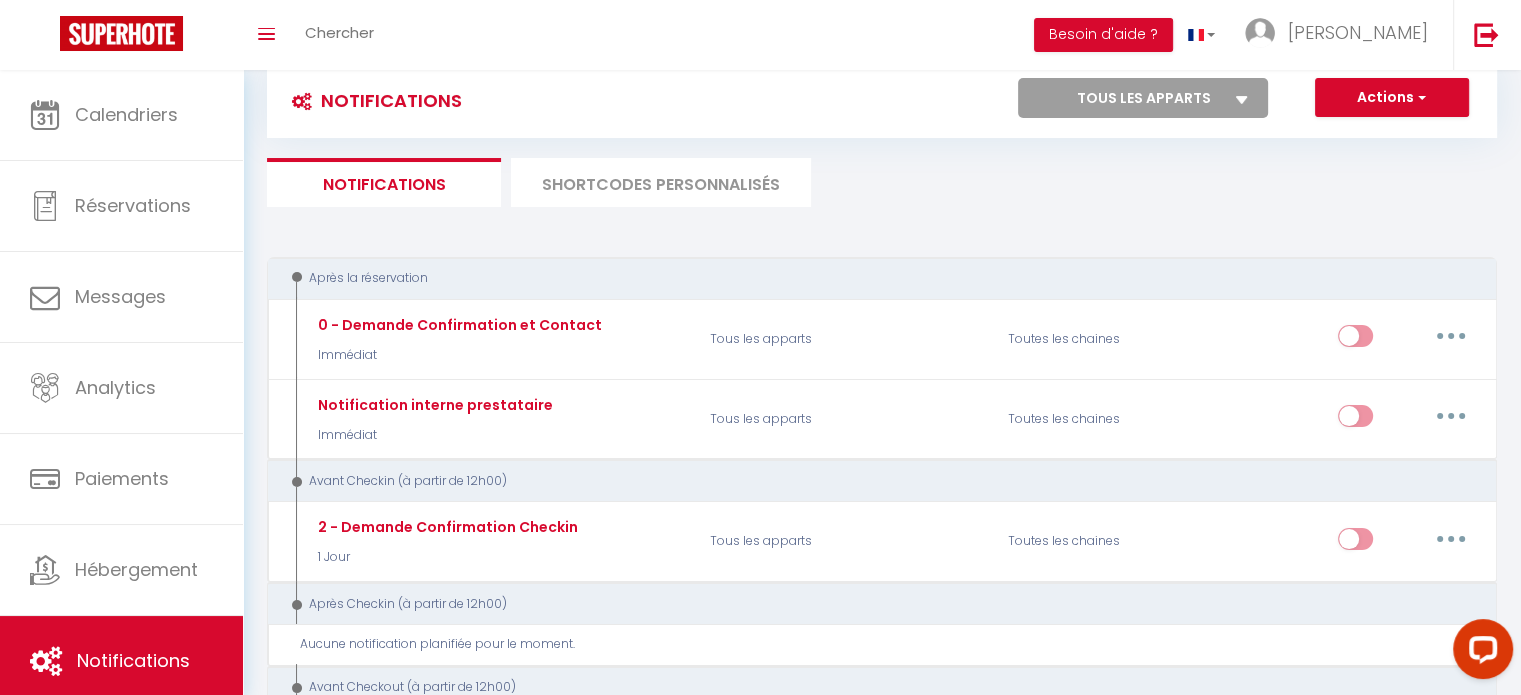 scroll, scrollTop: 33, scrollLeft: 0, axis: vertical 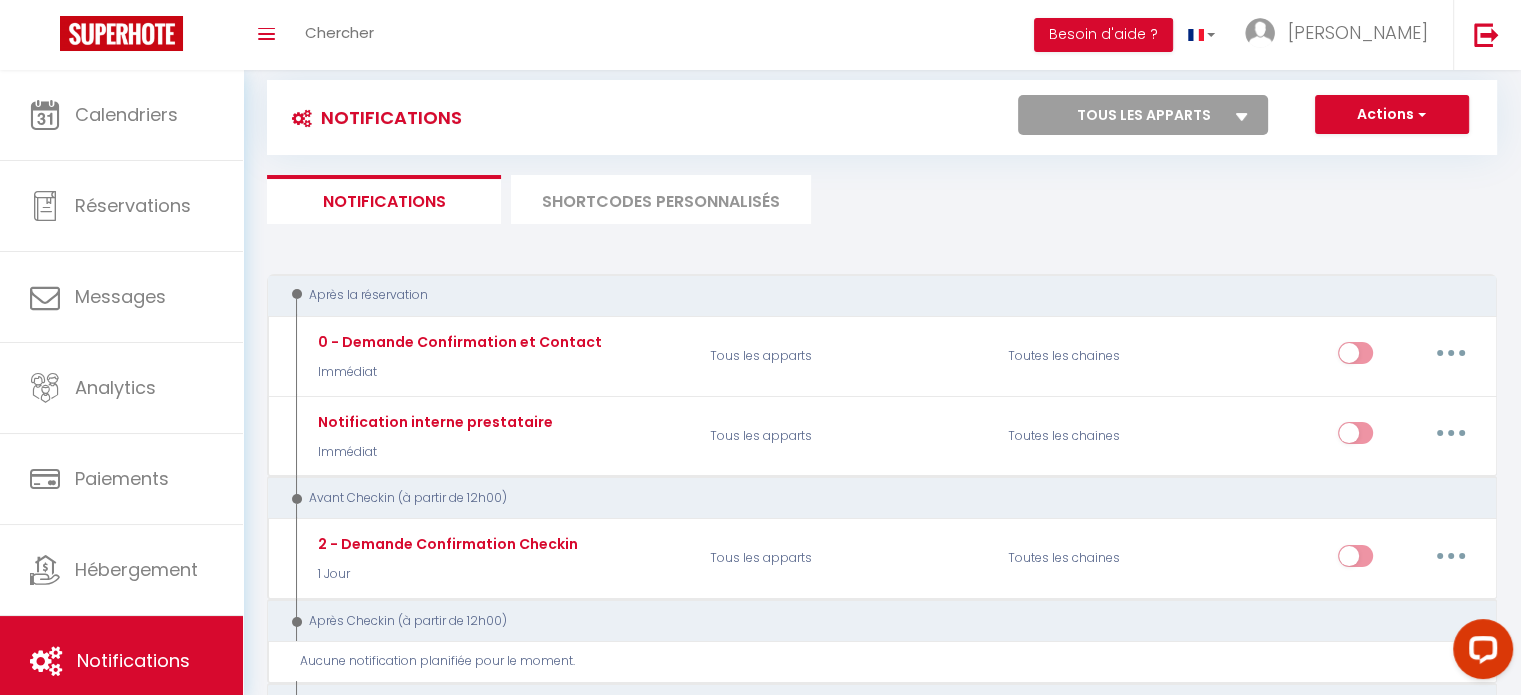 click on "SHORTCODES PERSONNALISÉS" at bounding box center [661, 199] 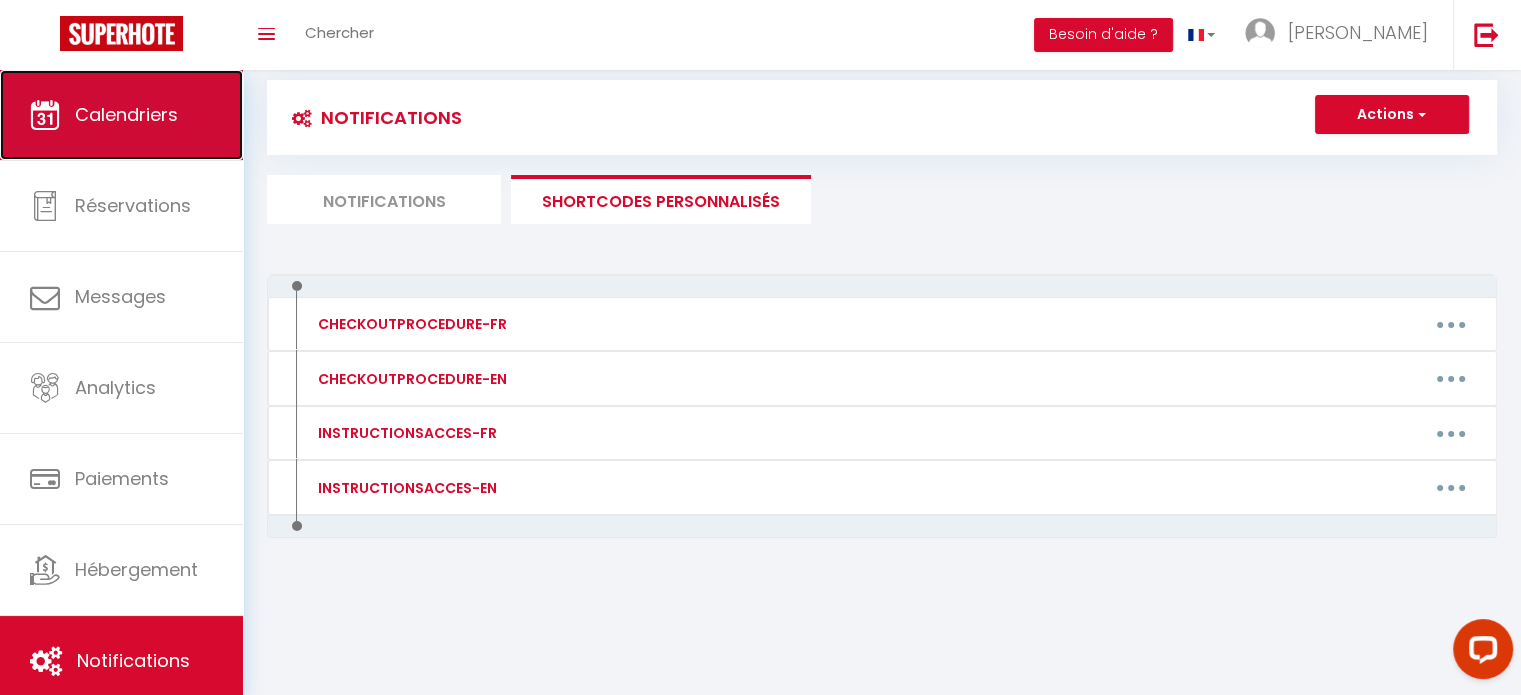 click on "Calendriers" at bounding box center [121, 115] 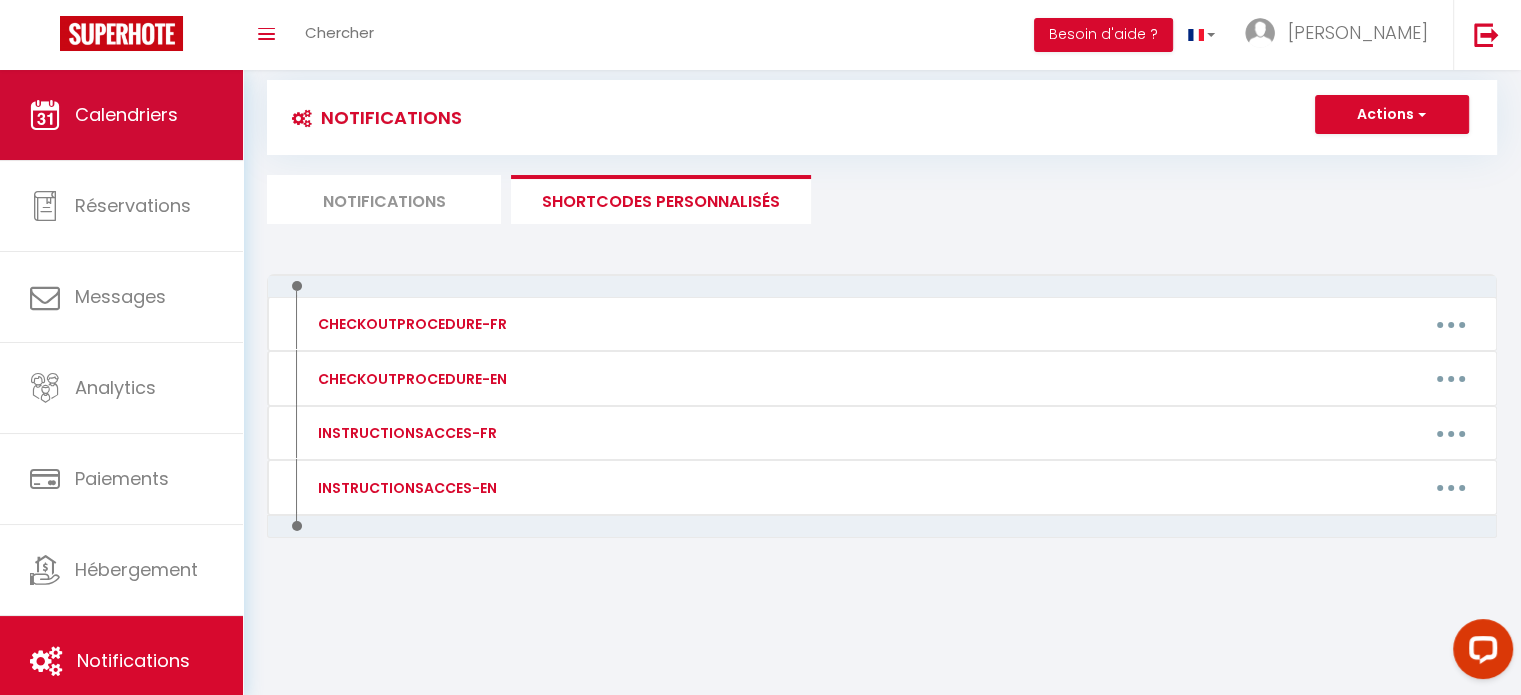 scroll, scrollTop: 0, scrollLeft: 0, axis: both 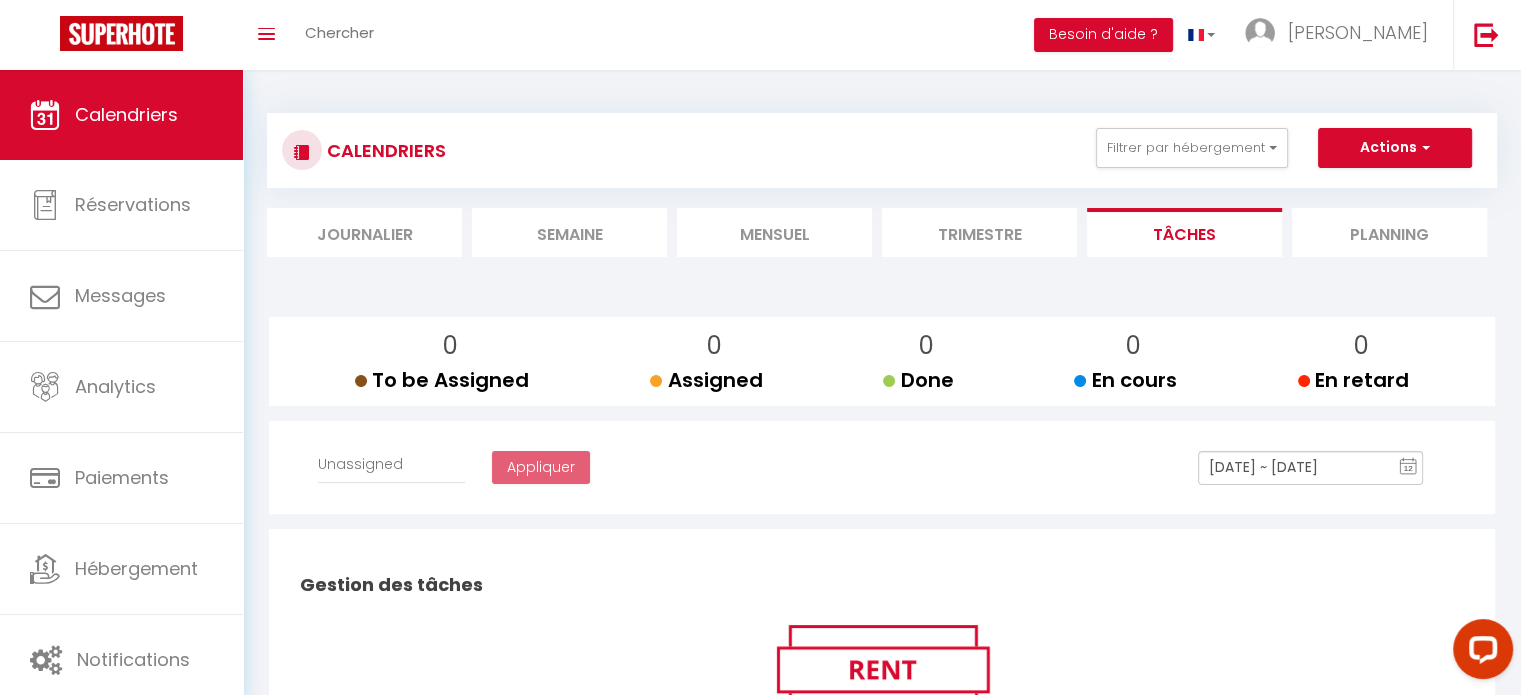 select 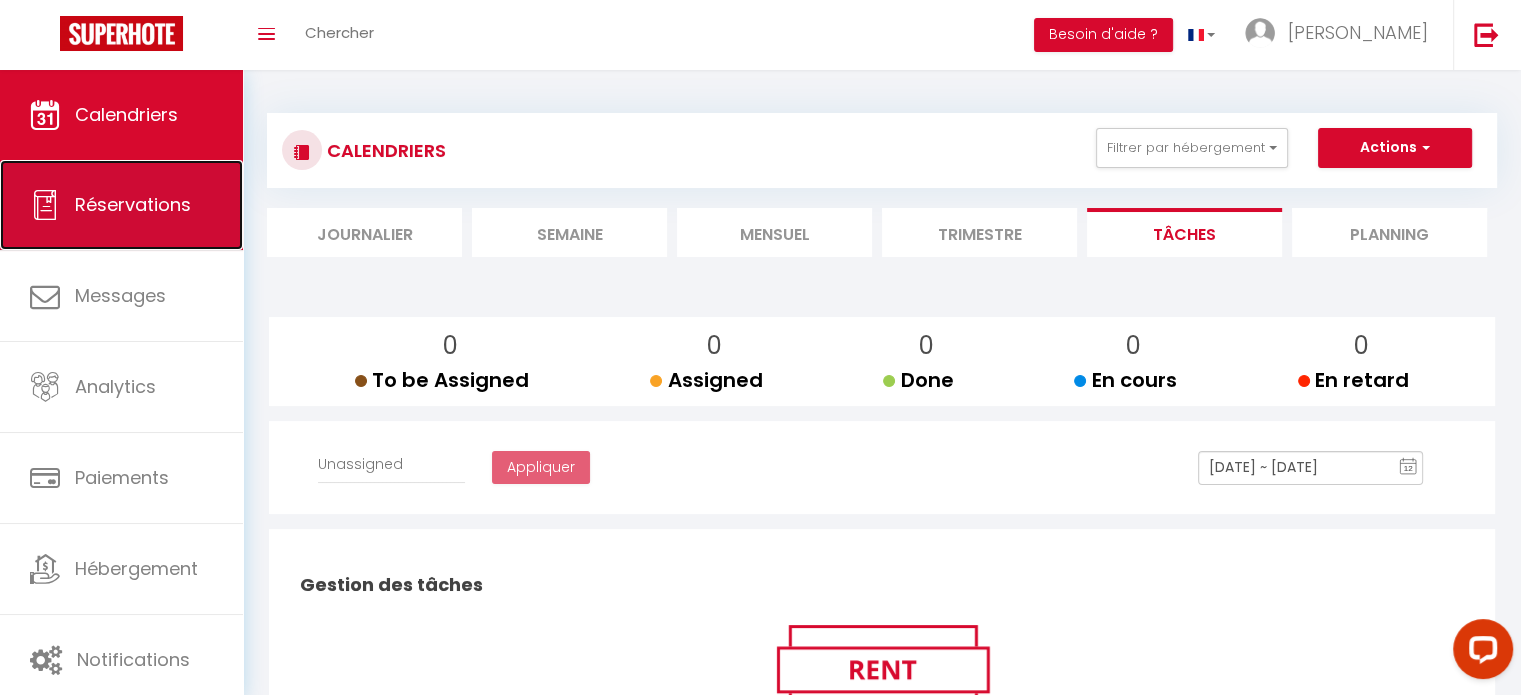 click on "Réservations" at bounding box center (133, 204) 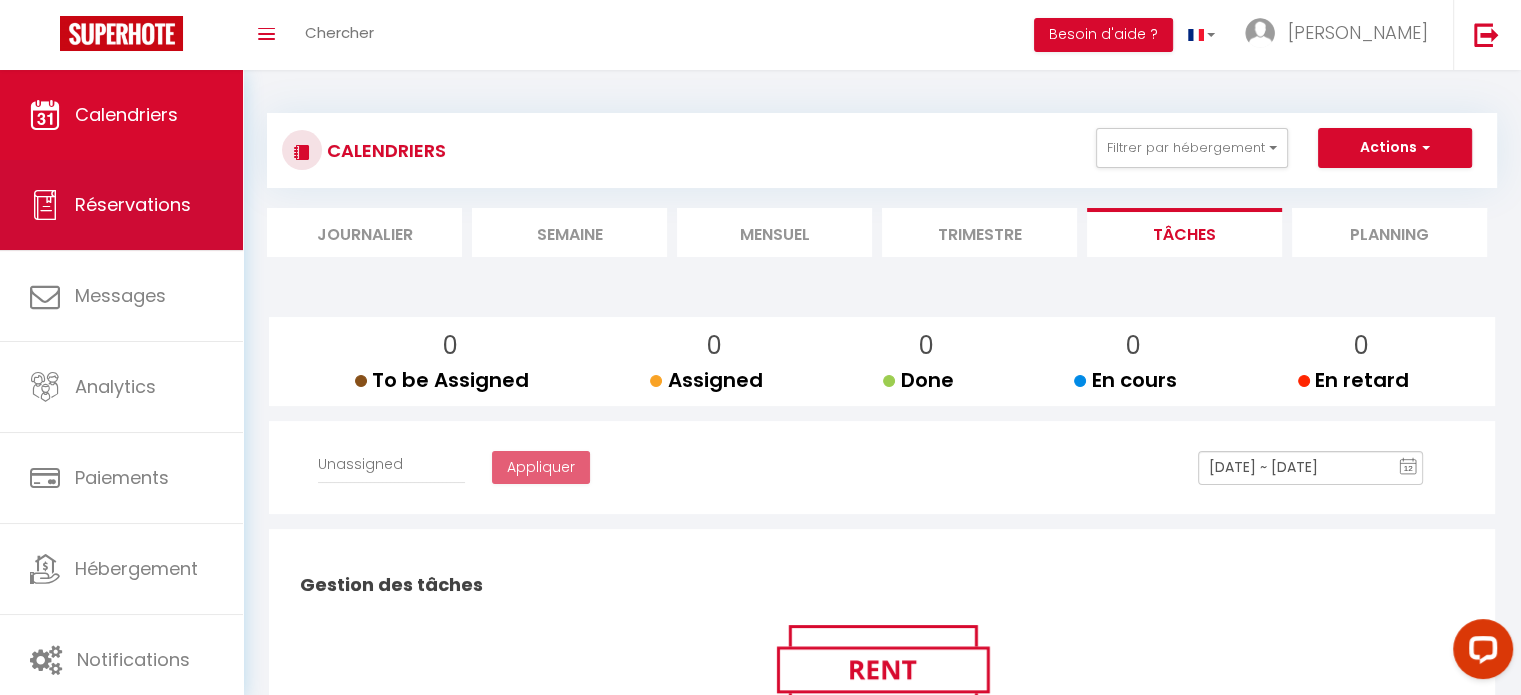 select on "not_cancelled" 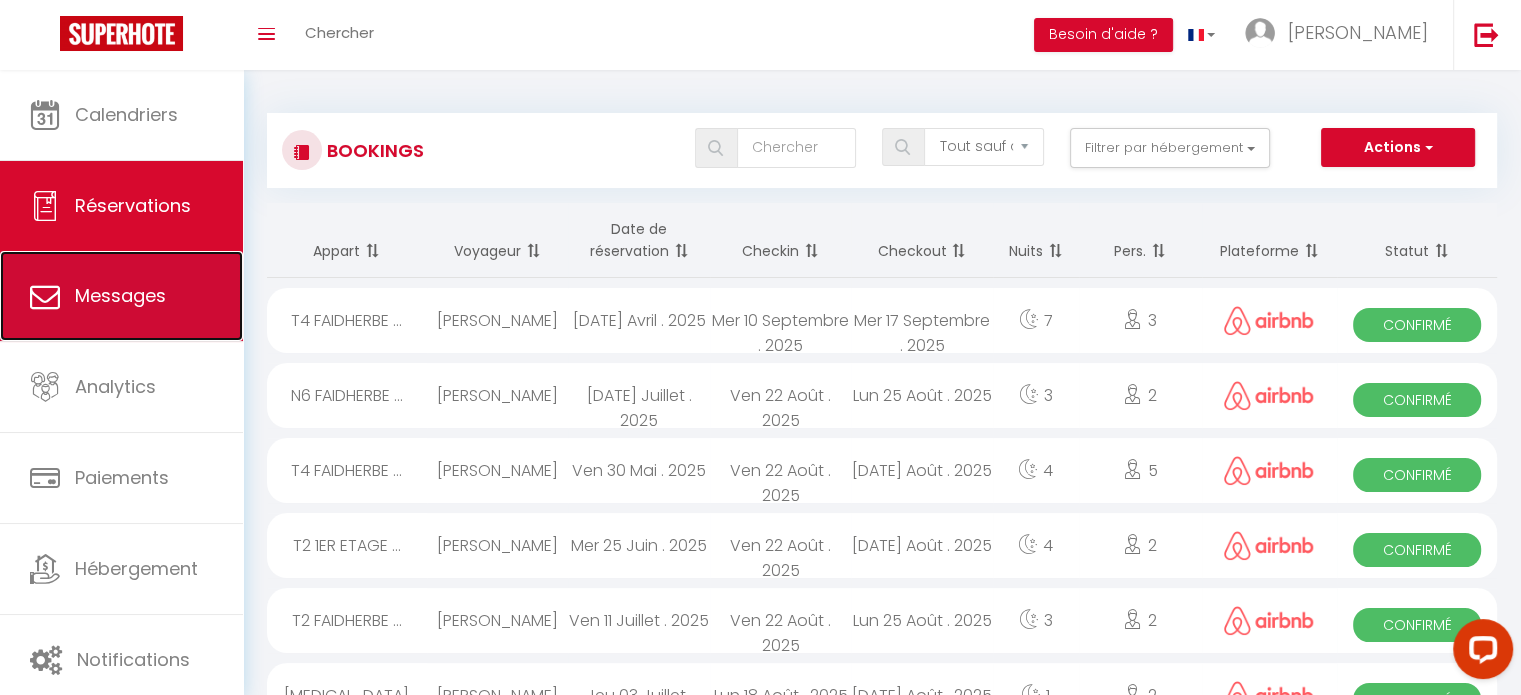 click on "Messages" at bounding box center [120, 295] 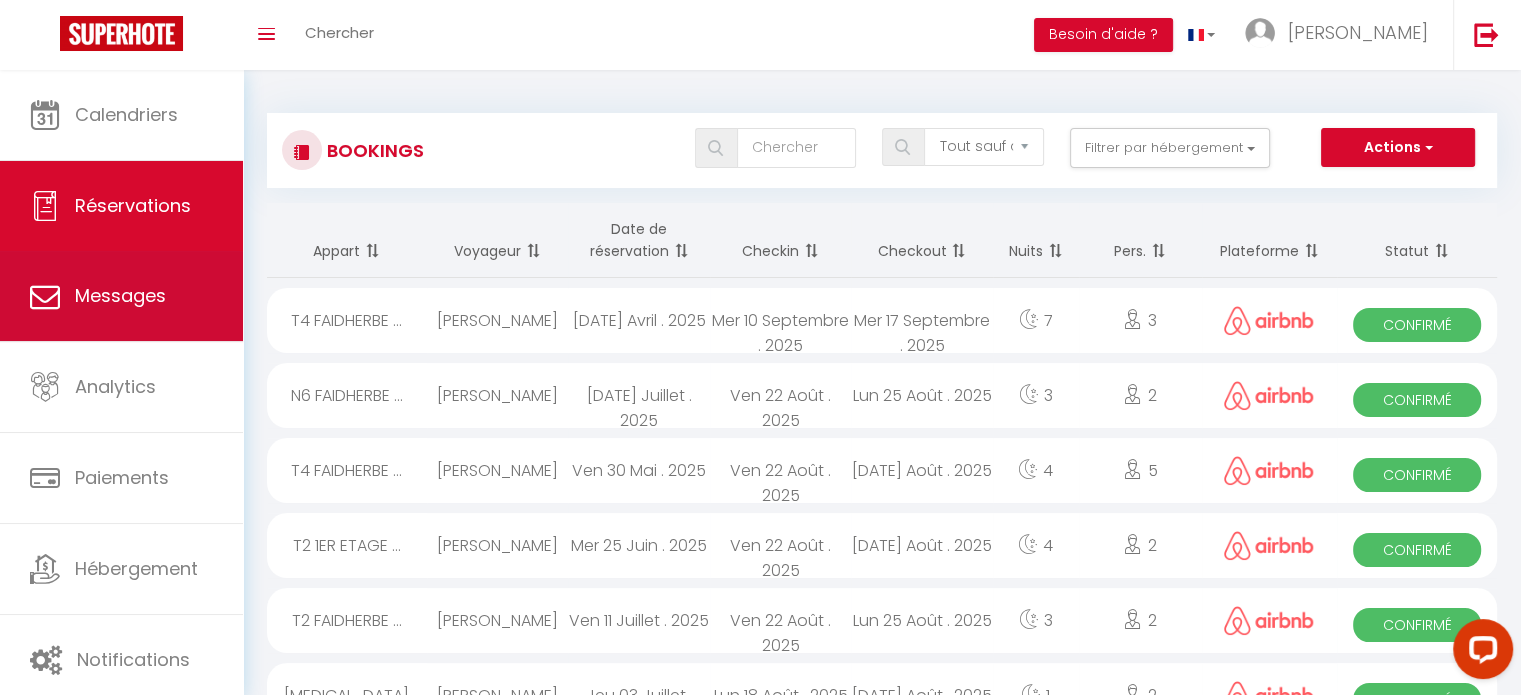 select on "message" 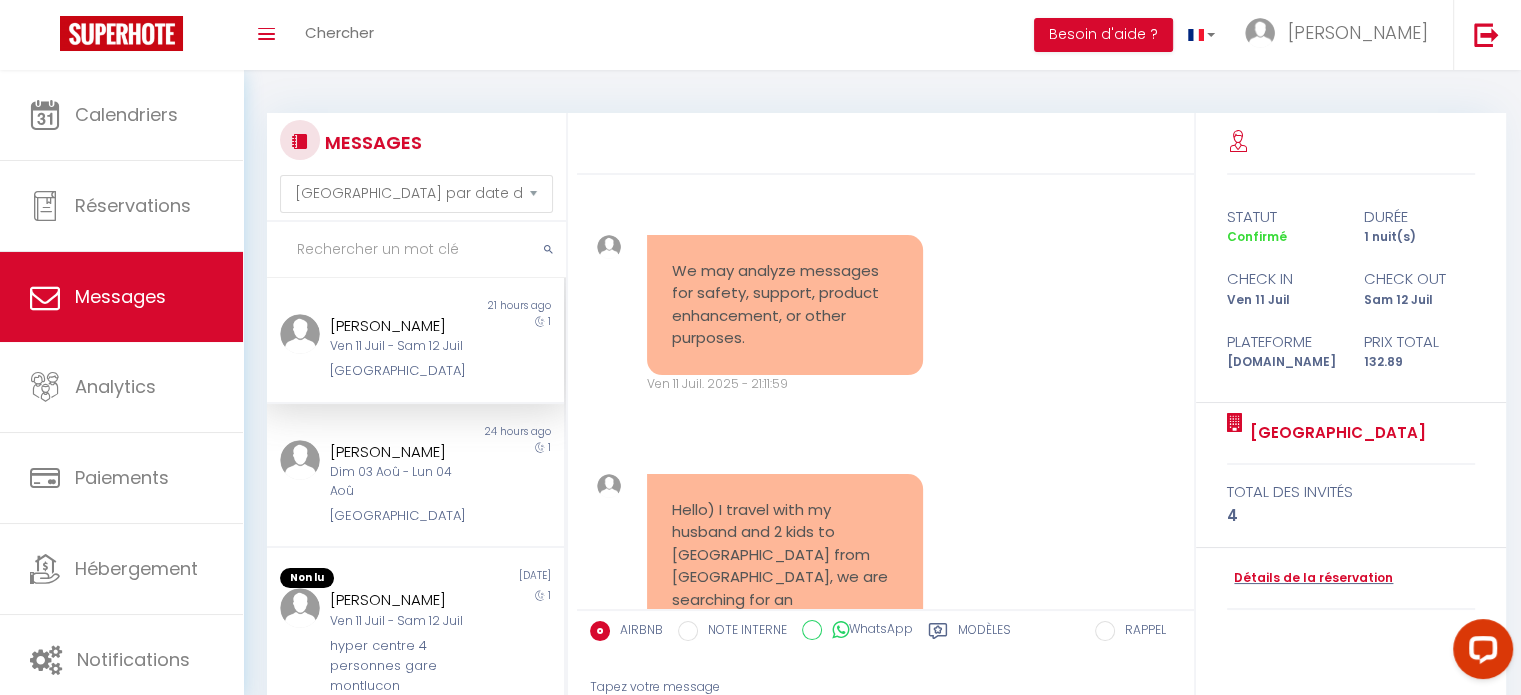 scroll, scrollTop: 1597, scrollLeft: 0, axis: vertical 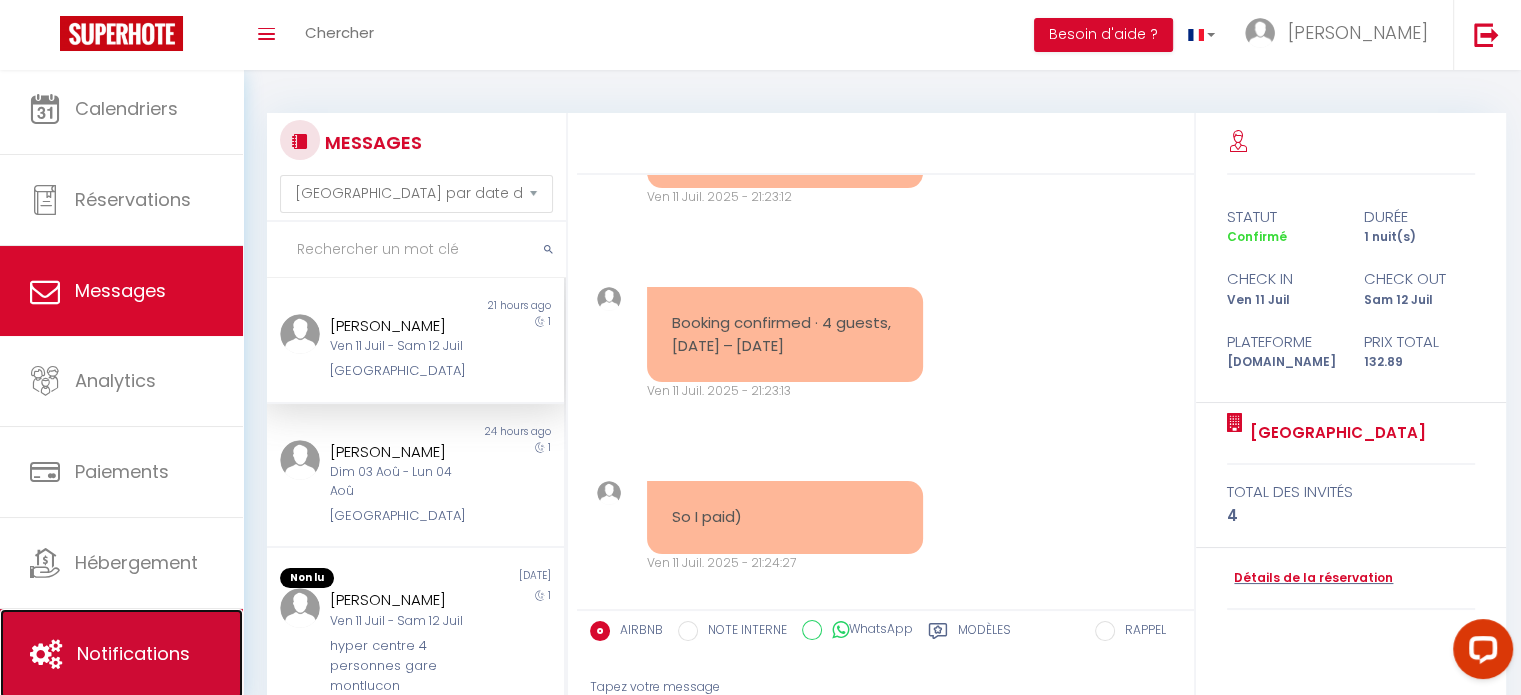 click on "Notifications" at bounding box center [133, 653] 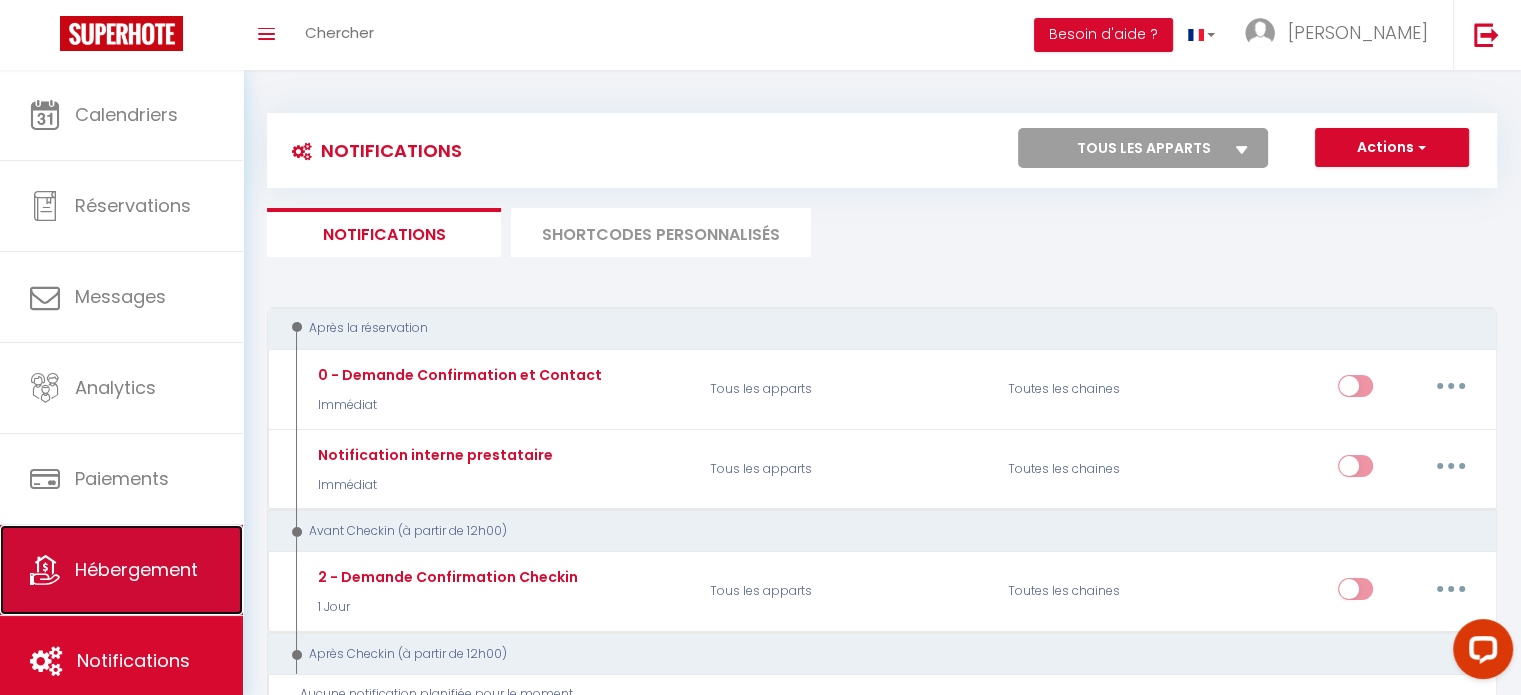 click on "Hébergement" at bounding box center [136, 569] 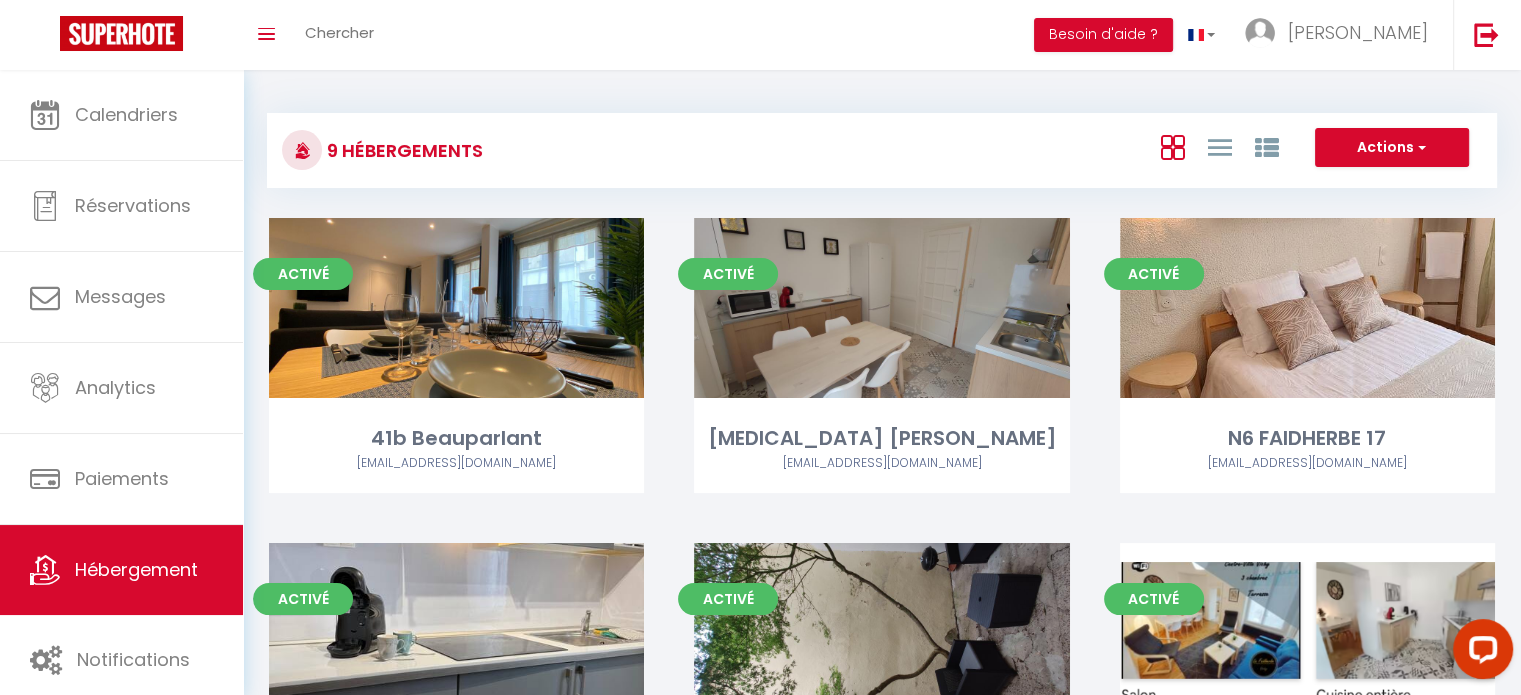 click on "9 Hébergements
Actions
Créer un Hébergement
Nouveau groupe
Initialiser les appartements
Nouveau groupe
×   Nom de groupe     Hébergement     41b Beauparlant   T3 DURAND   N6 FAIDHERBE 17   T2 1ER ETAGE BEAUPARLANT   T2 FAIDHERBE 20   T4 FAIDHERBE 20   STUDIO N1 RUE ST PIERRE MONTLUCON   T2 N2 RUE ST PIERRE MONTLUCON   hyper centre 4 personnes gare montlucon
Annuler
Enregistrer
Activé
Editer
41b Beauparlant   cbconciergerie77@gmail.com Activé
Editer
T3 DURAND   cbconciergerie77@gmail.com Activé
Editer
N6 FAIDHERBE 17" at bounding box center [882, 659] 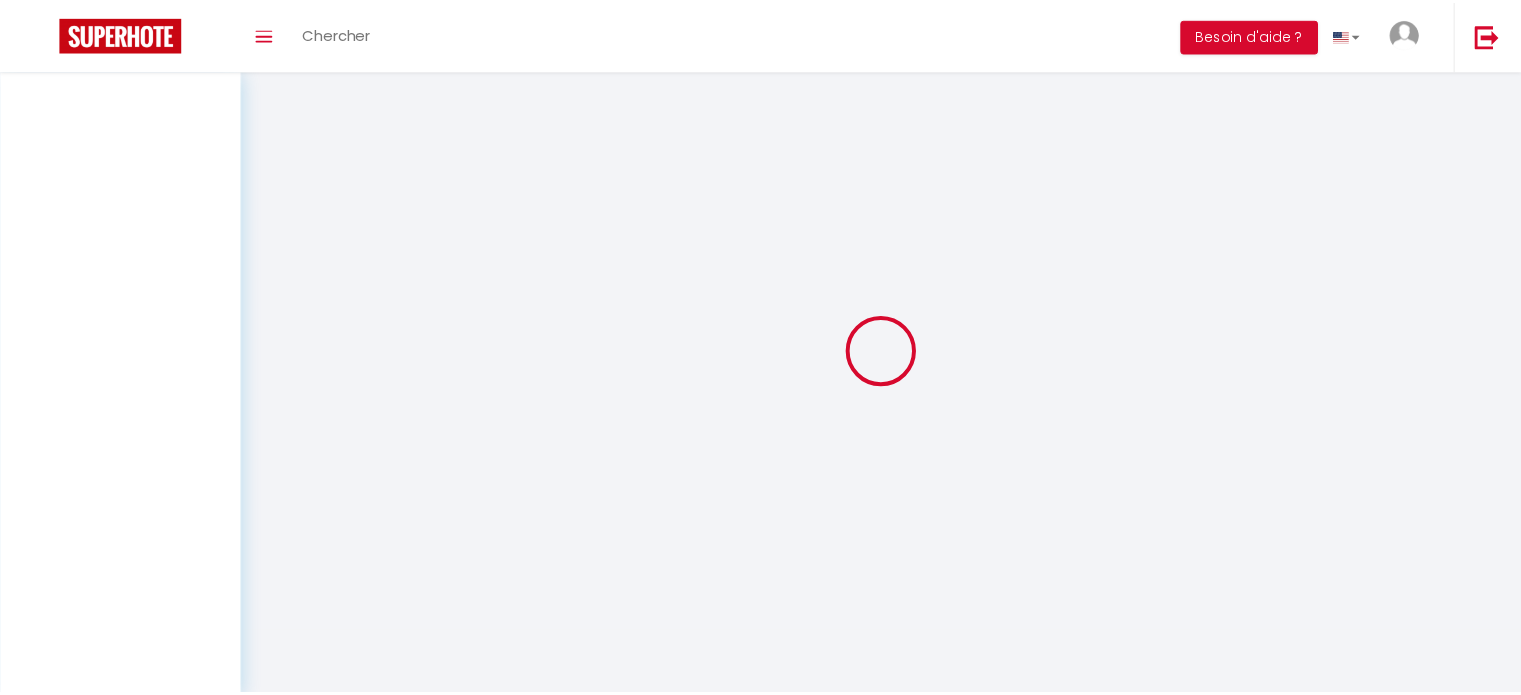 scroll, scrollTop: 0, scrollLeft: 0, axis: both 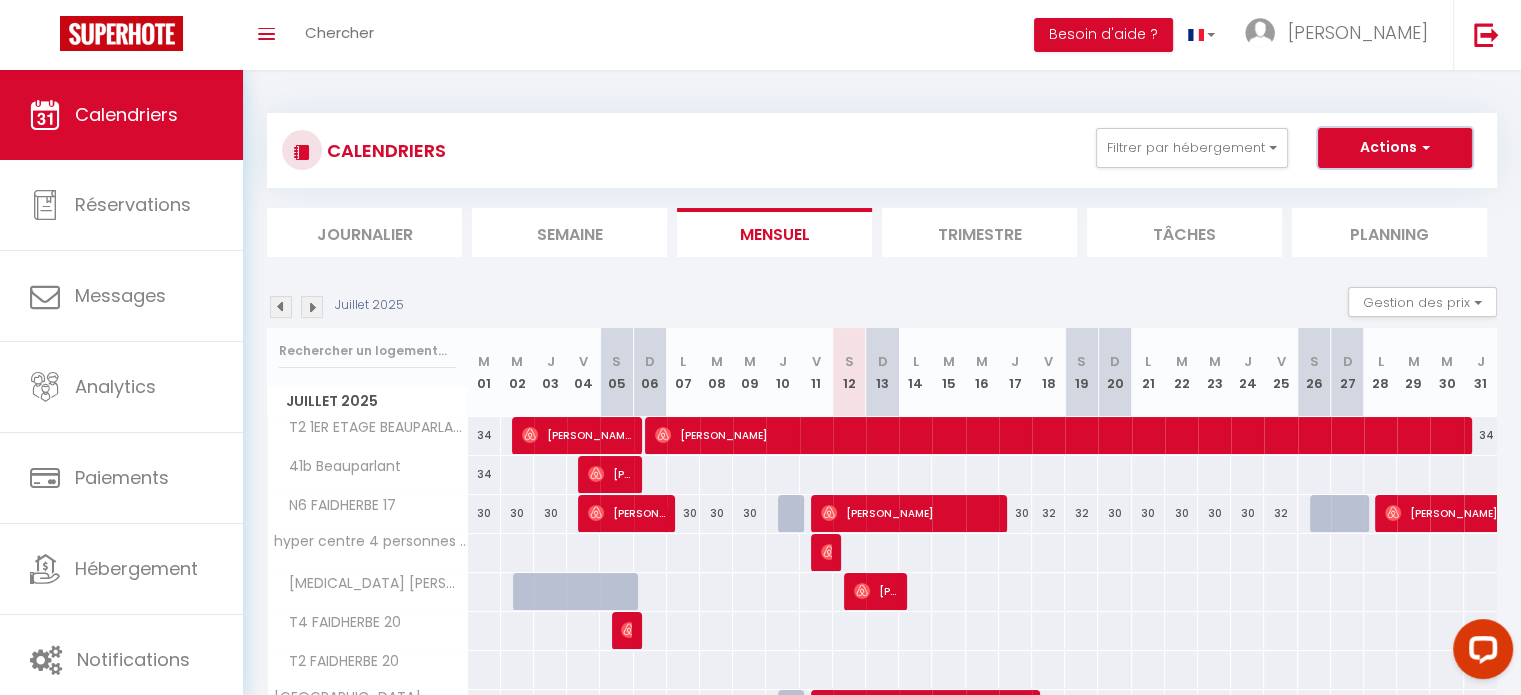 click at bounding box center (1423, 147) 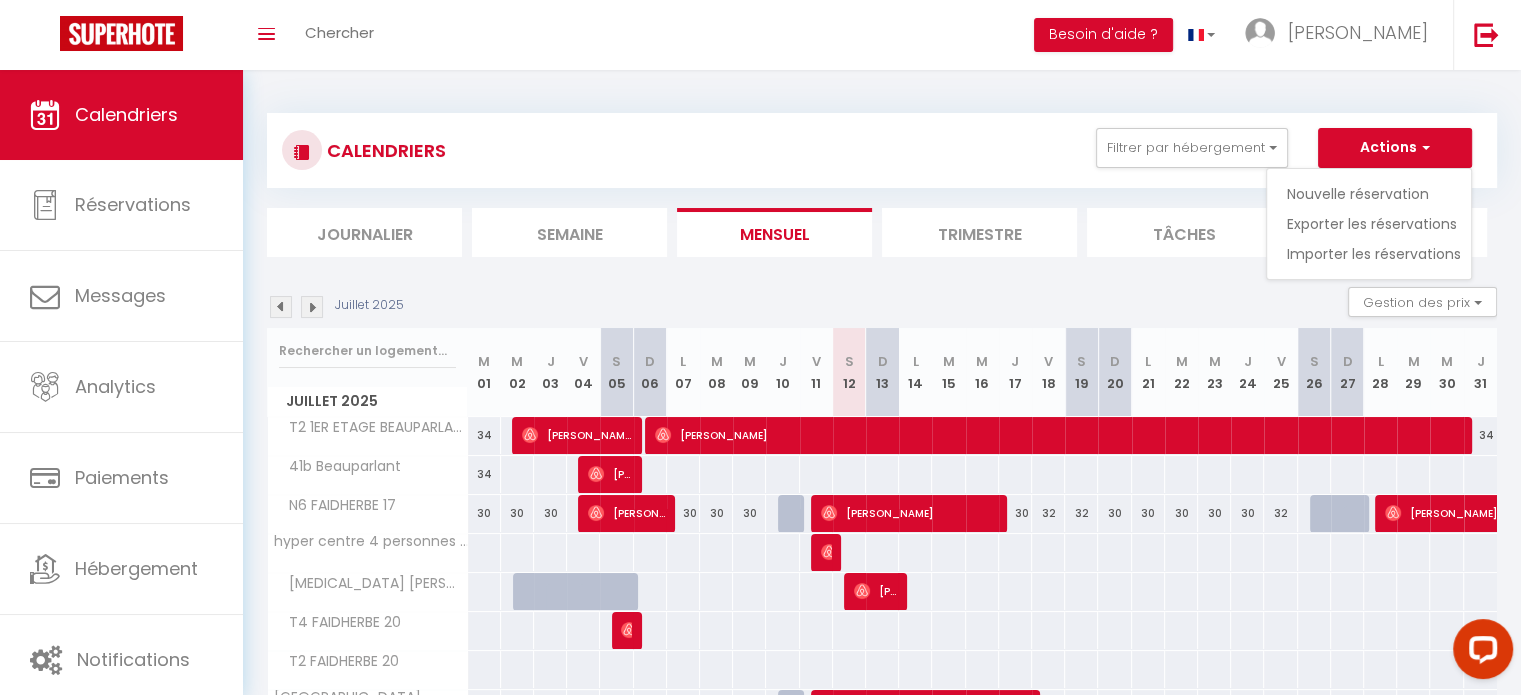 click on "CALENDRIERS
Filtrer par hébergement
VICHY [PERSON_NAME]       T2 1ER ETAGE [PERSON_NAME]     41b [PERSON_NAME]     VICHY [PERSON_NAME] CHAP.       N6 FAIDHERBE 17     T2 FAIDHERBE 20     T4 FAIDHERBE 20     [MEDICAL_DATA] [PERSON_NAME]     Montluçon       [GEOGRAPHIC_DATA] 4 personnes [GEOGRAPHIC_DATA]   Sauvegarder
Actions
Nouvelle réservation   Exporter les réservations   Importer les réservations" at bounding box center [882, 150] 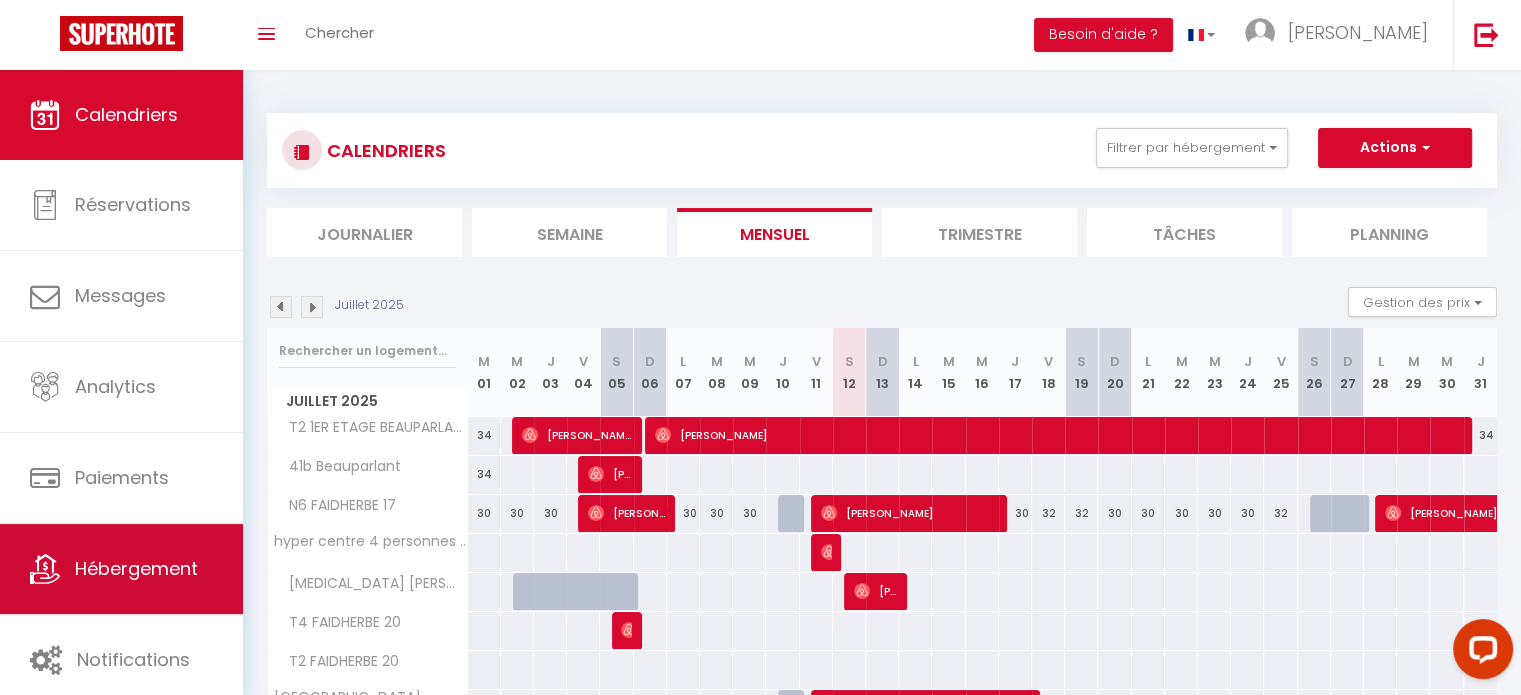 click on "Hébergement" at bounding box center (136, 568) 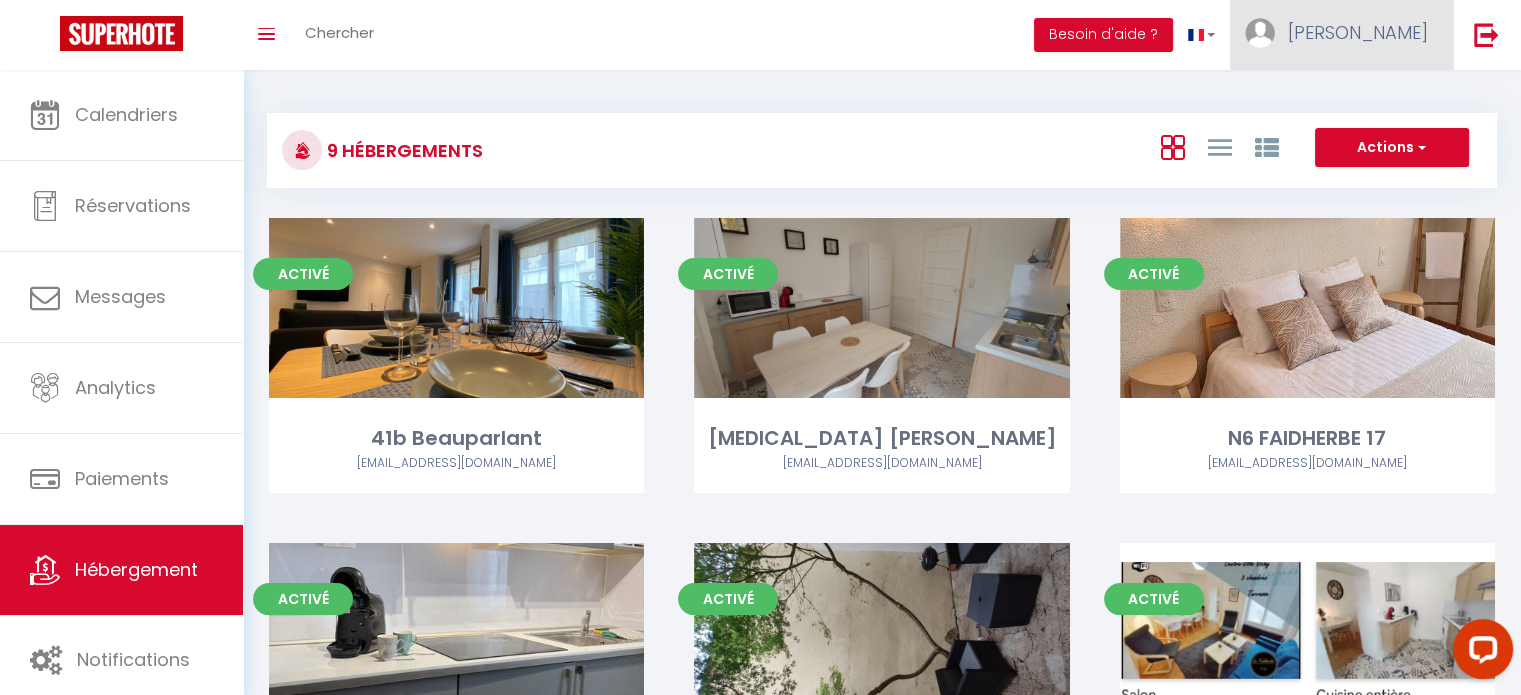 click on "[PERSON_NAME]" at bounding box center [1358, 32] 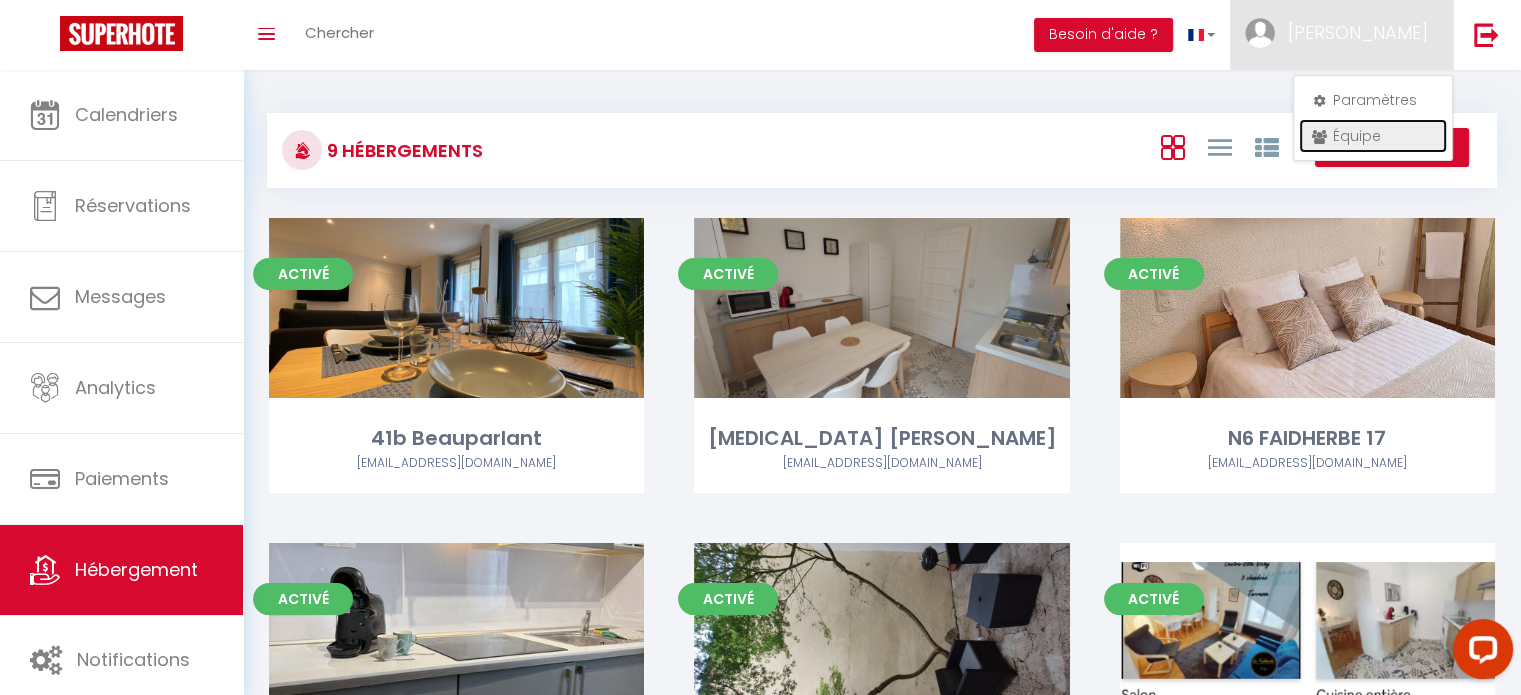 click on "Équipe" at bounding box center (1373, 136) 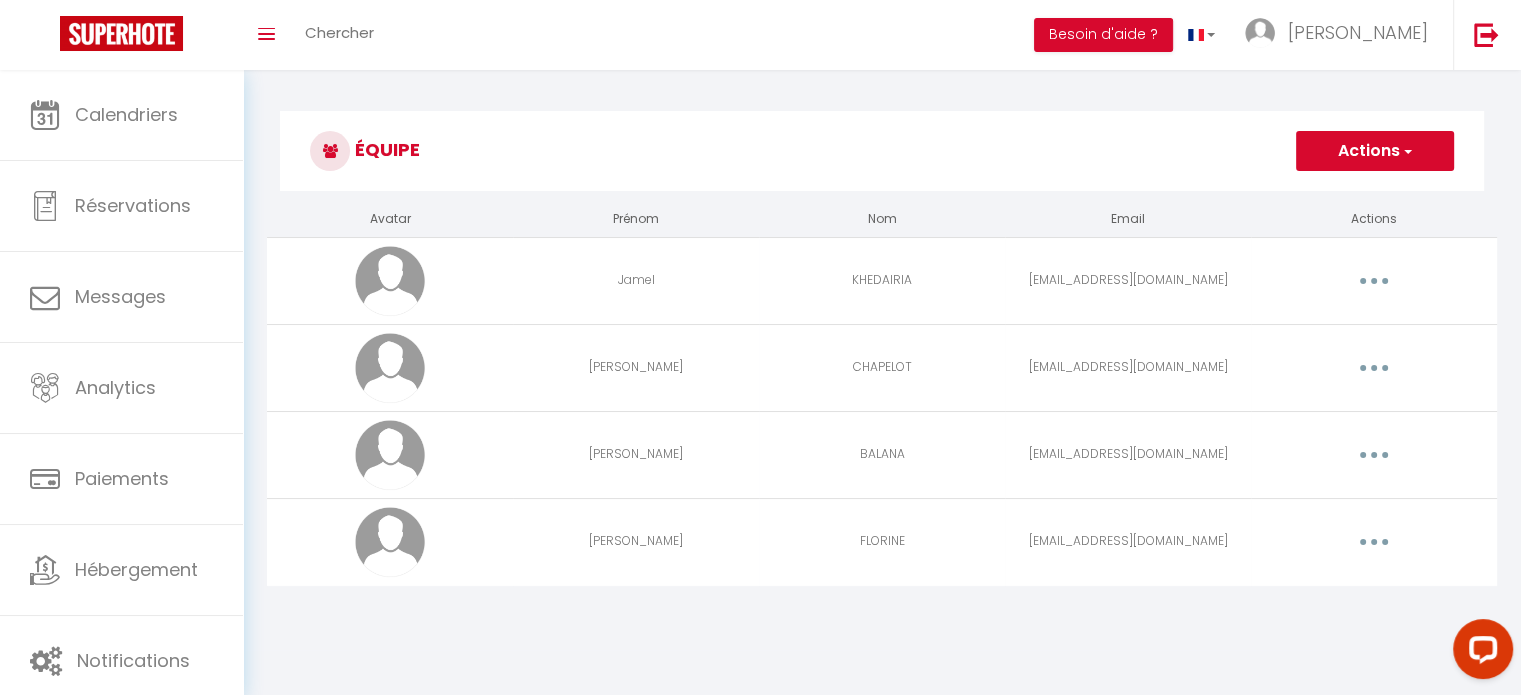 click at bounding box center [1374, 455] 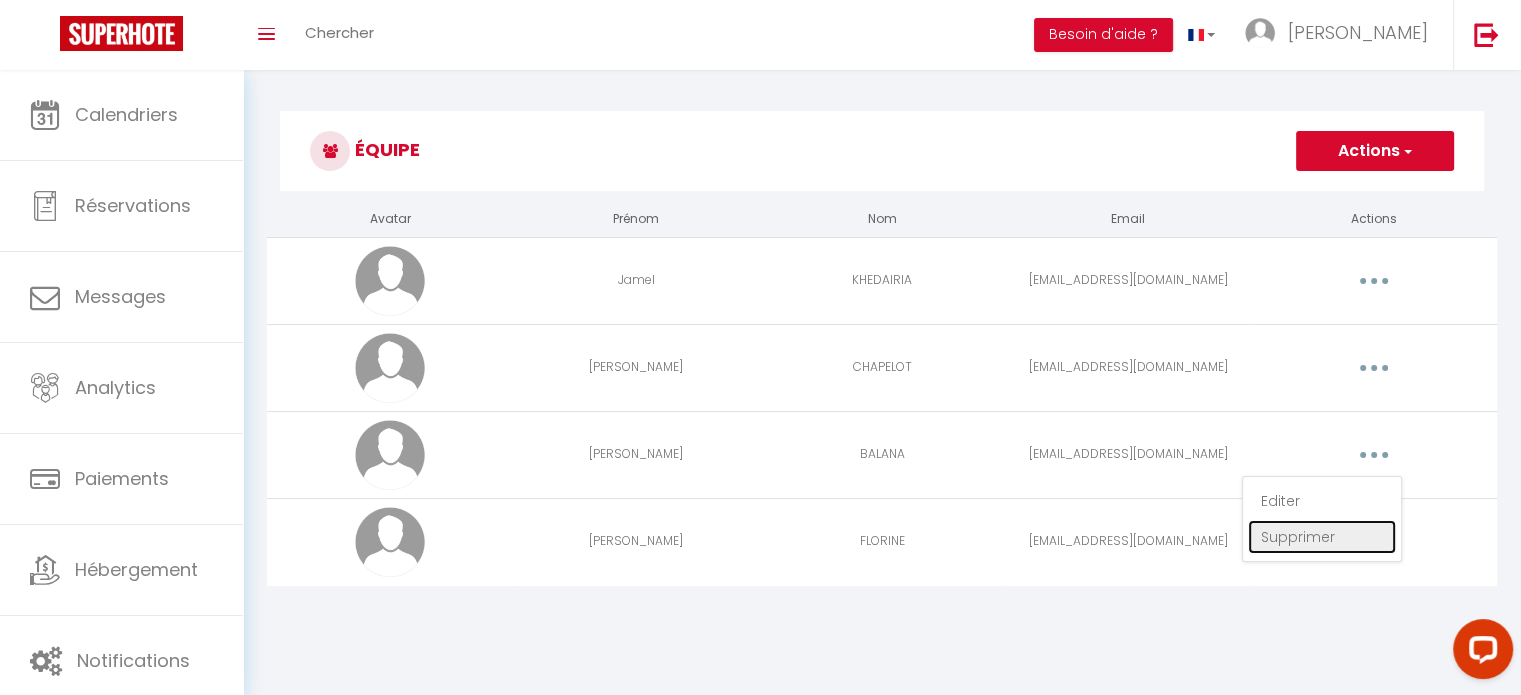 click on "Supprimer" at bounding box center [1322, 537] 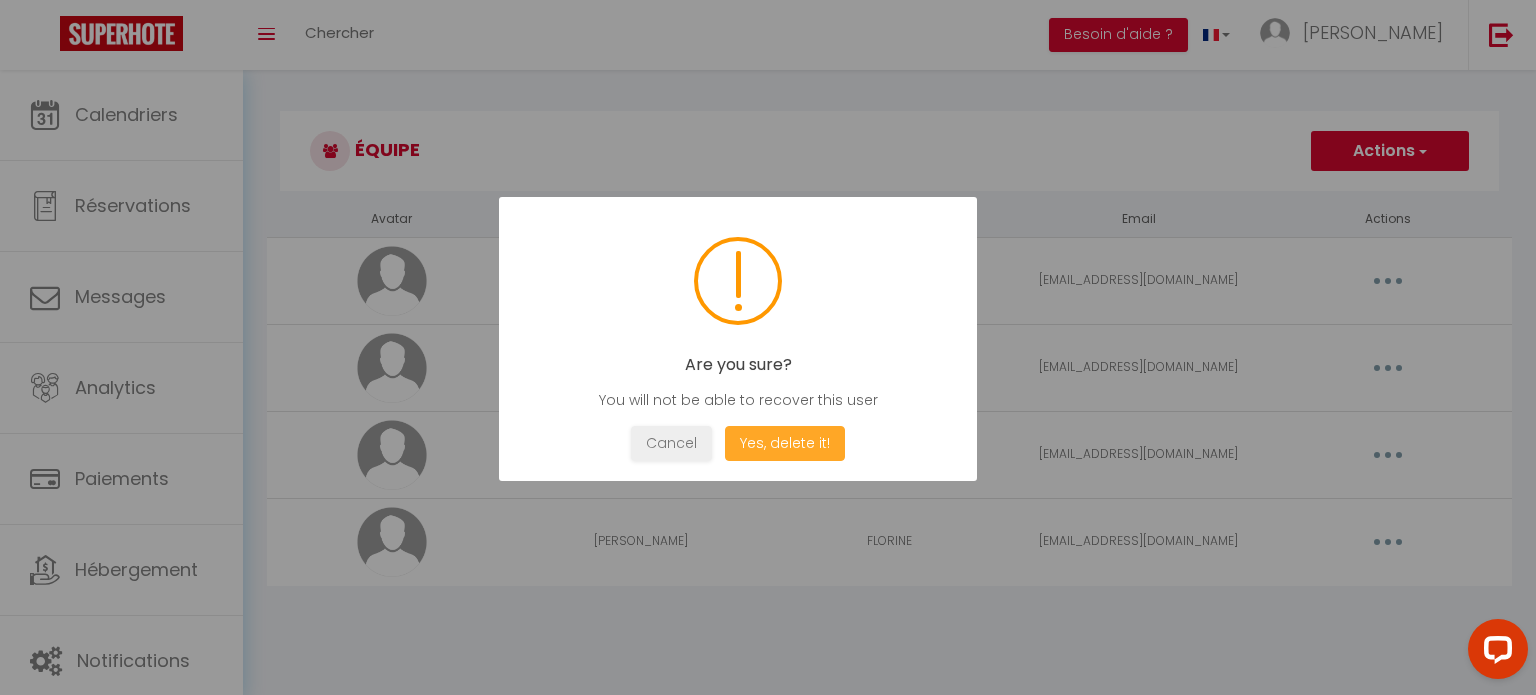 click on "Yes, delete it!" at bounding box center [785, 443] 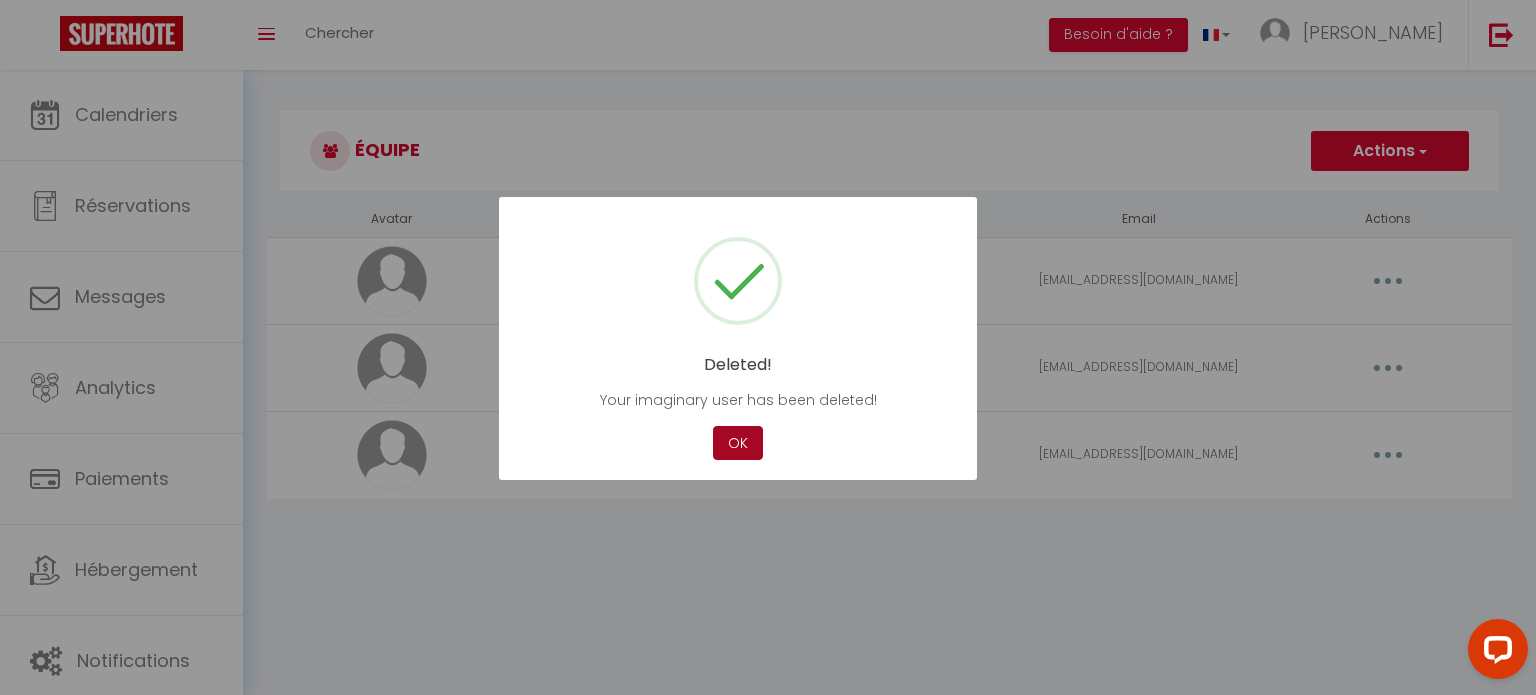 click on "OK" at bounding box center (738, 443) 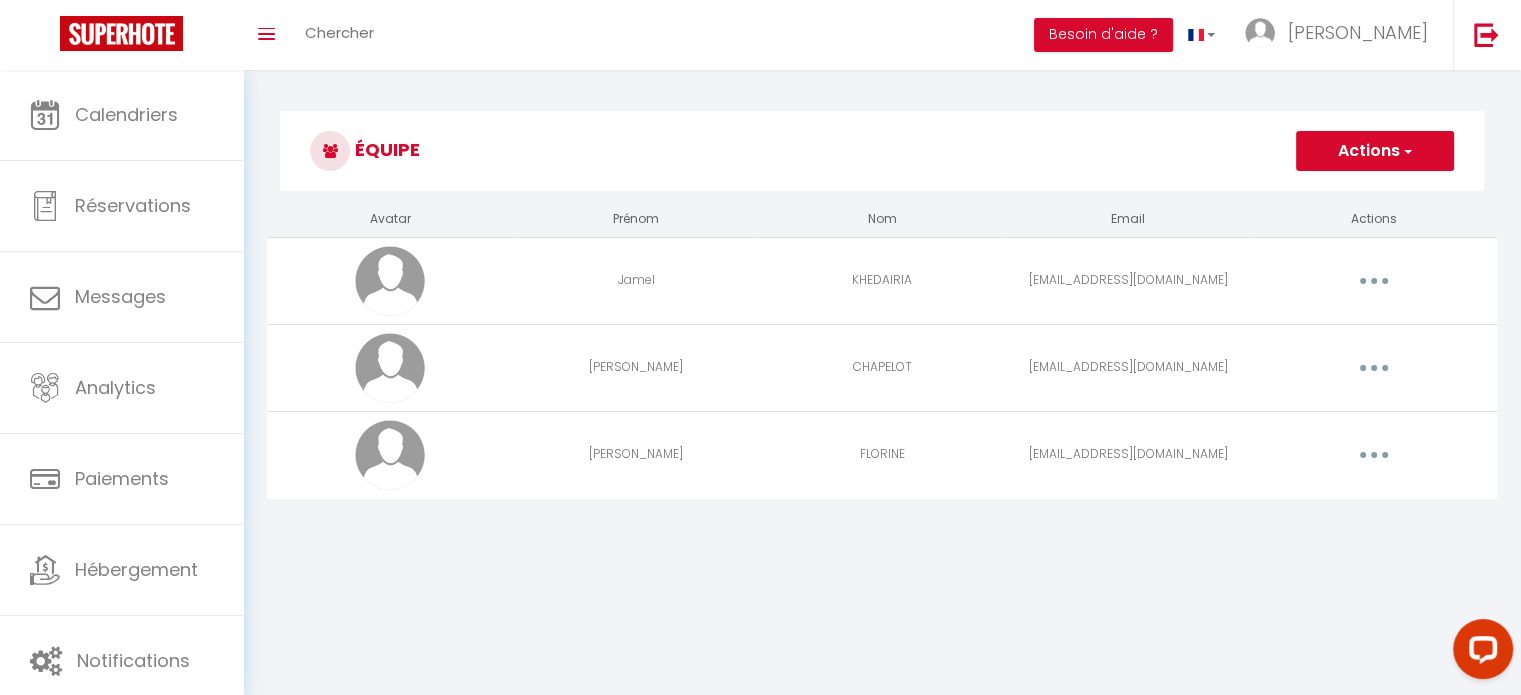click at bounding box center [1374, 455] 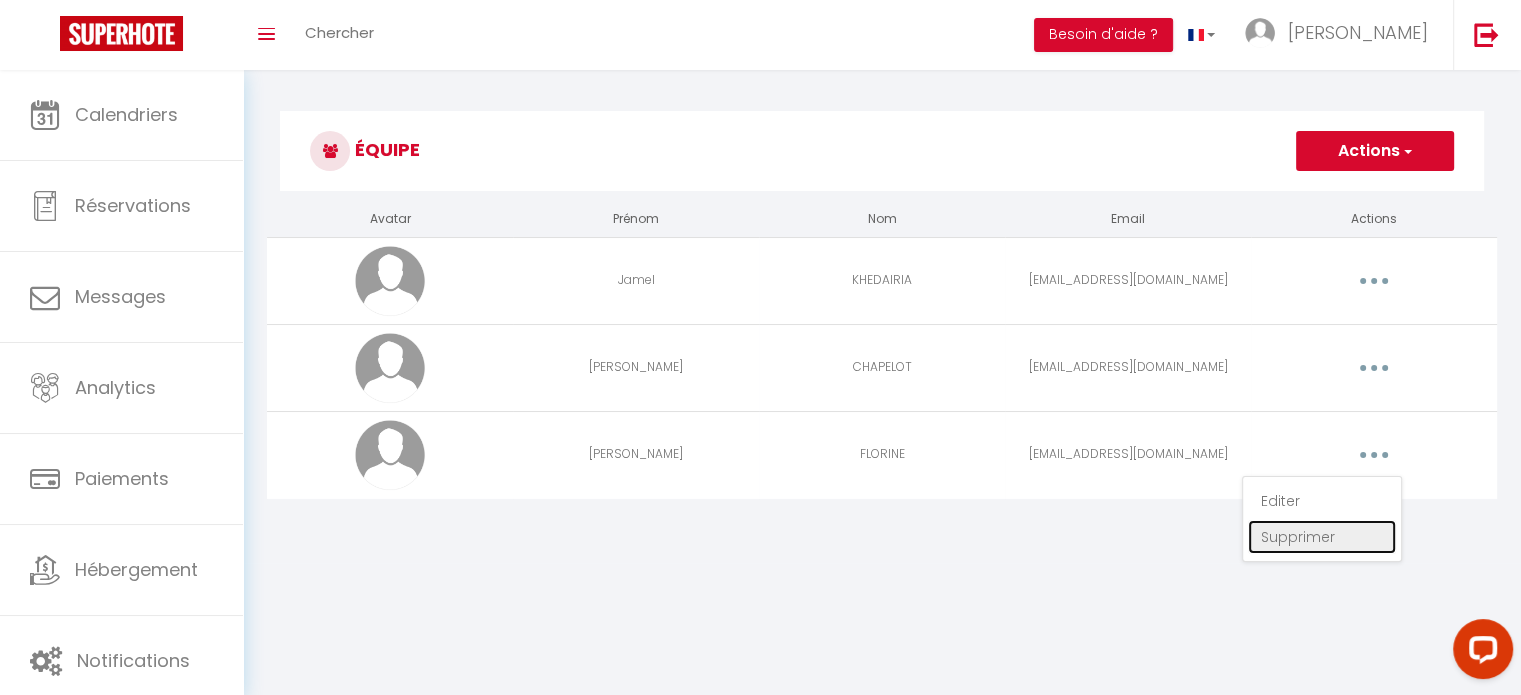 click on "Supprimer" at bounding box center (1322, 537) 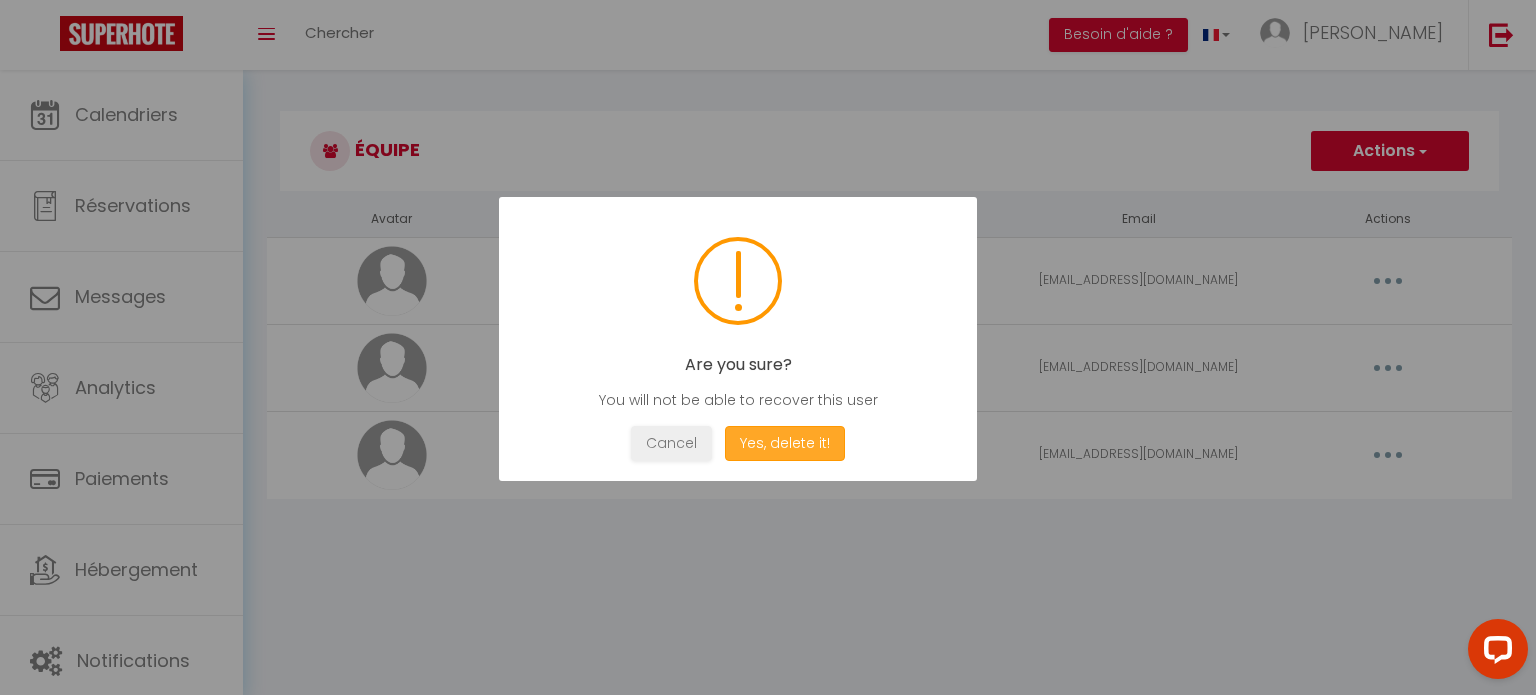 click on "Yes, delete it!" at bounding box center [785, 443] 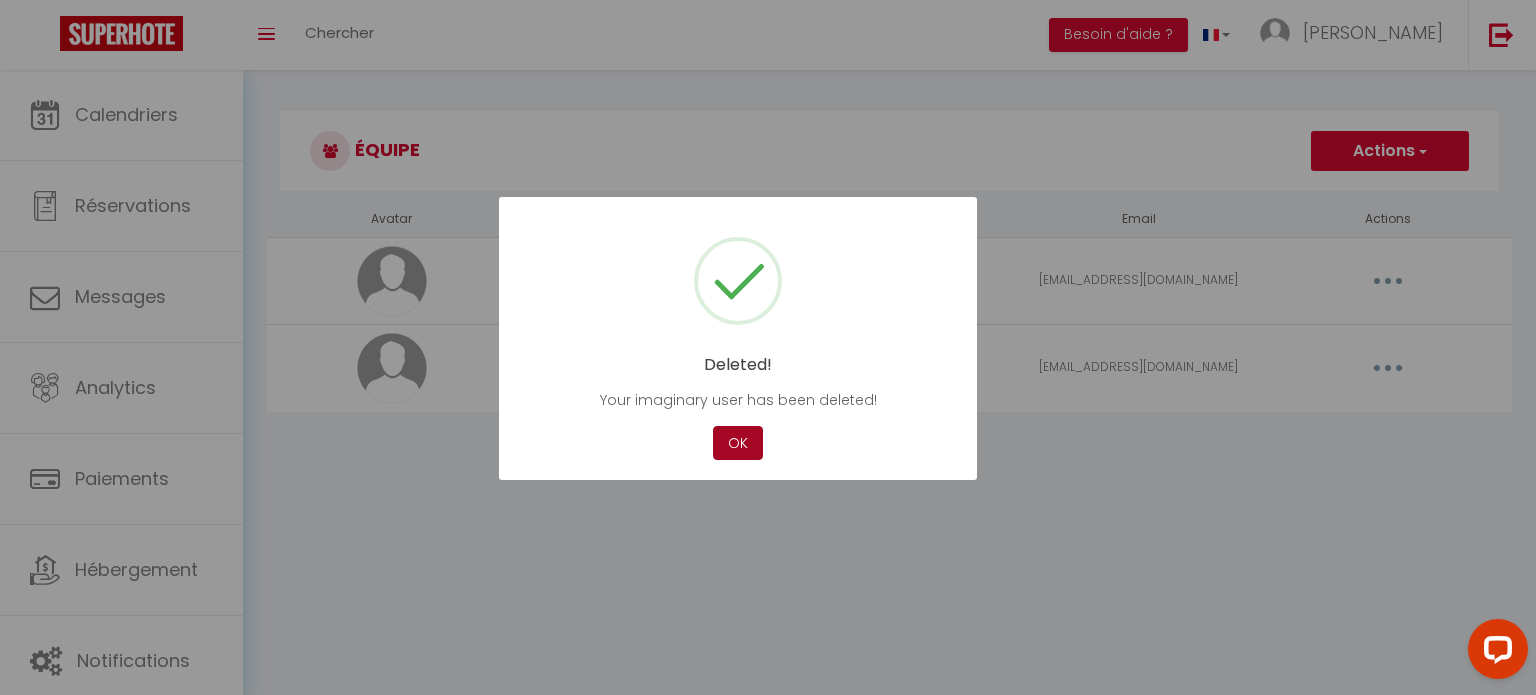 click on "OK" at bounding box center [738, 443] 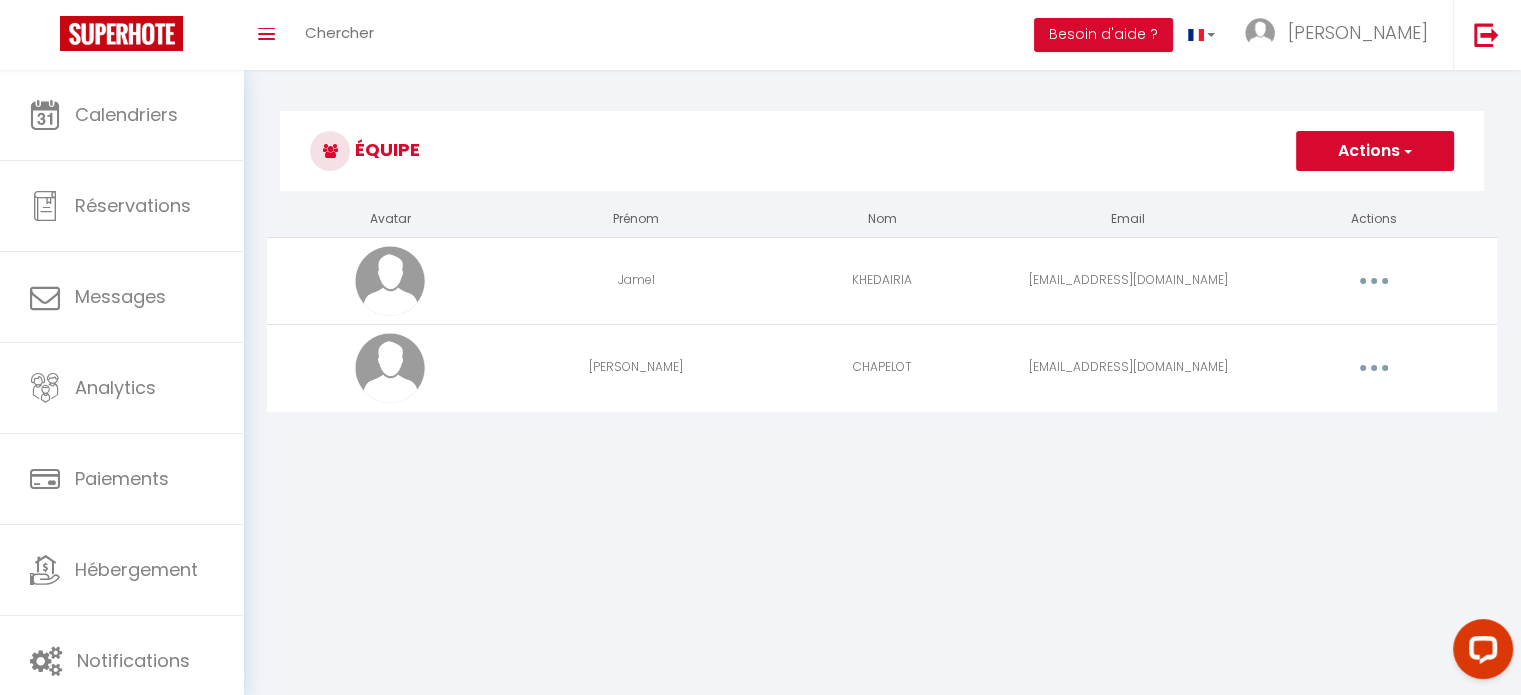click on "Actions" at bounding box center (1375, 151) 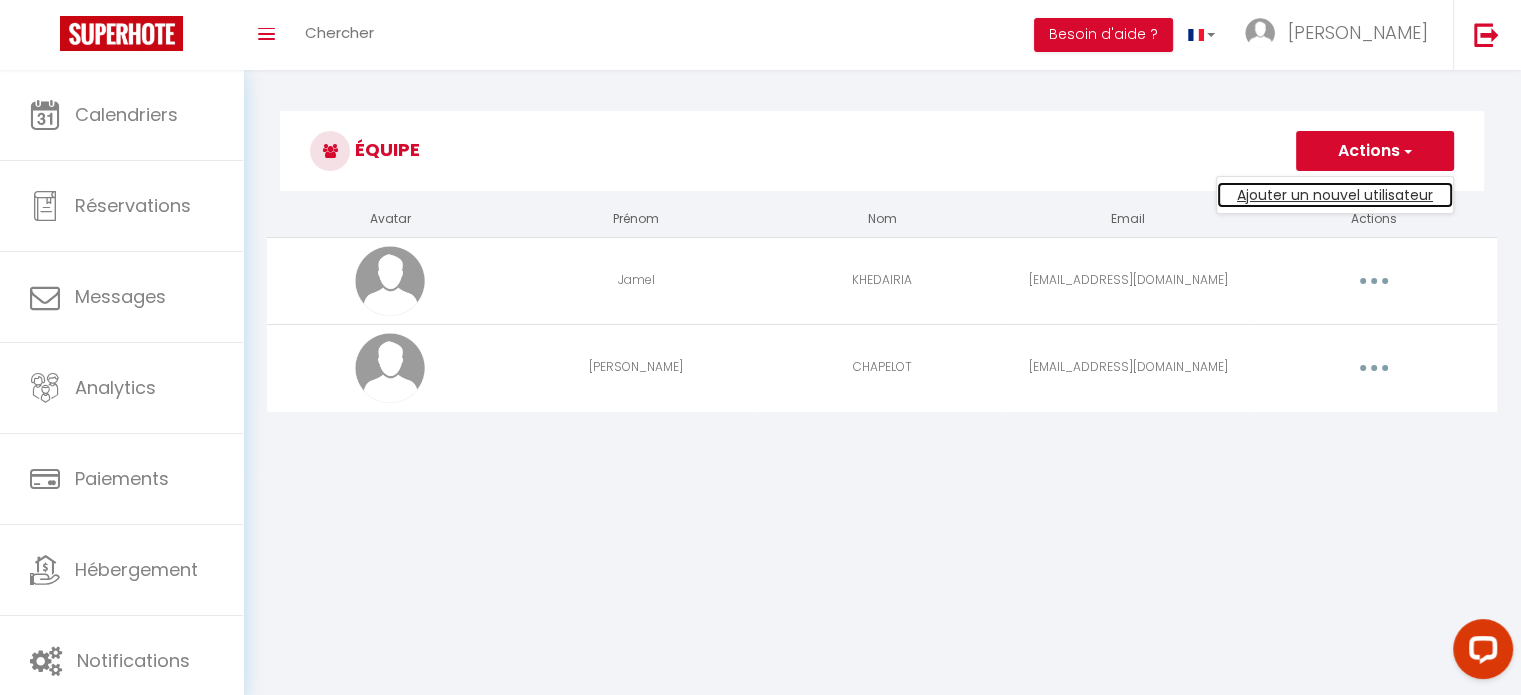 click on "Ajouter un nouvel utilisateur" at bounding box center [1335, 195] 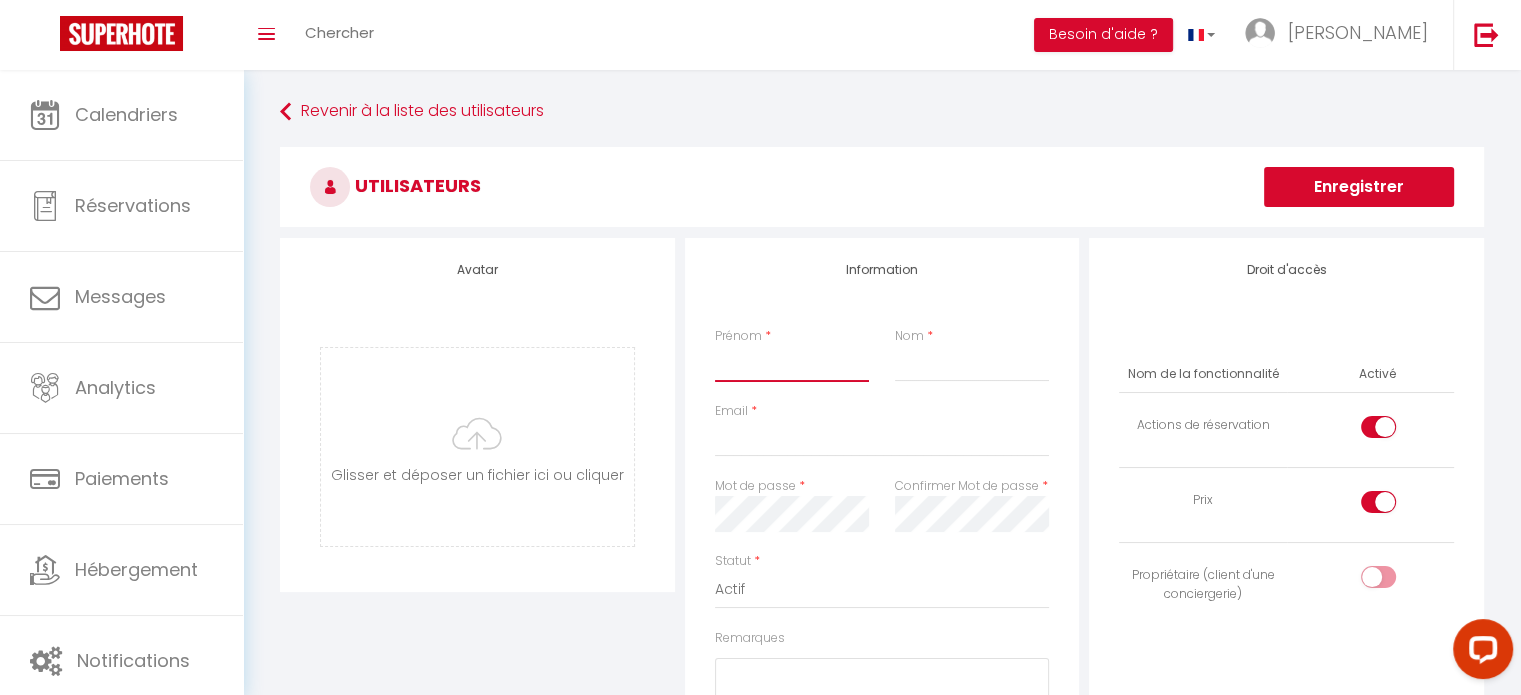 click on "Prénom" at bounding box center (792, 364) 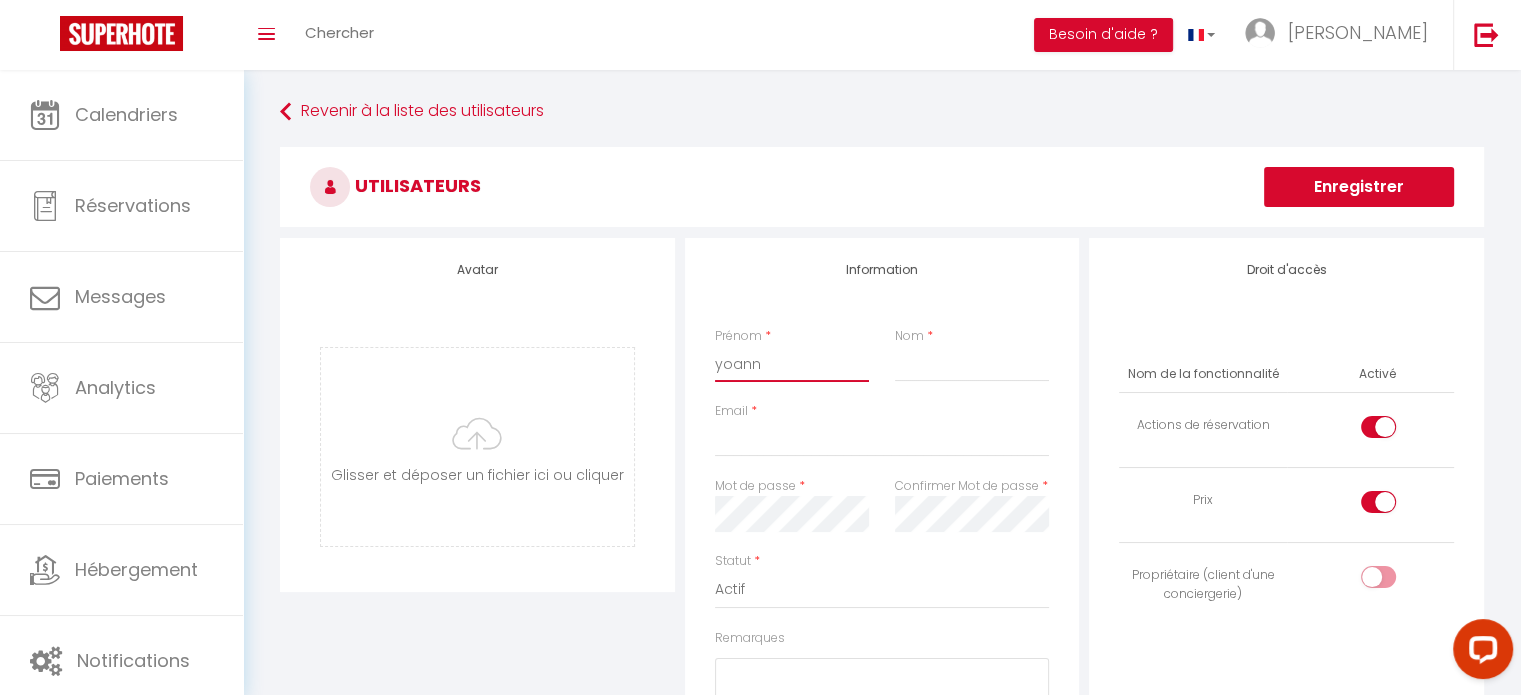 type on "yoann" 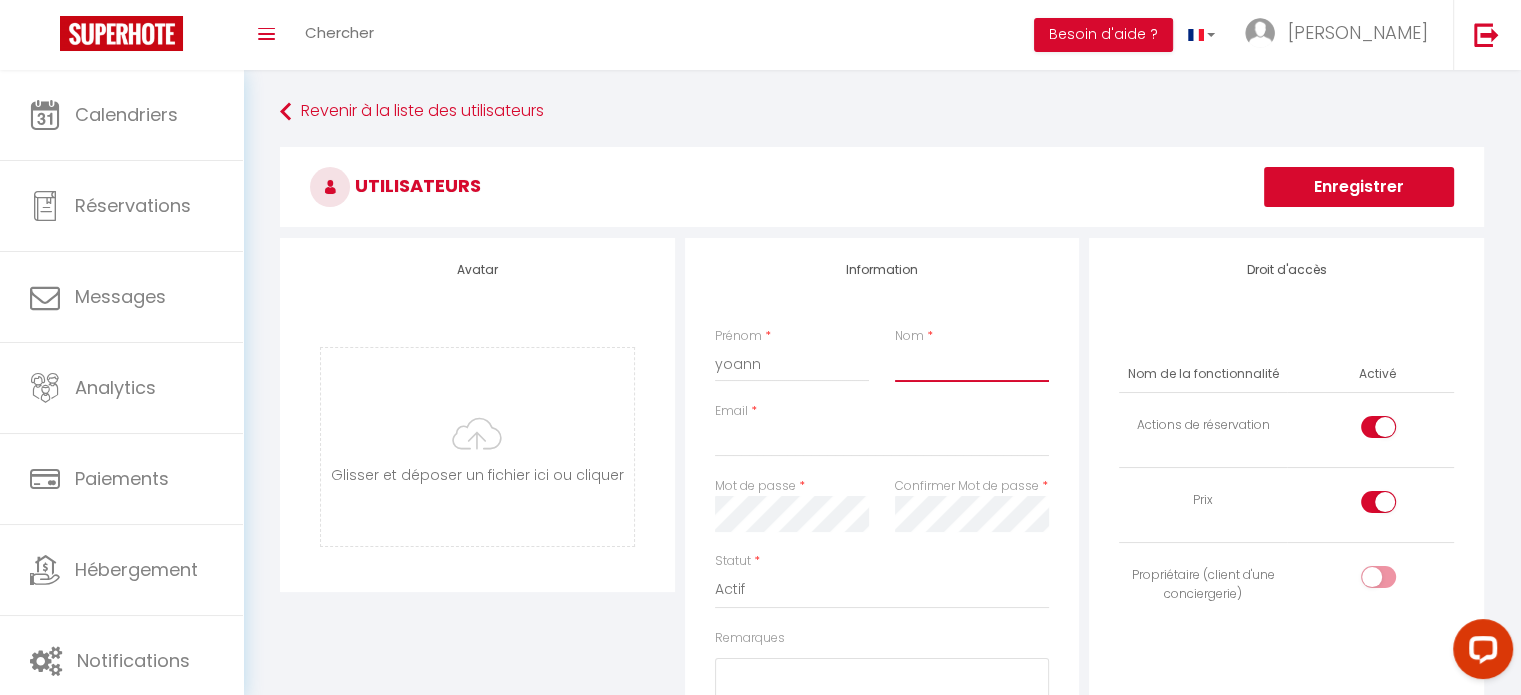 click on "Nom" at bounding box center (972, 364) 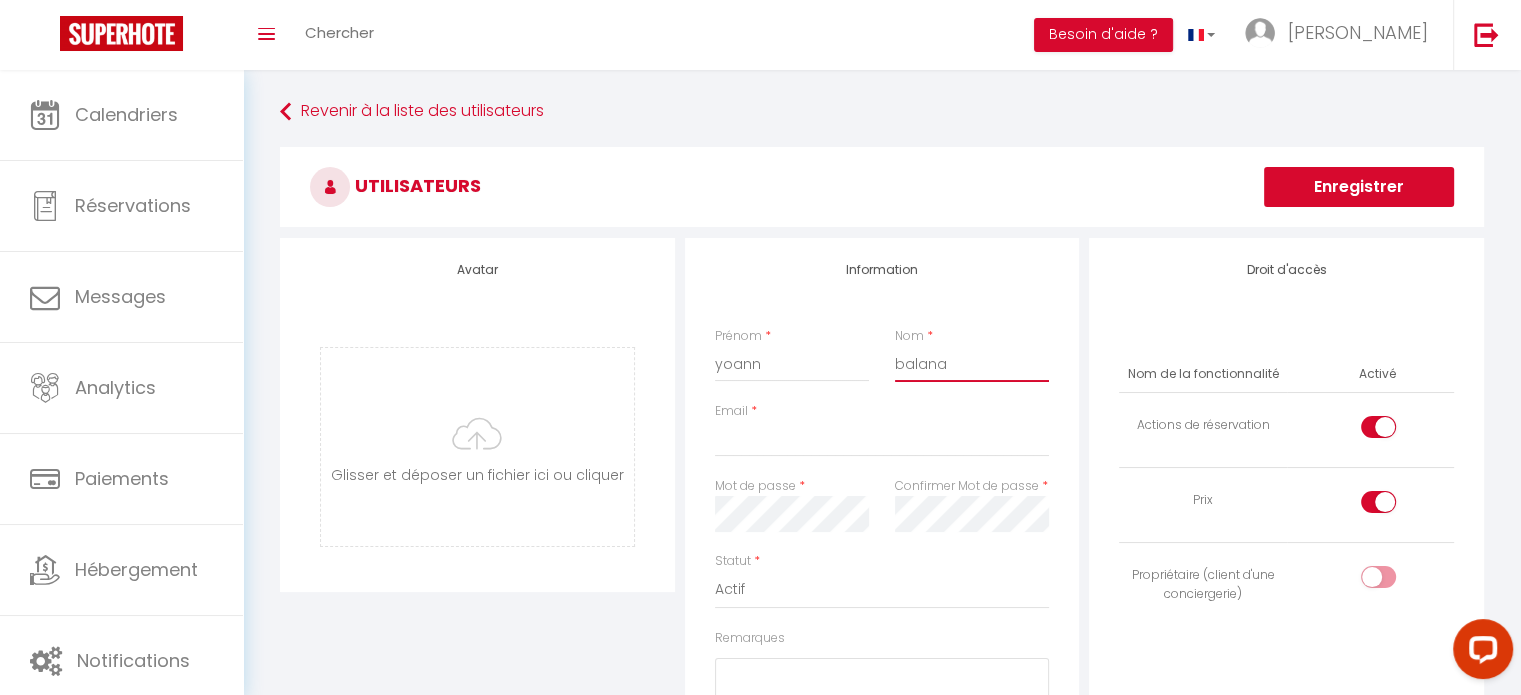 type on "balana" 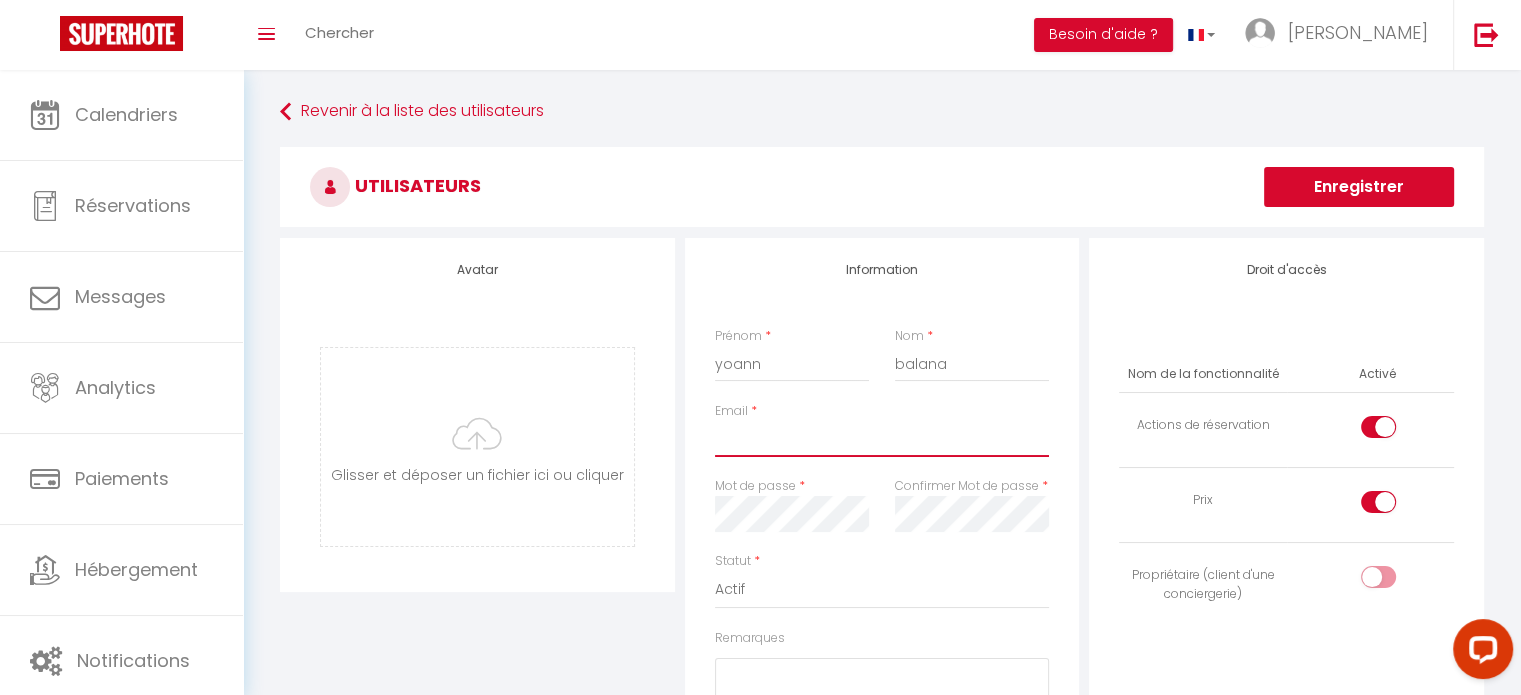 click on "Email" at bounding box center [882, 439] 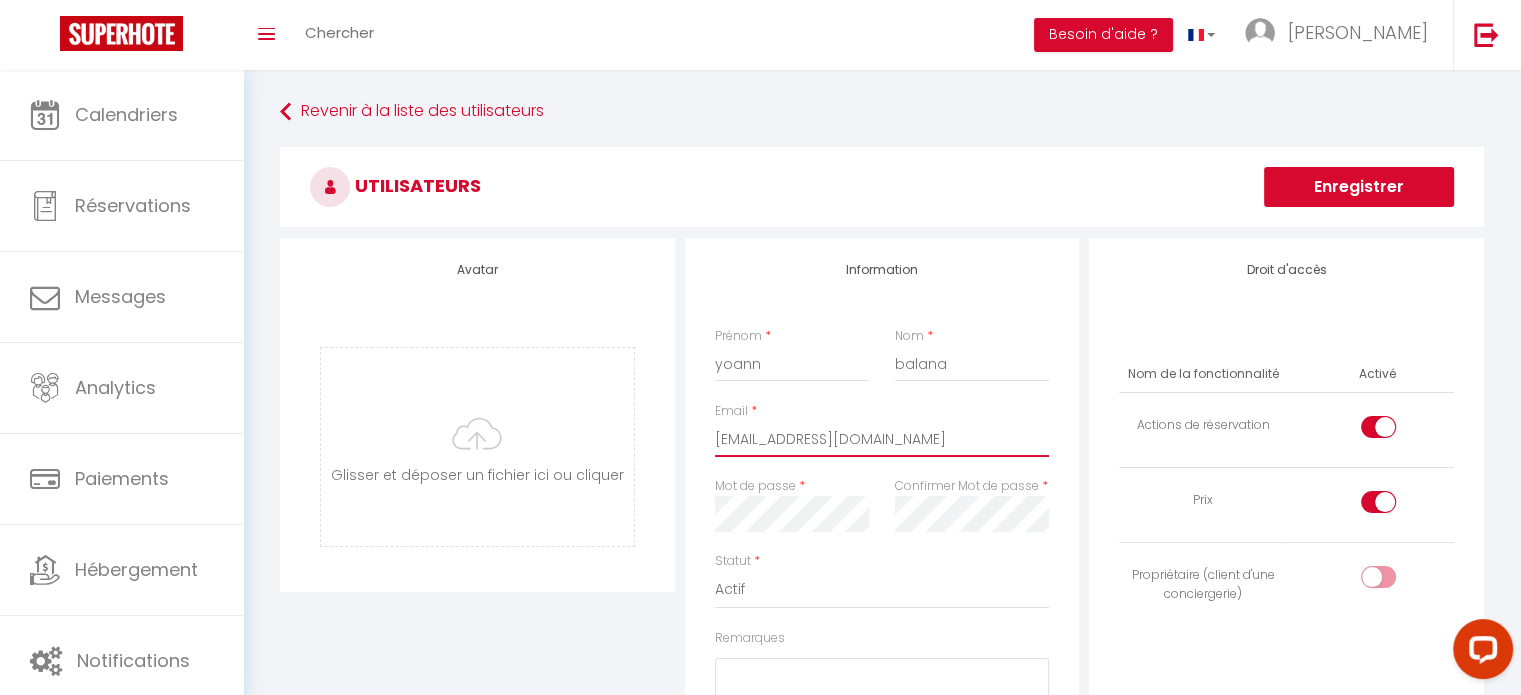 type on "[EMAIL_ADDRESS][DOMAIN_NAME]" 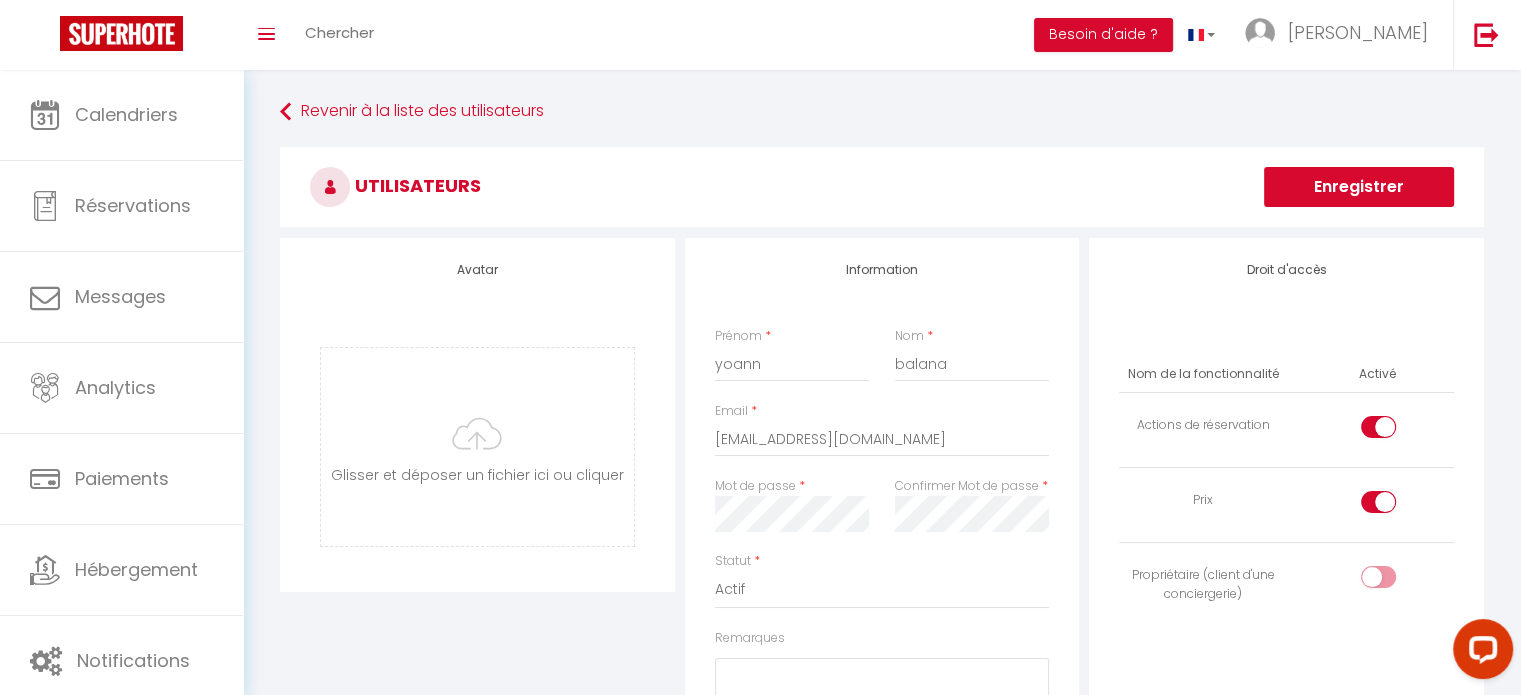 scroll, scrollTop: 100, scrollLeft: 0, axis: vertical 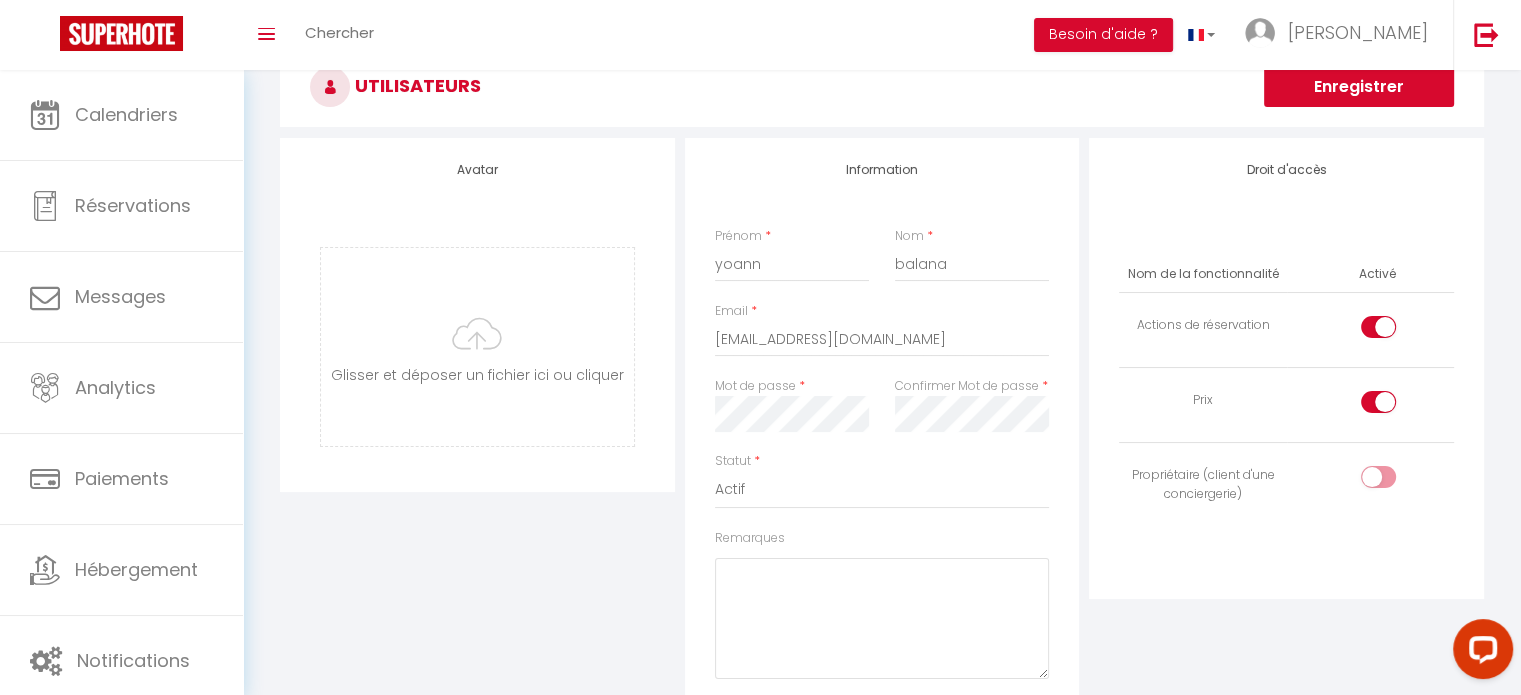 click at bounding box center [1378, 327] 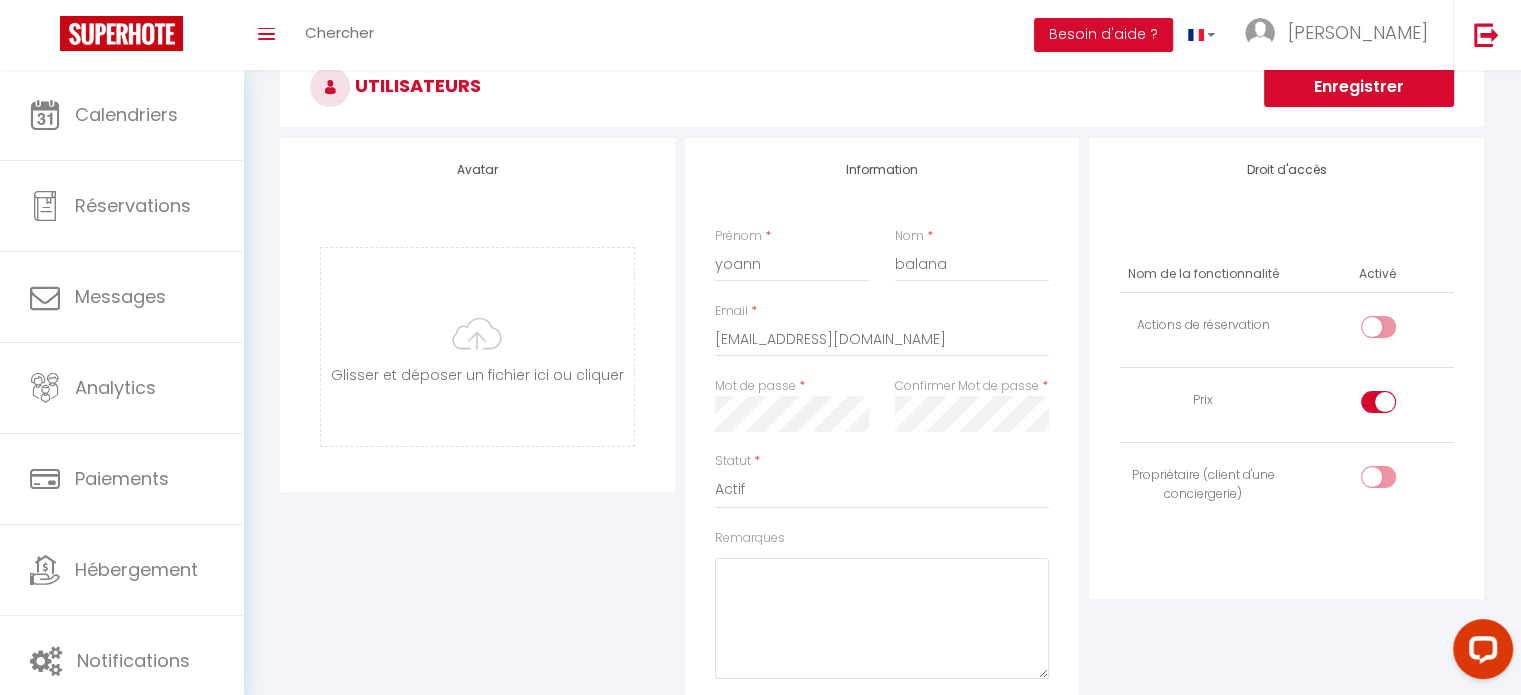 click at bounding box center (1378, 402) 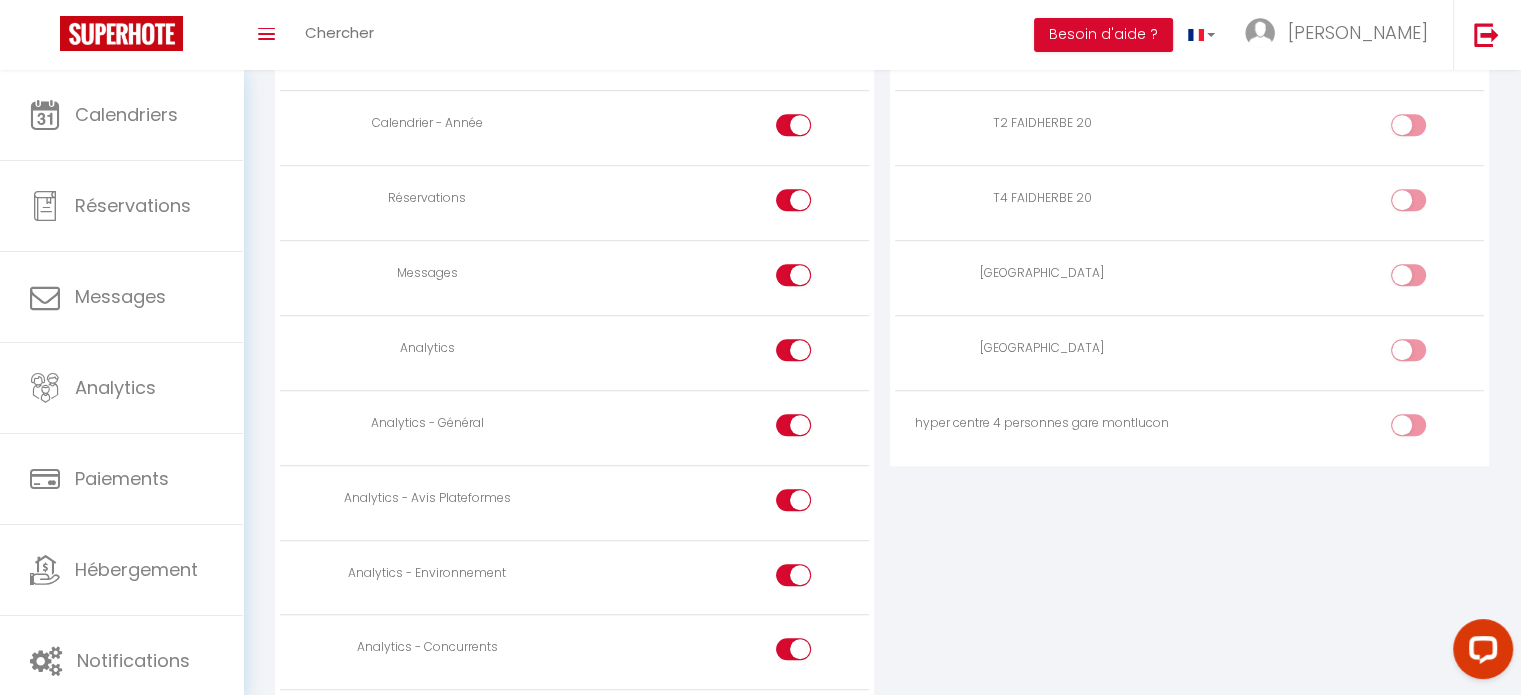 scroll, scrollTop: 1400, scrollLeft: 0, axis: vertical 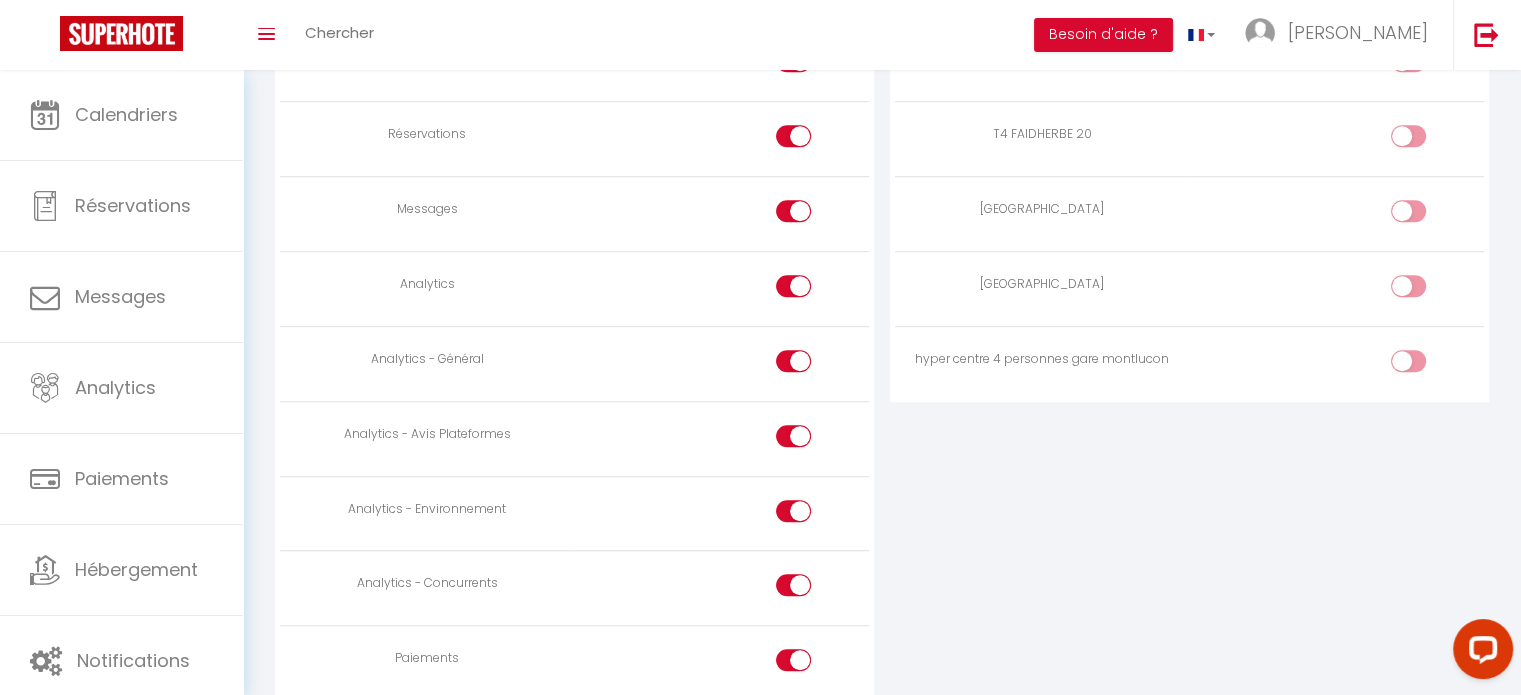 click at bounding box center [1425, 215] 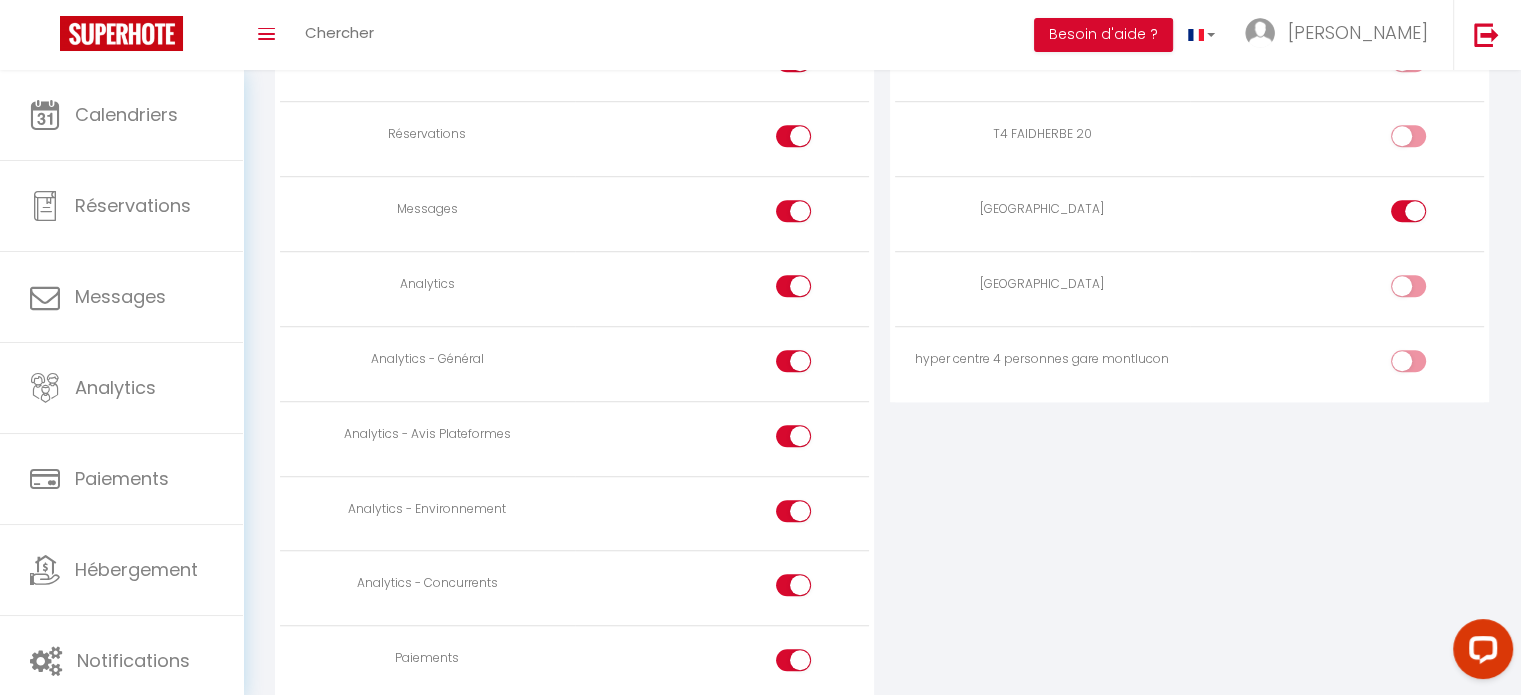 click at bounding box center (1425, 290) 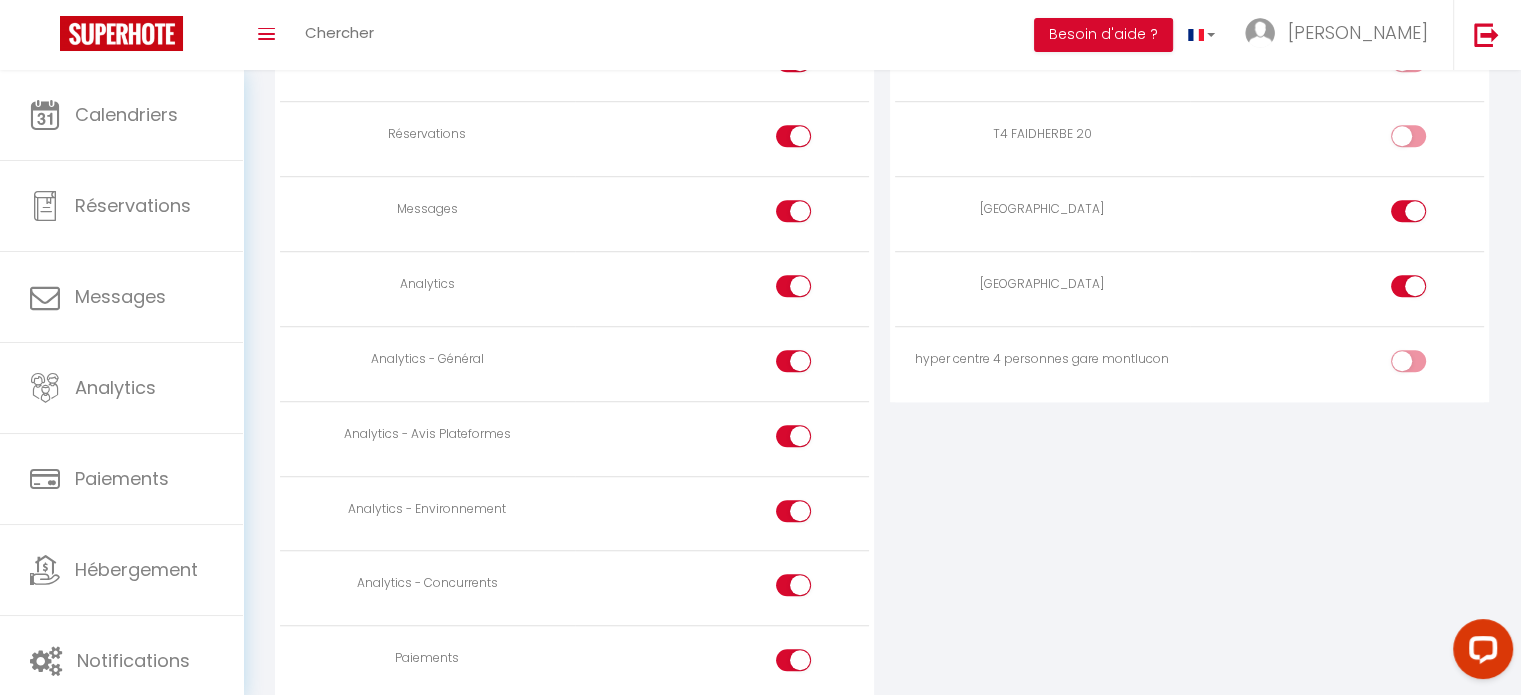 click at bounding box center (1425, 365) 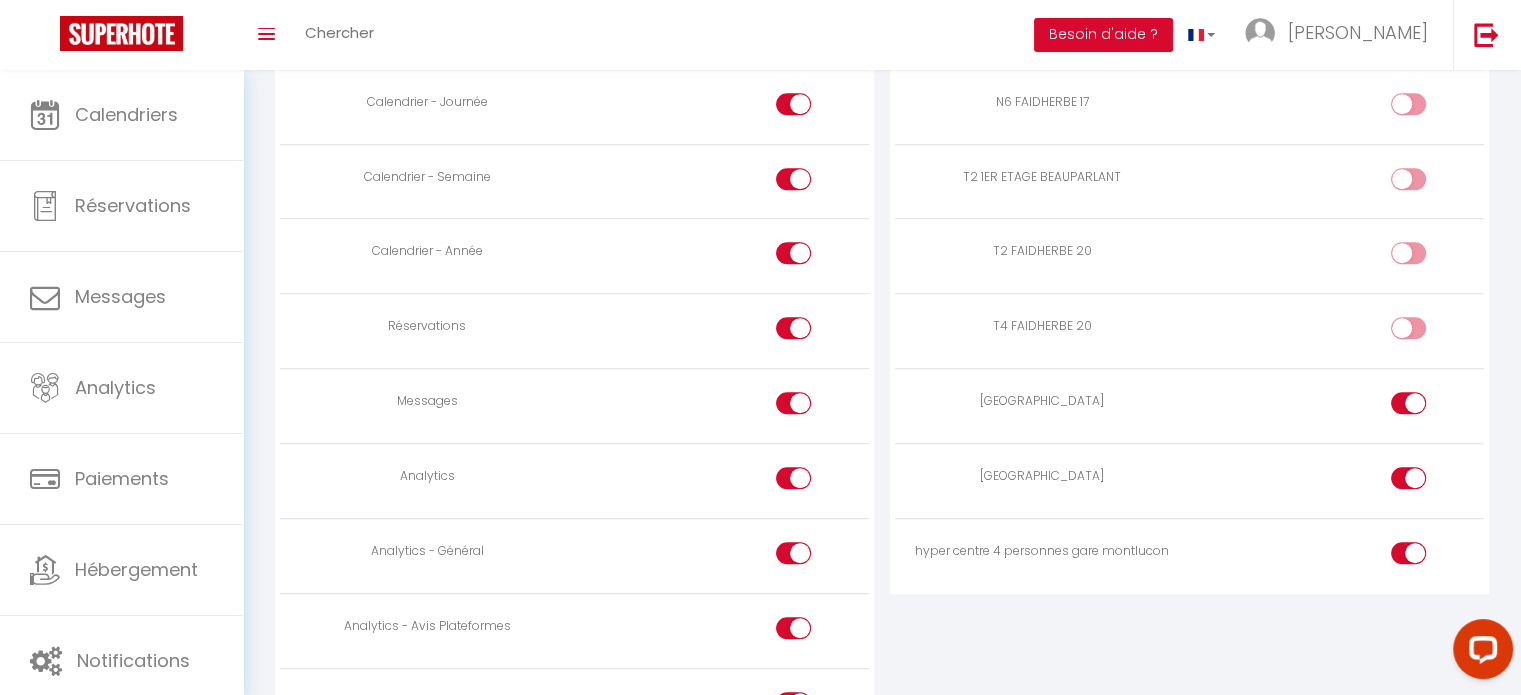 scroll, scrollTop: 1200, scrollLeft: 0, axis: vertical 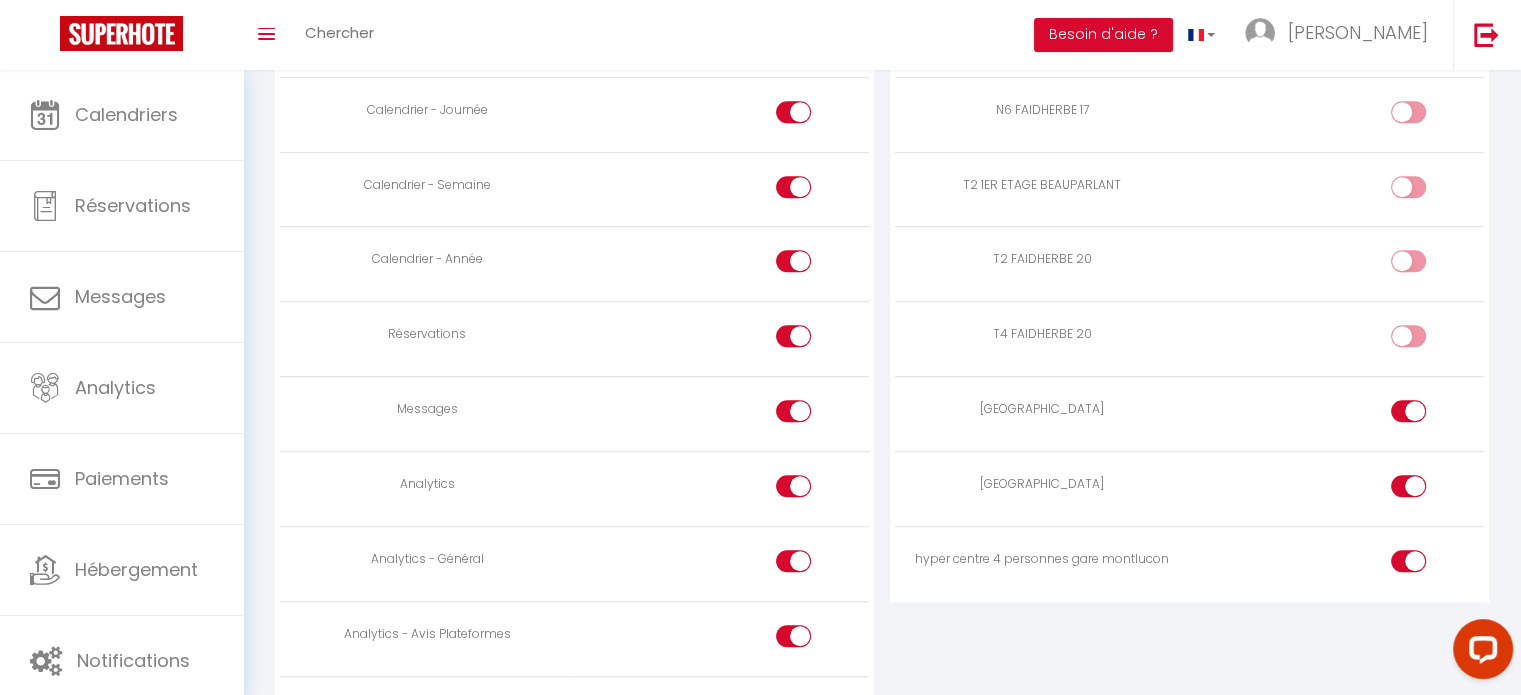 click at bounding box center [793, 336] 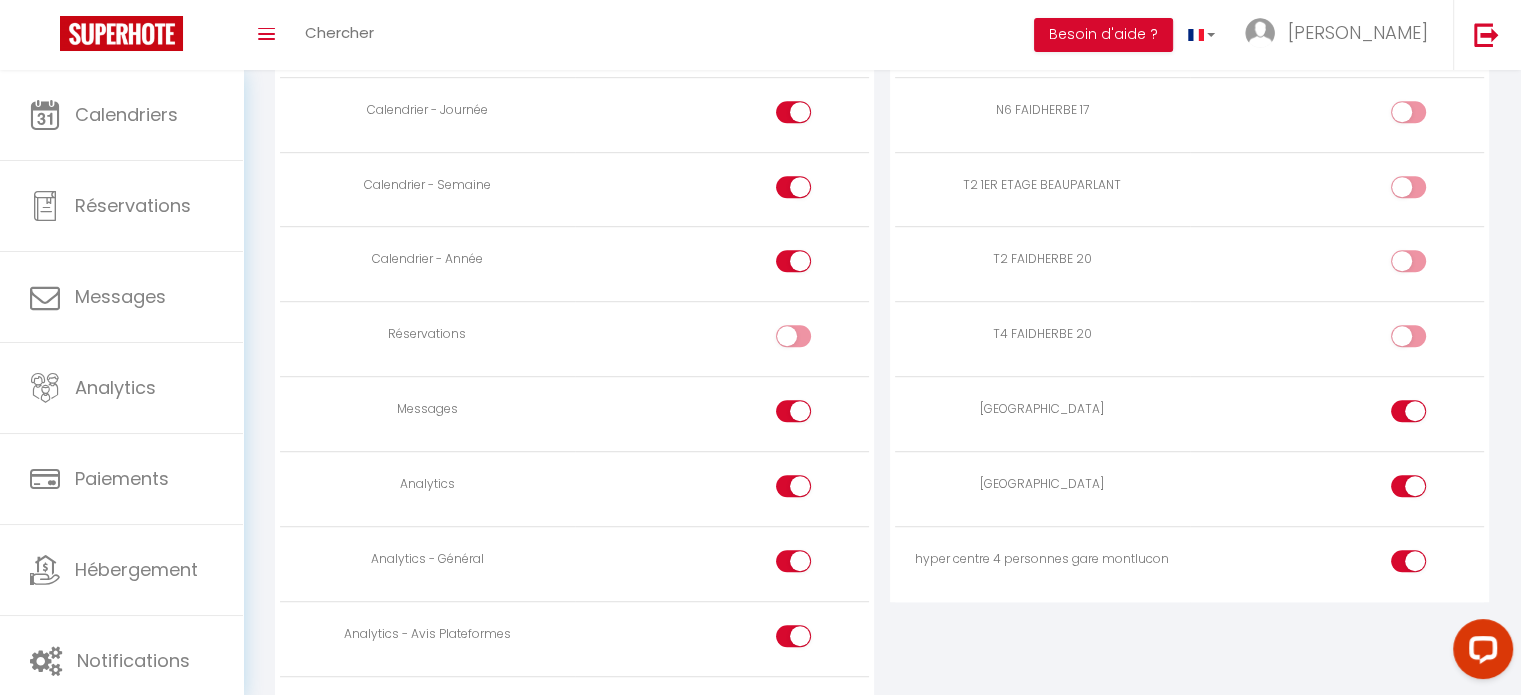 click at bounding box center [793, 411] 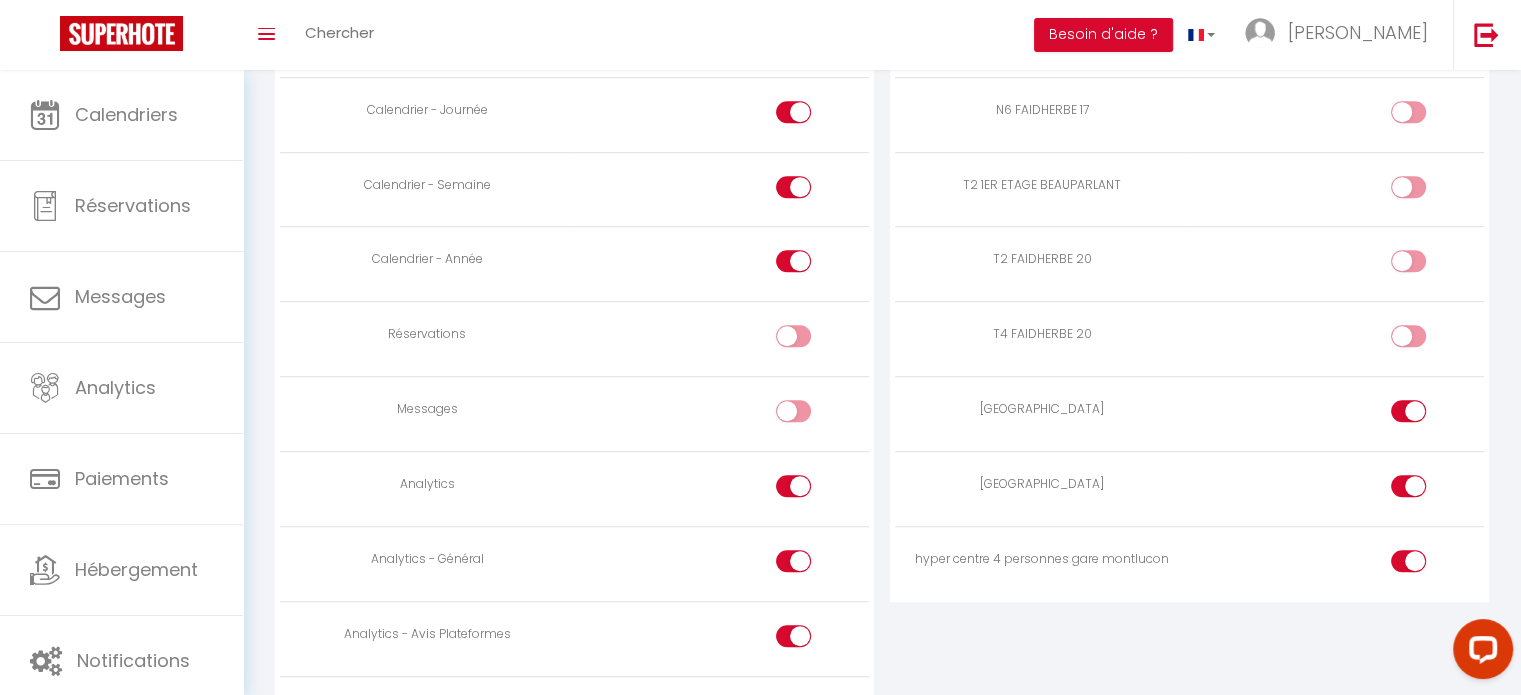 click at bounding box center [793, 486] 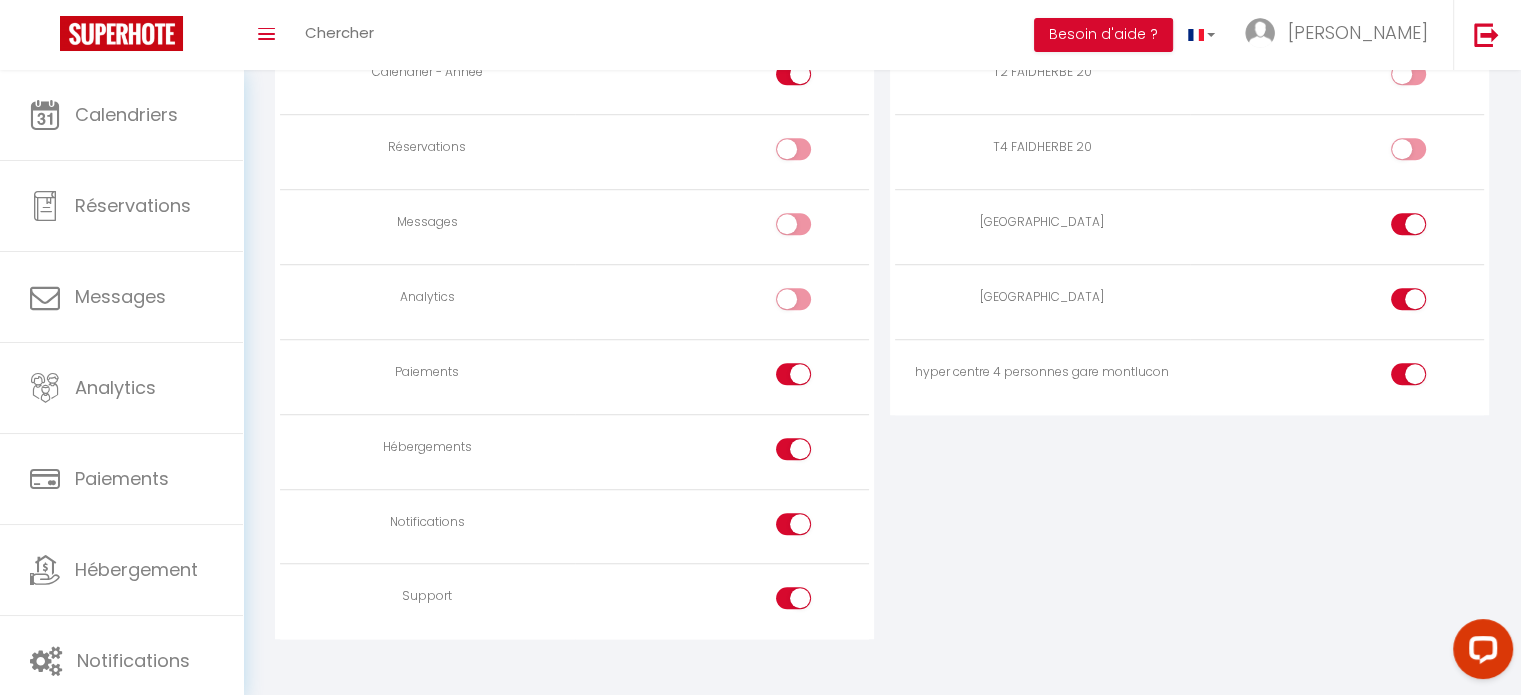 scroll, scrollTop: 1400, scrollLeft: 0, axis: vertical 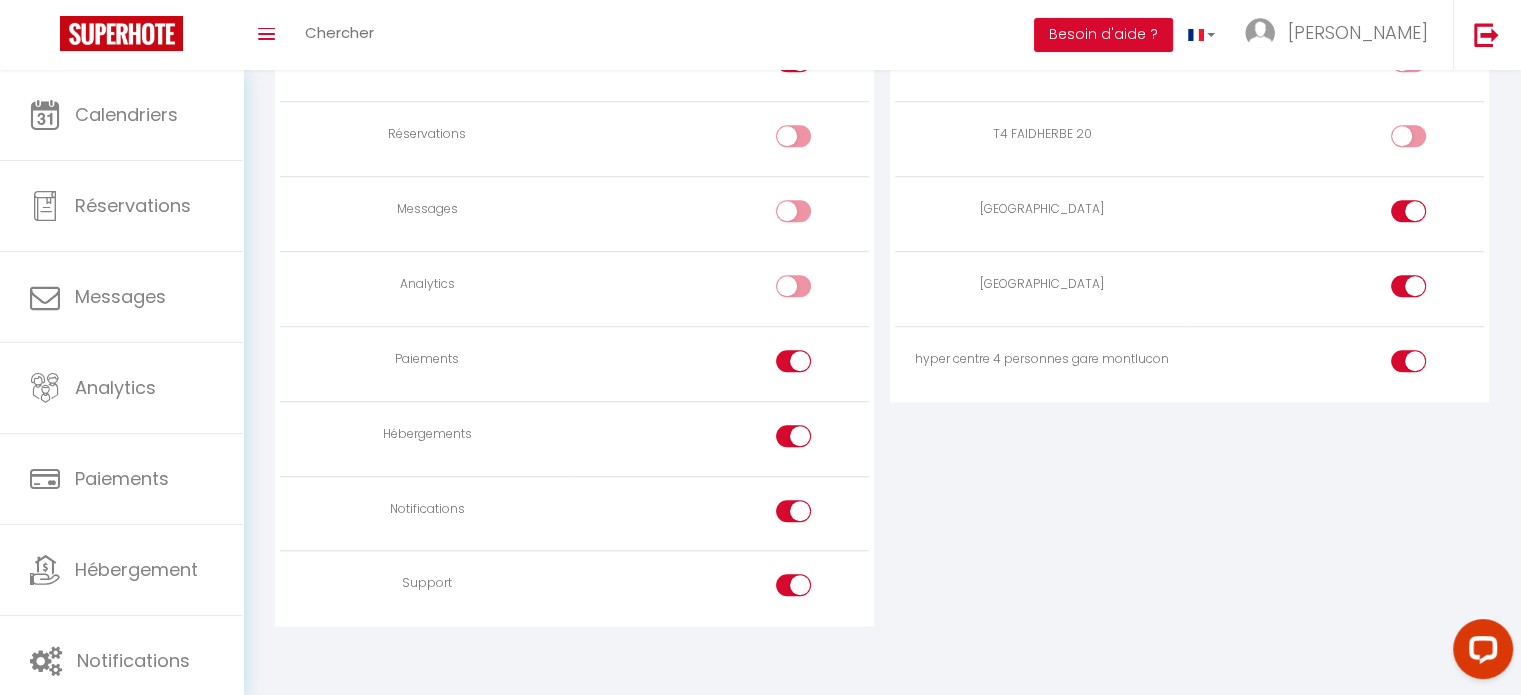 click at bounding box center [793, 361] 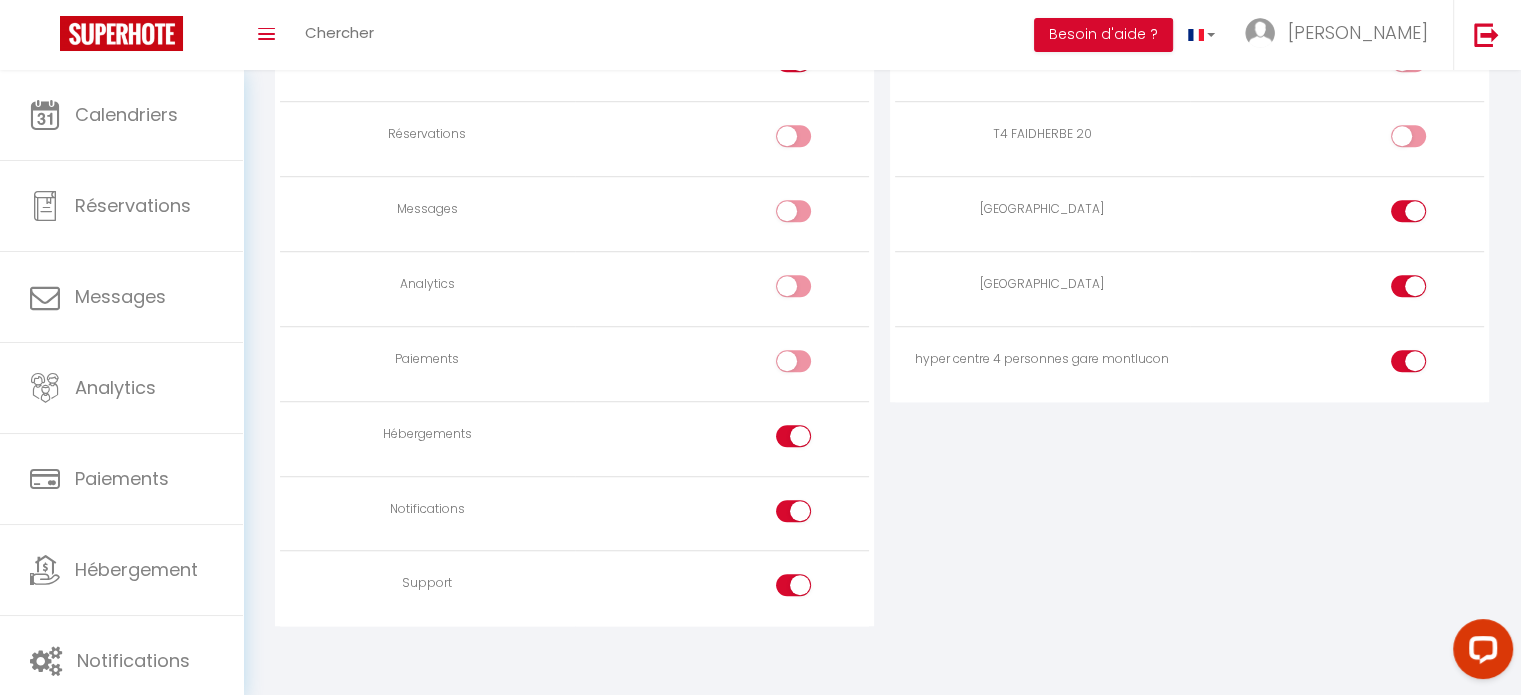 click at bounding box center (793, 436) 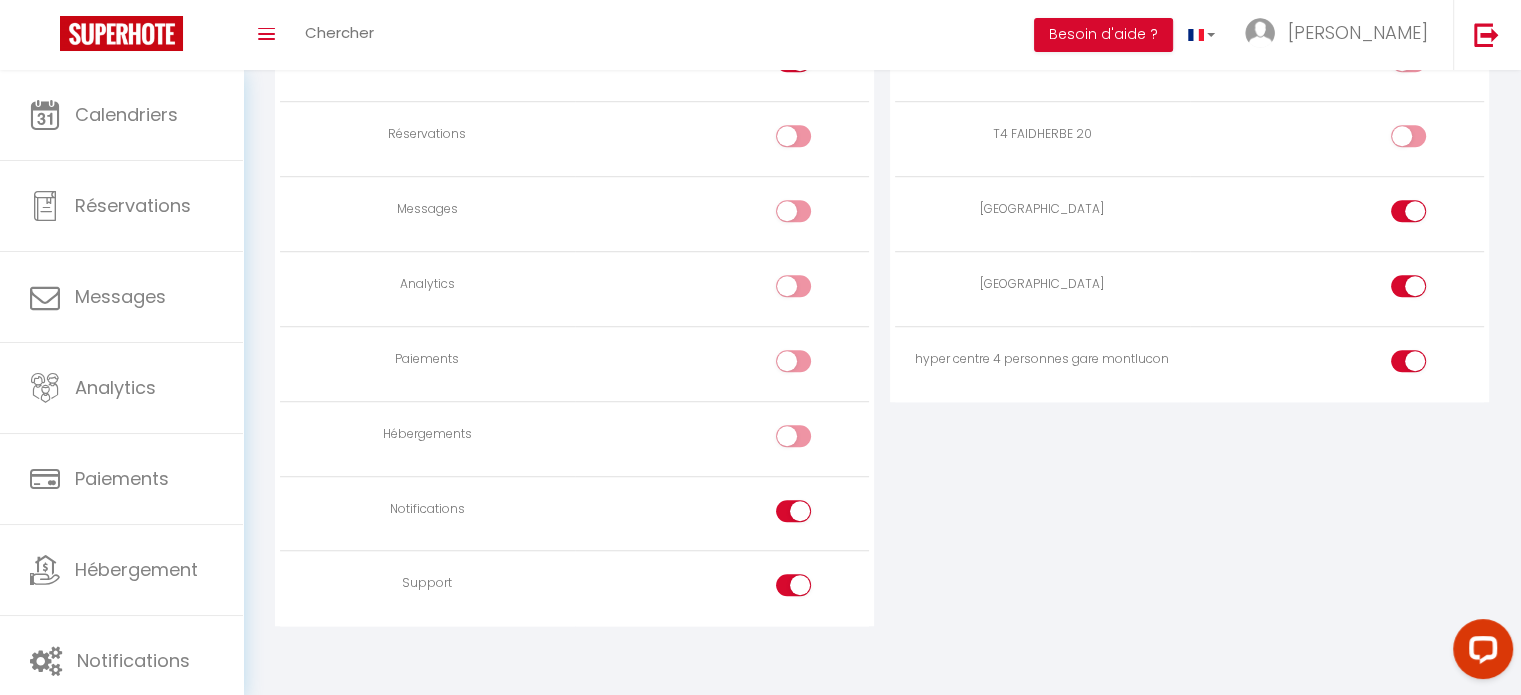 click at bounding box center [793, 511] 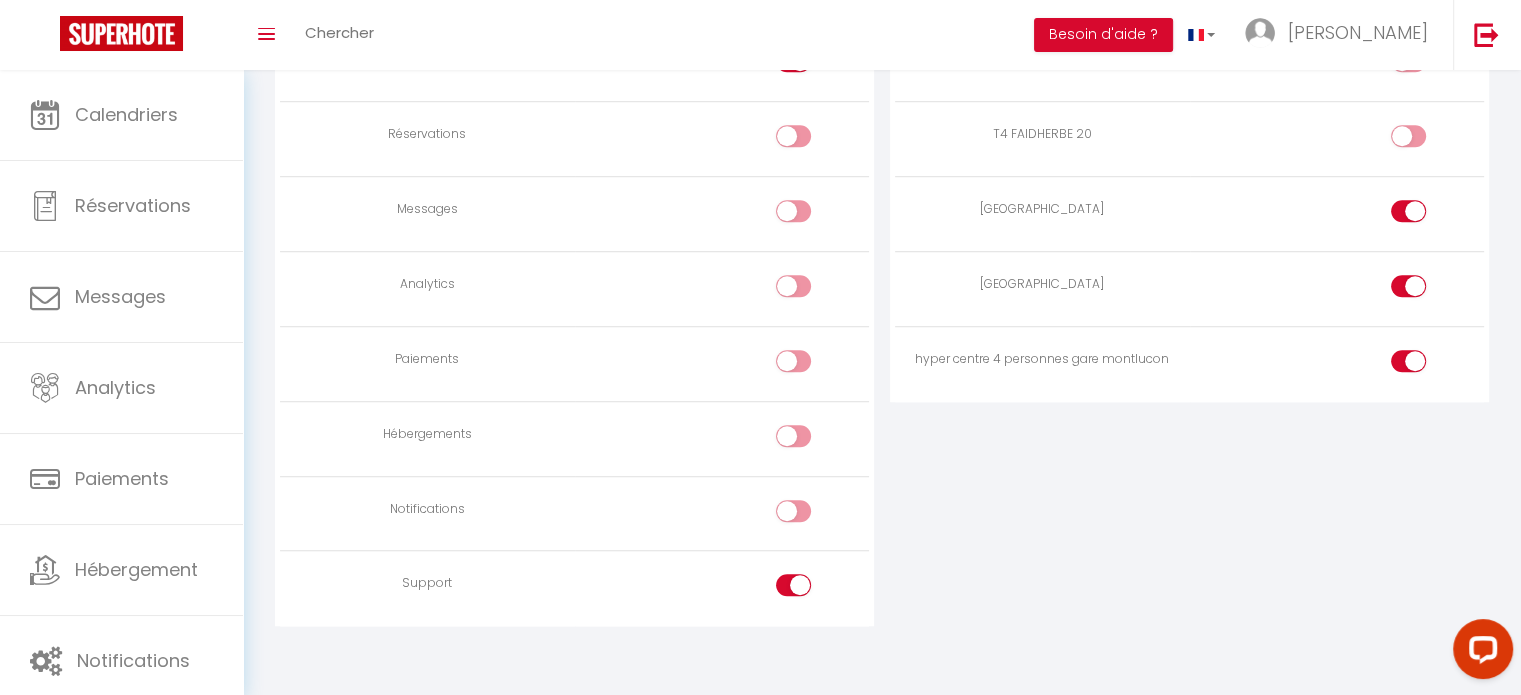click at bounding box center (793, 585) 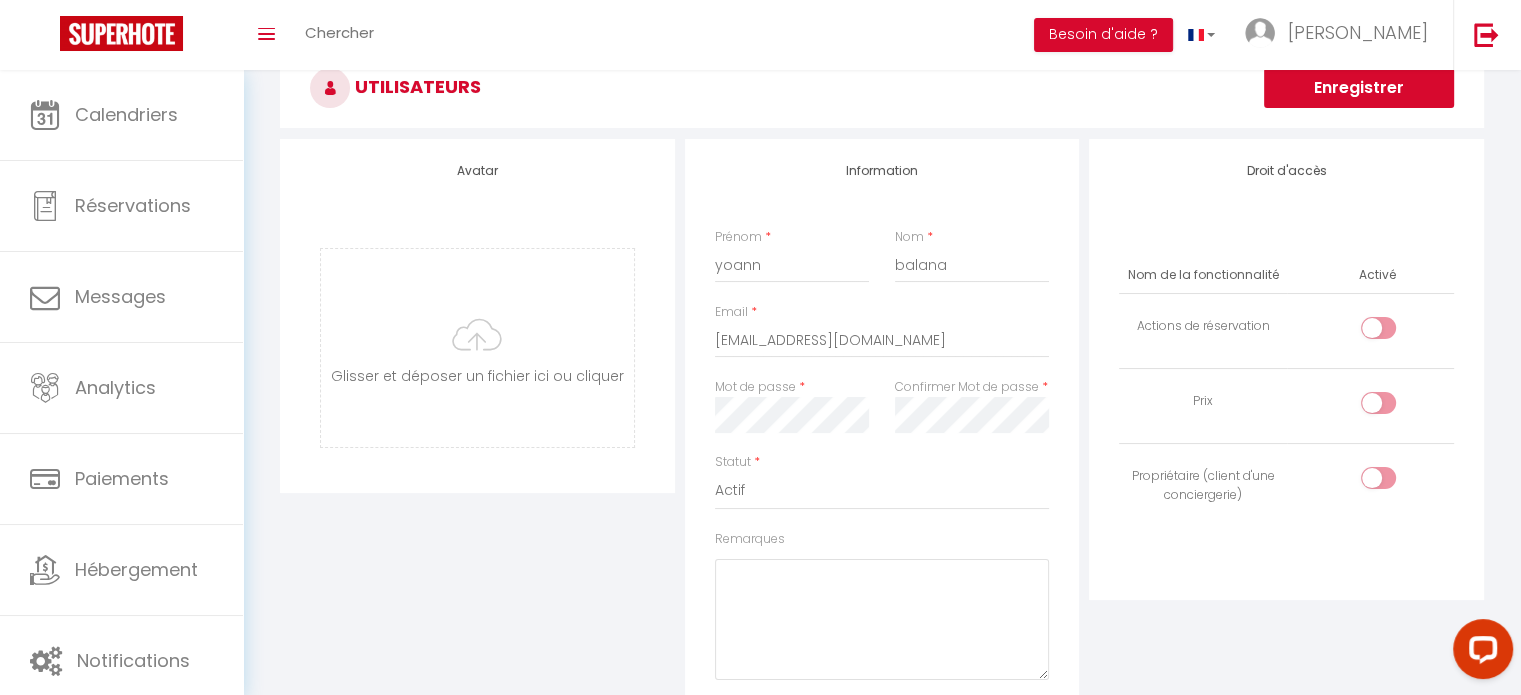 scroll, scrollTop: 0, scrollLeft: 0, axis: both 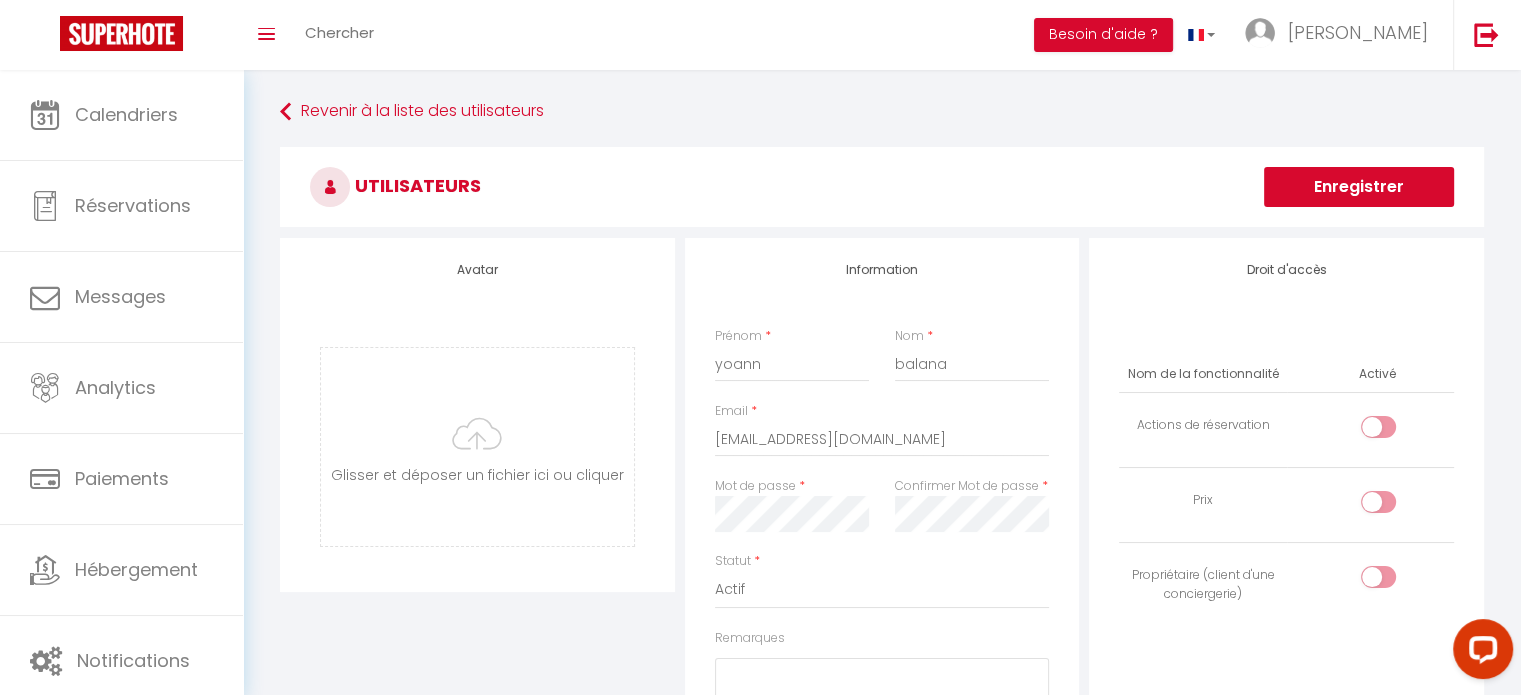 click on "Enregistrer" at bounding box center (1359, 187) 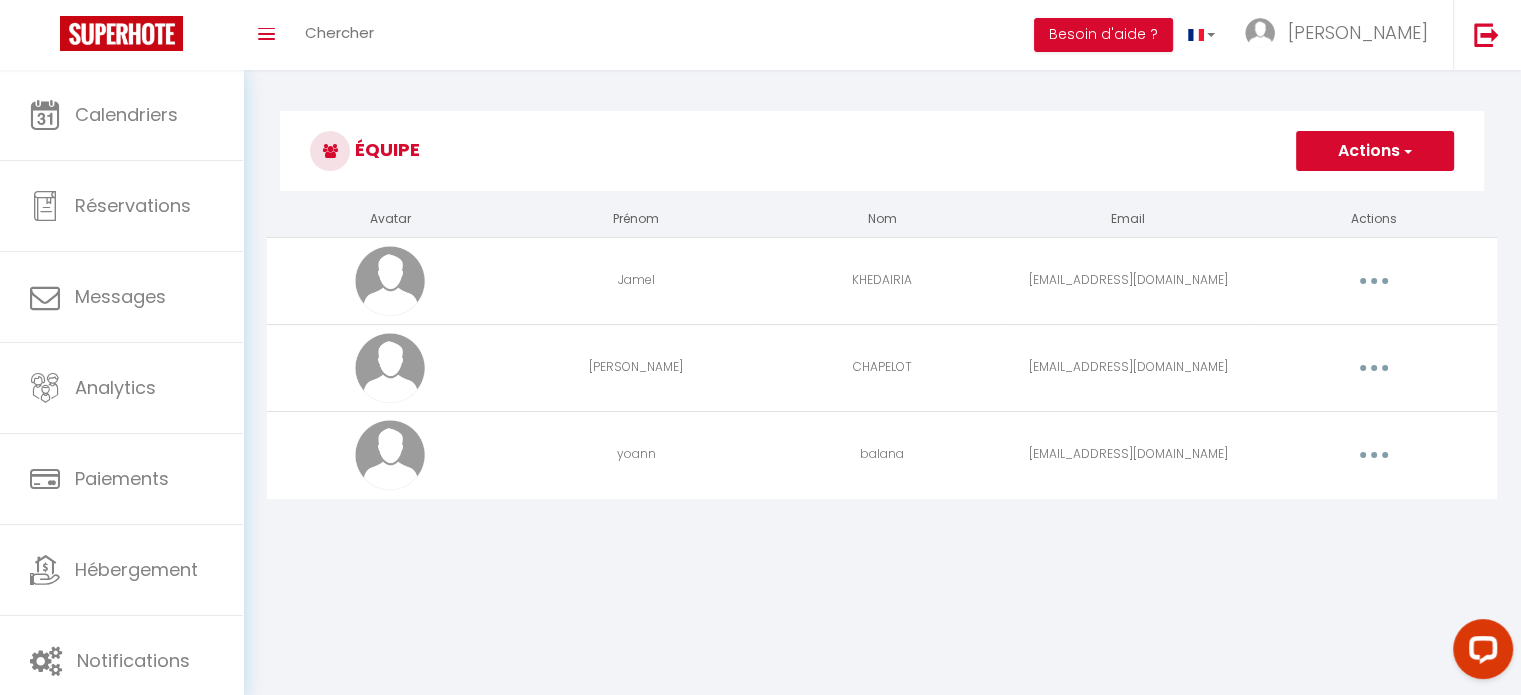 click at bounding box center (1374, 455) 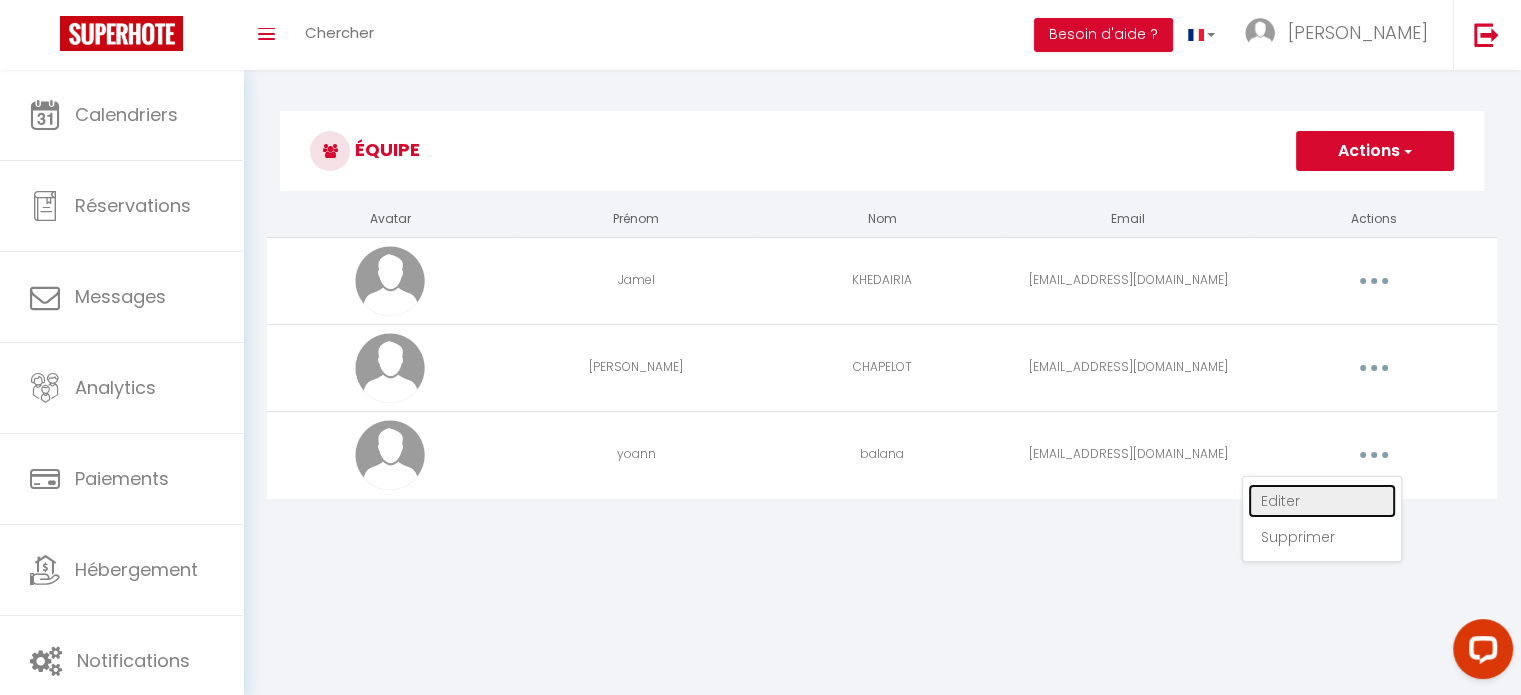 click on "Editer" at bounding box center [1322, 501] 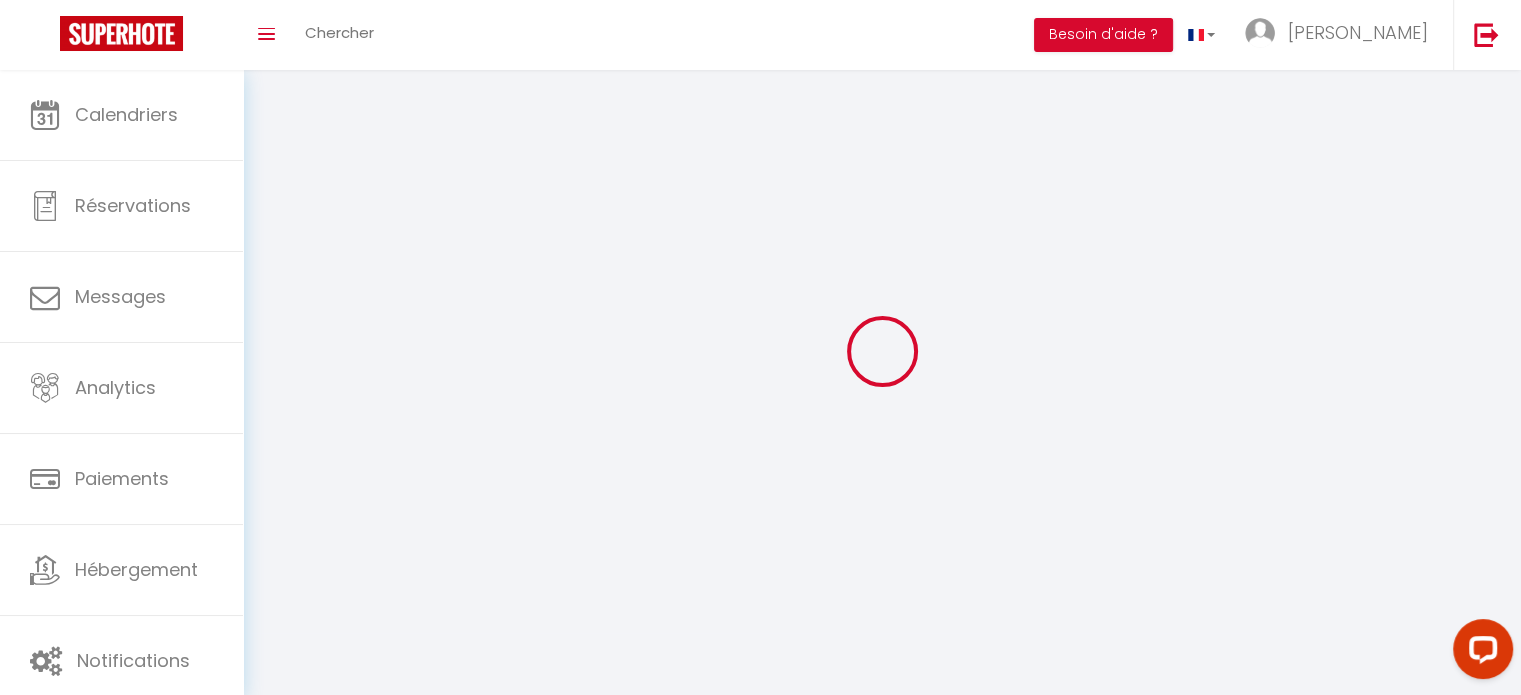 type on "yoann" 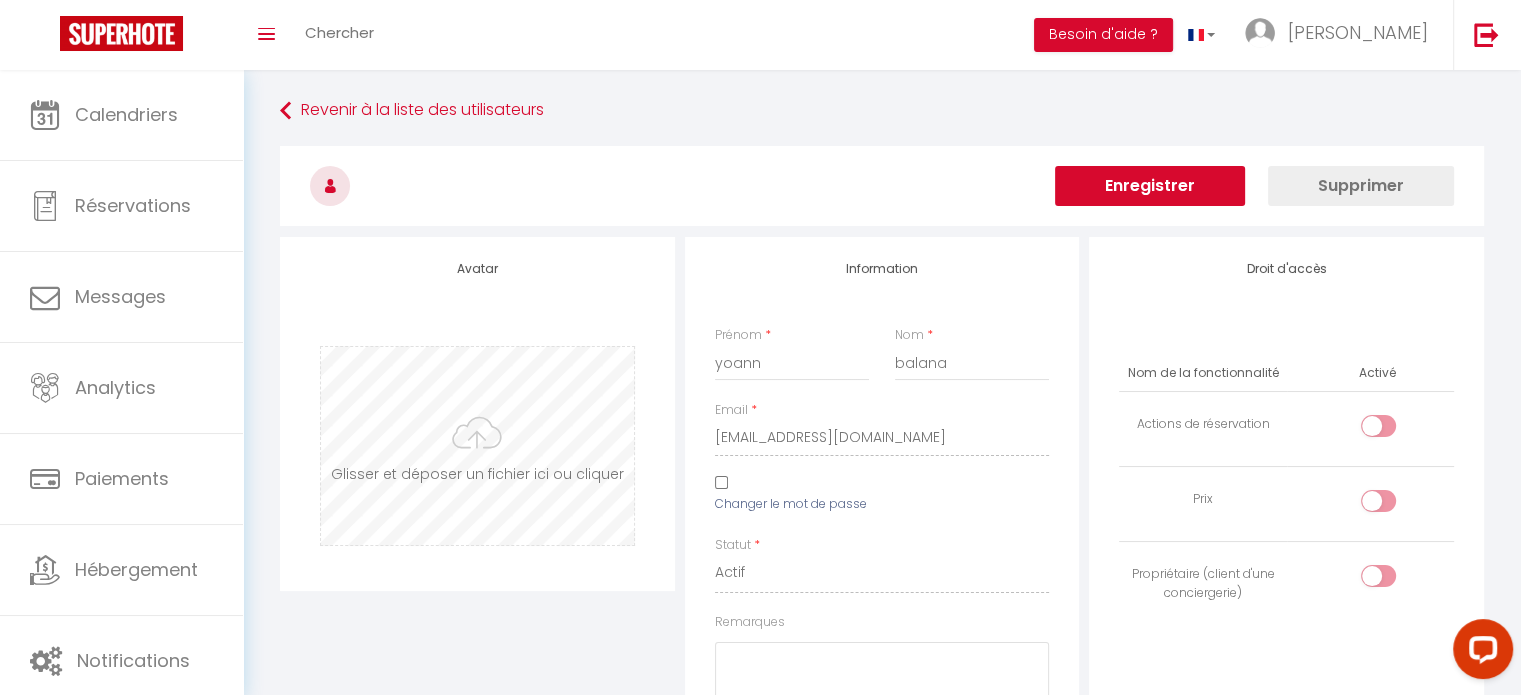 scroll, scrollTop: 0, scrollLeft: 0, axis: both 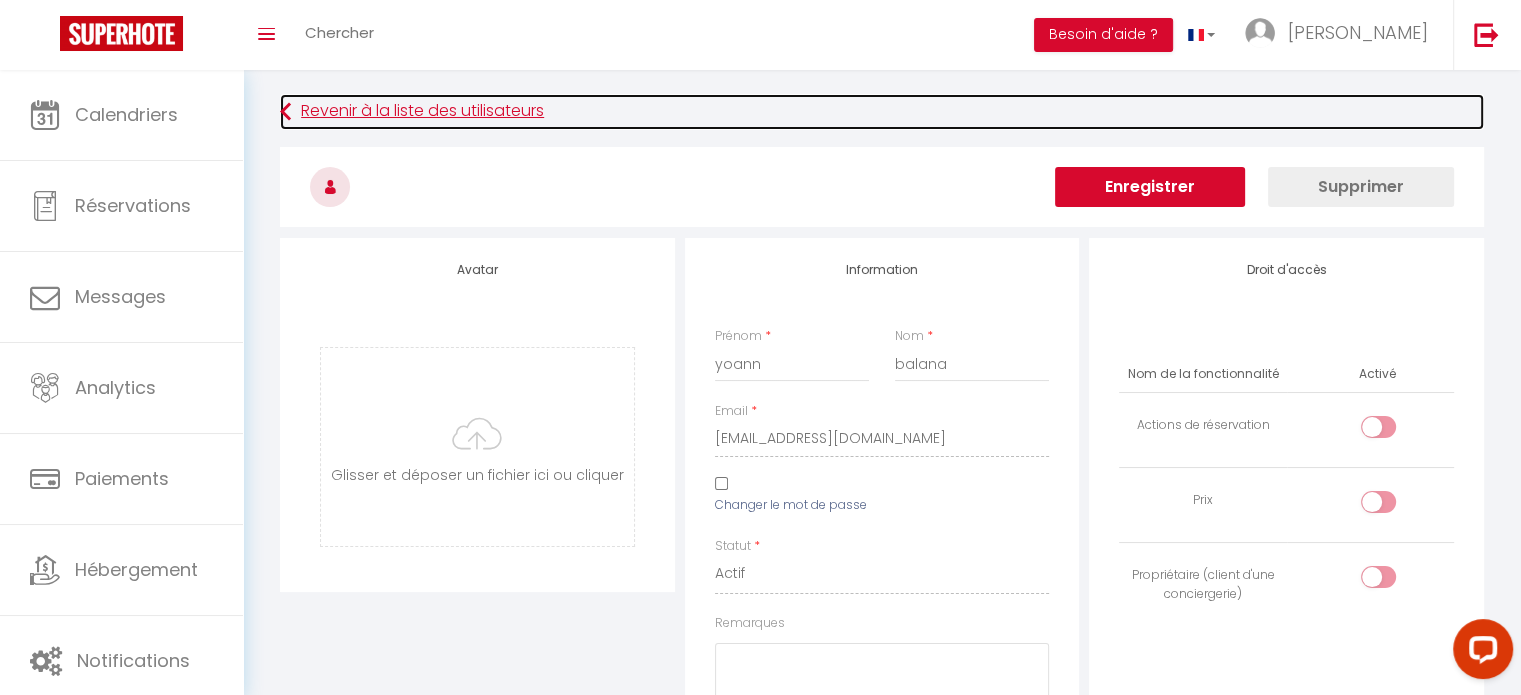 click on "Revenir à la liste des utilisateurs" at bounding box center (882, 112) 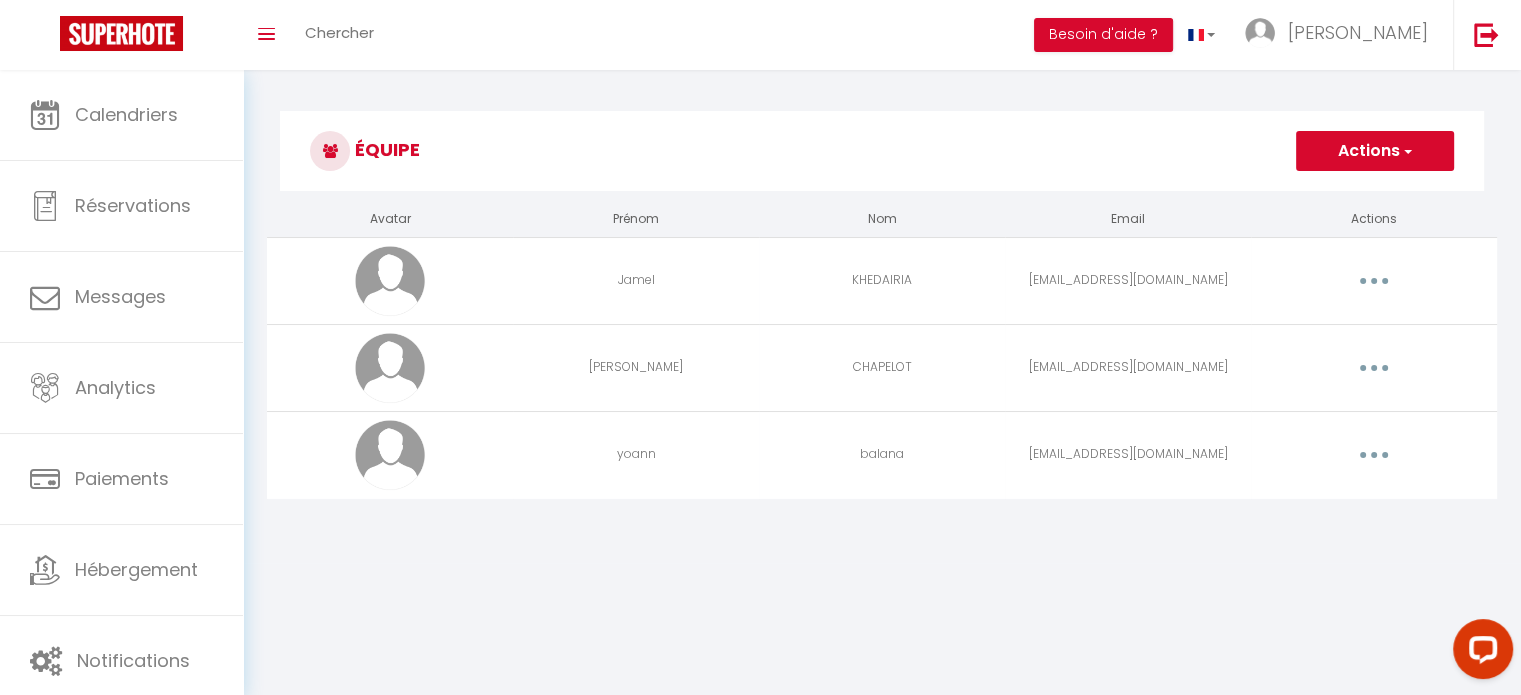 scroll, scrollTop: 0, scrollLeft: 0, axis: both 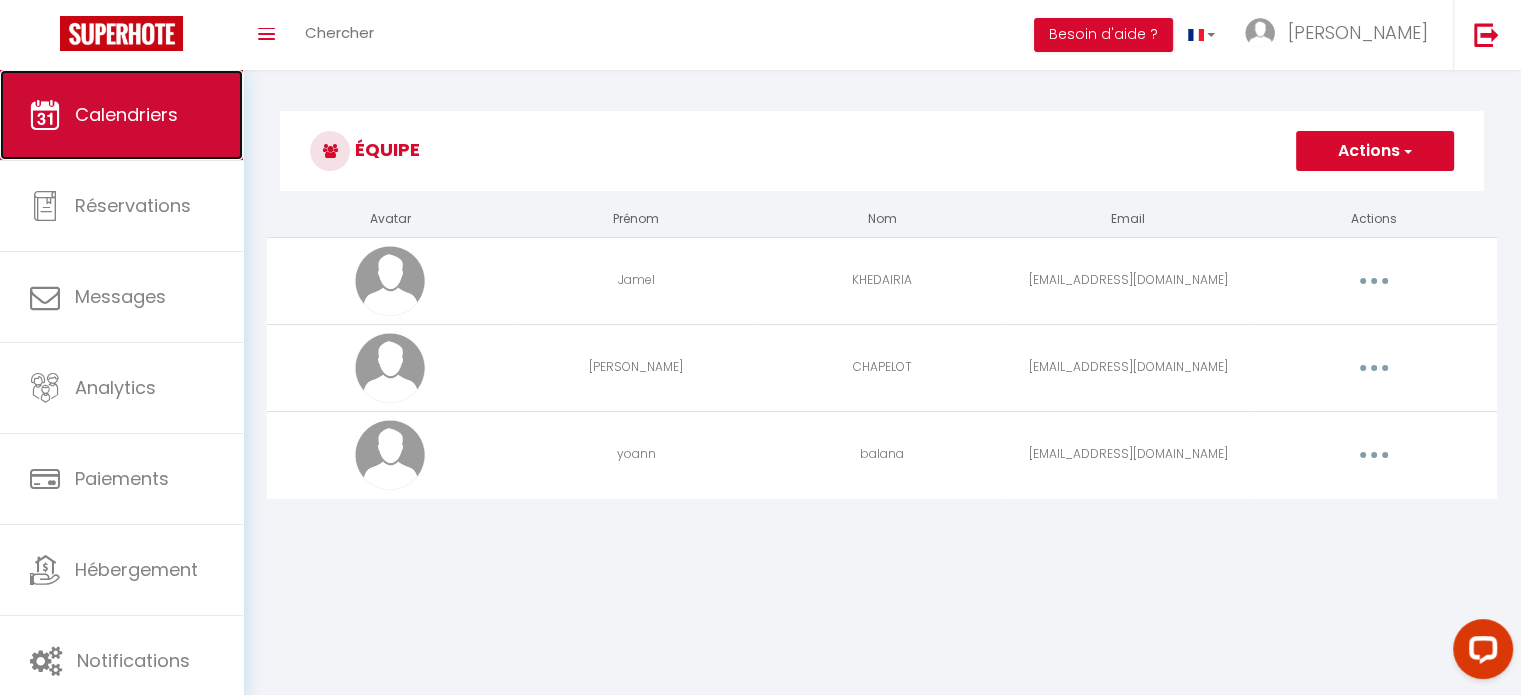 click on "Calendriers" at bounding box center (126, 114) 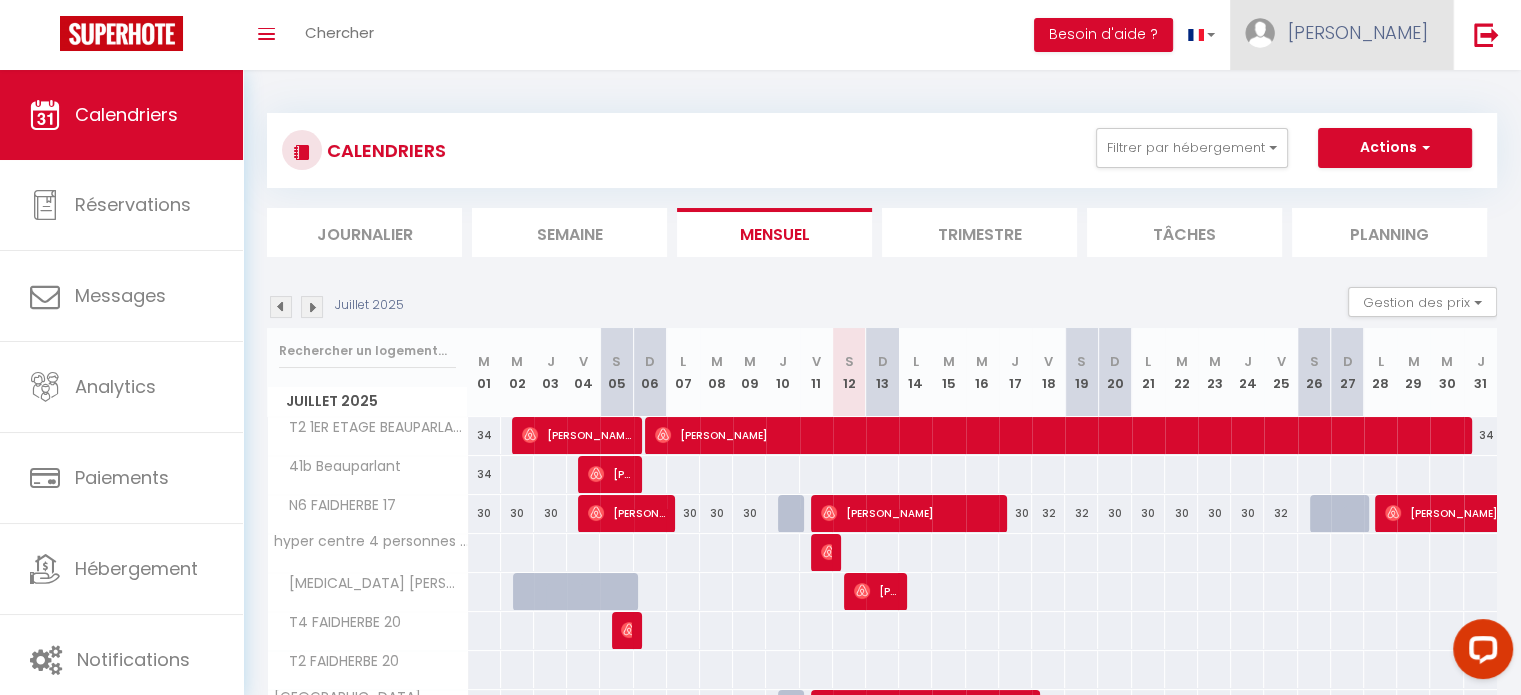 click on "[PERSON_NAME]" at bounding box center (1358, 32) 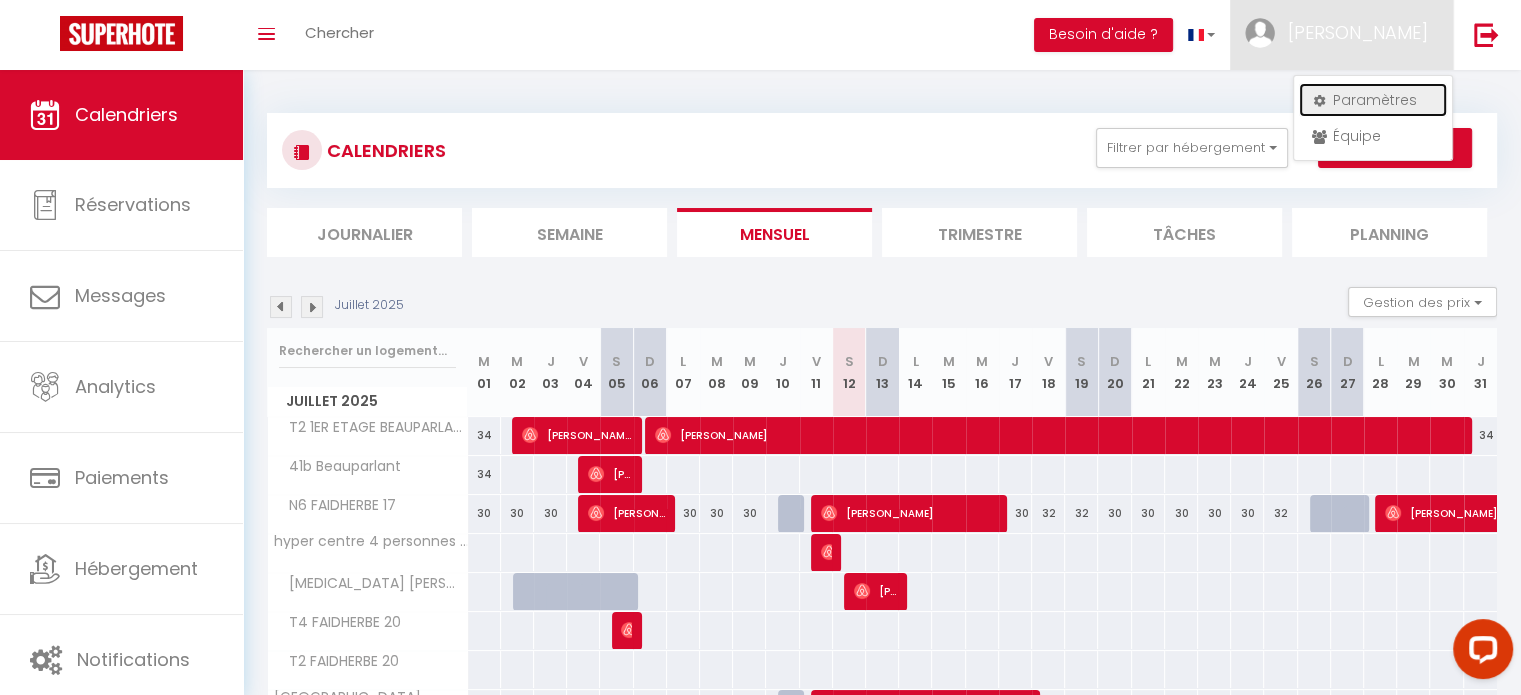 click on "Paramètres" at bounding box center [1373, 100] 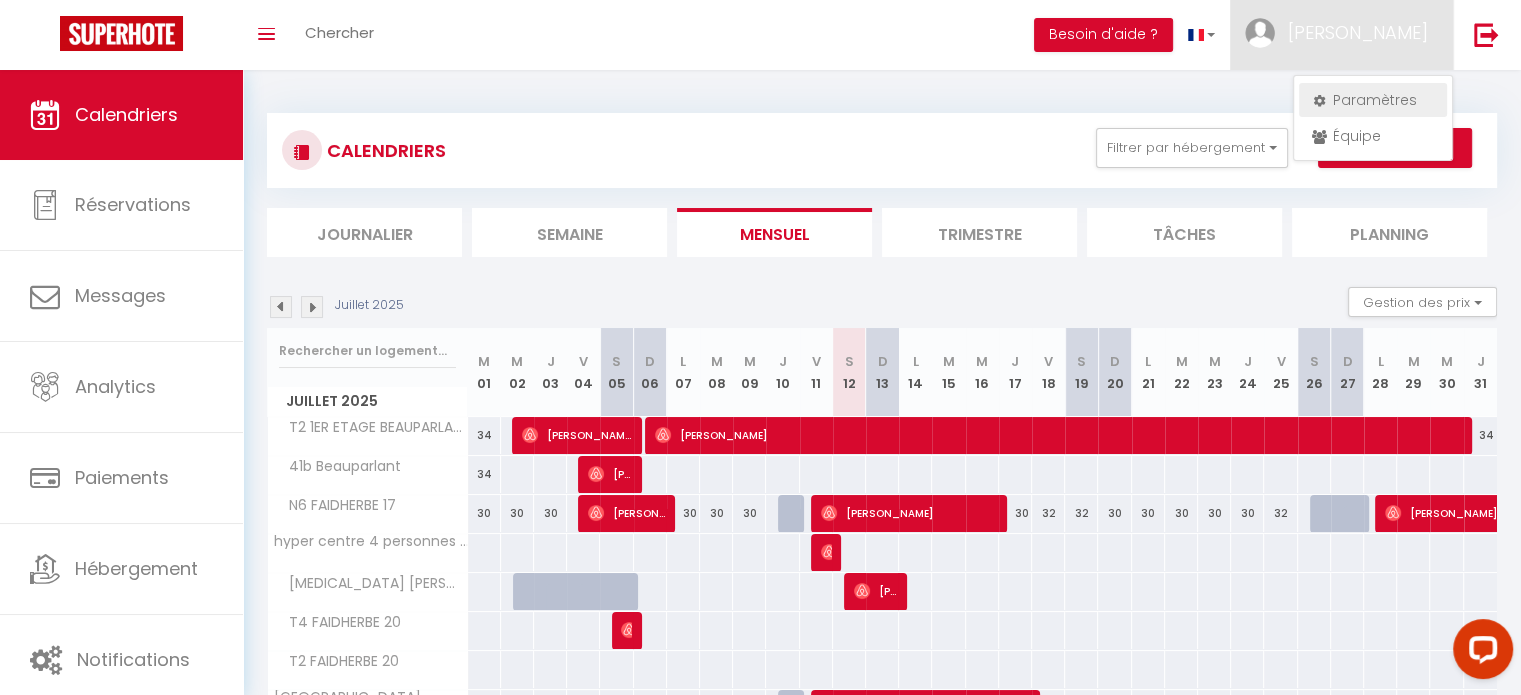 select on "fr" 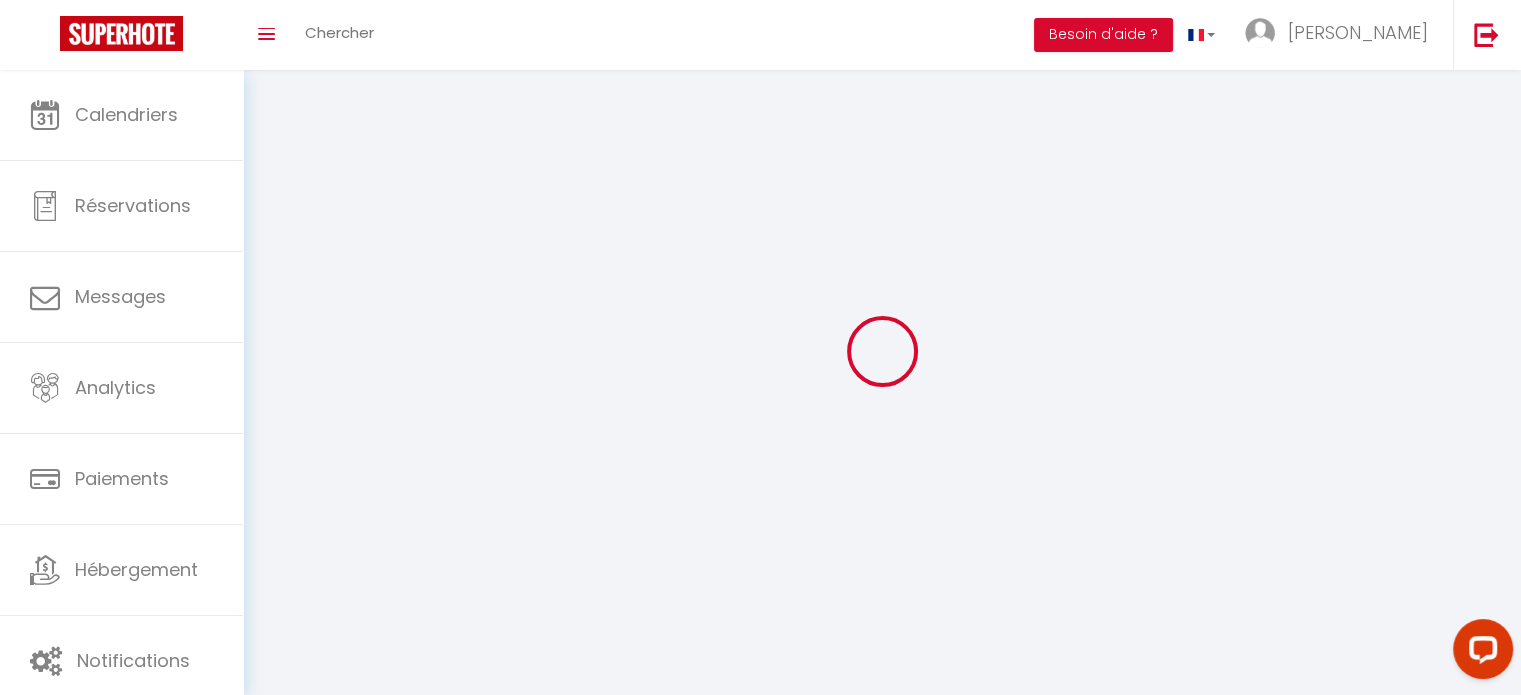 type on "[PERSON_NAME]" 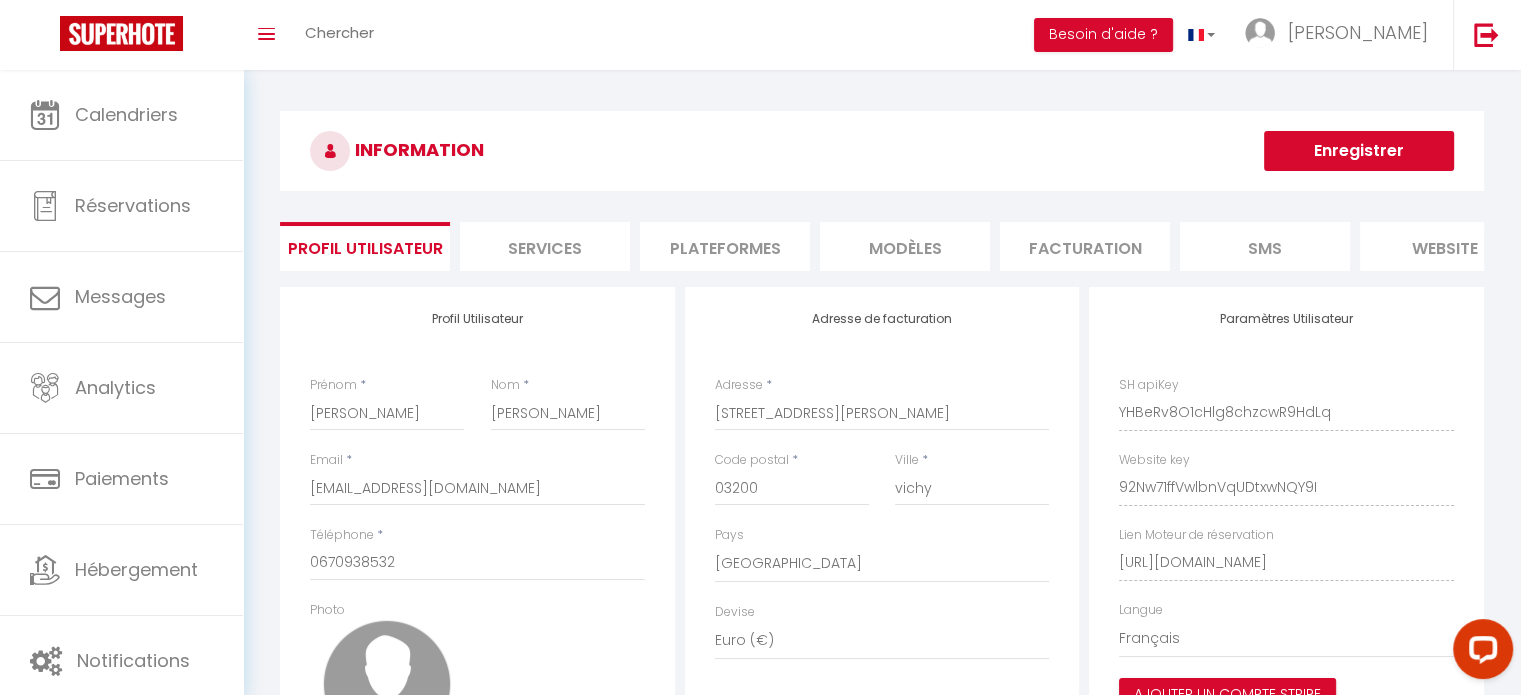 click on "Plateformes" at bounding box center [725, 246] 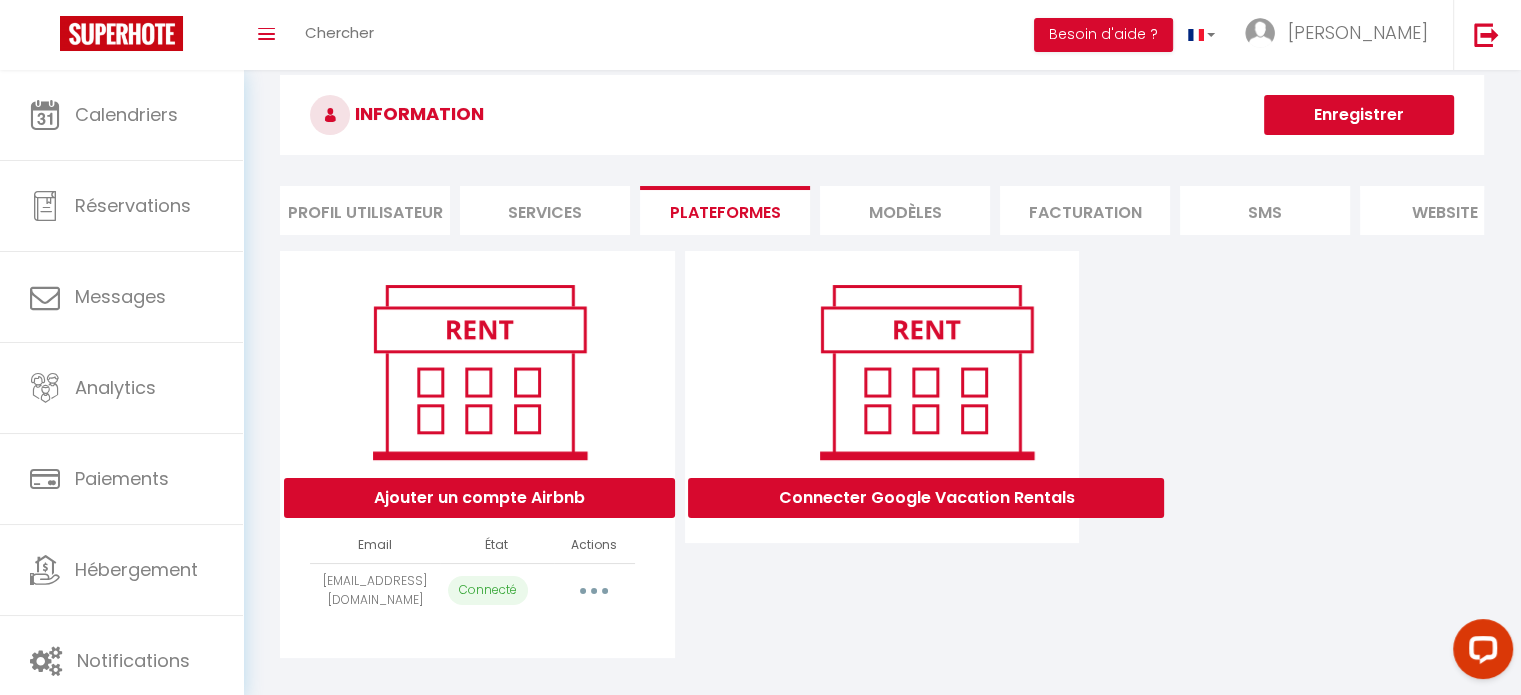 scroll, scrollTop: 70, scrollLeft: 0, axis: vertical 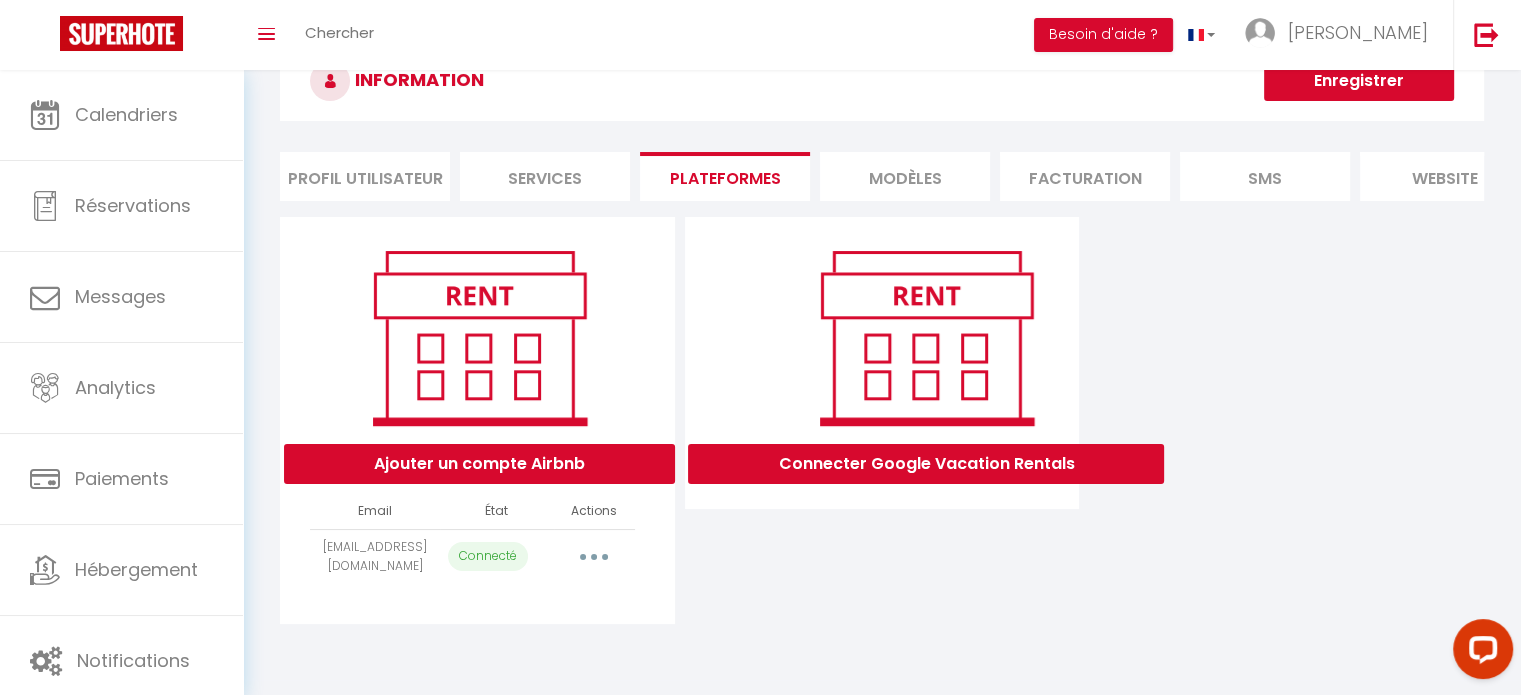 click on "website" at bounding box center (1445, 176) 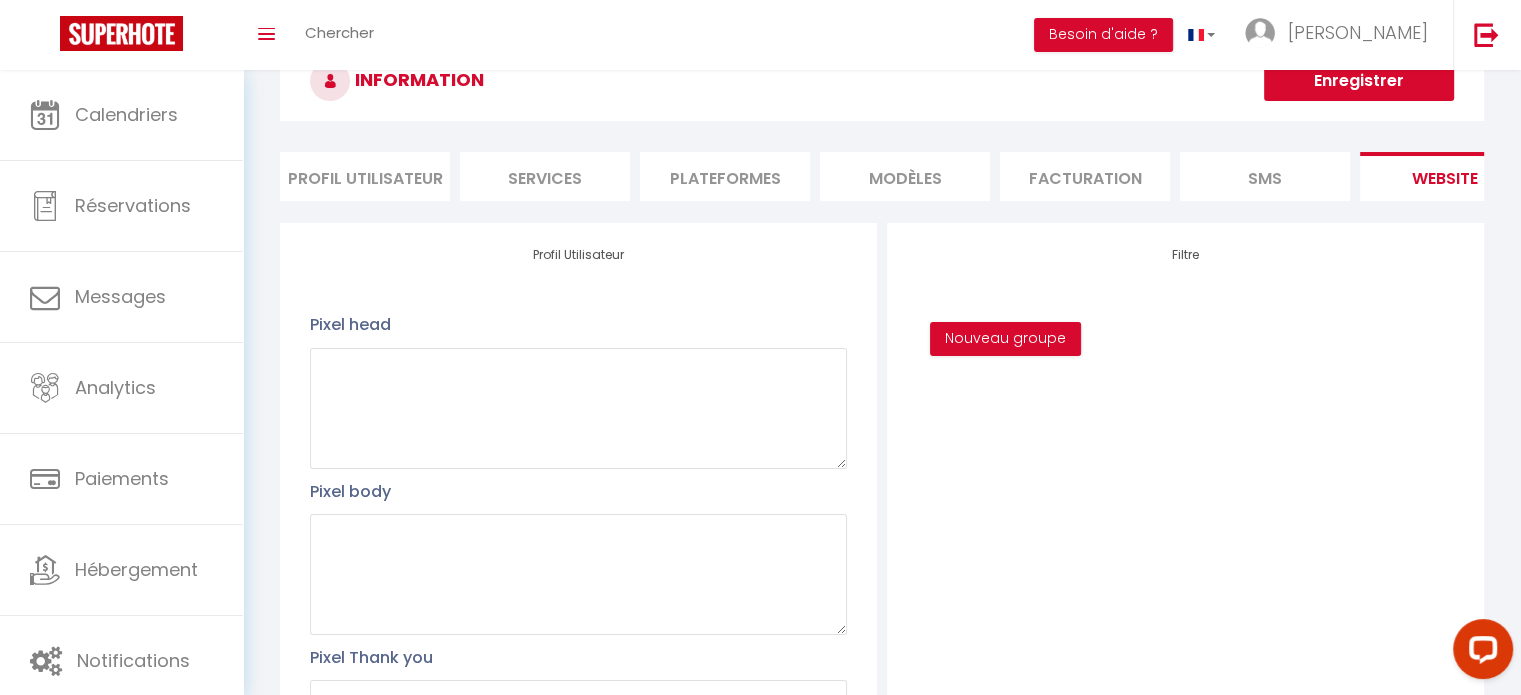click on "Facturation" at bounding box center (1085, 176) 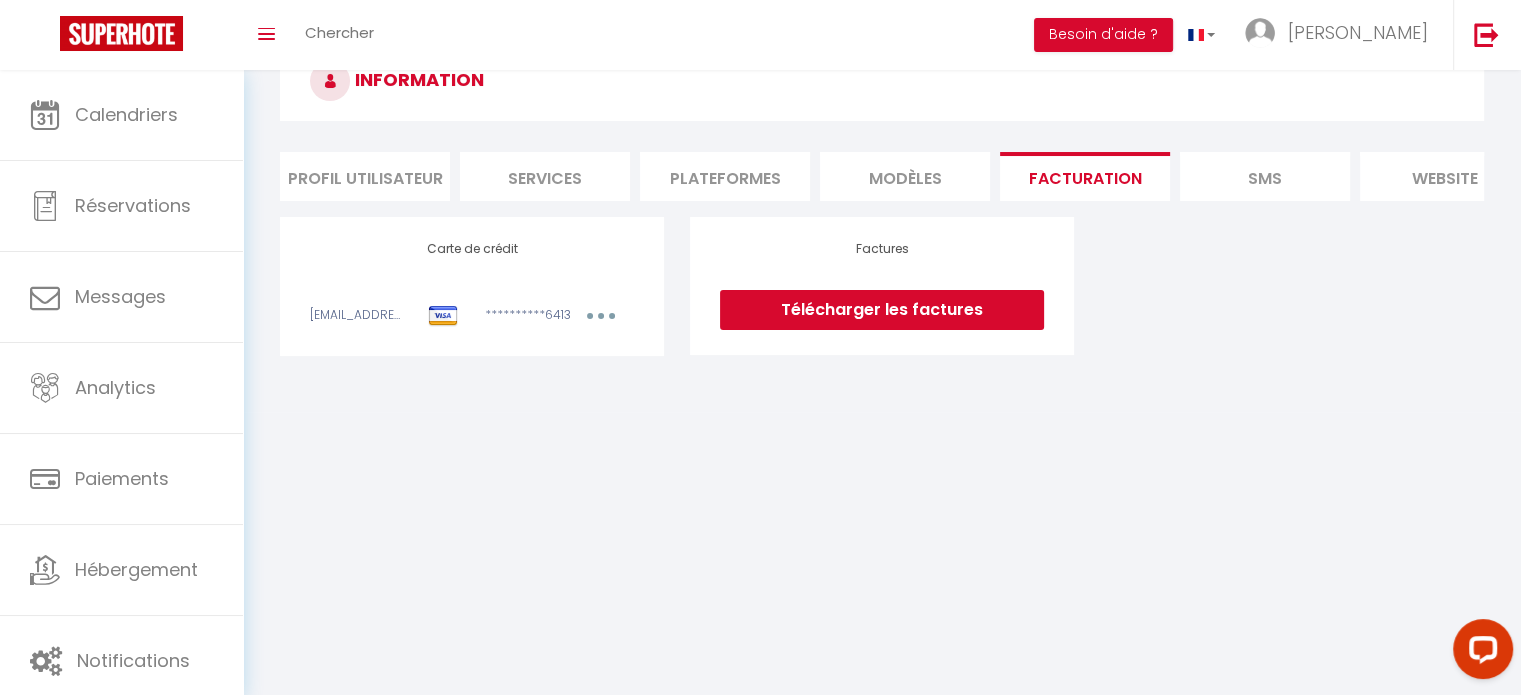 click on "MODÈLES" at bounding box center [905, 176] 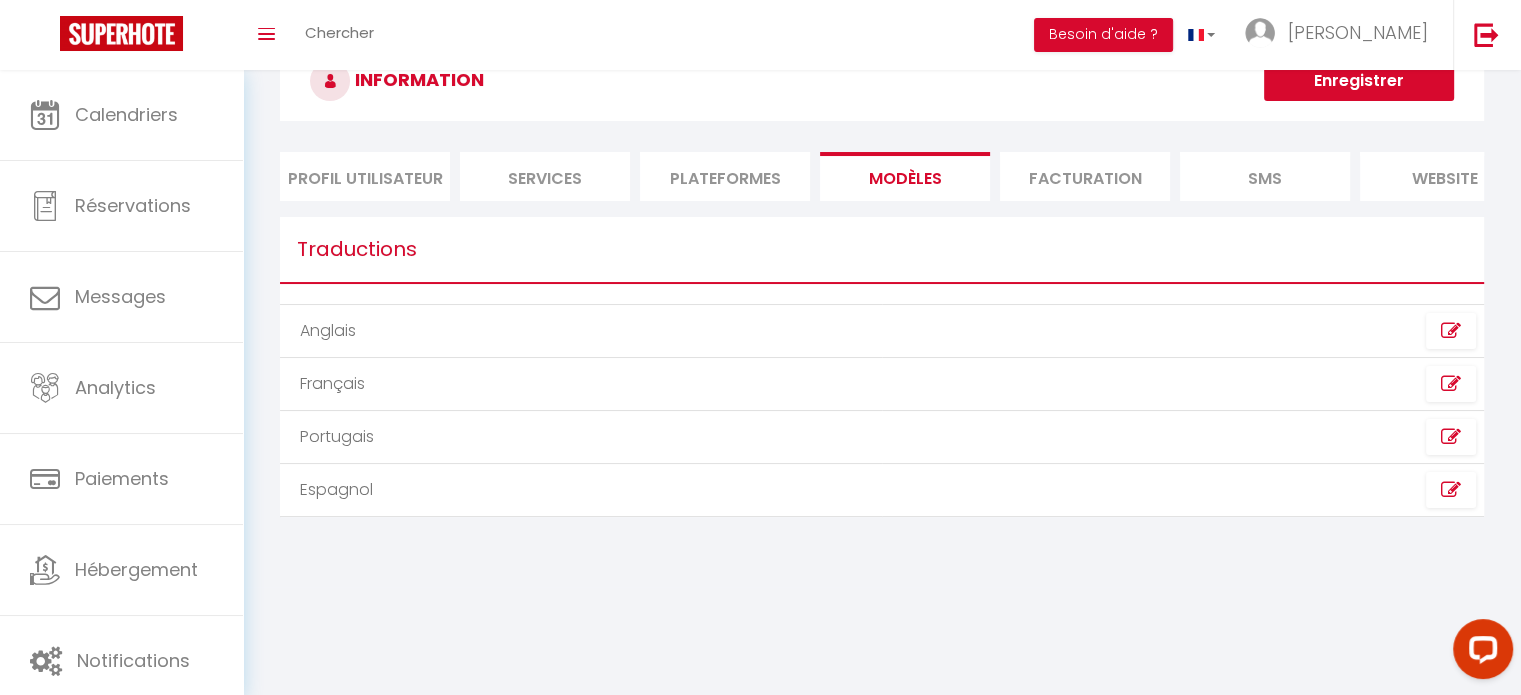 click on "Services" at bounding box center (545, 176) 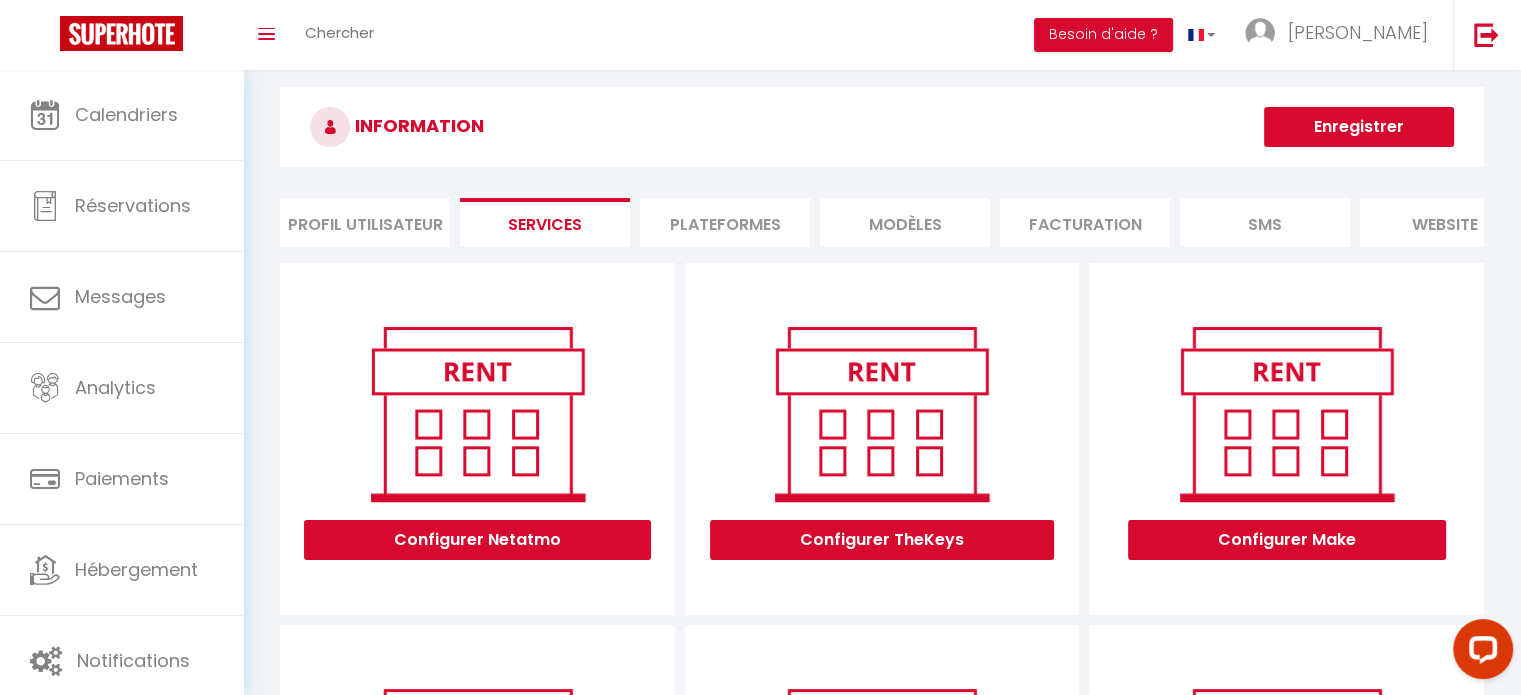 scroll, scrollTop: 0, scrollLeft: 0, axis: both 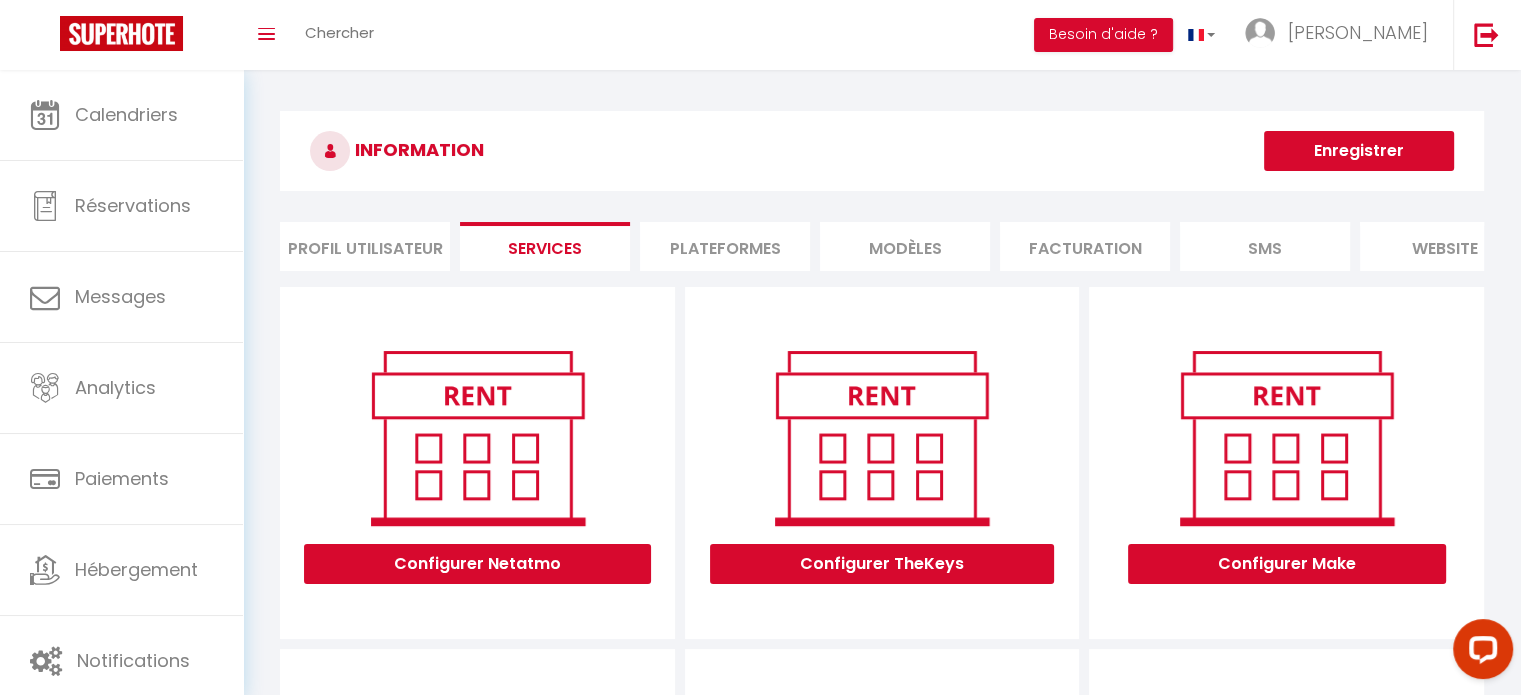 click on "Plateformes" at bounding box center [725, 246] 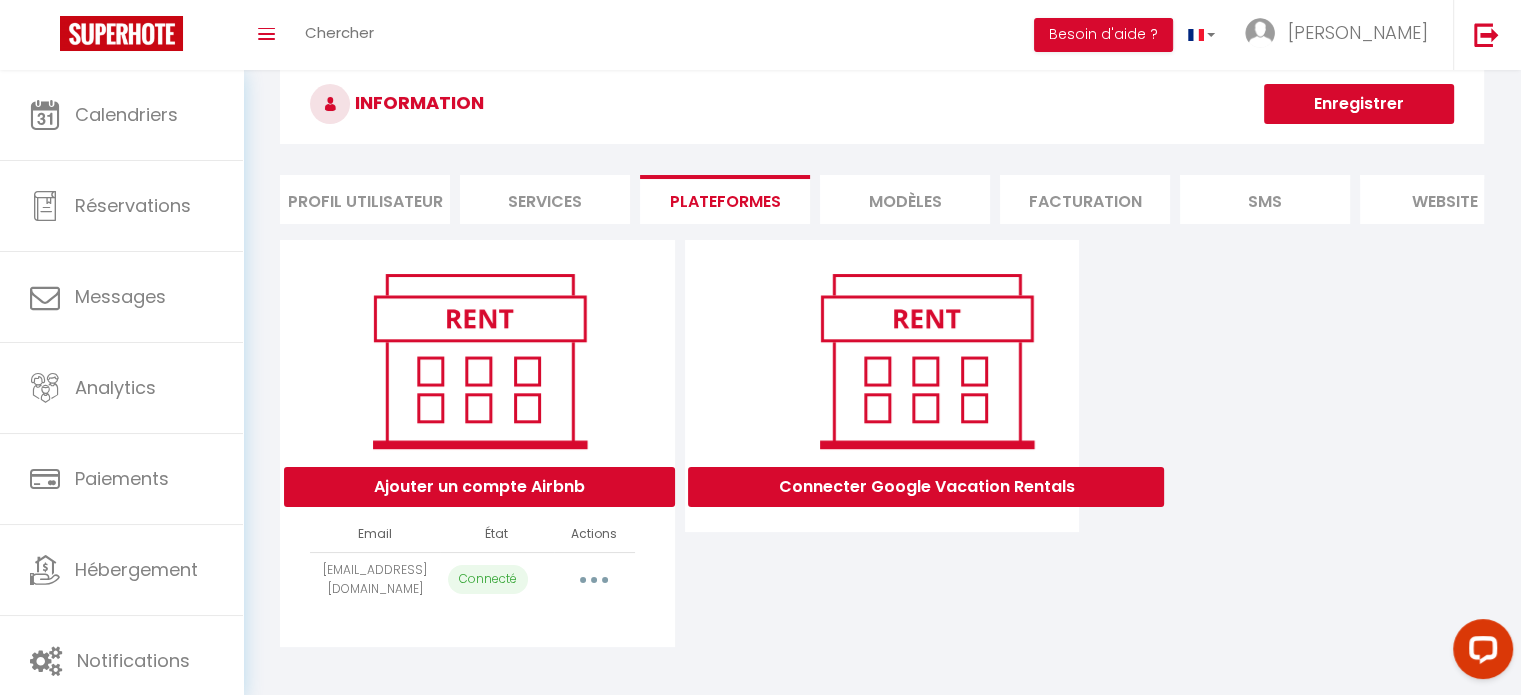scroll, scrollTop: 70, scrollLeft: 0, axis: vertical 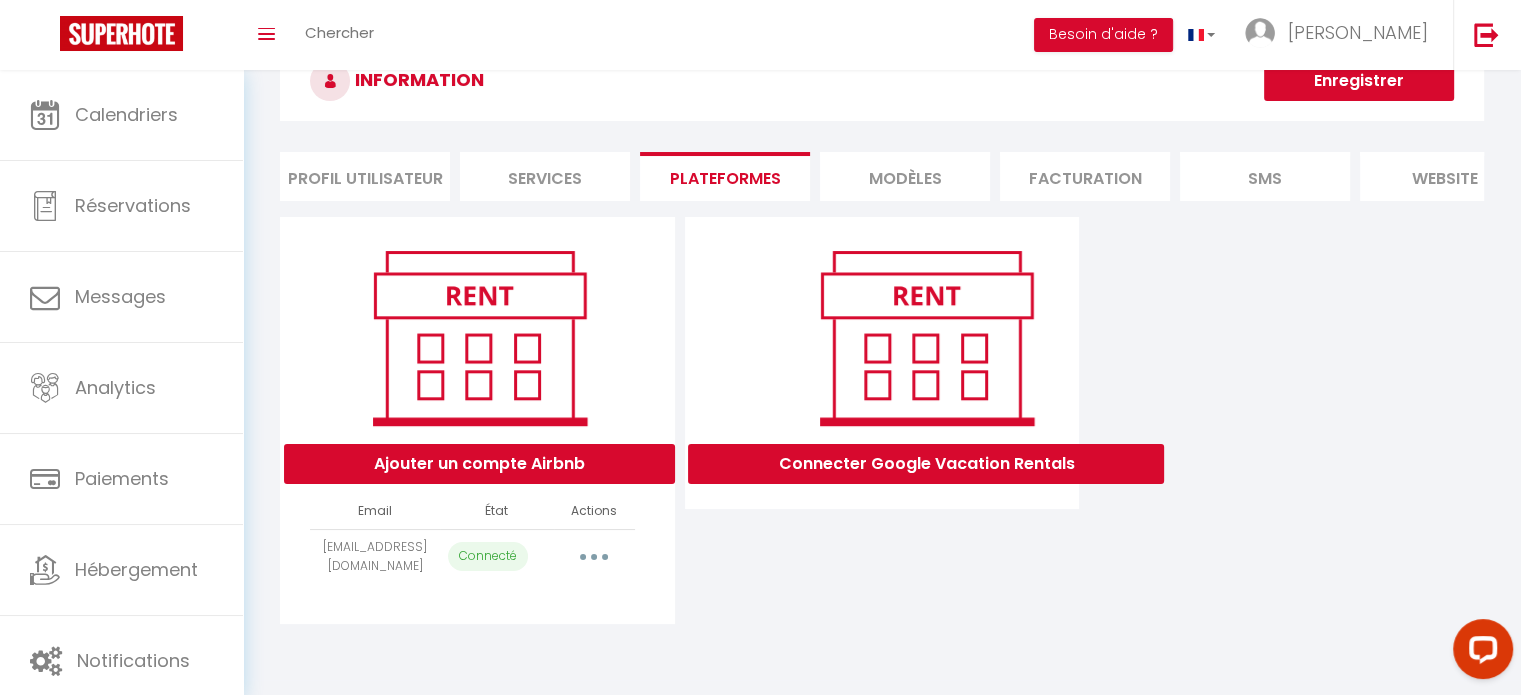 click on "Profil Utilisateur" at bounding box center [365, 176] 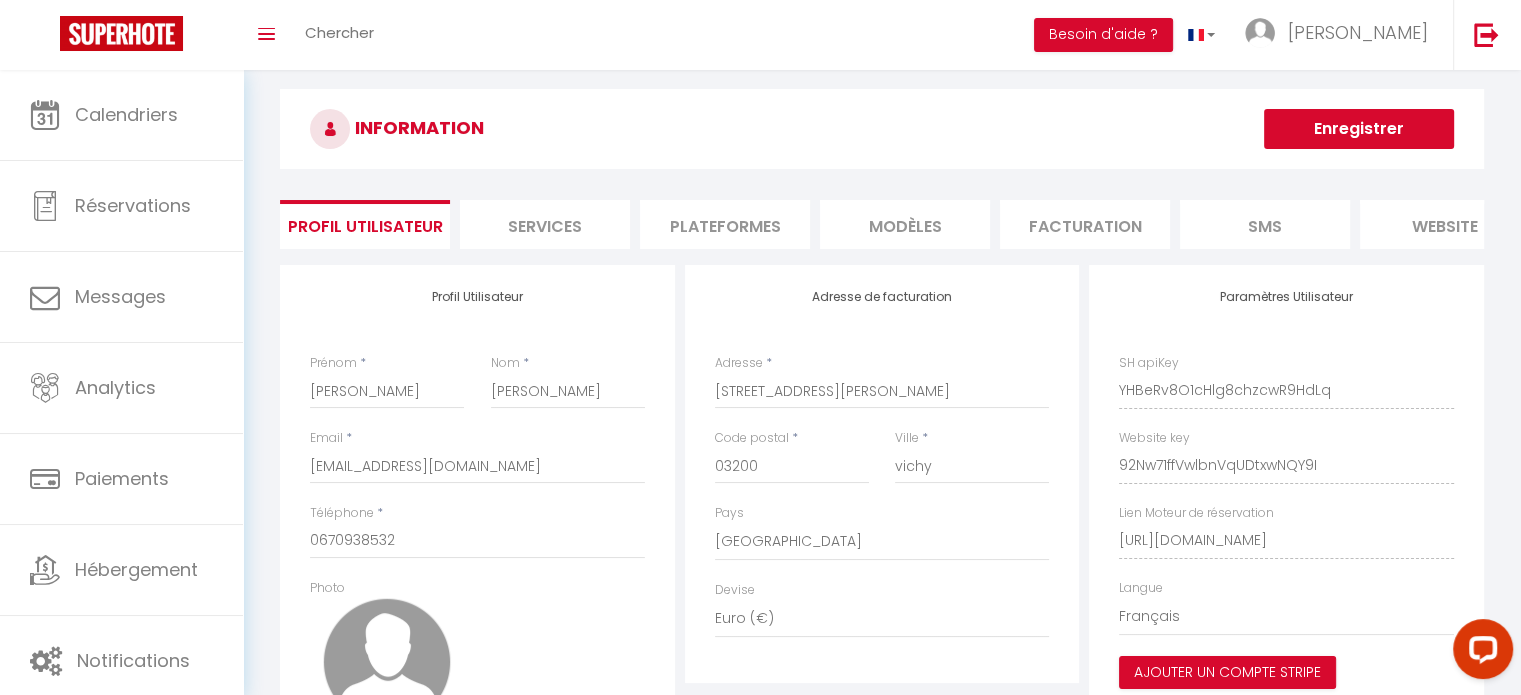 scroll, scrollTop: 0, scrollLeft: 0, axis: both 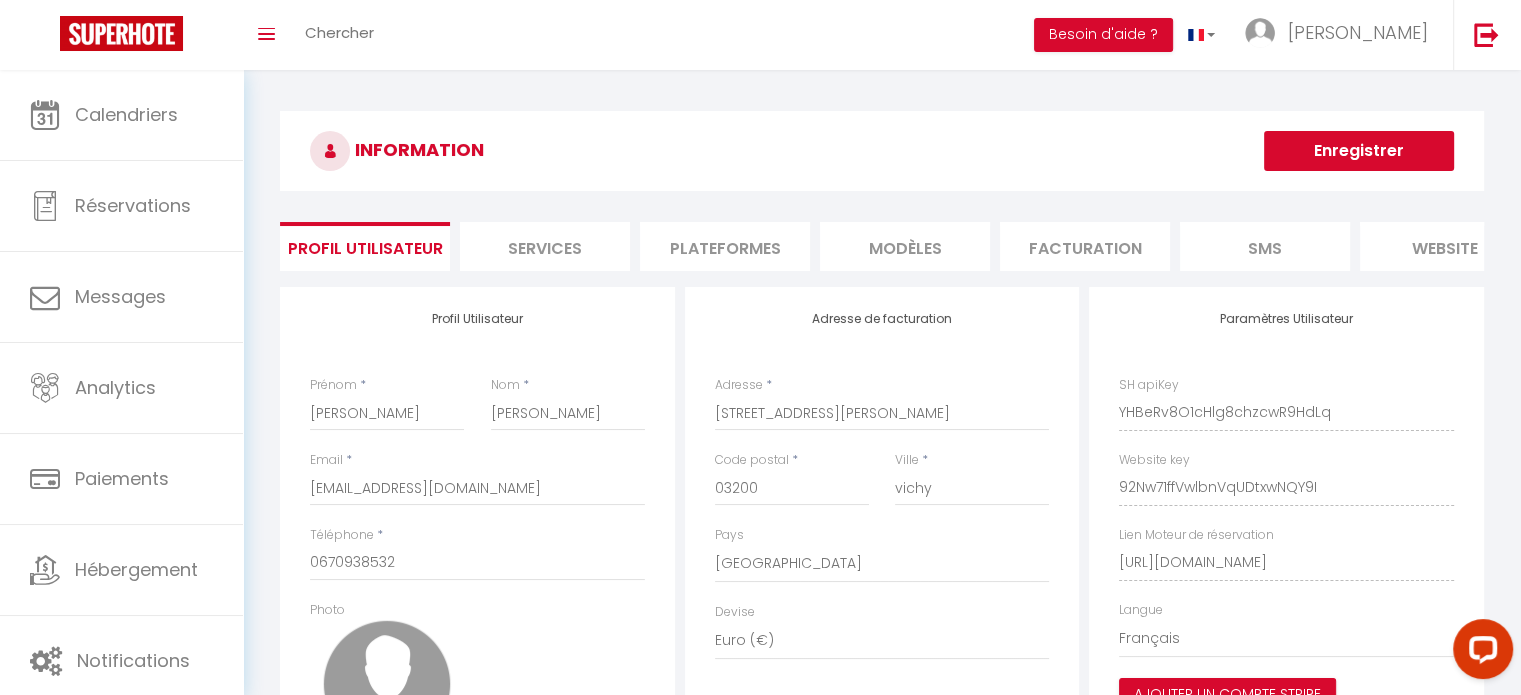 click on "Services" at bounding box center [545, 246] 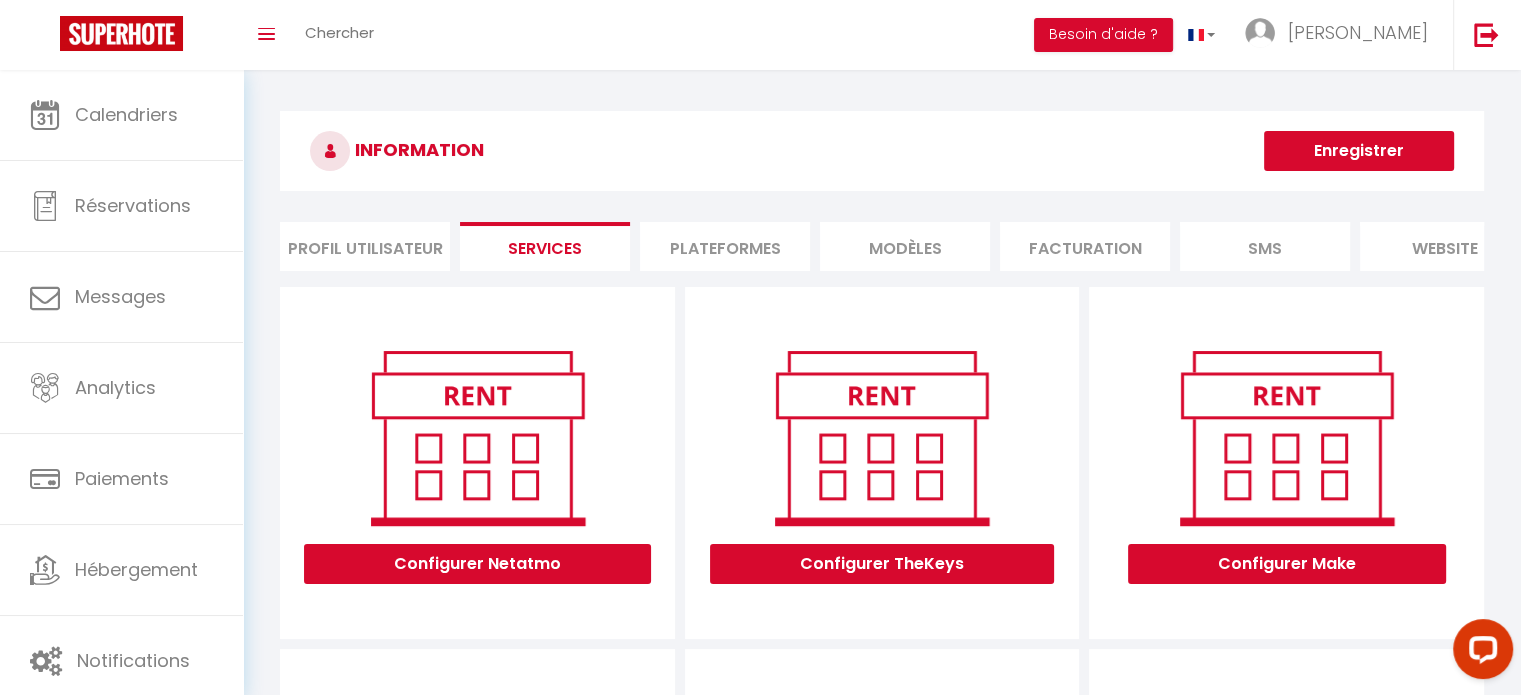 click on "Plateformes" at bounding box center [725, 246] 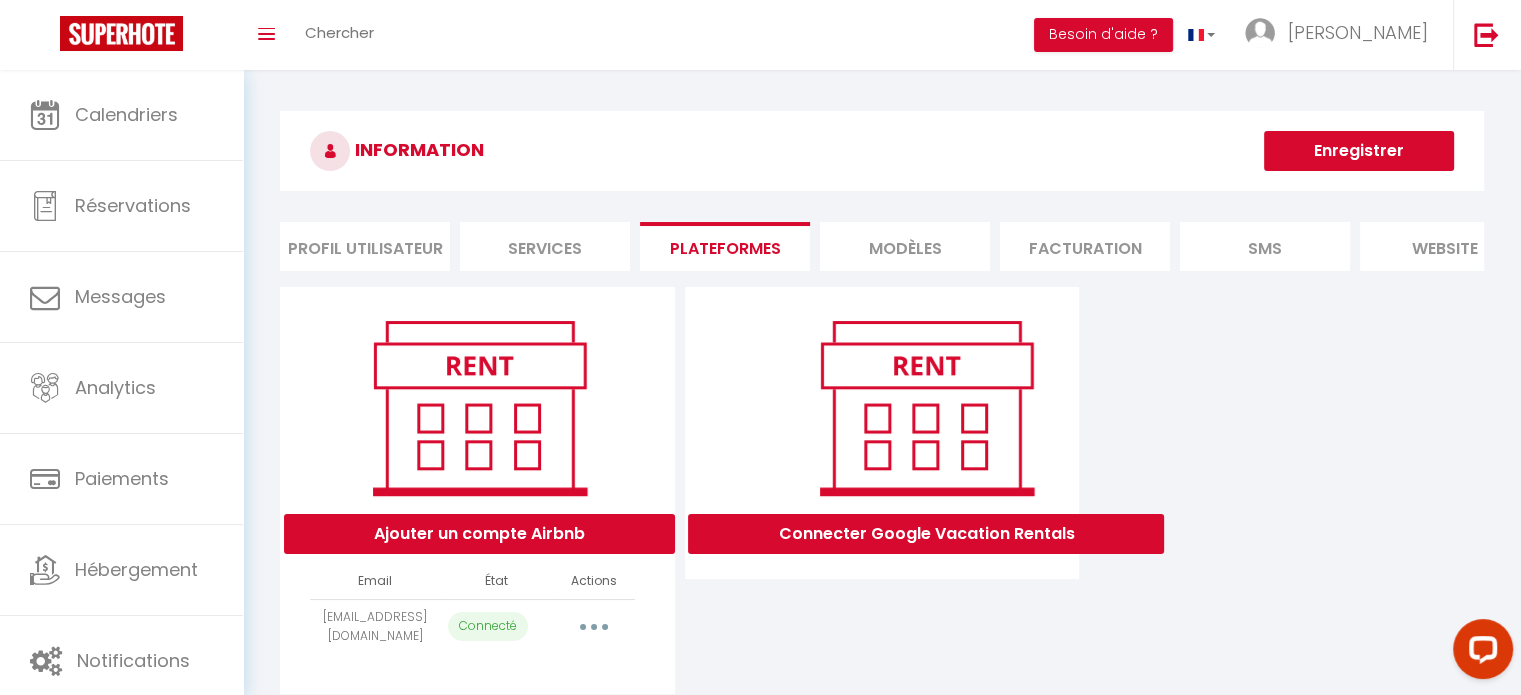 click on "MODÈLES" at bounding box center [905, 246] 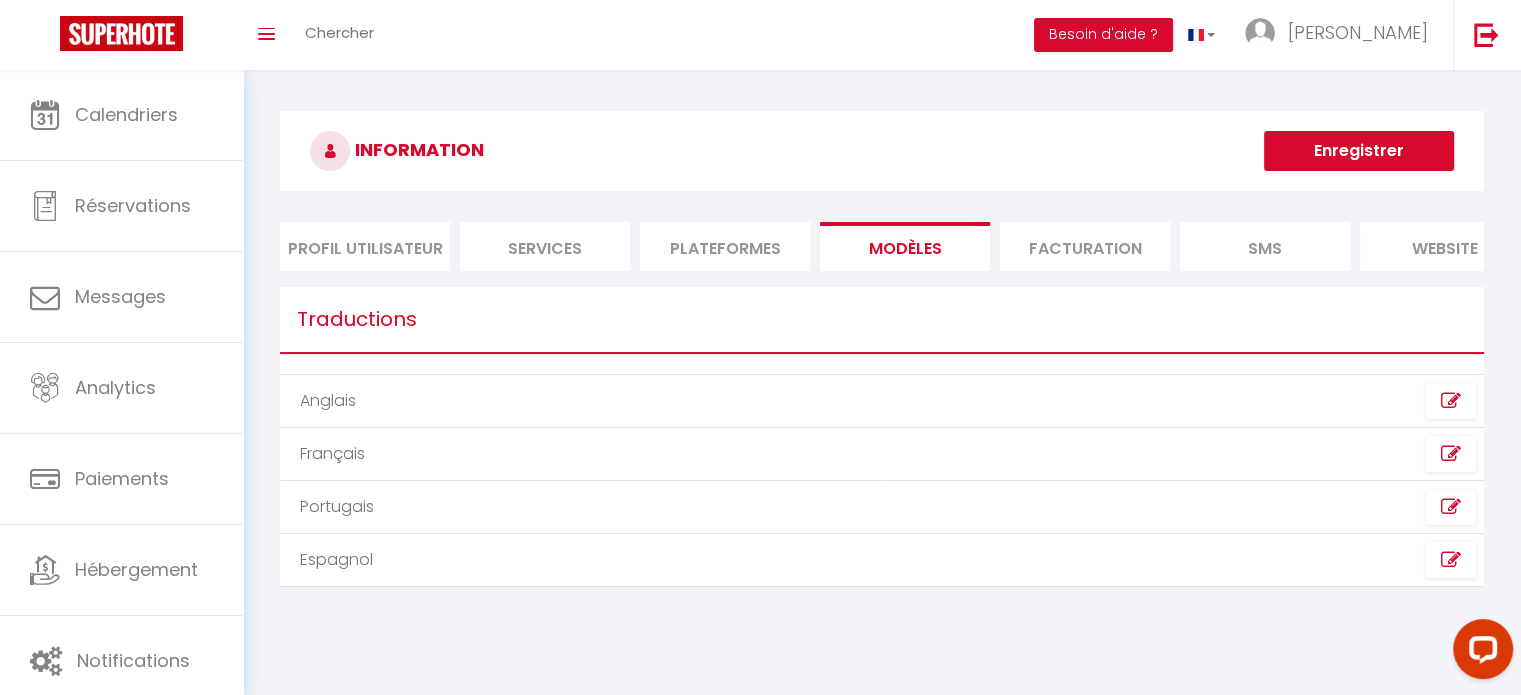 click on "Facturation" at bounding box center (1085, 246) 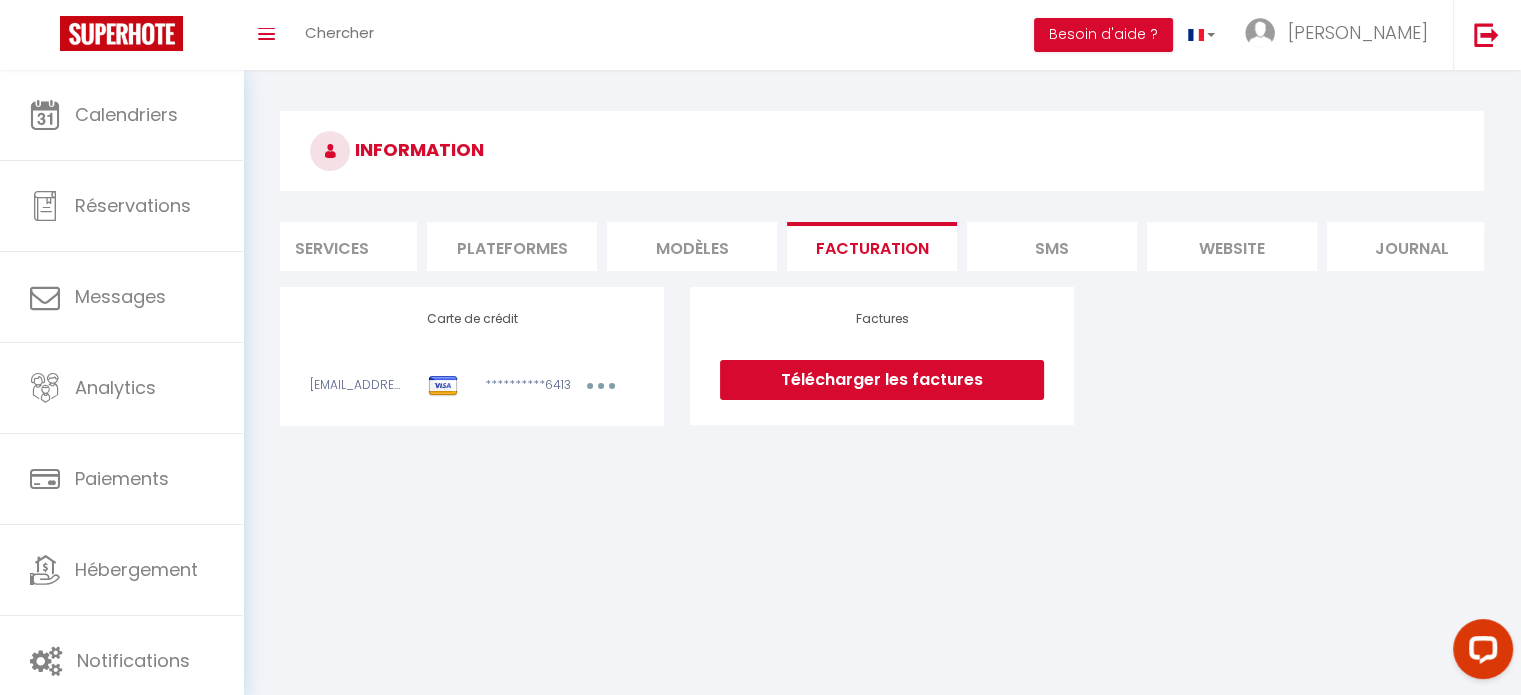 scroll, scrollTop: 0, scrollLeft: 236, axis: horizontal 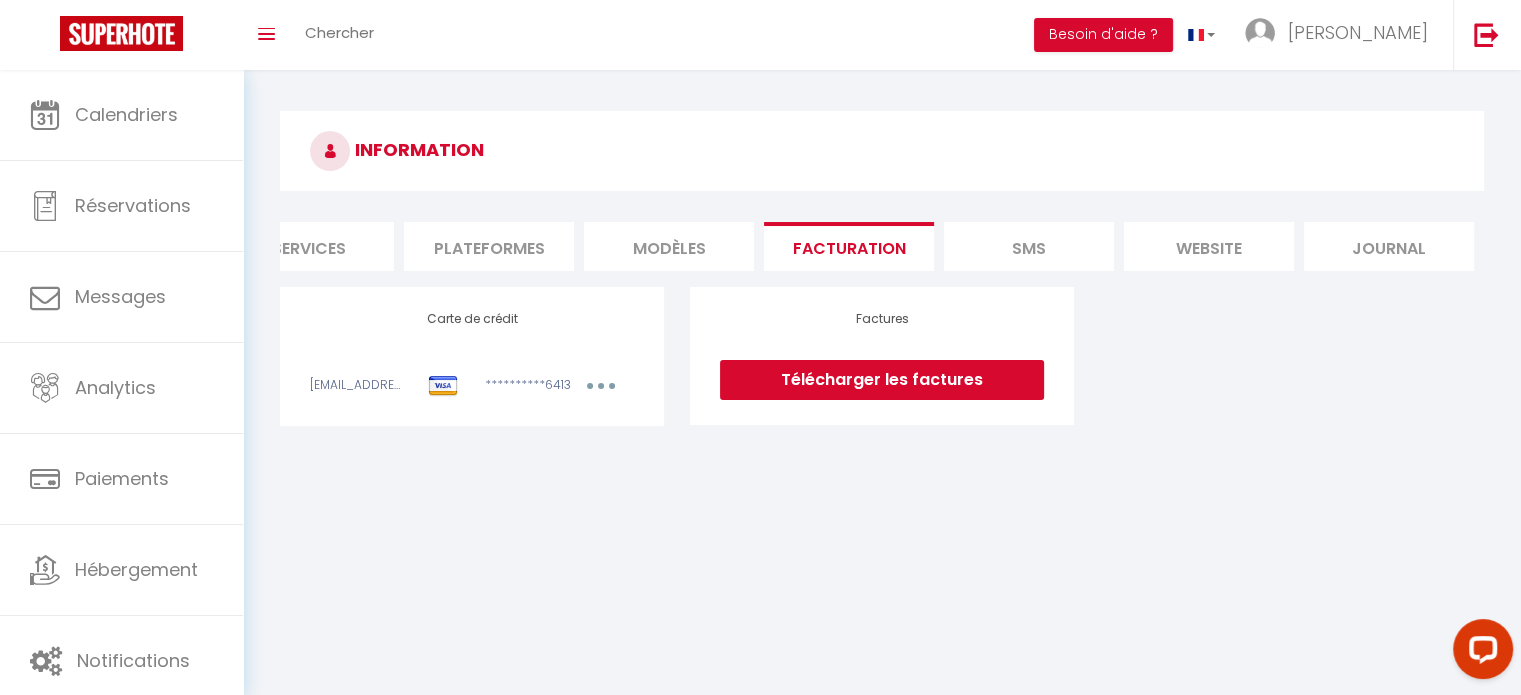 click on "website" at bounding box center (1209, 246) 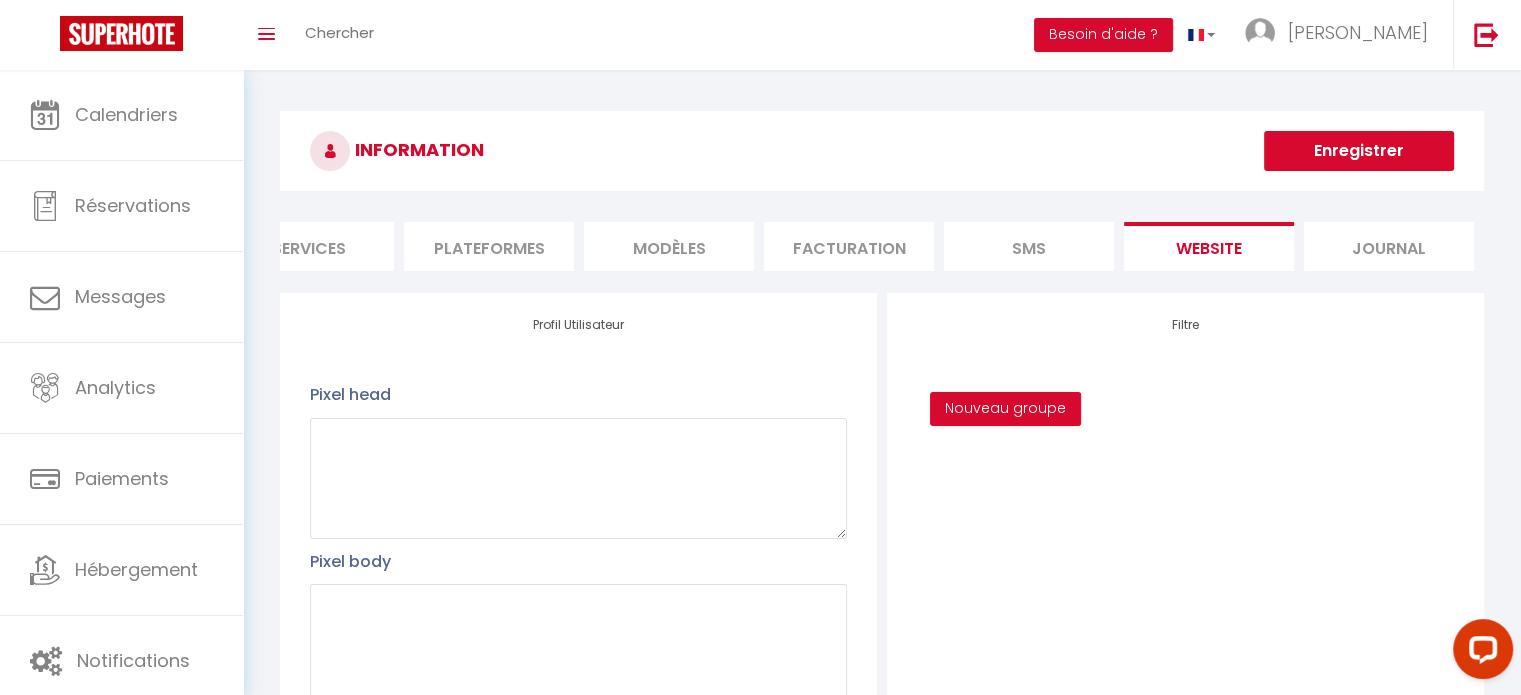 click on "Journal" at bounding box center (1389, 246) 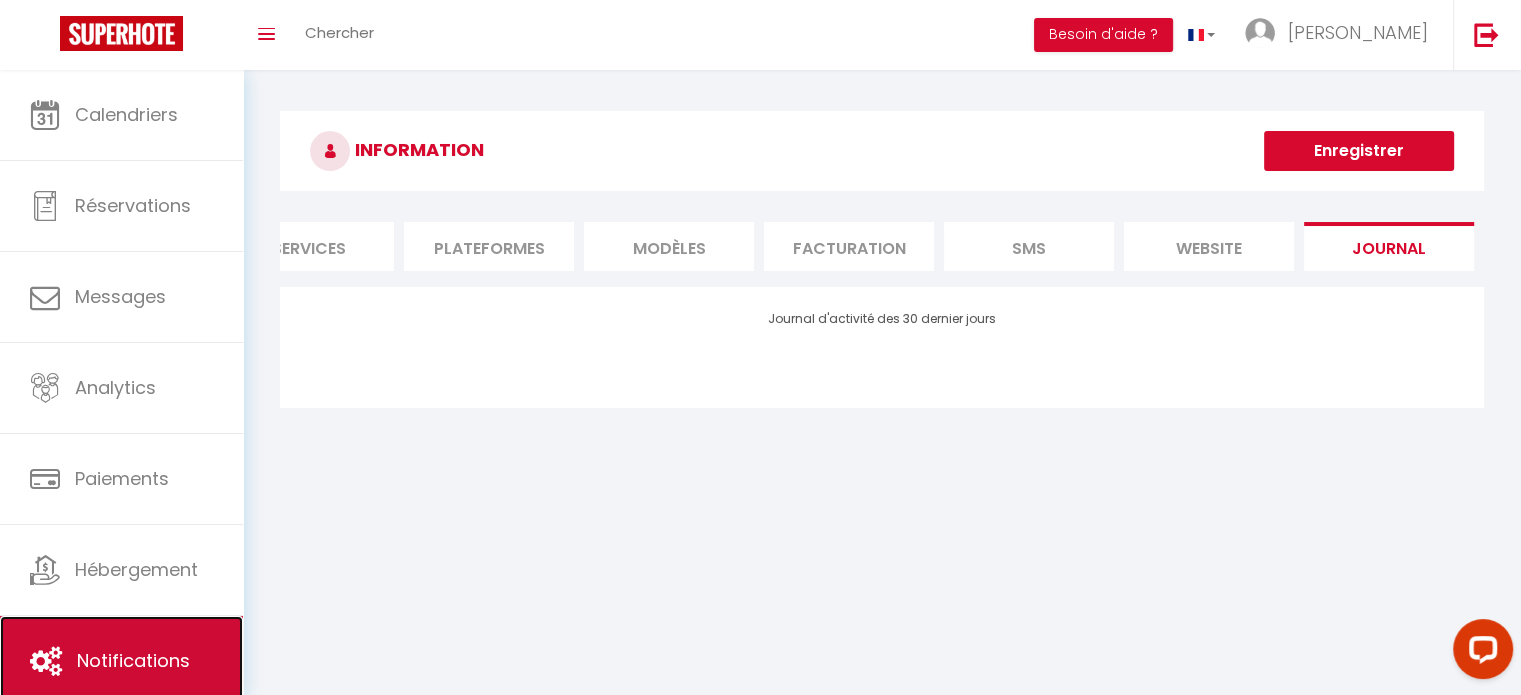 click on "Notifications" at bounding box center [121, 661] 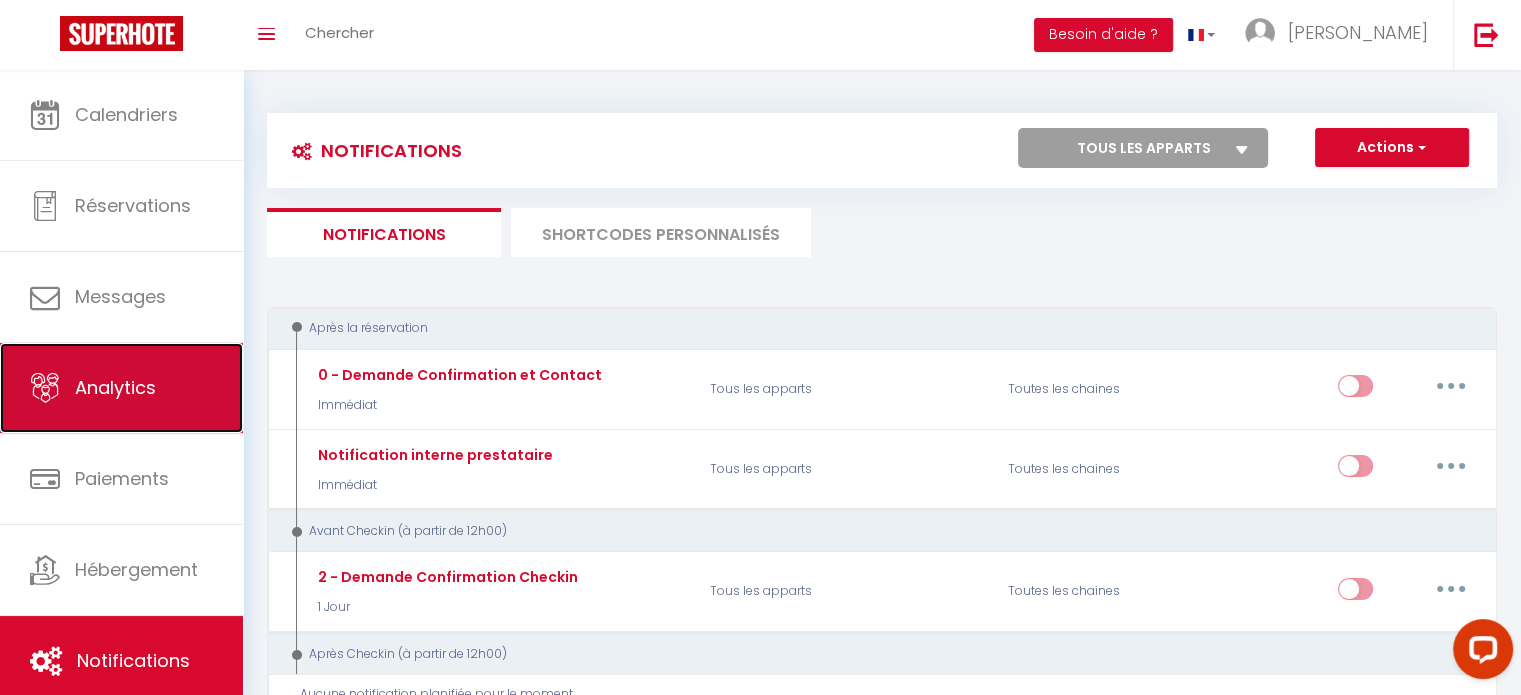 click on "Analytics" at bounding box center [121, 388] 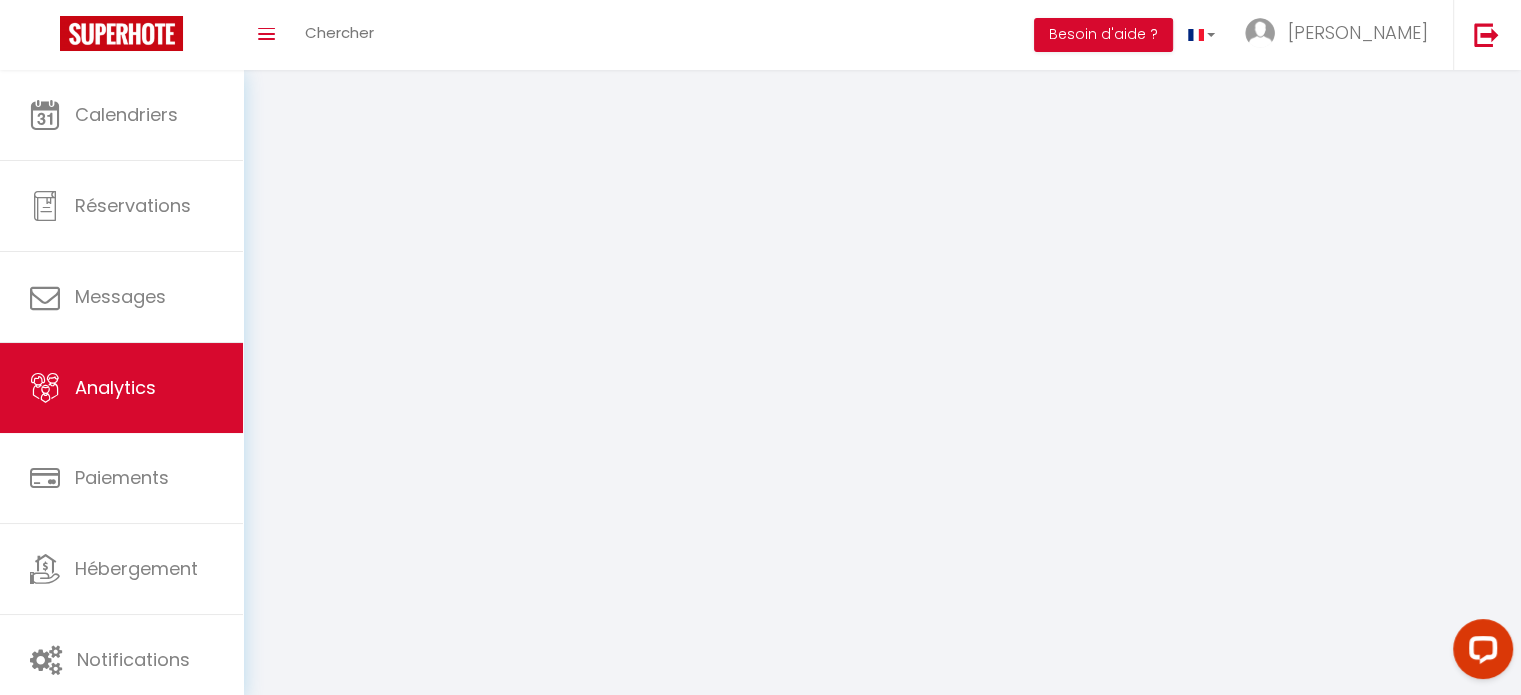 select on "2025" 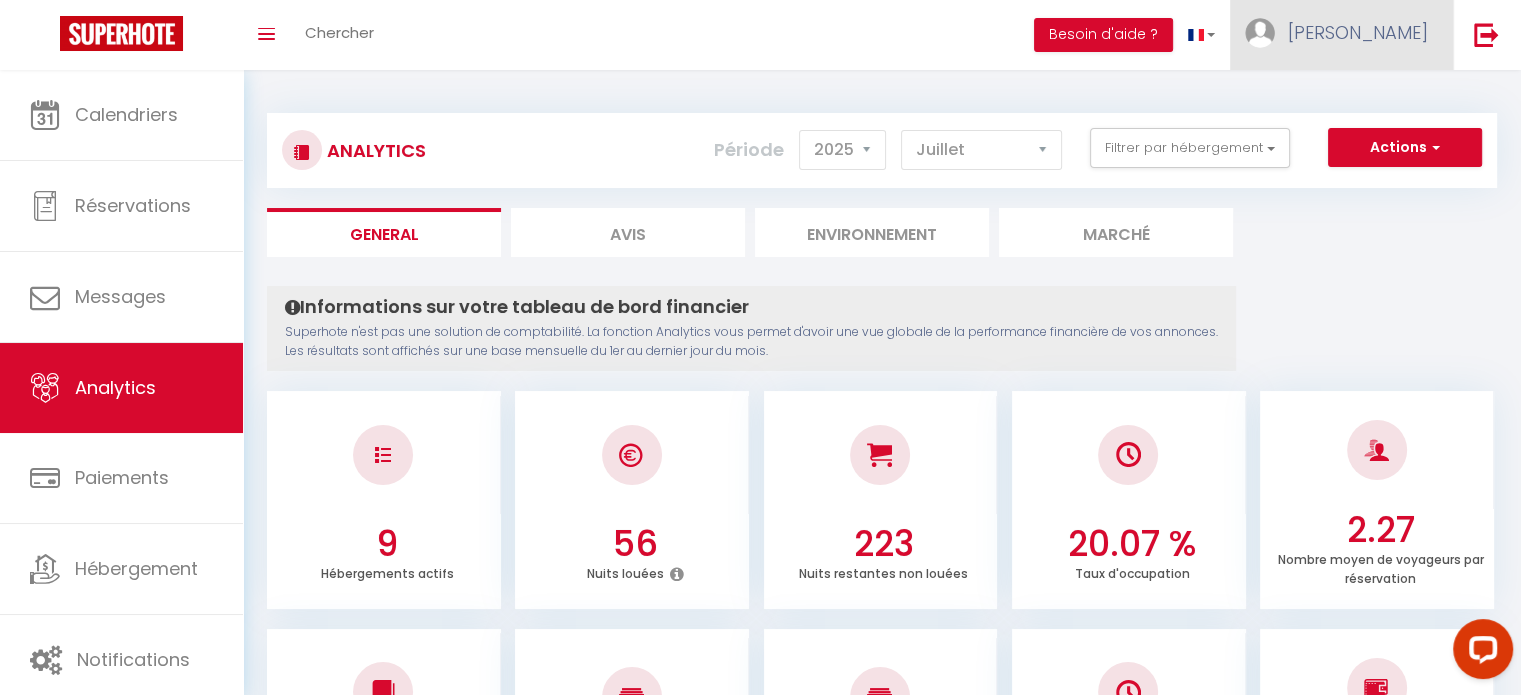 click on "[PERSON_NAME]" at bounding box center [1358, 32] 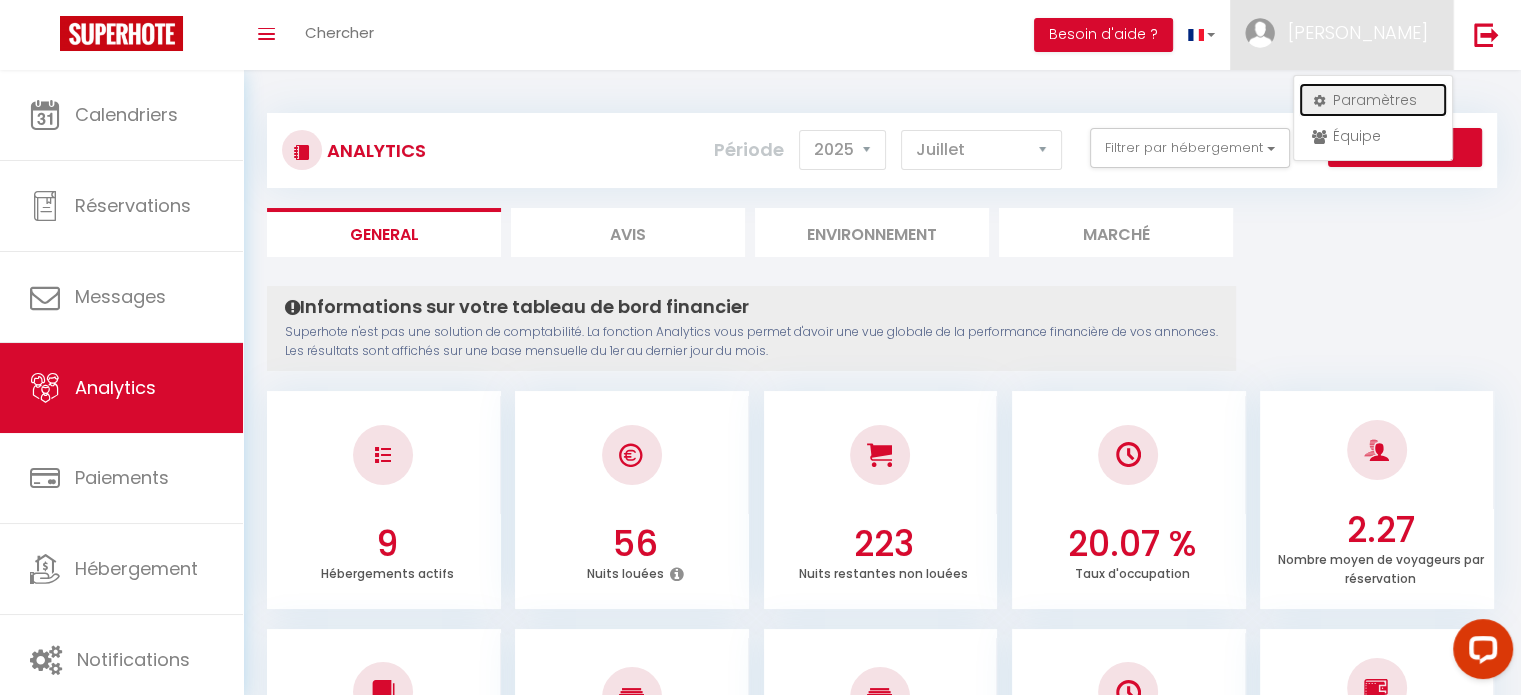 click on "Paramètres" at bounding box center (1373, 100) 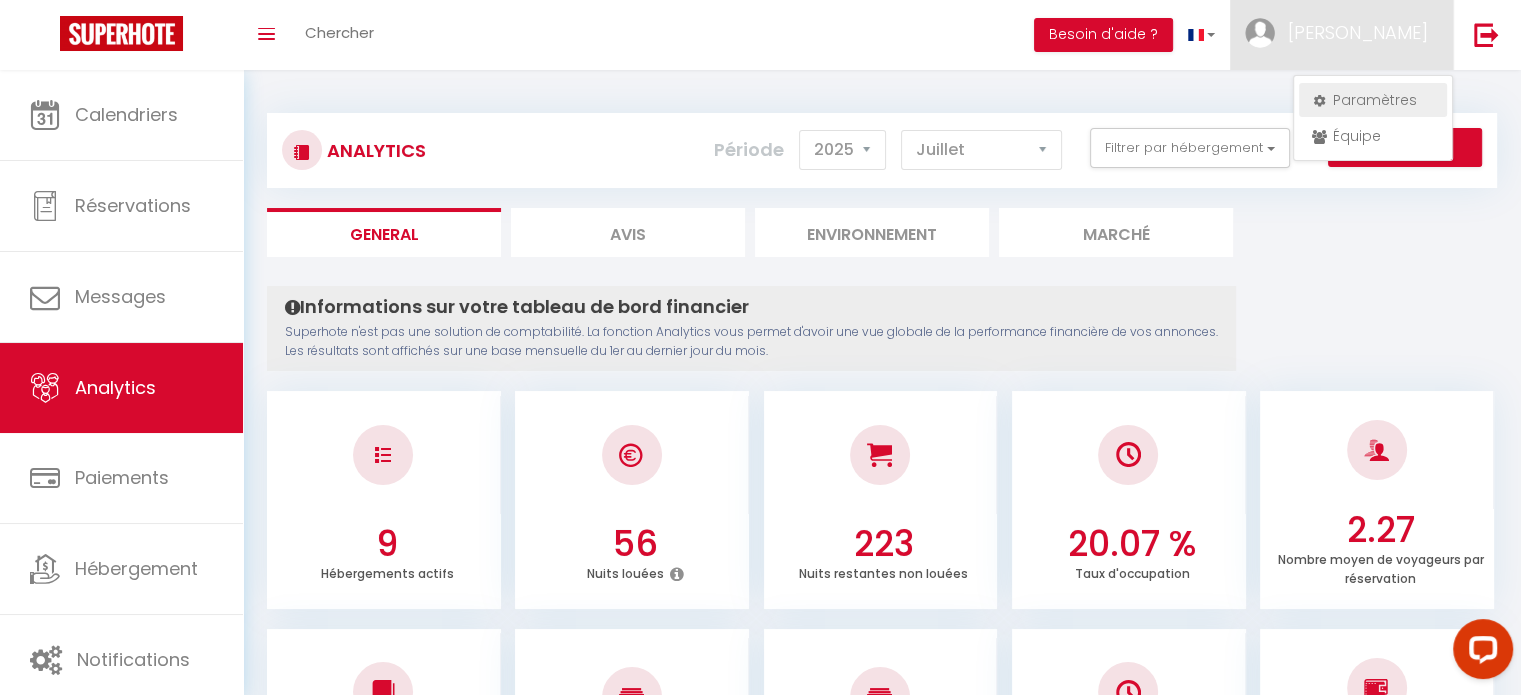 select on "fr" 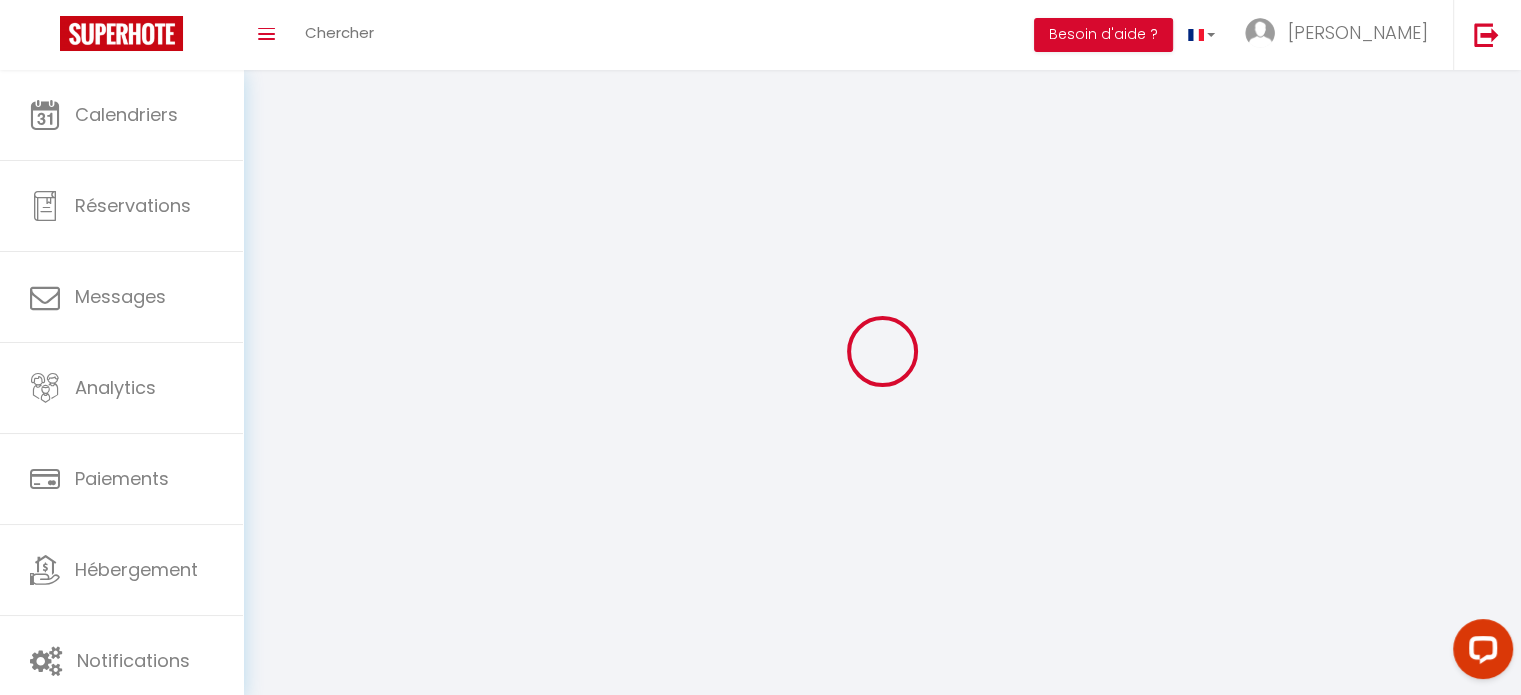 type on "[PERSON_NAME]" 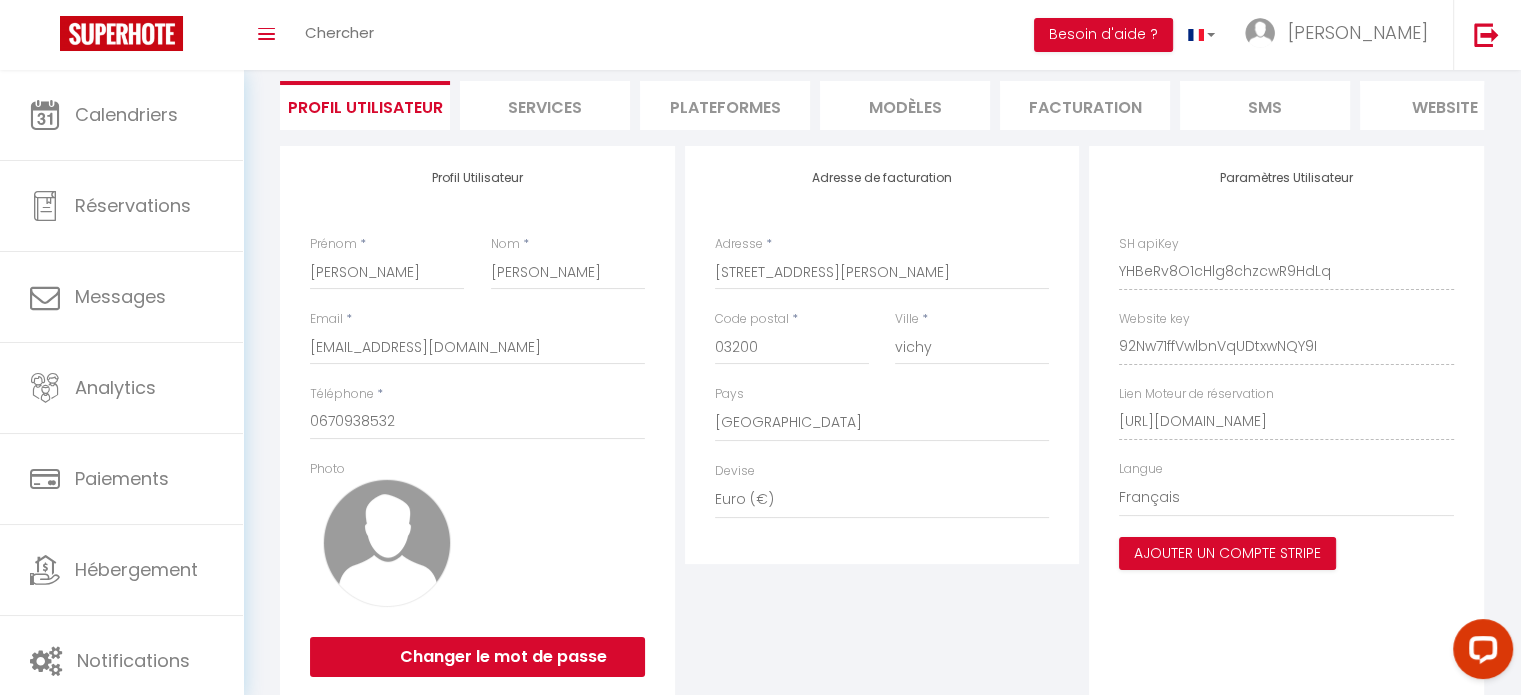 scroll, scrollTop: 0, scrollLeft: 0, axis: both 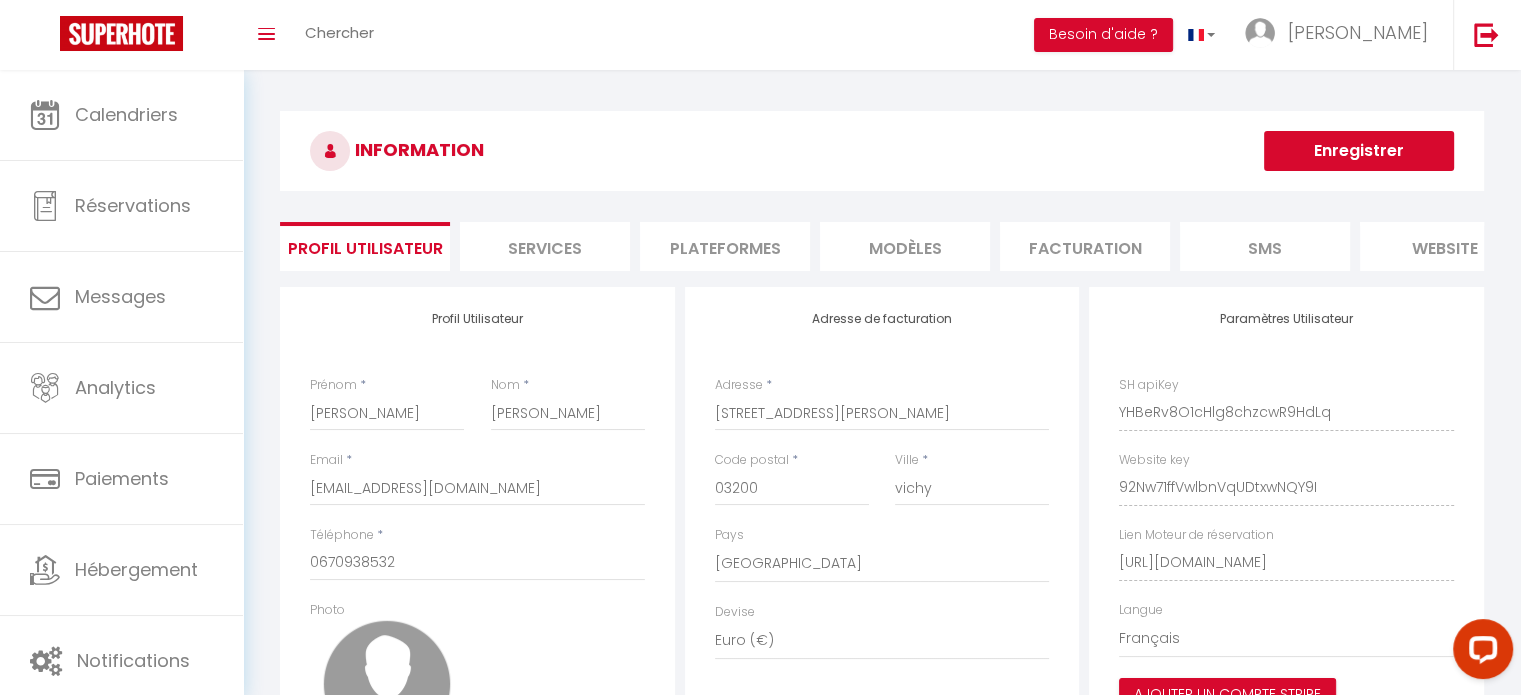 click on "Services" at bounding box center [545, 246] 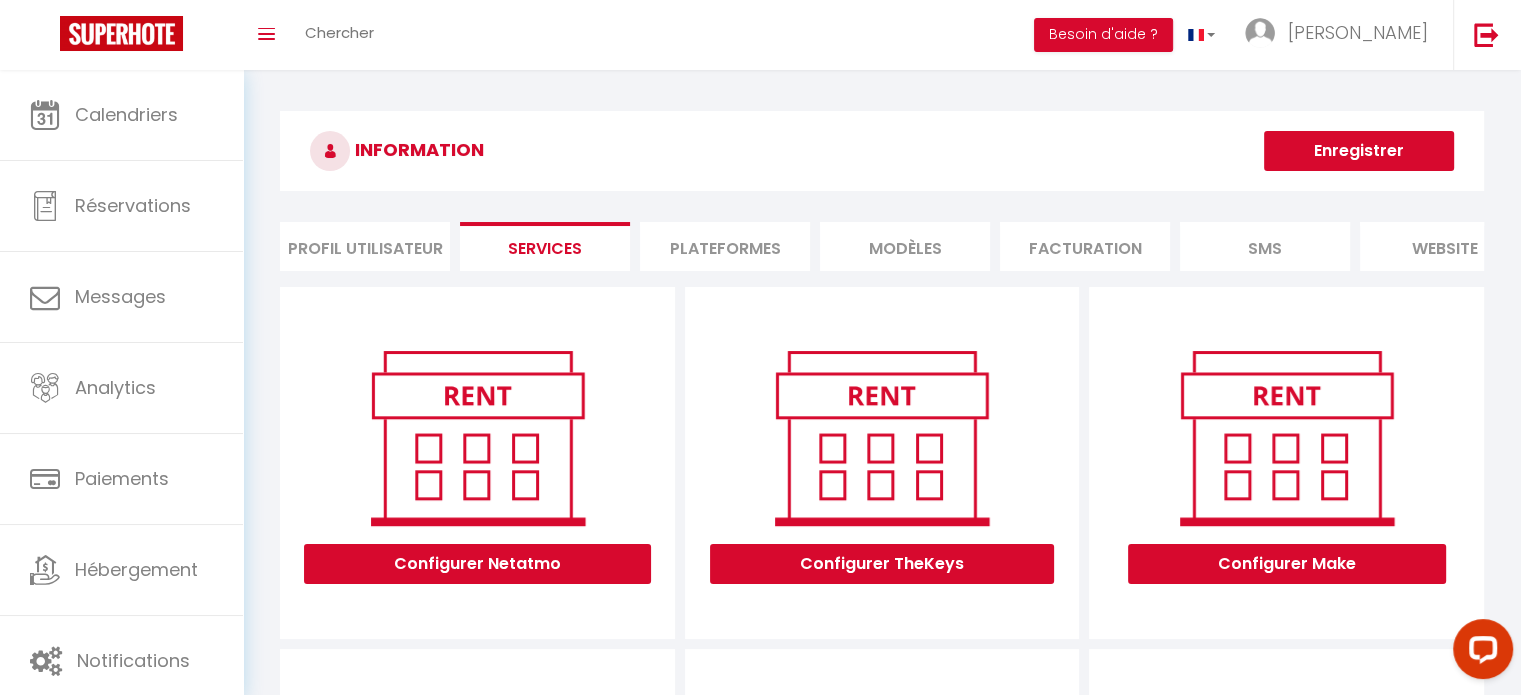 click on "Plateformes" at bounding box center [725, 246] 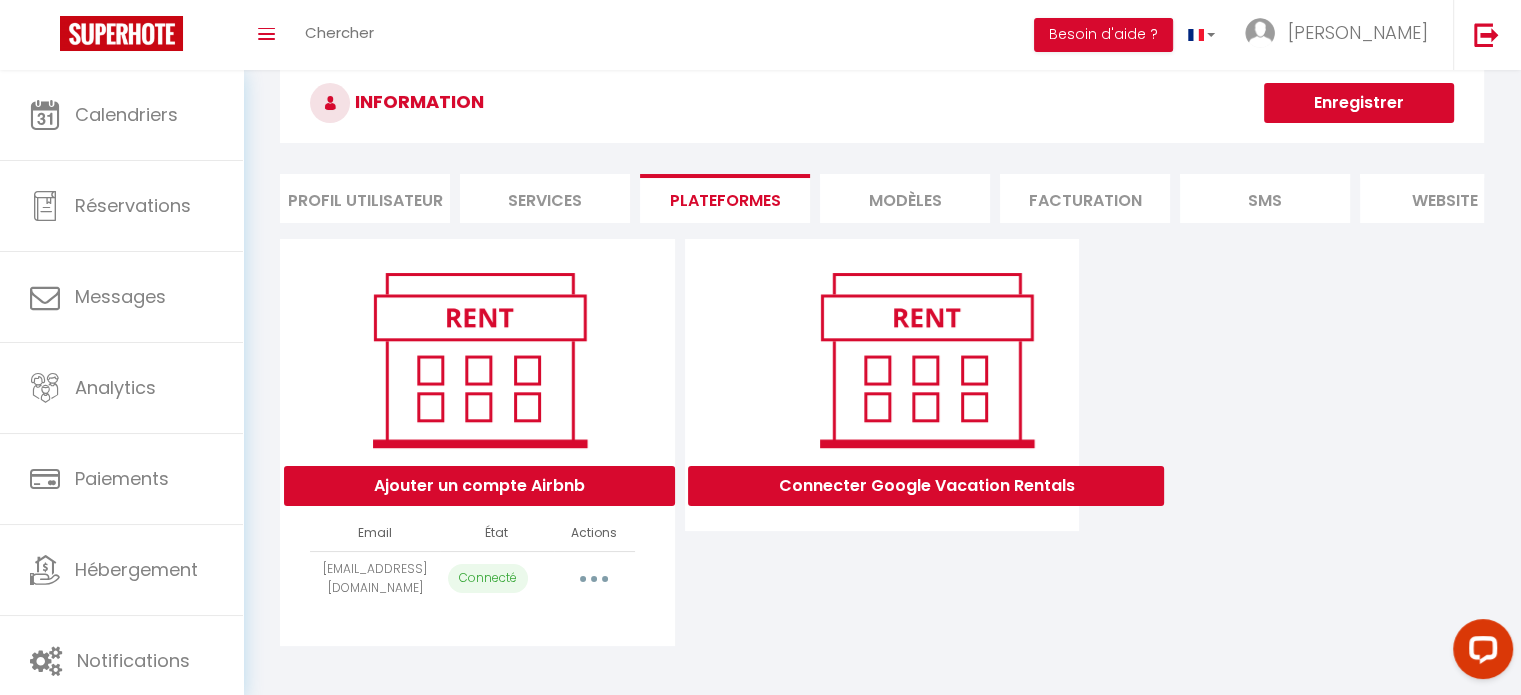 scroll, scrollTop: 70, scrollLeft: 0, axis: vertical 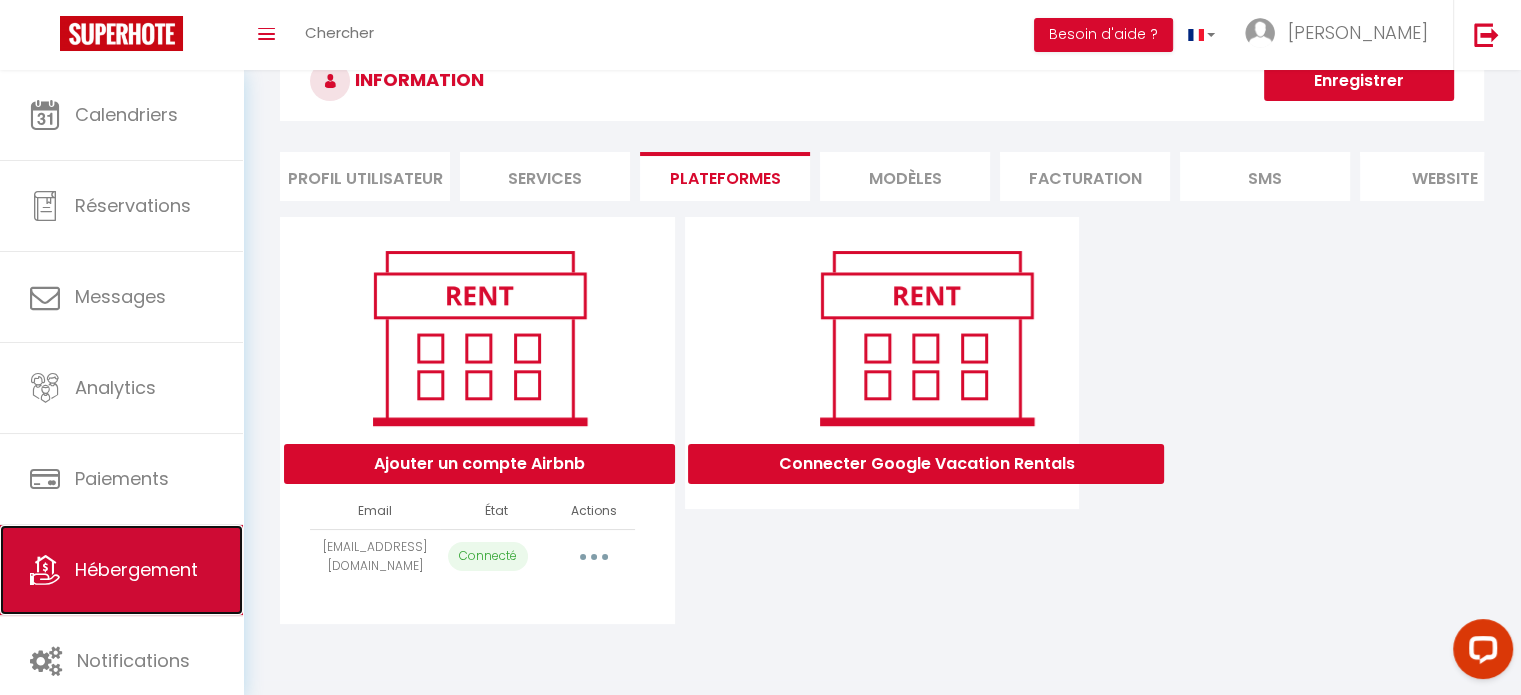 click on "Hébergement" at bounding box center (136, 569) 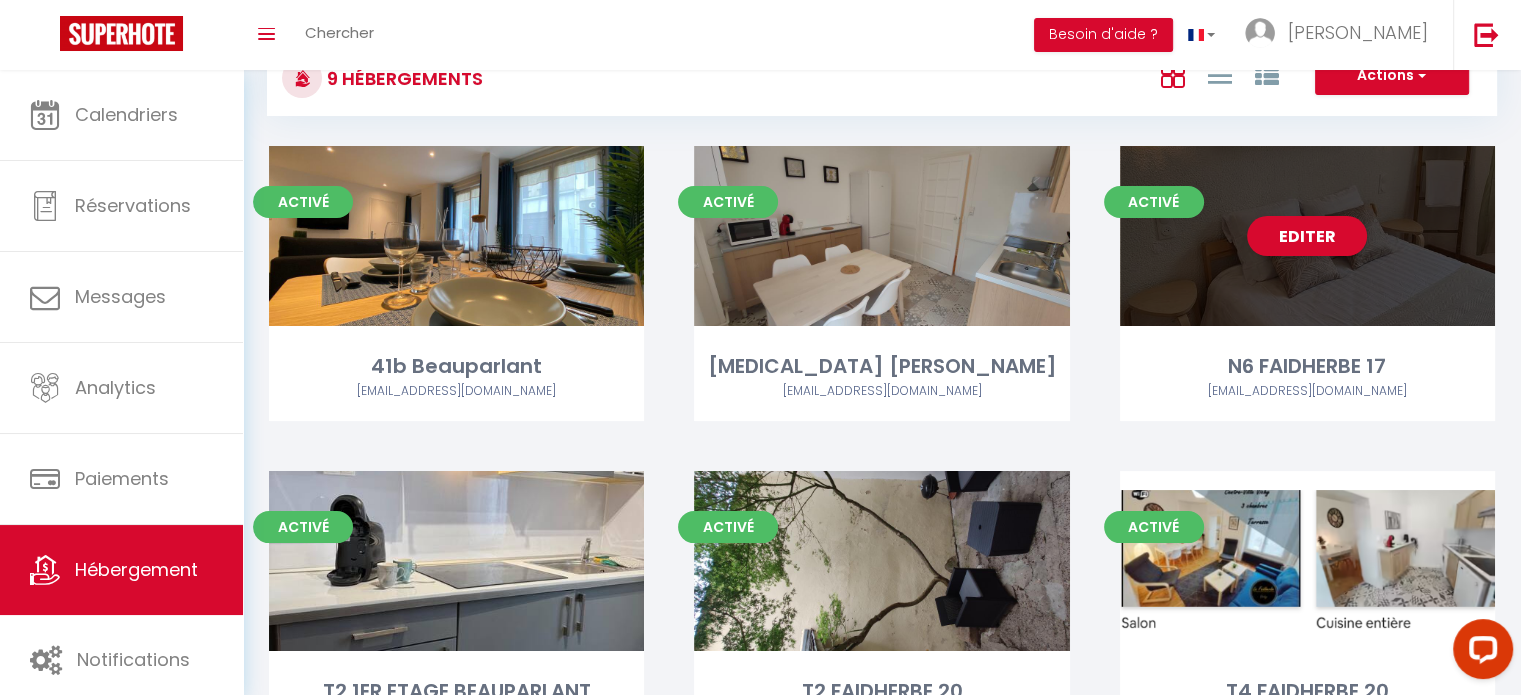 scroll, scrollTop: 0, scrollLeft: 0, axis: both 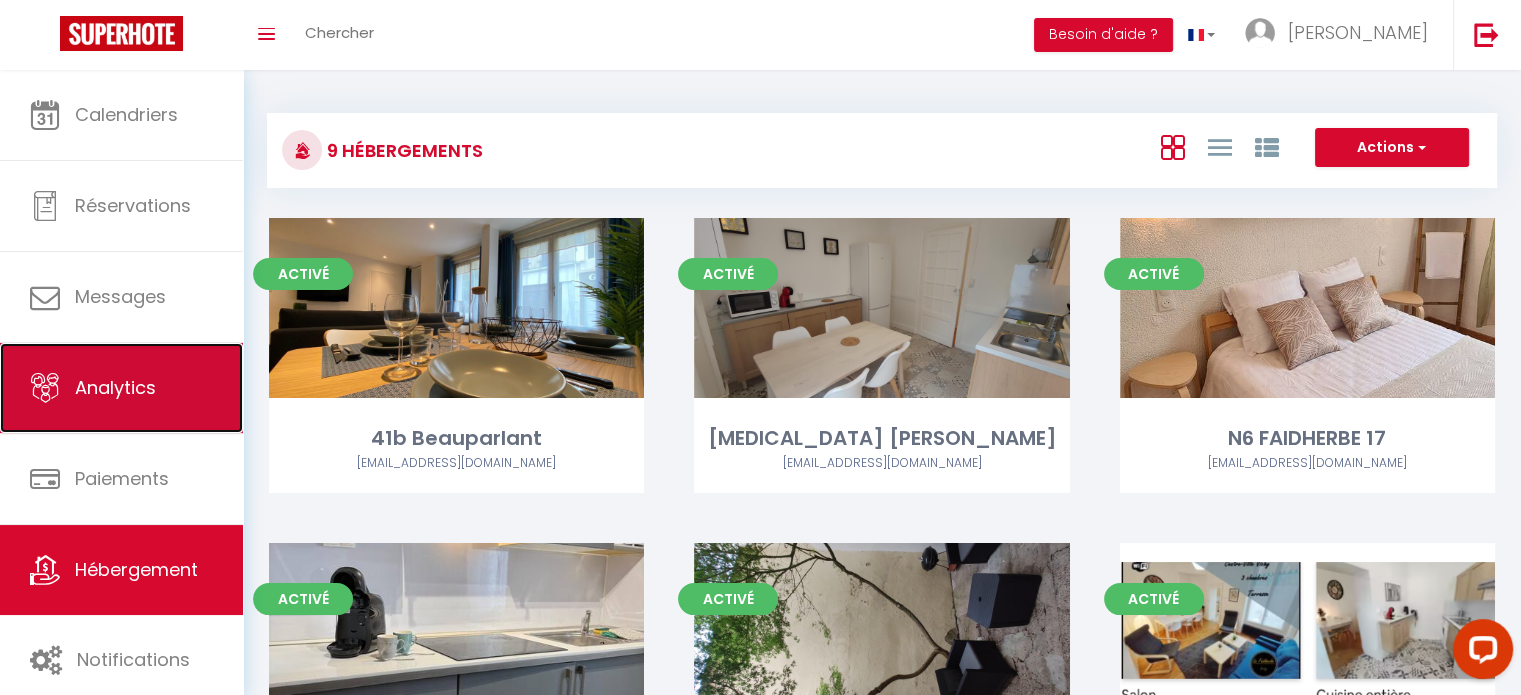 click on "Analytics" at bounding box center (115, 387) 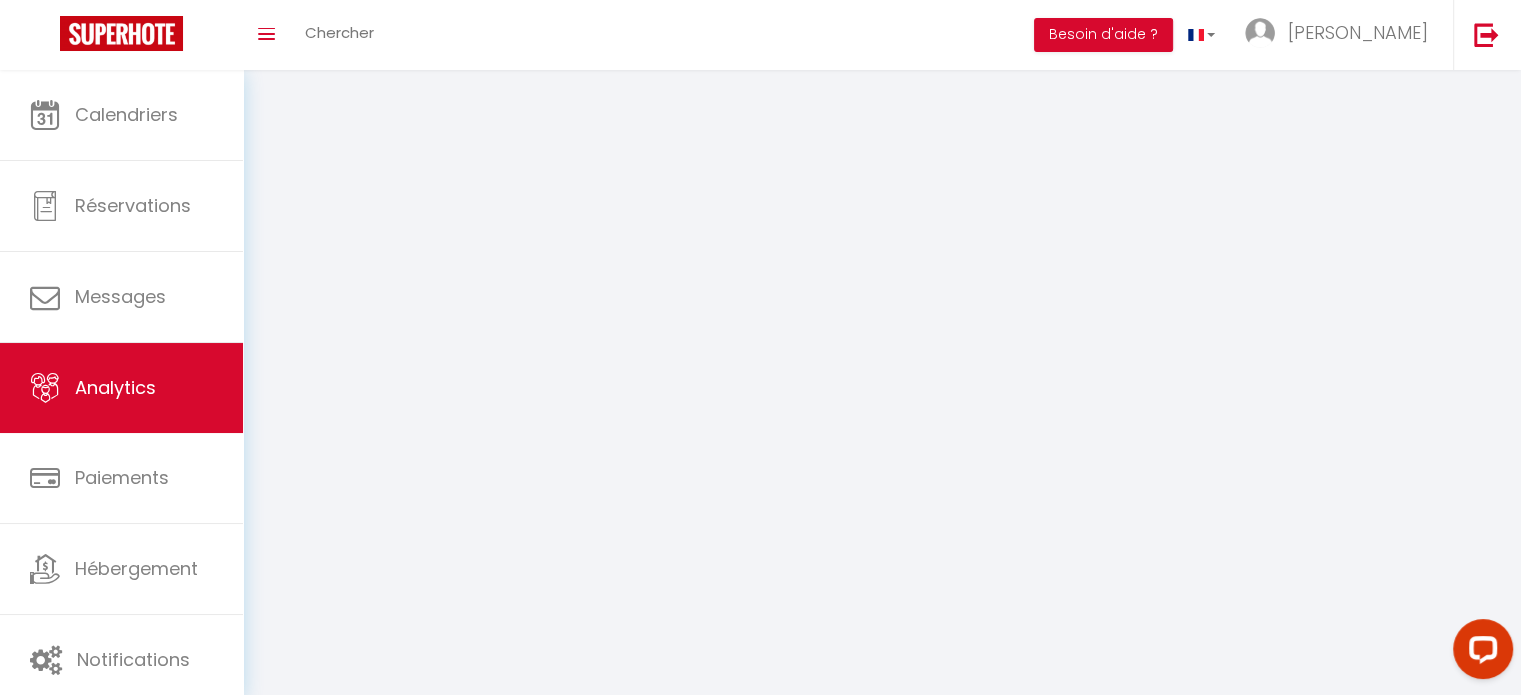 select on "2025" 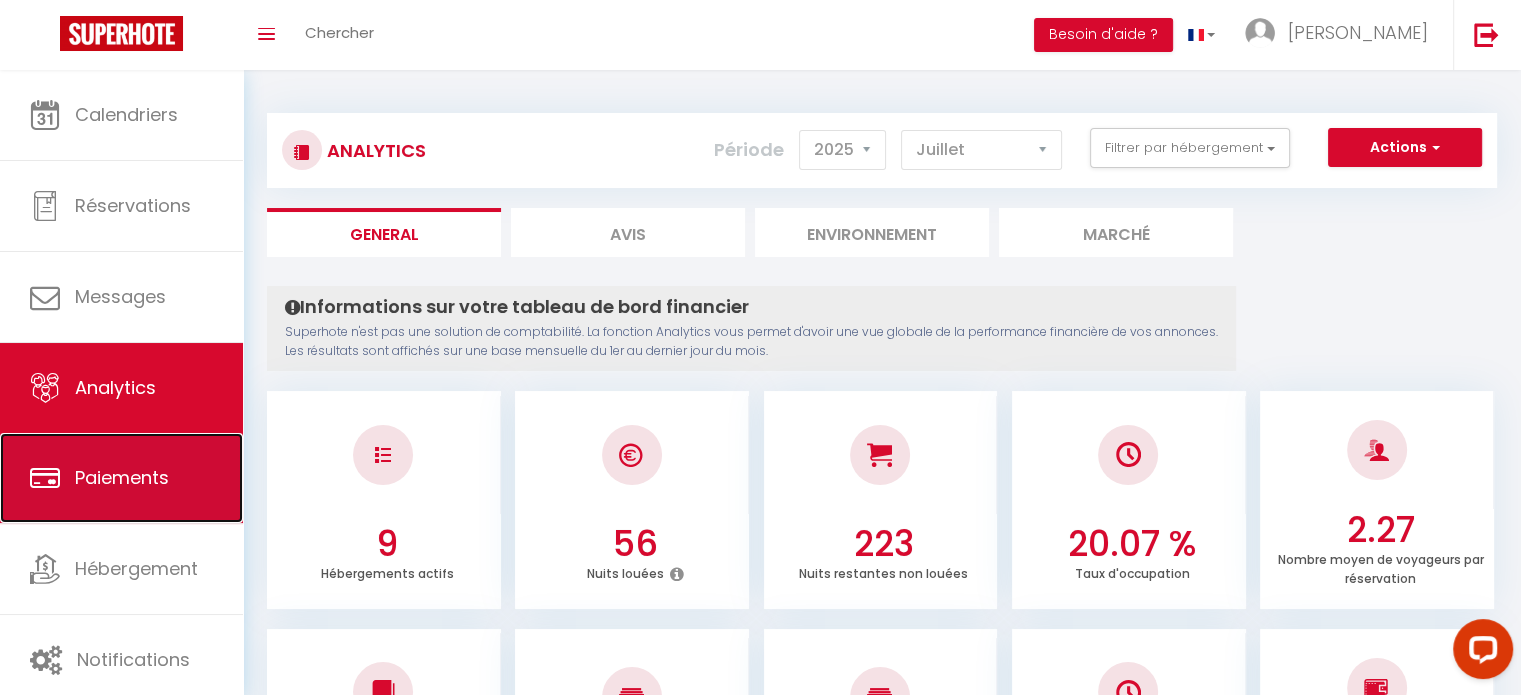 click on "Paiements" at bounding box center [122, 477] 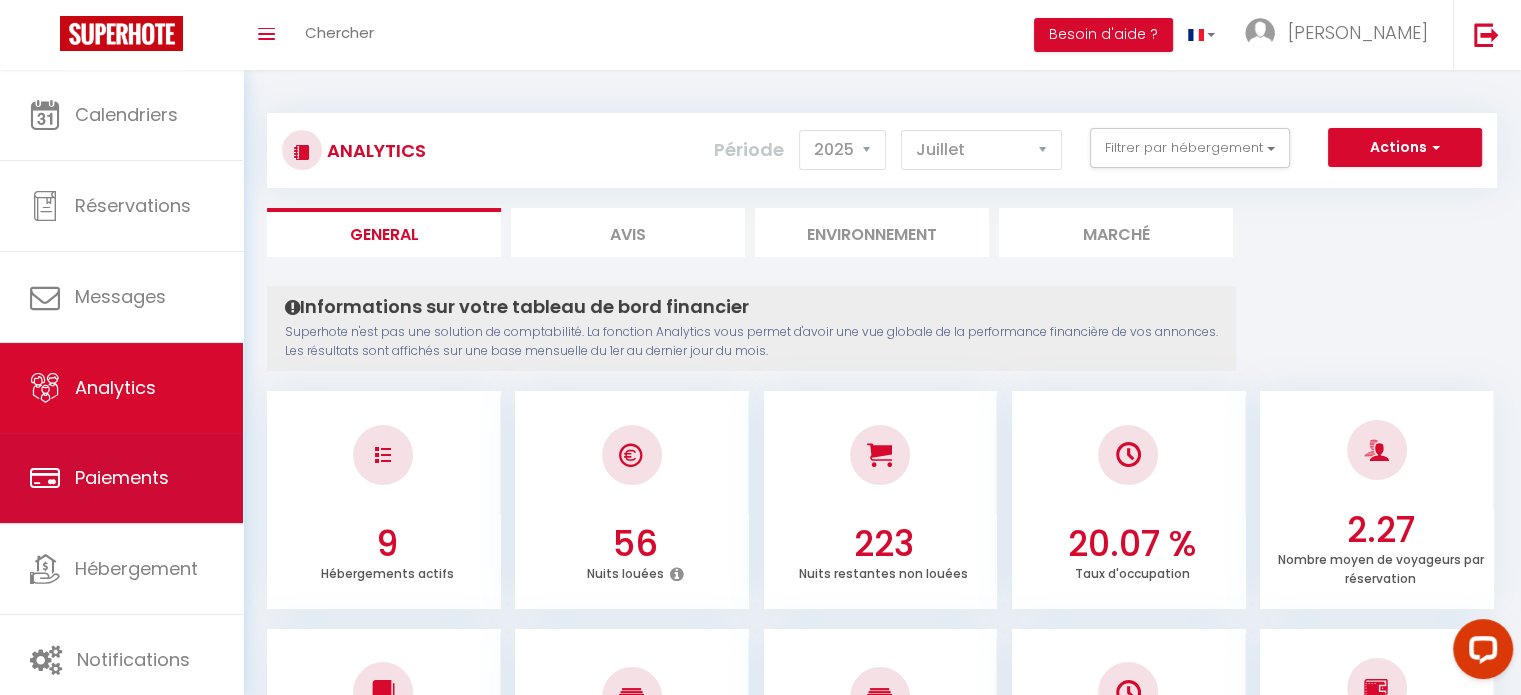 select on "2" 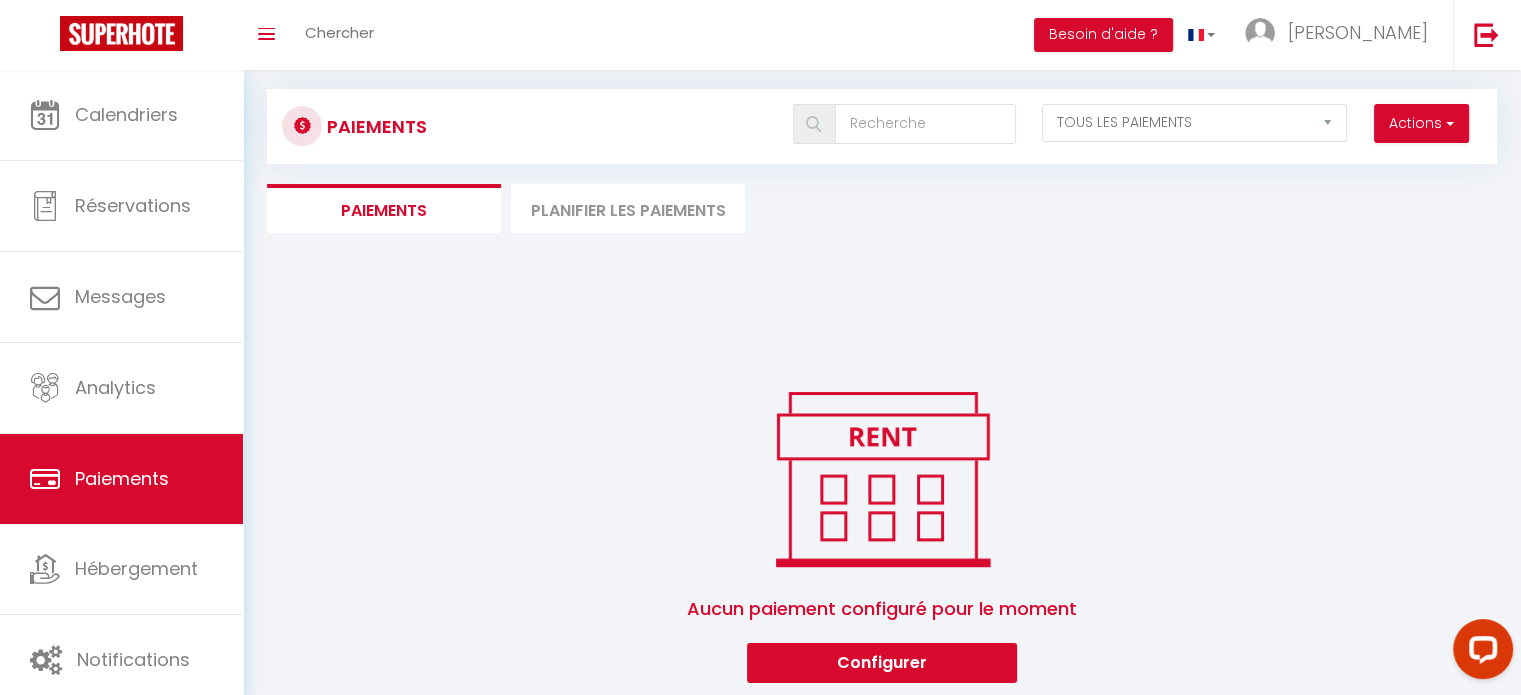 scroll, scrollTop: 0, scrollLeft: 0, axis: both 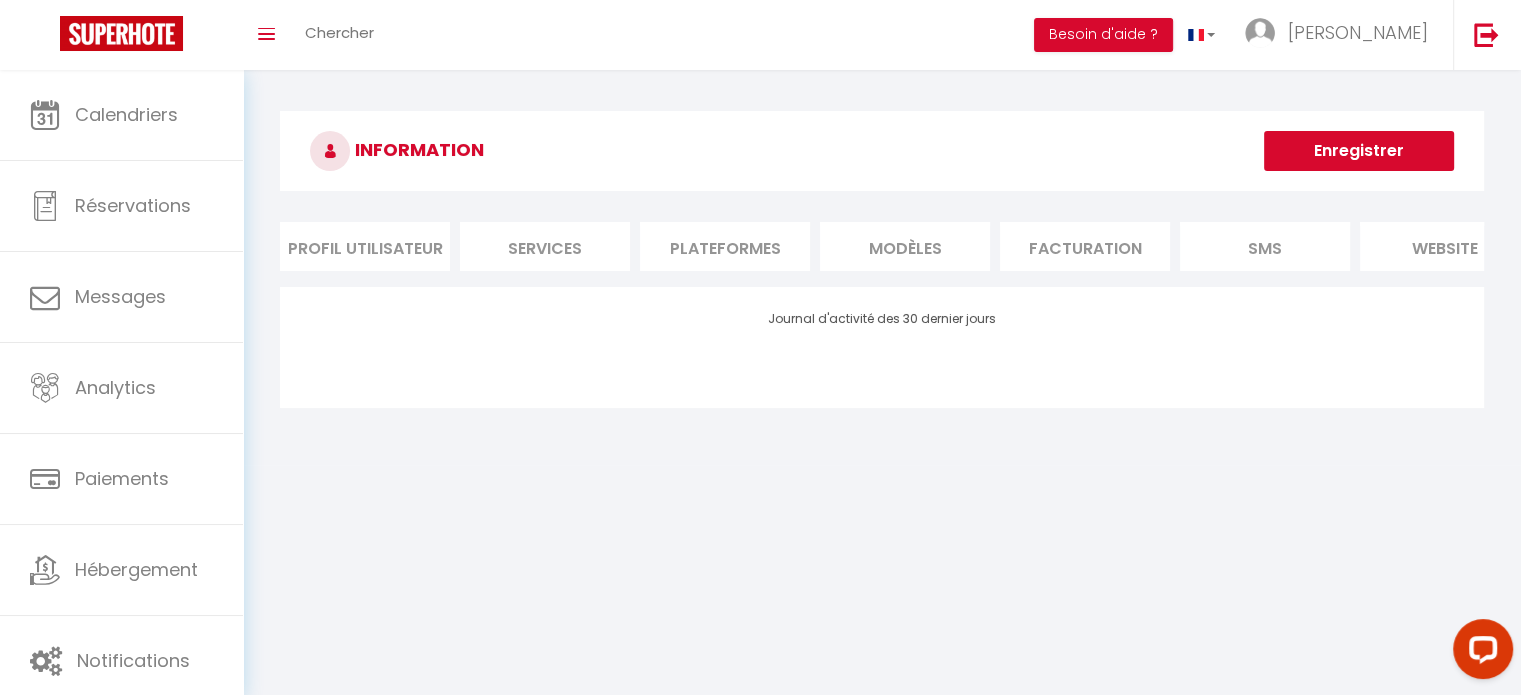click on "Plateformes" at bounding box center (725, 246) 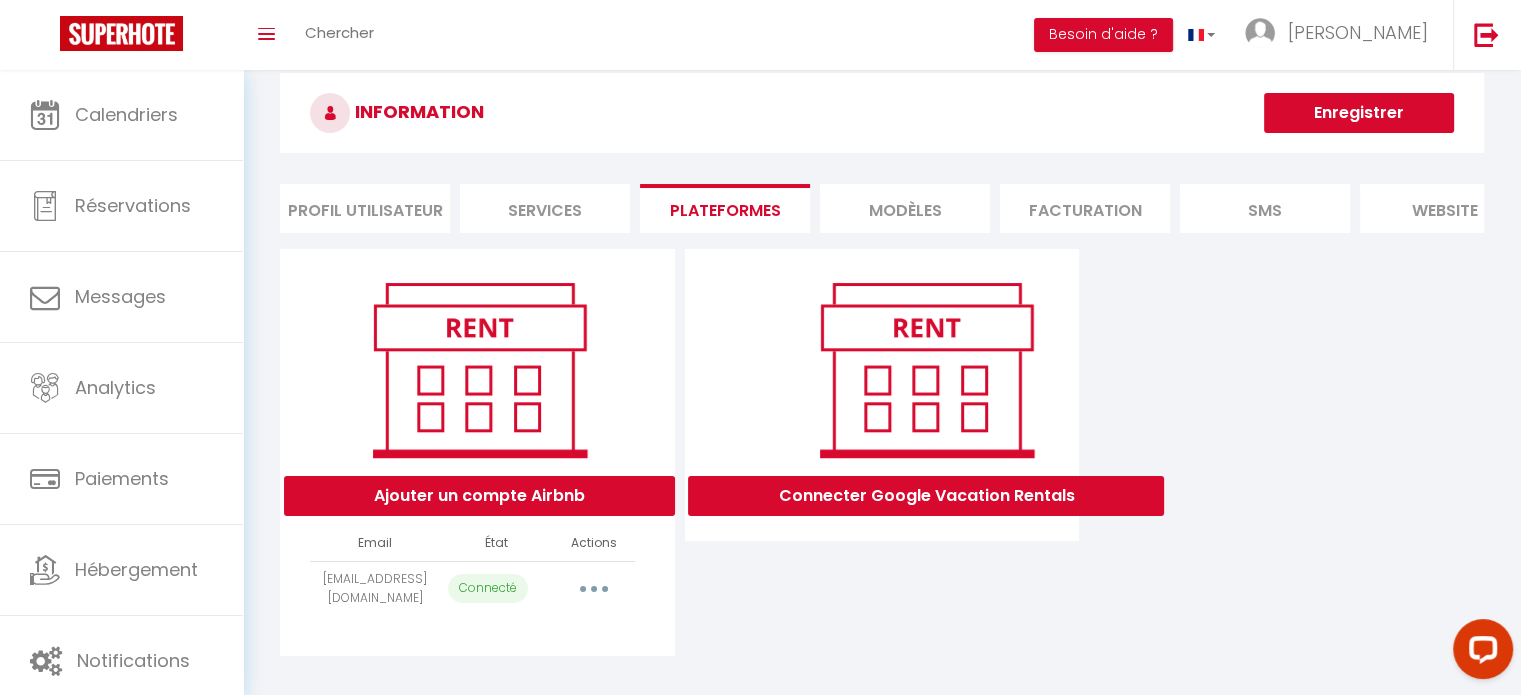 scroll, scrollTop: 70, scrollLeft: 0, axis: vertical 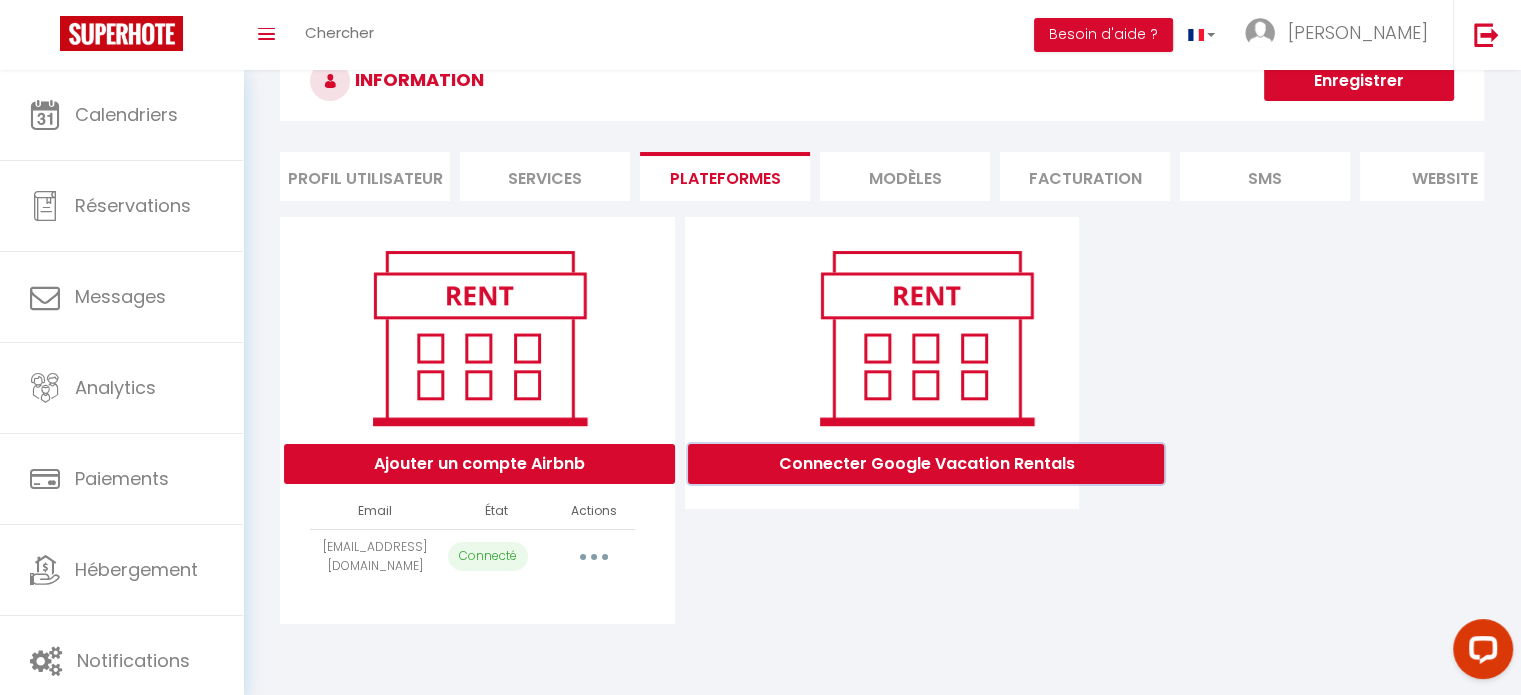click on "Connecter Google Vacation Rentals" at bounding box center [926, 464] 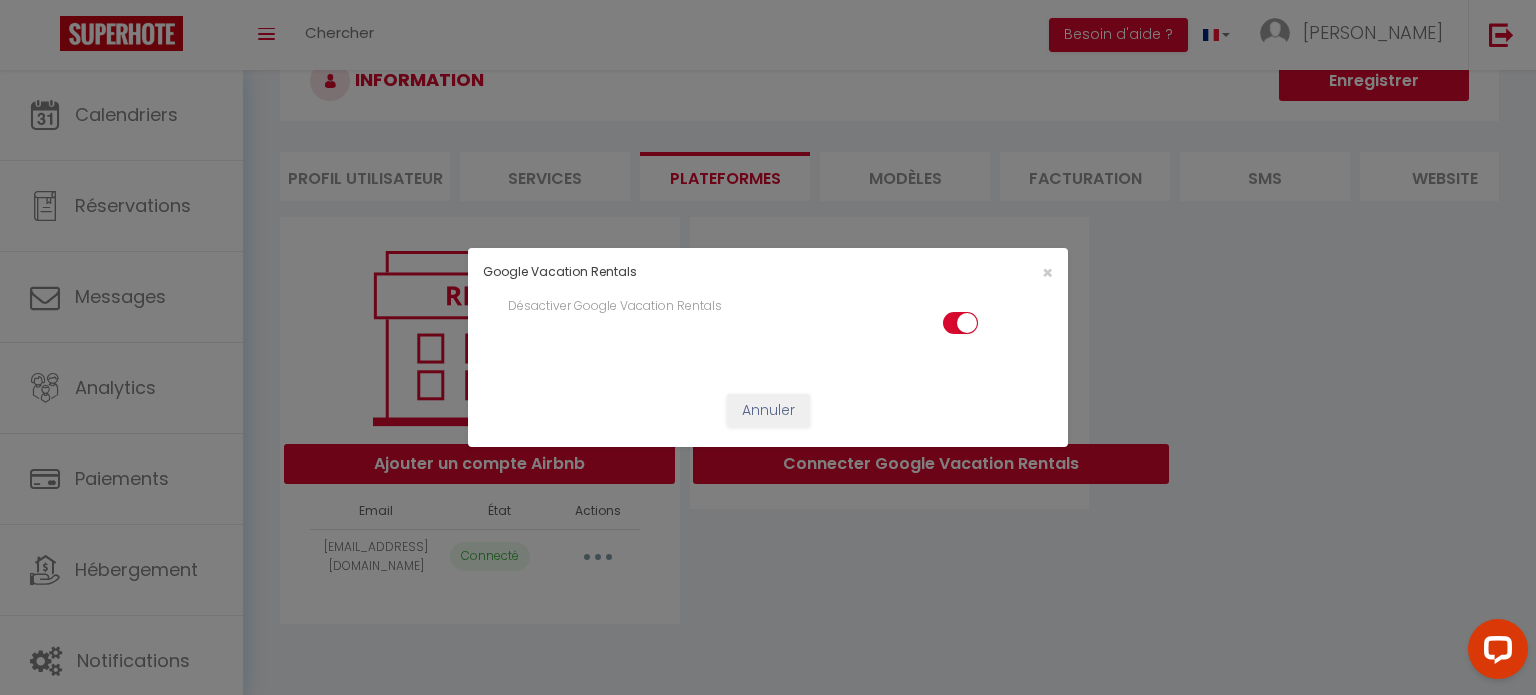 click on "Google Vacation Rentals
×
Désactiver Google Vacation Rentals
Annuler" at bounding box center (768, 347) 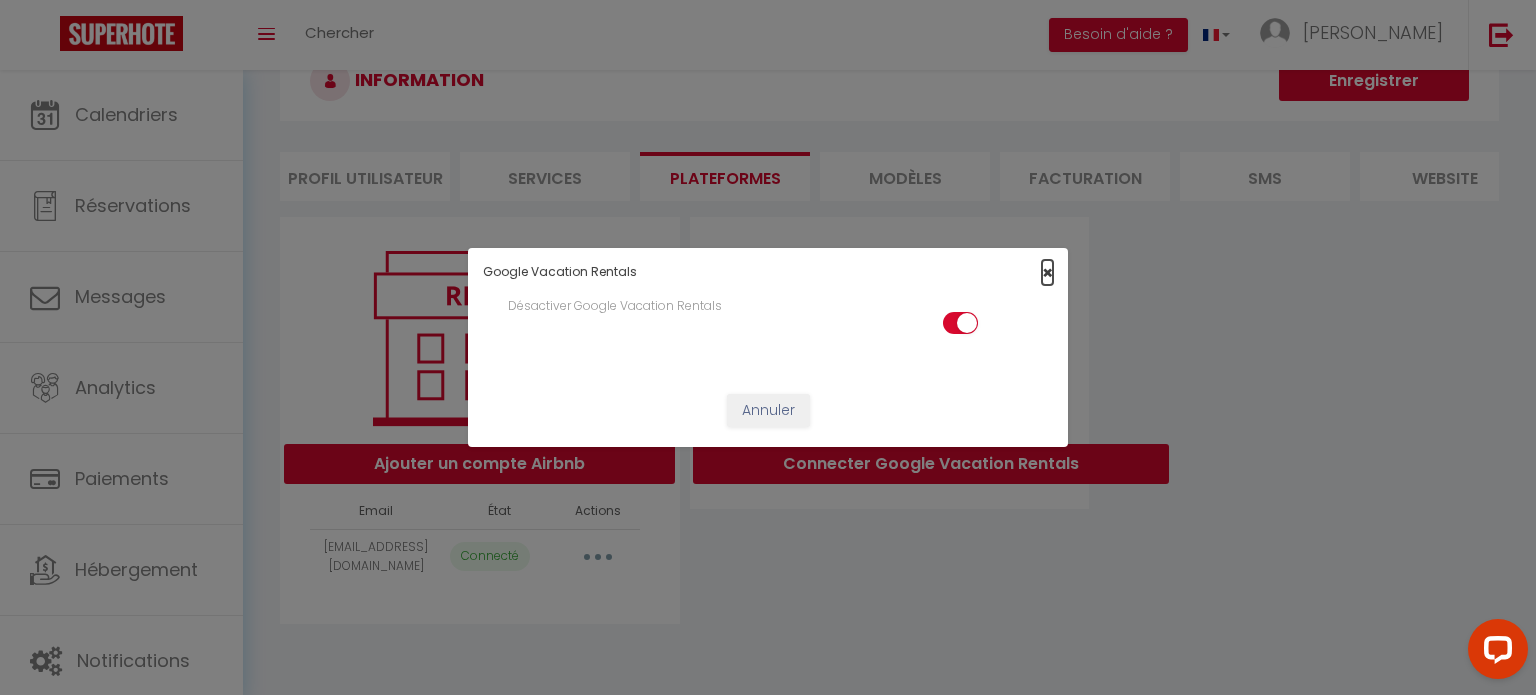 click on "×" at bounding box center [1047, 272] 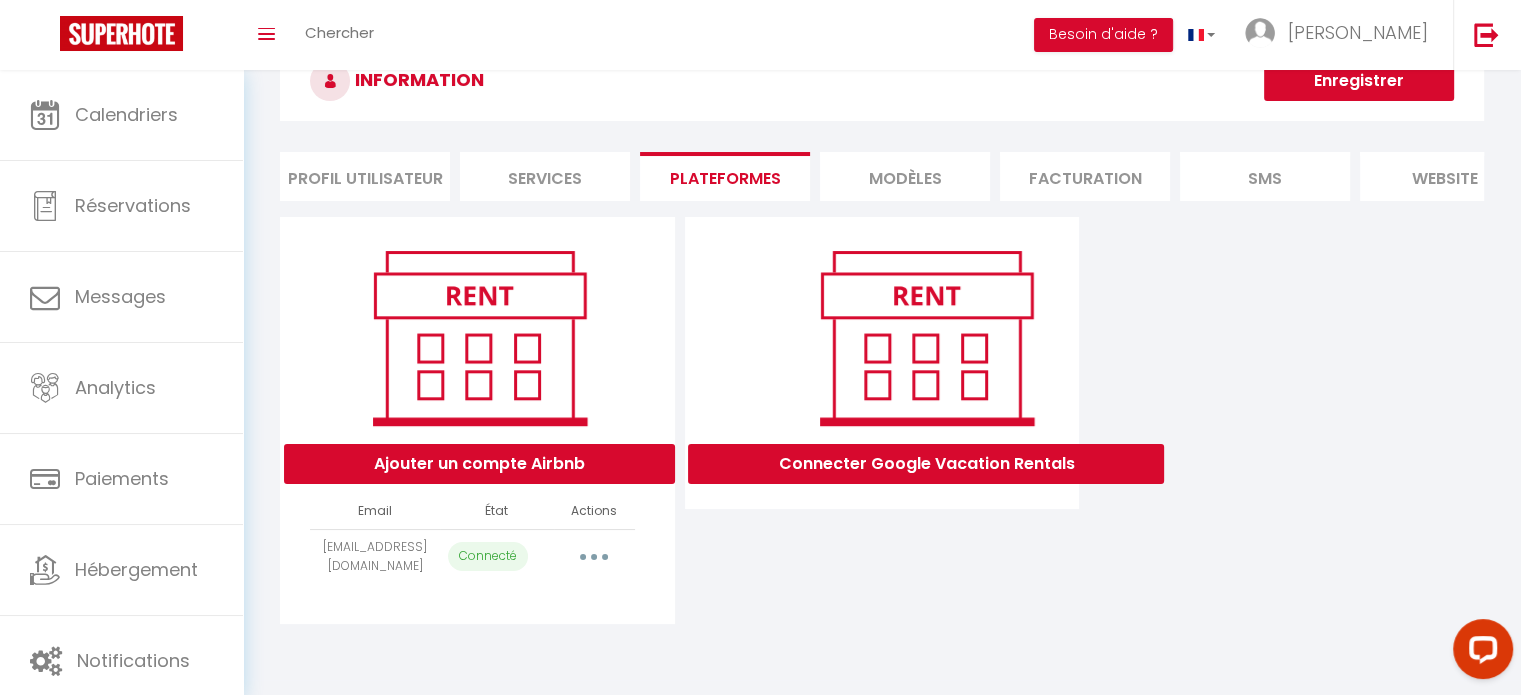 scroll, scrollTop: 0, scrollLeft: 0, axis: both 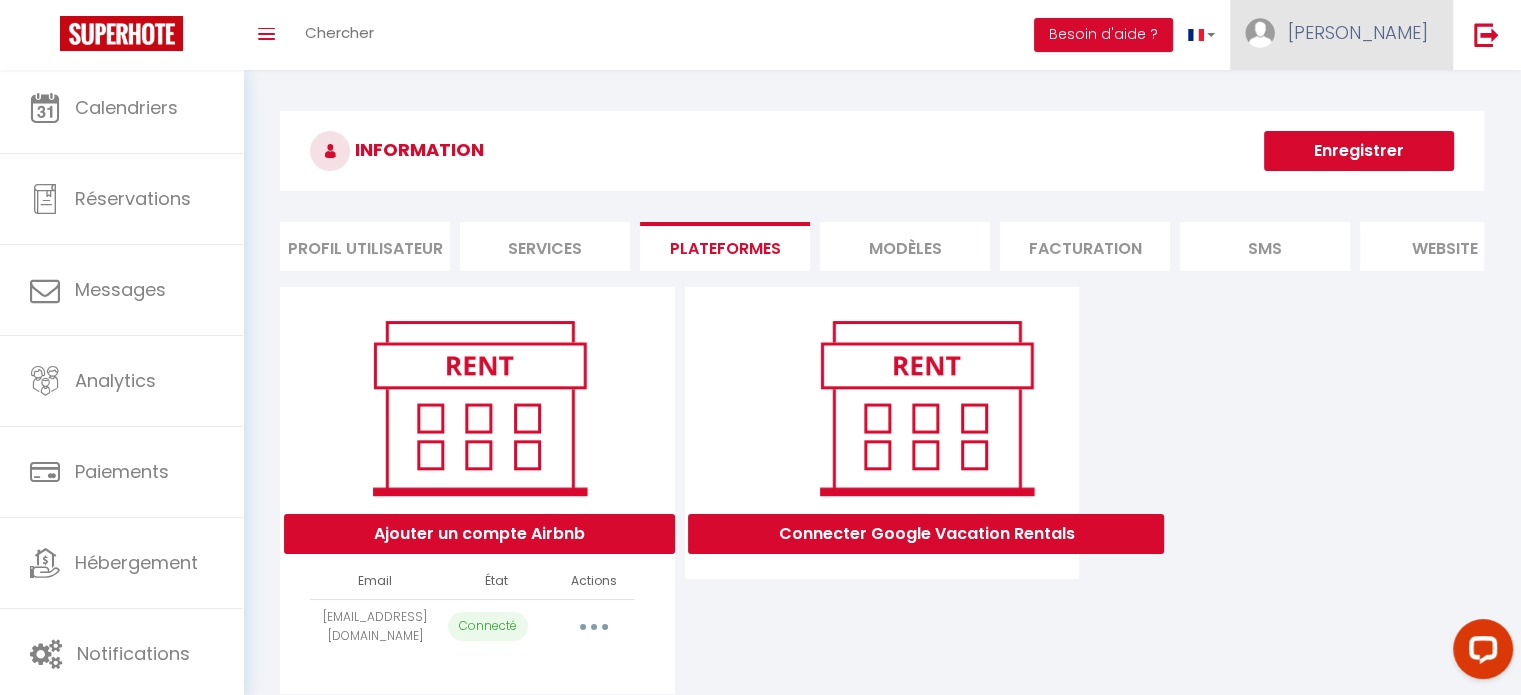 click on "[PERSON_NAME]" at bounding box center (1358, 32) 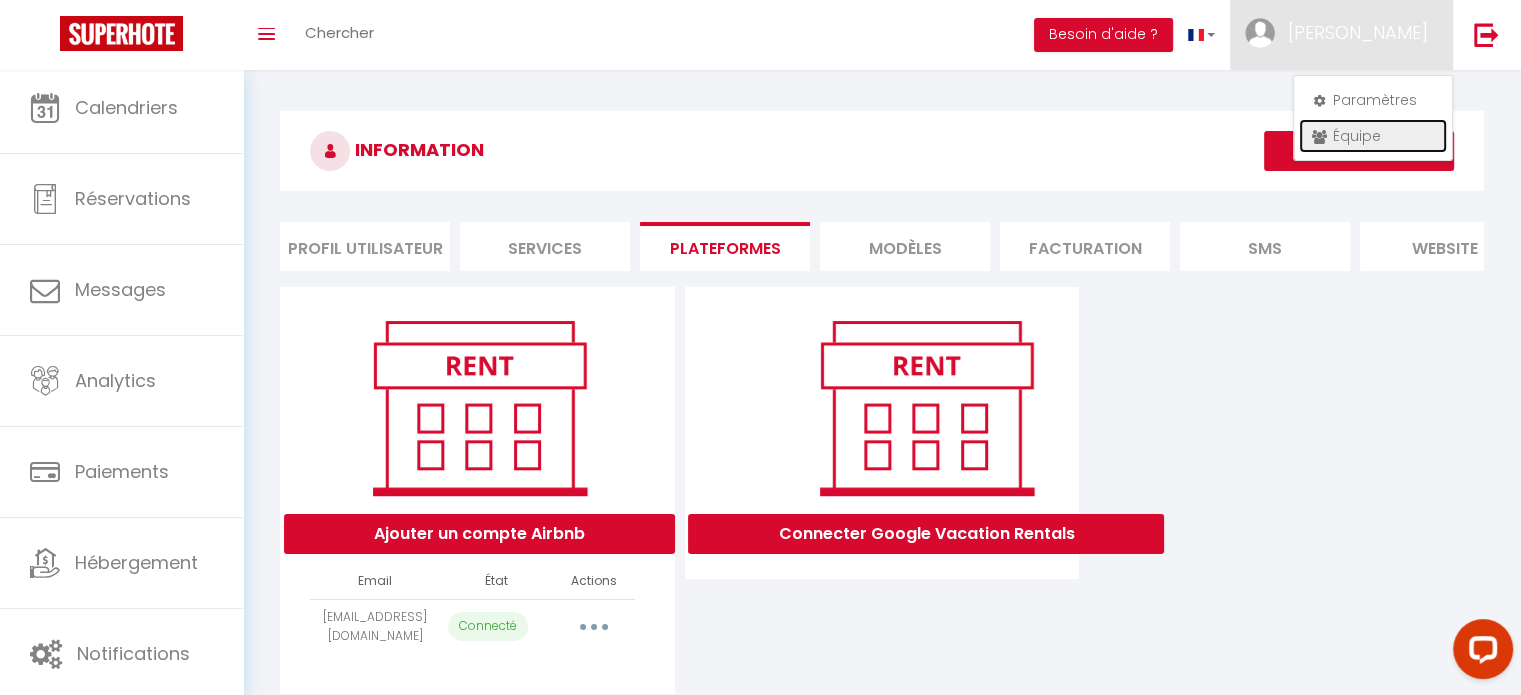 click on "Équipe" at bounding box center (1373, 136) 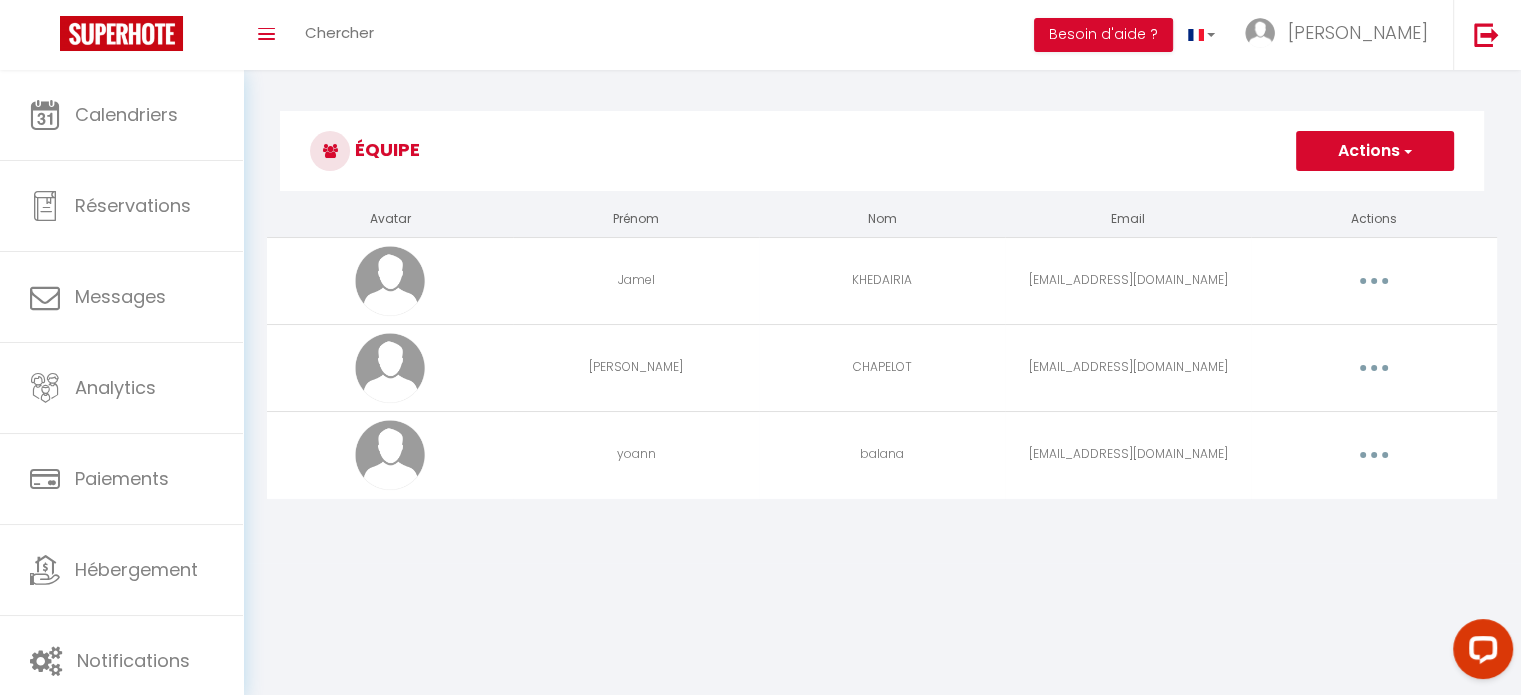click on "Actions" at bounding box center [1375, 151] 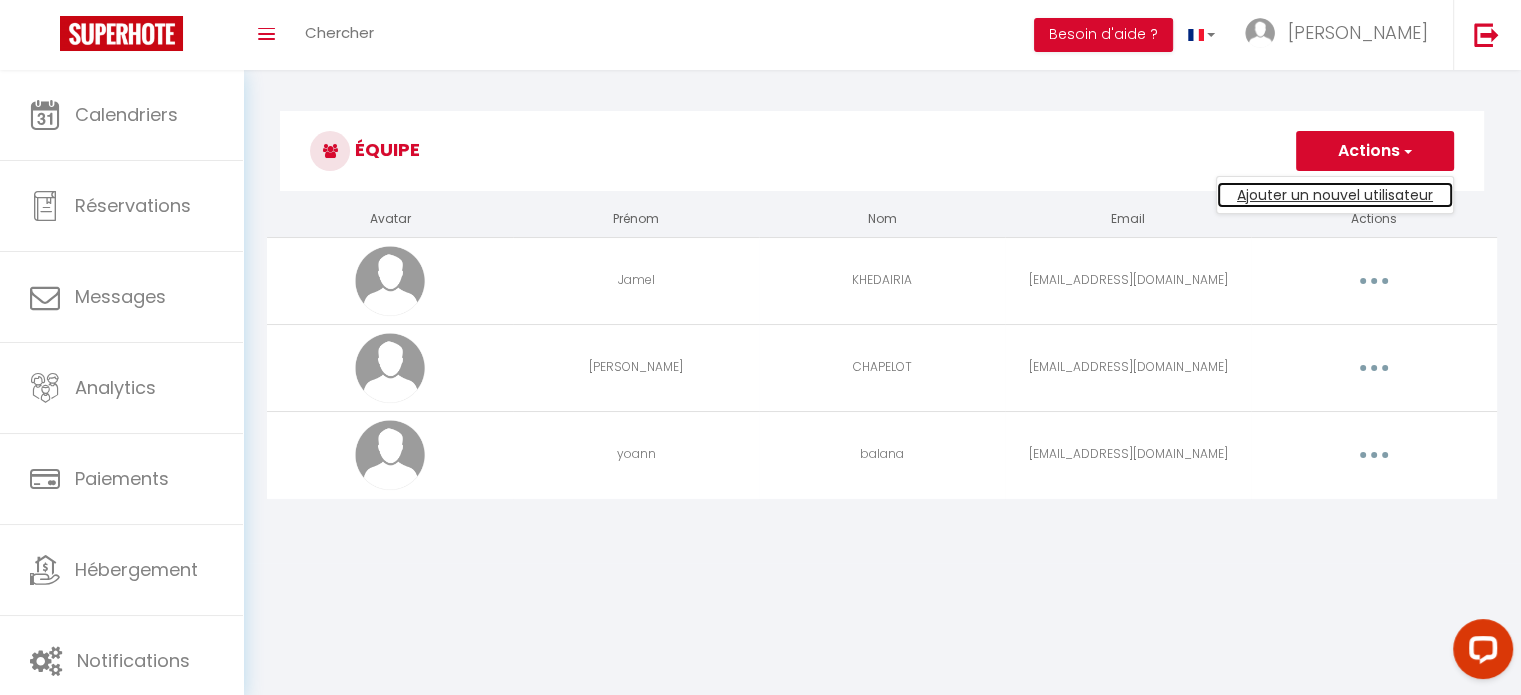 click on "Ajouter un nouvel utilisateur" at bounding box center (1335, 195) 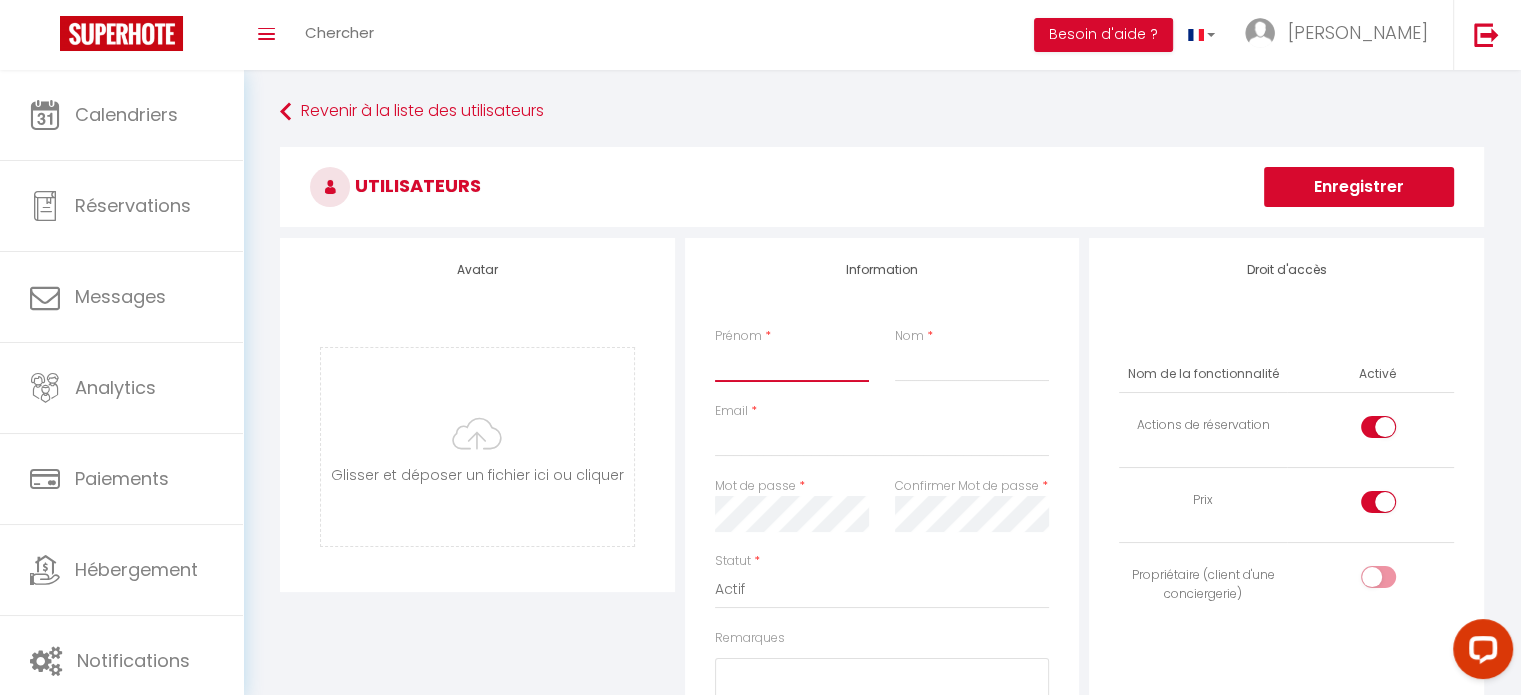 click on "Prénom" at bounding box center (792, 364) 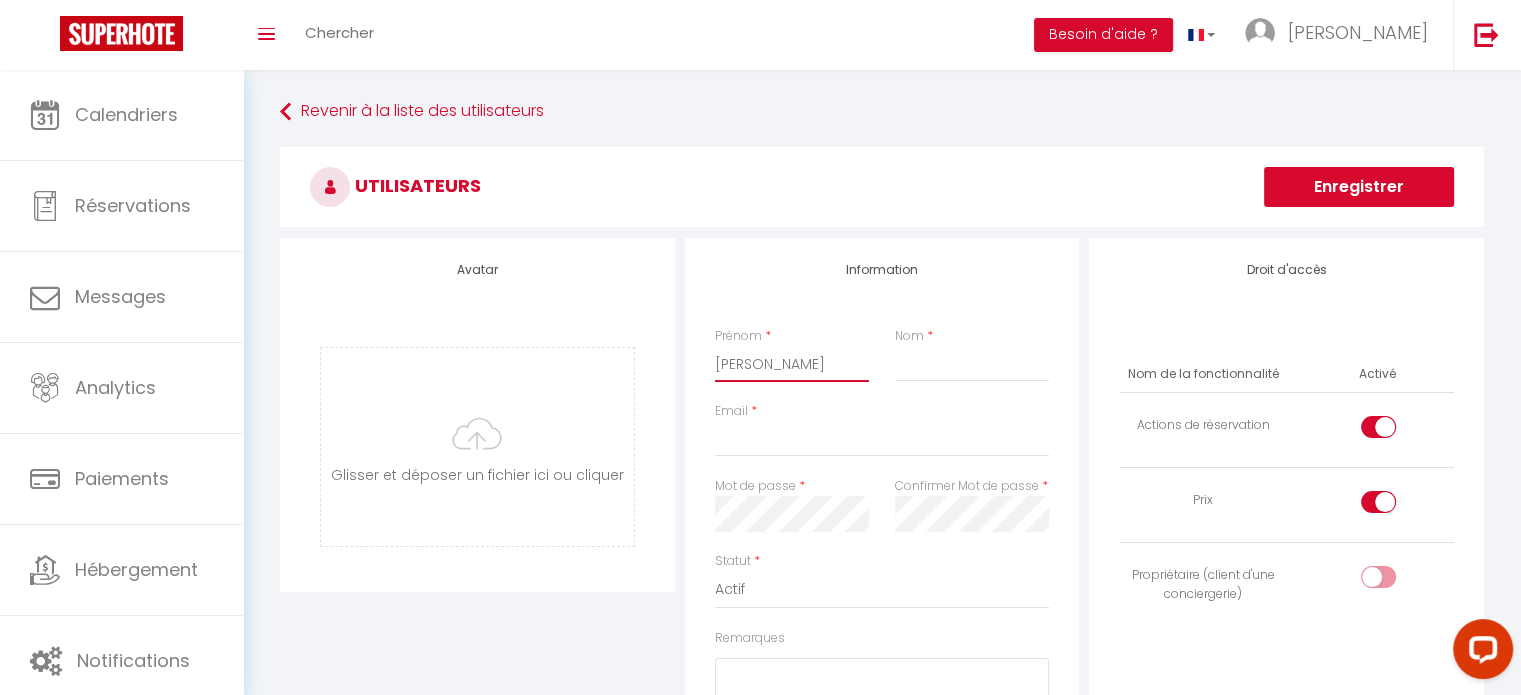 type on "[PERSON_NAME]" 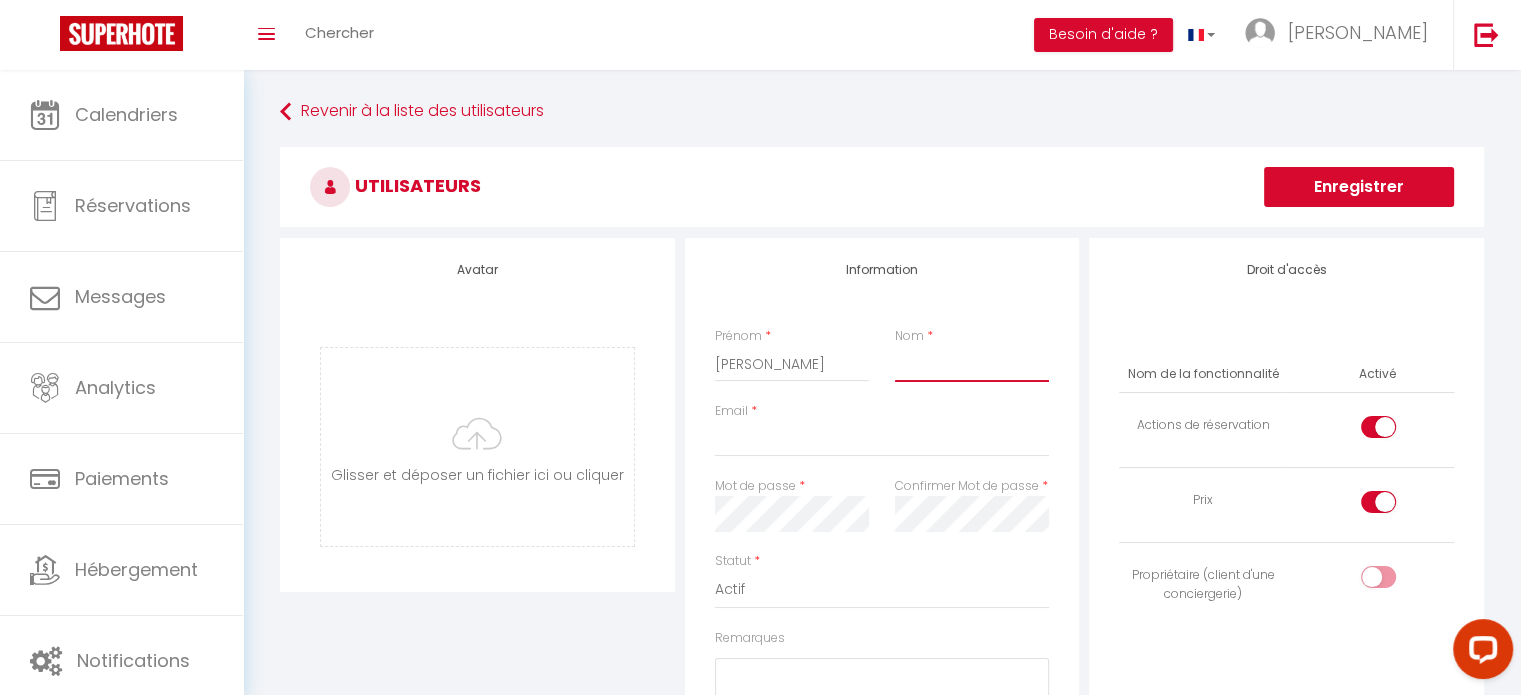 click on "Nom" at bounding box center (972, 364) 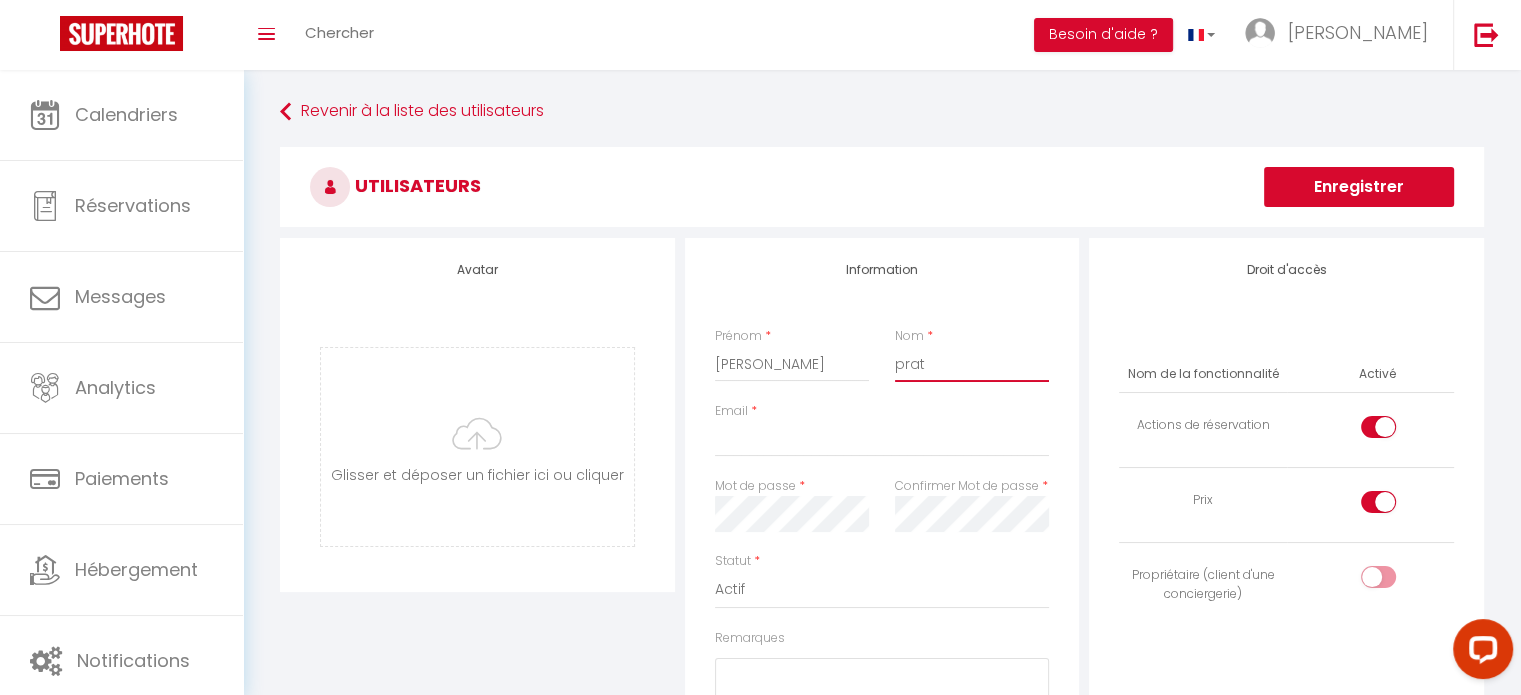 type on "prat" 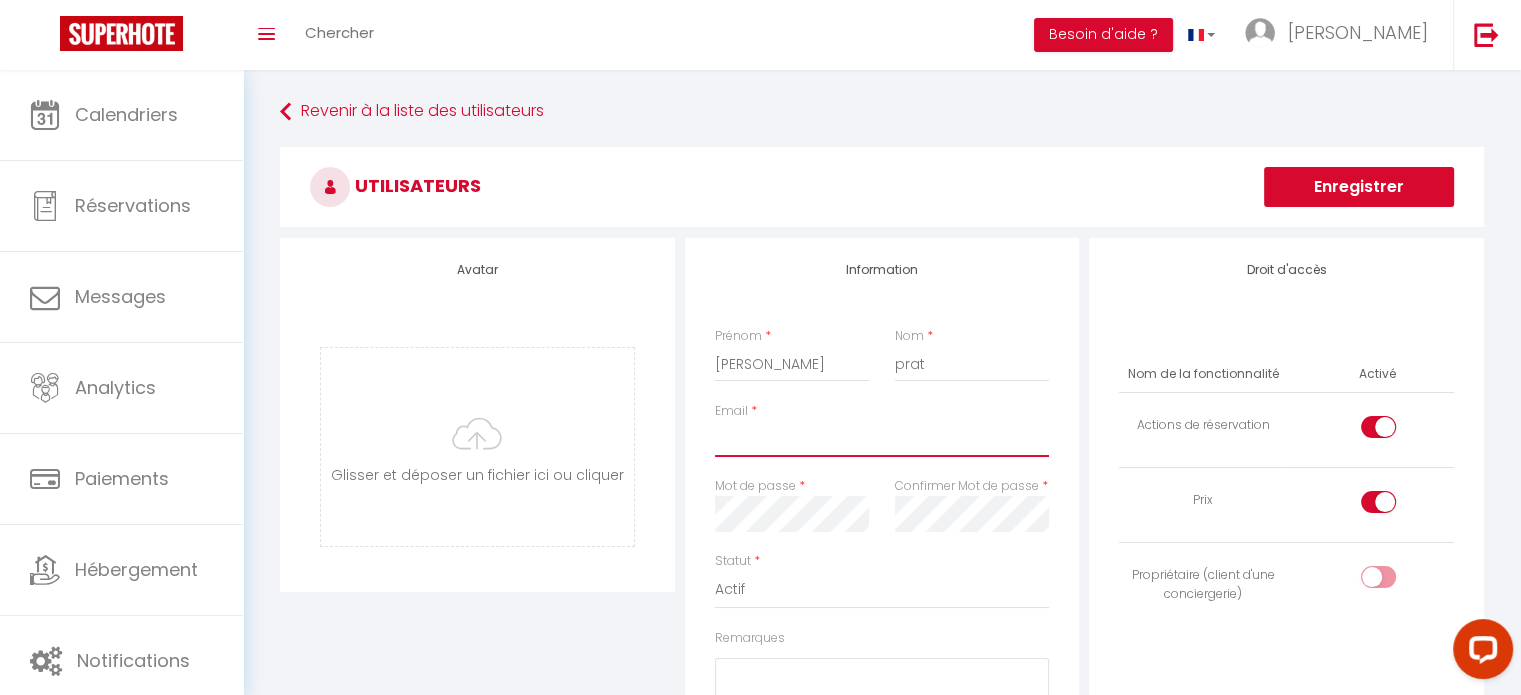 click on "Email" at bounding box center (882, 439) 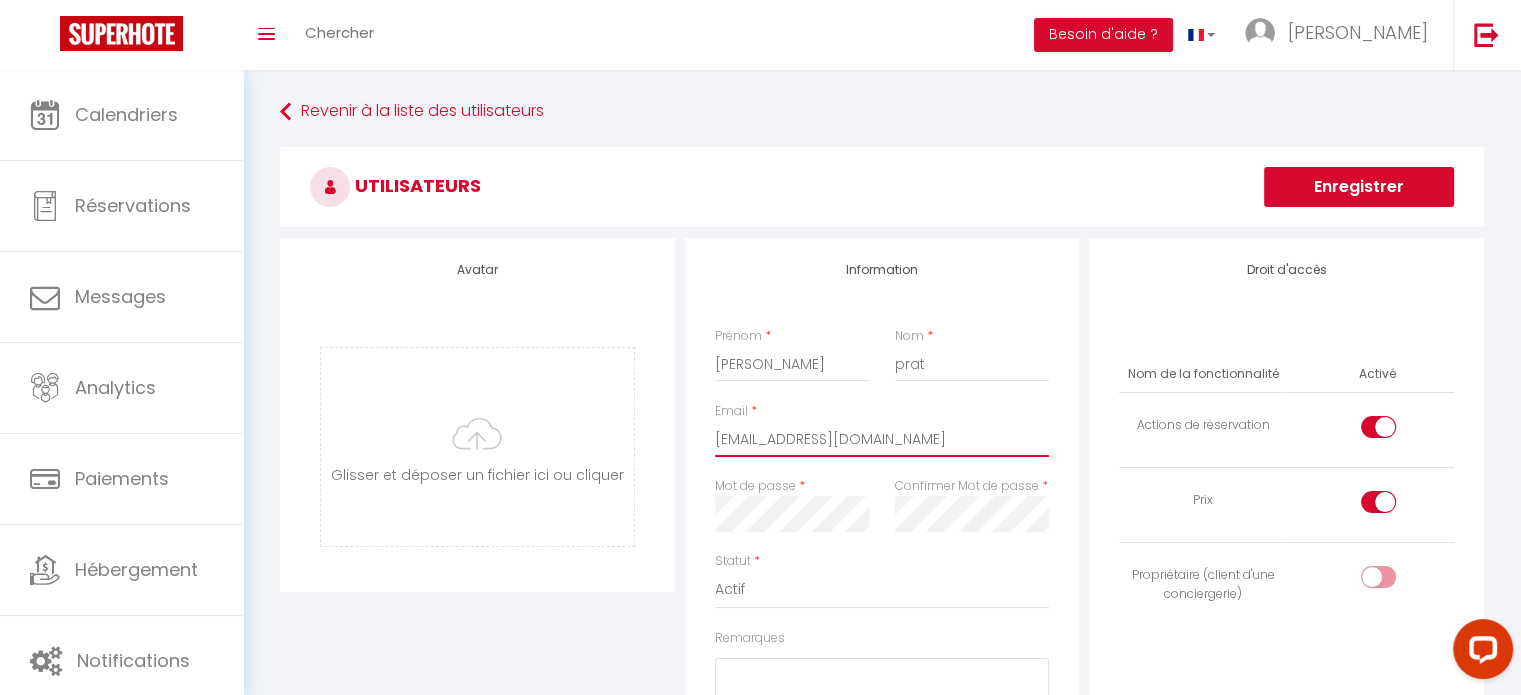 type on "[EMAIL_ADDRESS][DOMAIN_NAME]" 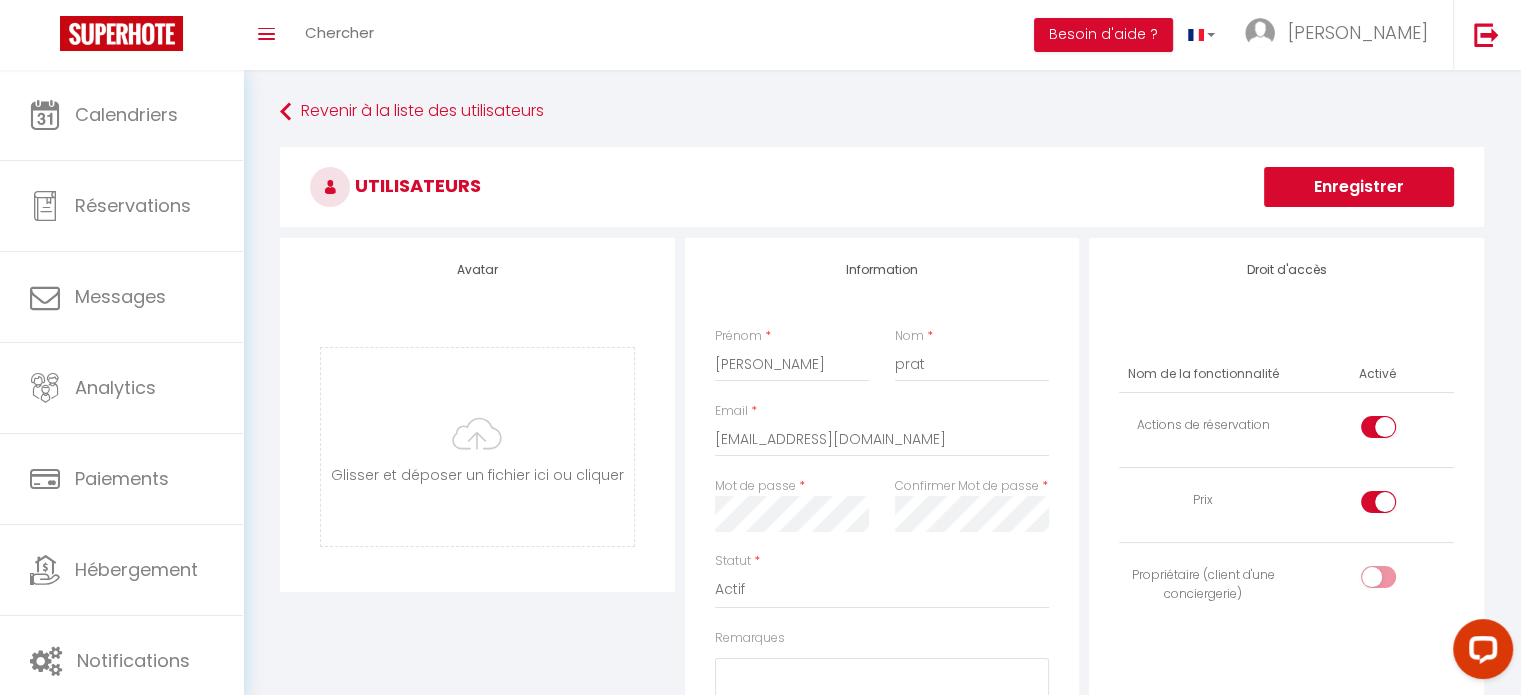 click at bounding box center (1378, 427) 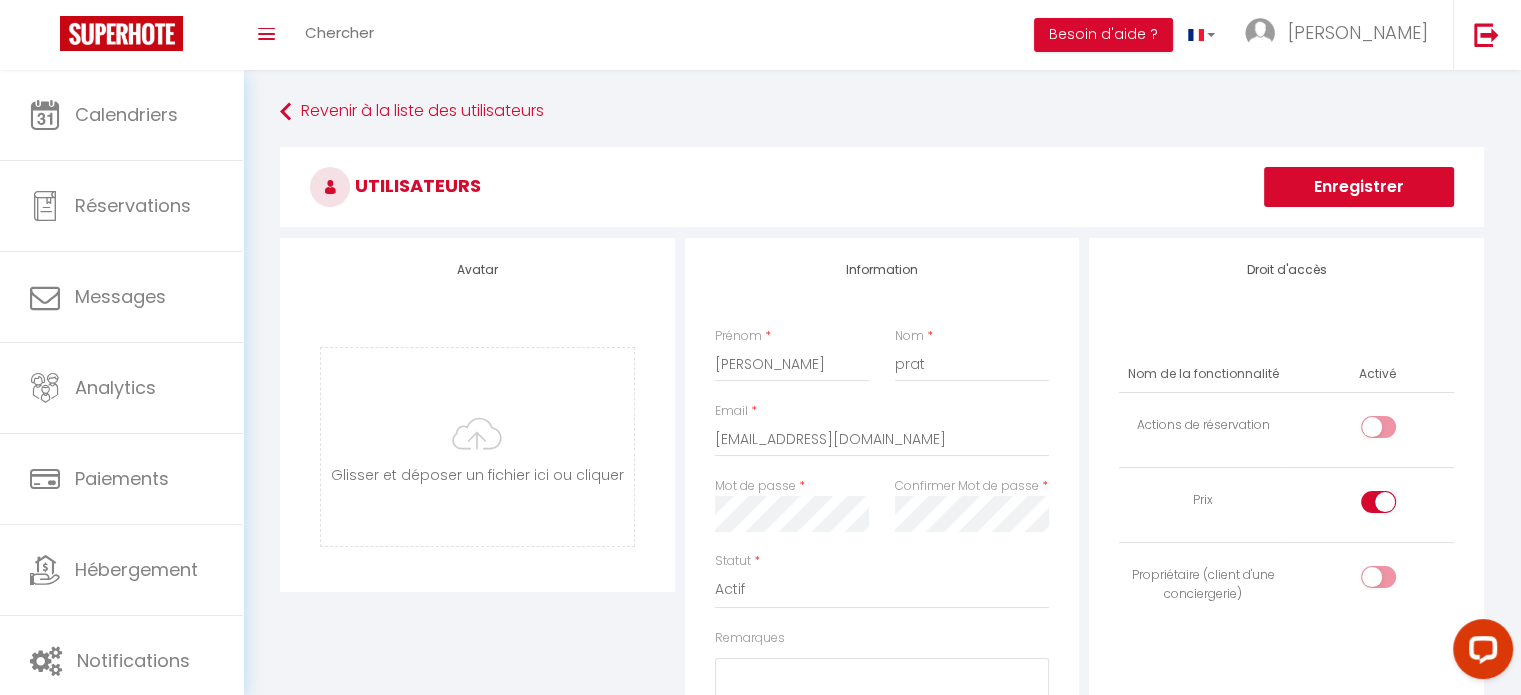 click at bounding box center [1378, 502] 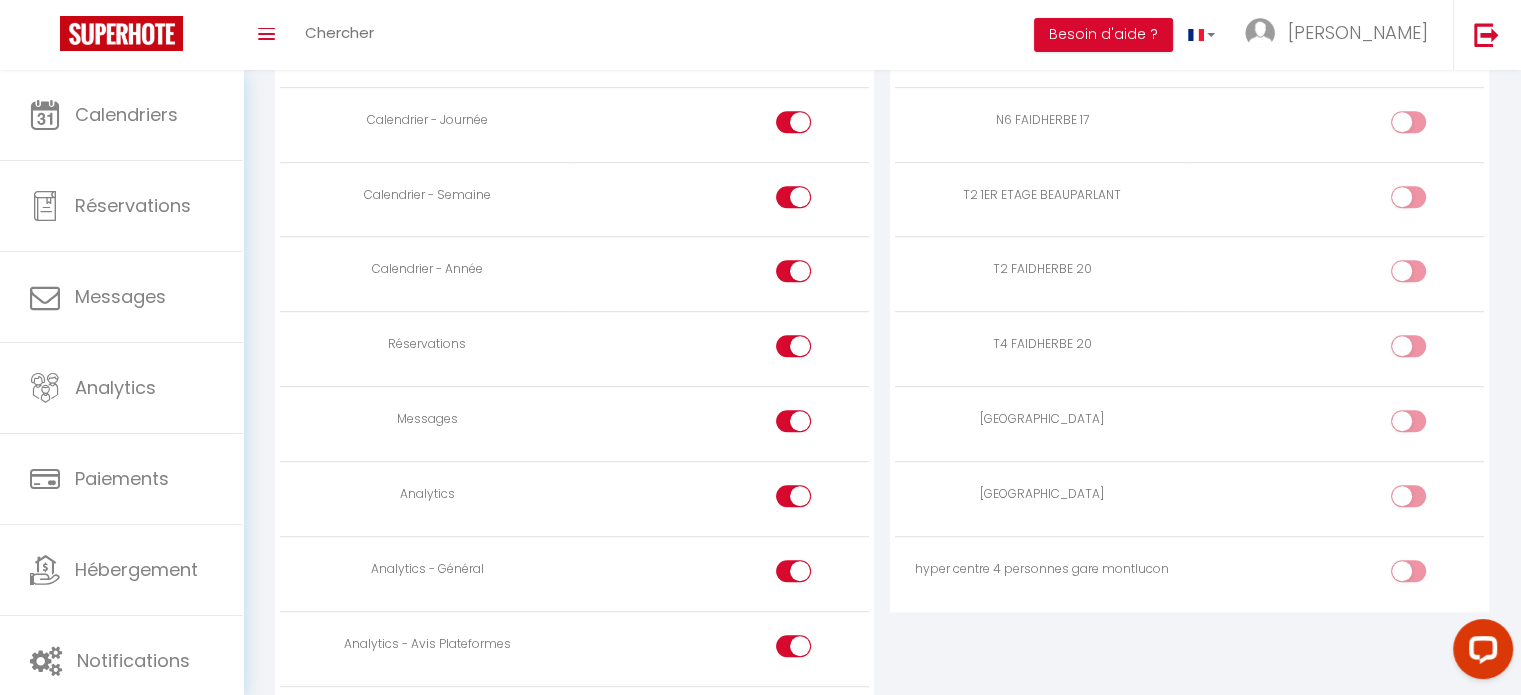 scroll, scrollTop: 1300, scrollLeft: 0, axis: vertical 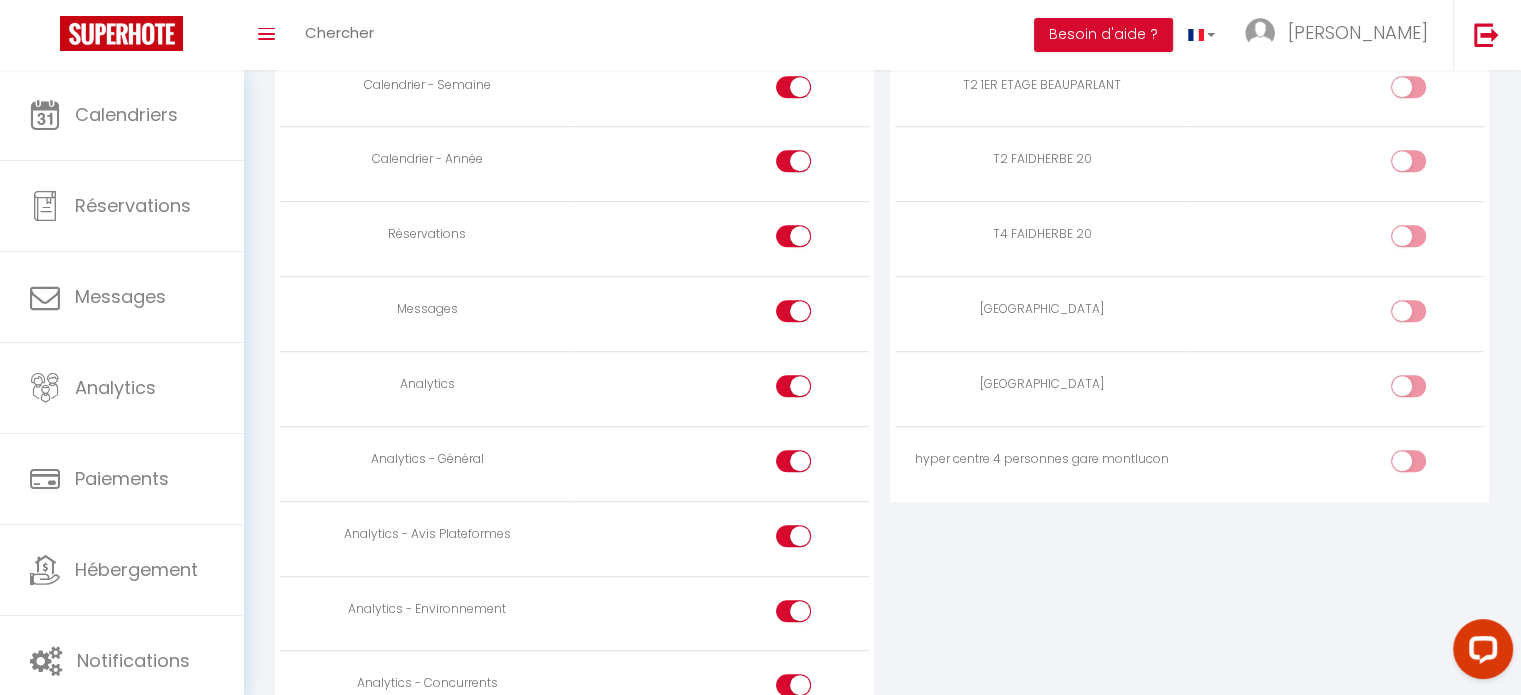 click at bounding box center (1425, 315) 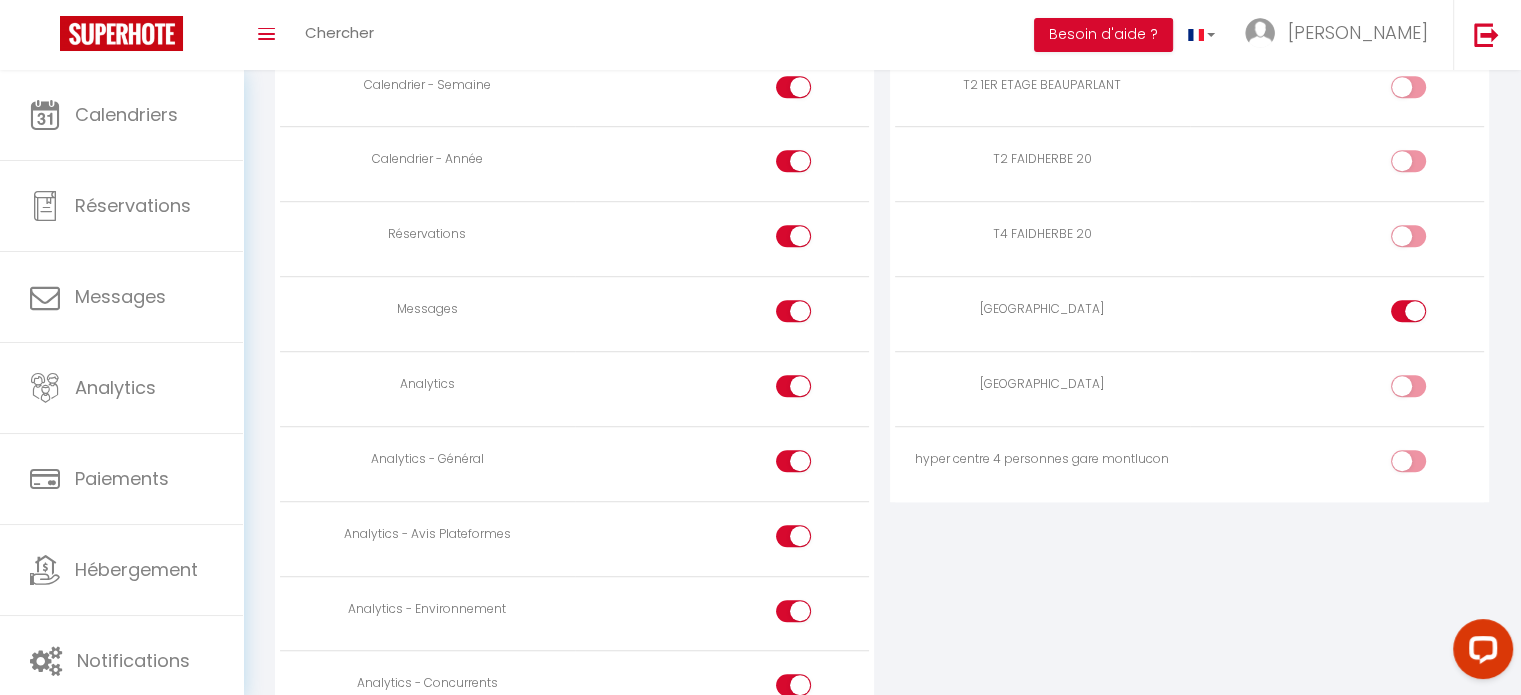 click at bounding box center [1425, 390] 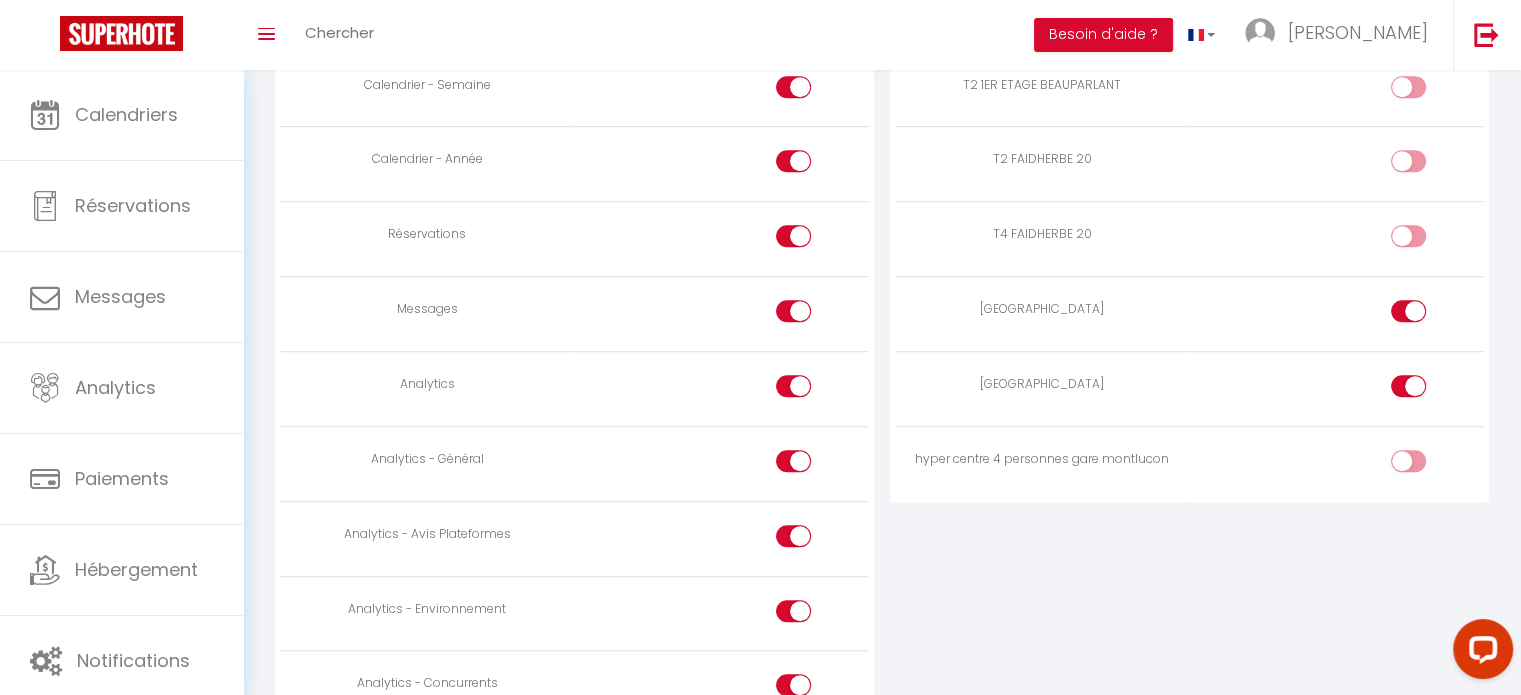 click at bounding box center (1425, 465) 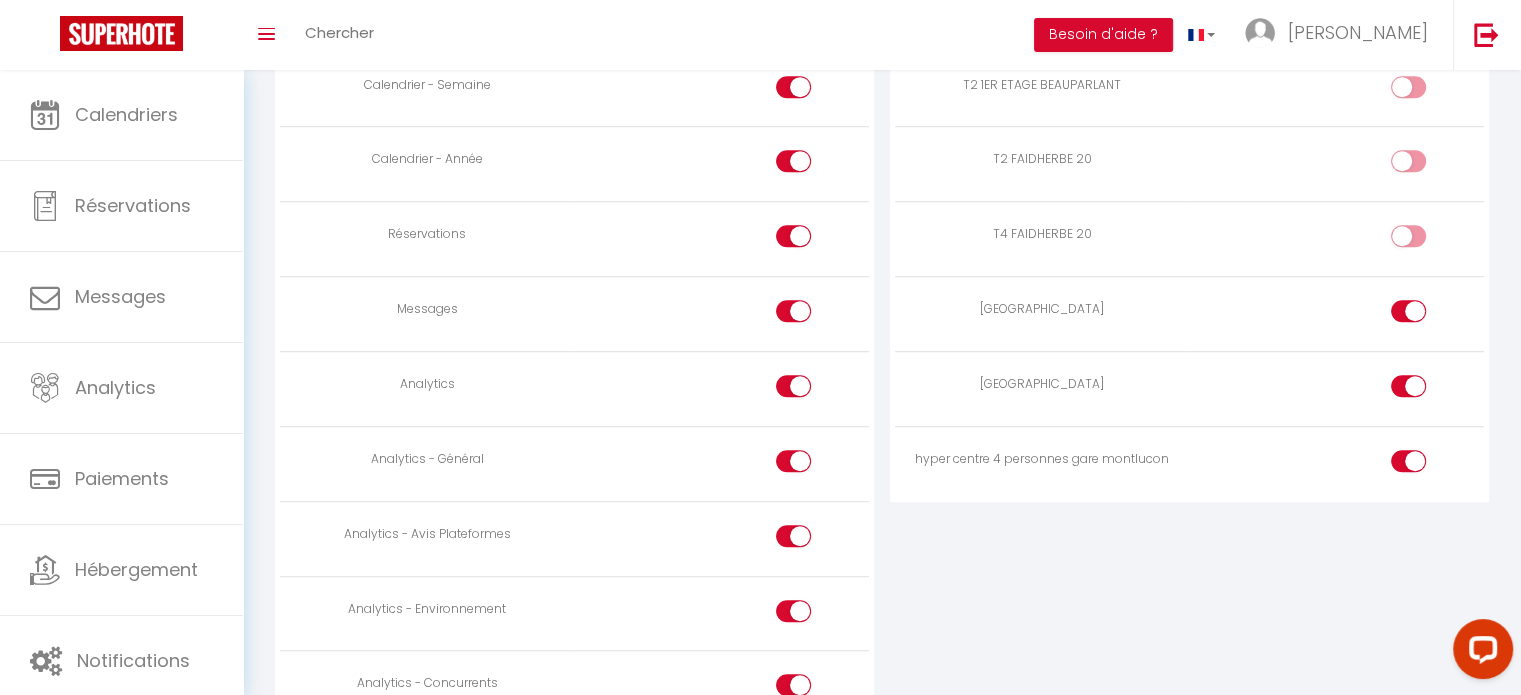 click at bounding box center (793, 236) 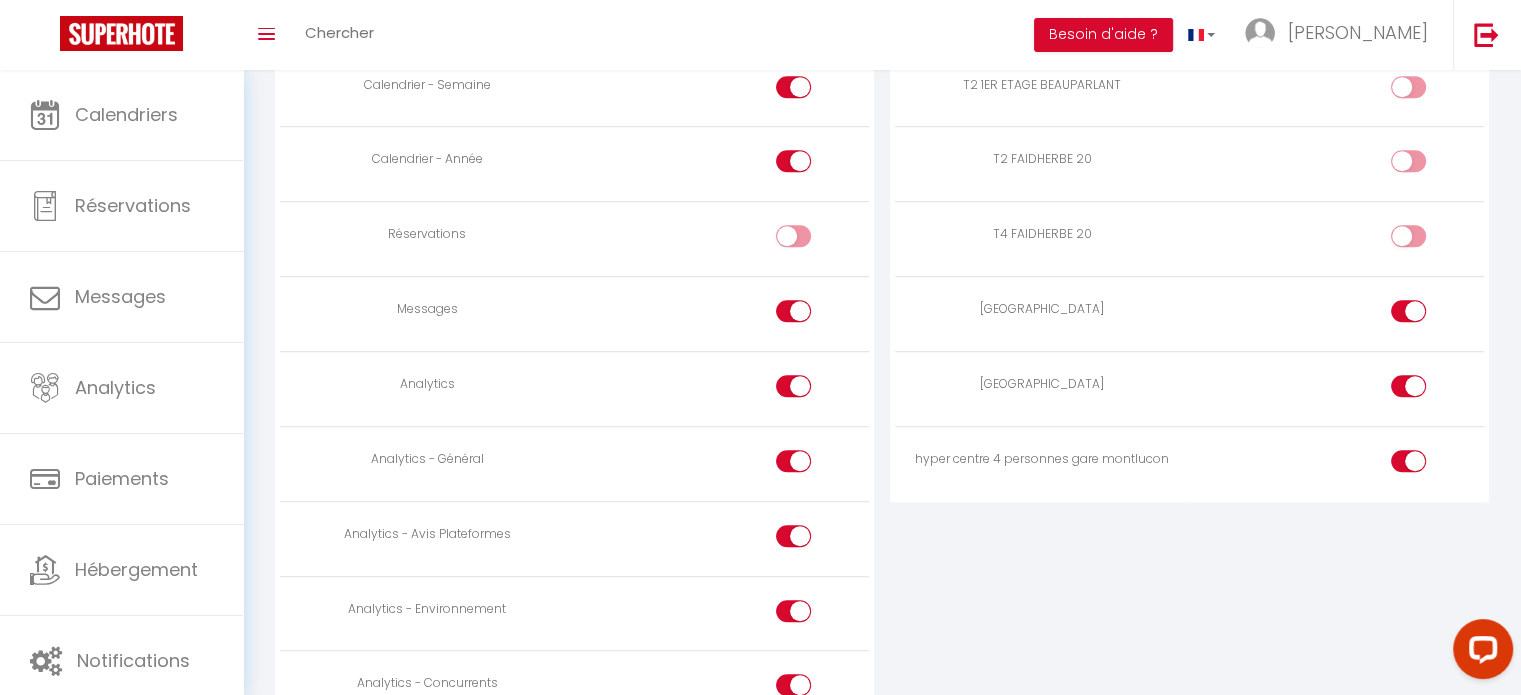 click at bounding box center (793, 311) 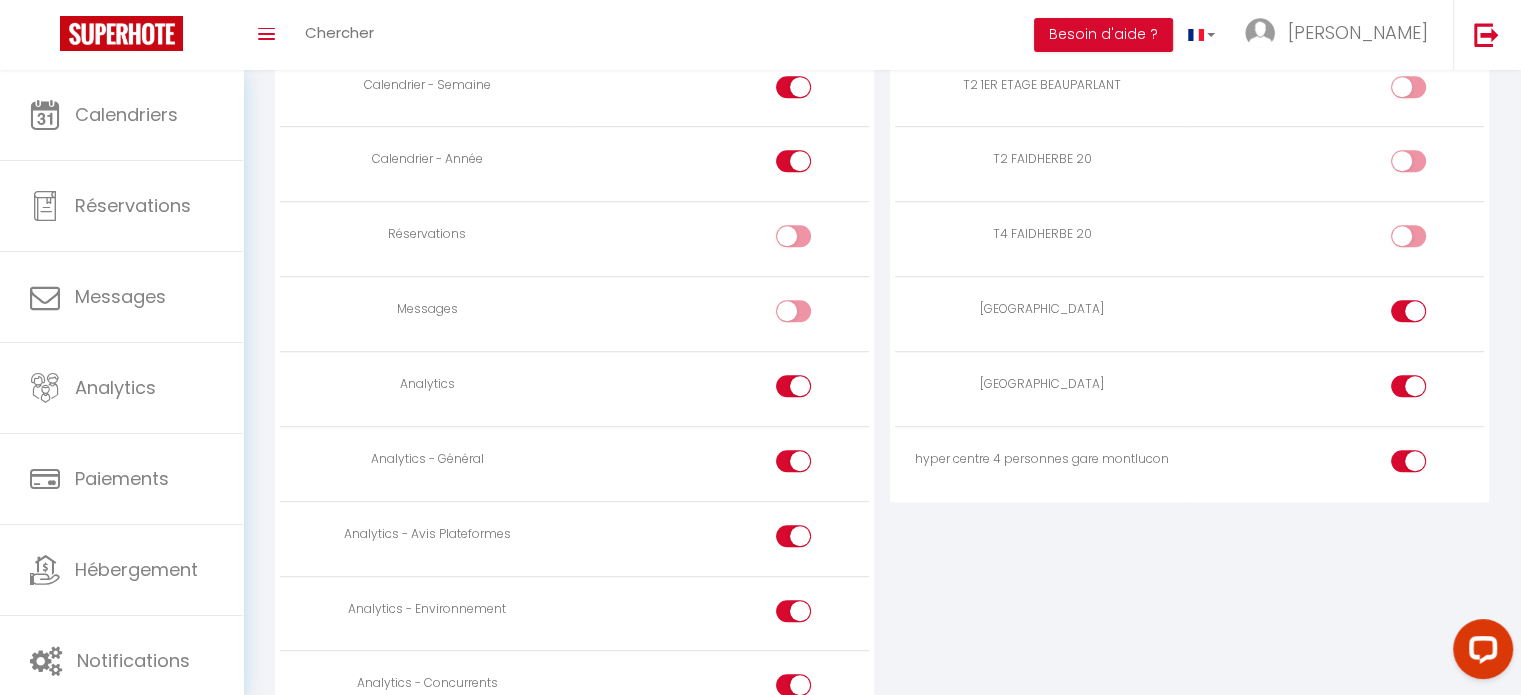 drag, startPoint x: 783, startPoint y: 377, endPoint x: 785, endPoint y: 401, distance: 24.083189 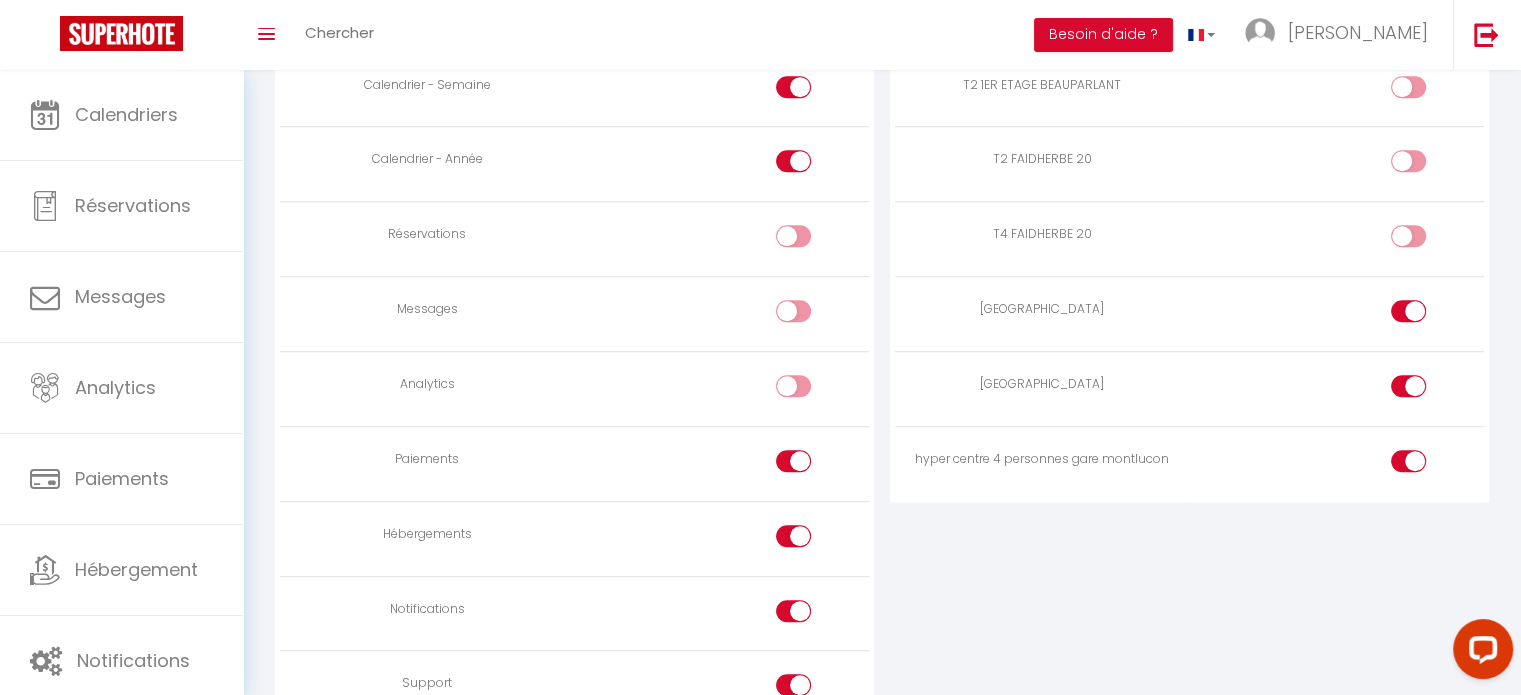 click at bounding box center (793, 461) 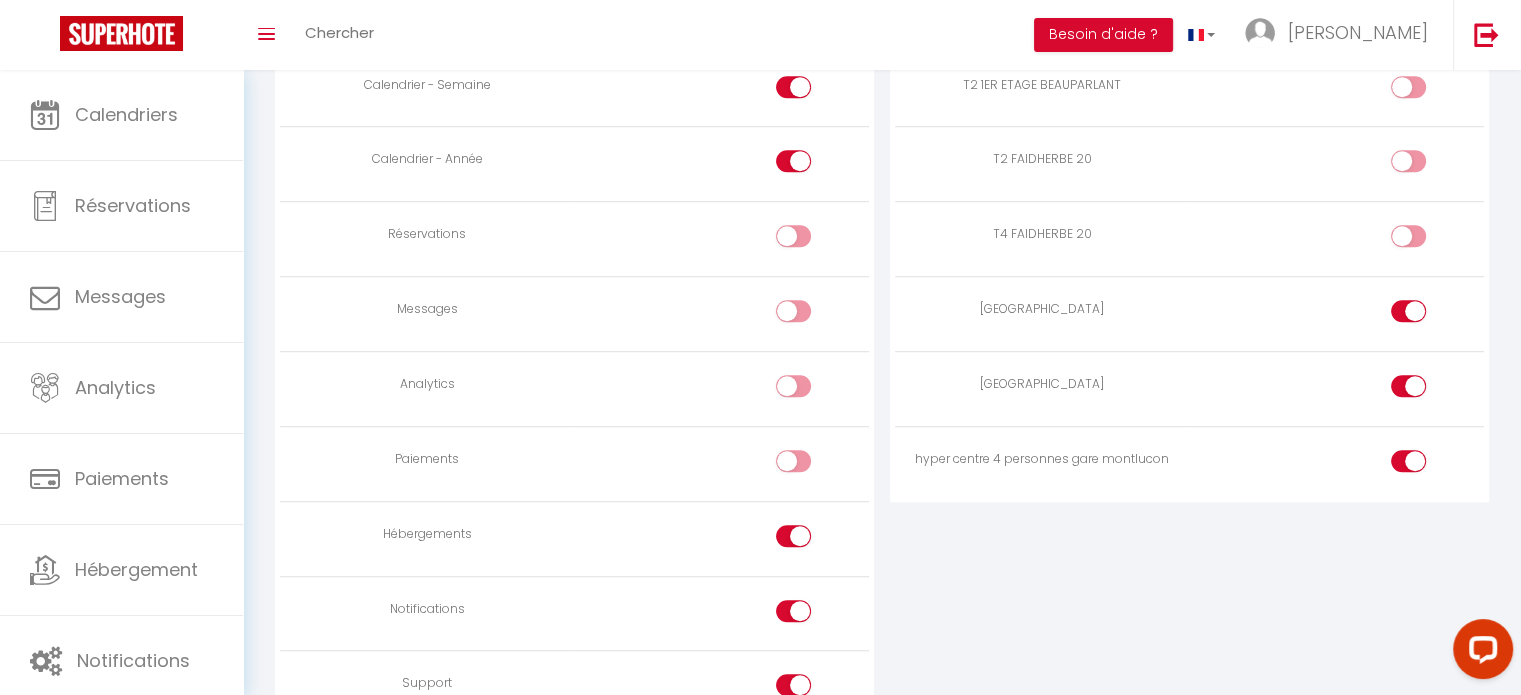 click at bounding box center [793, 536] 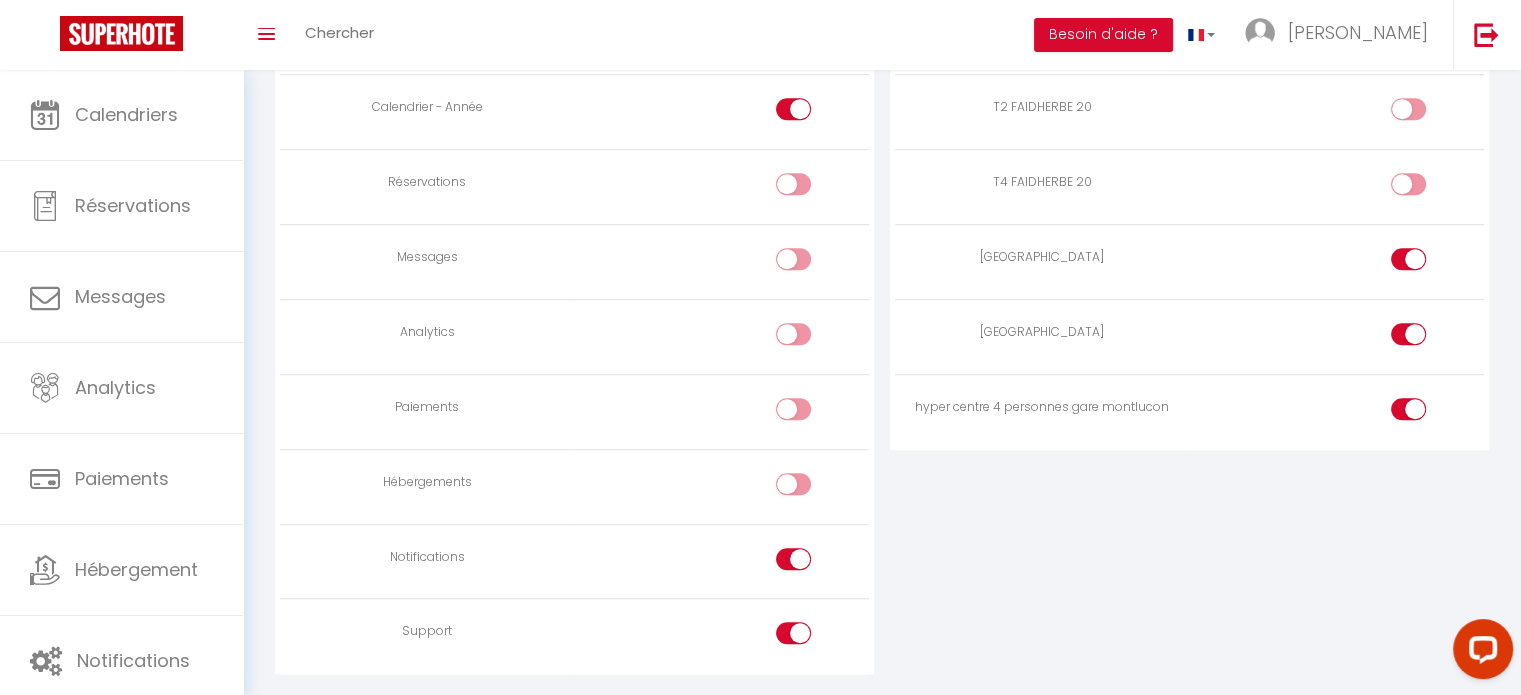 scroll, scrollTop: 1400, scrollLeft: 0, axis: vertical 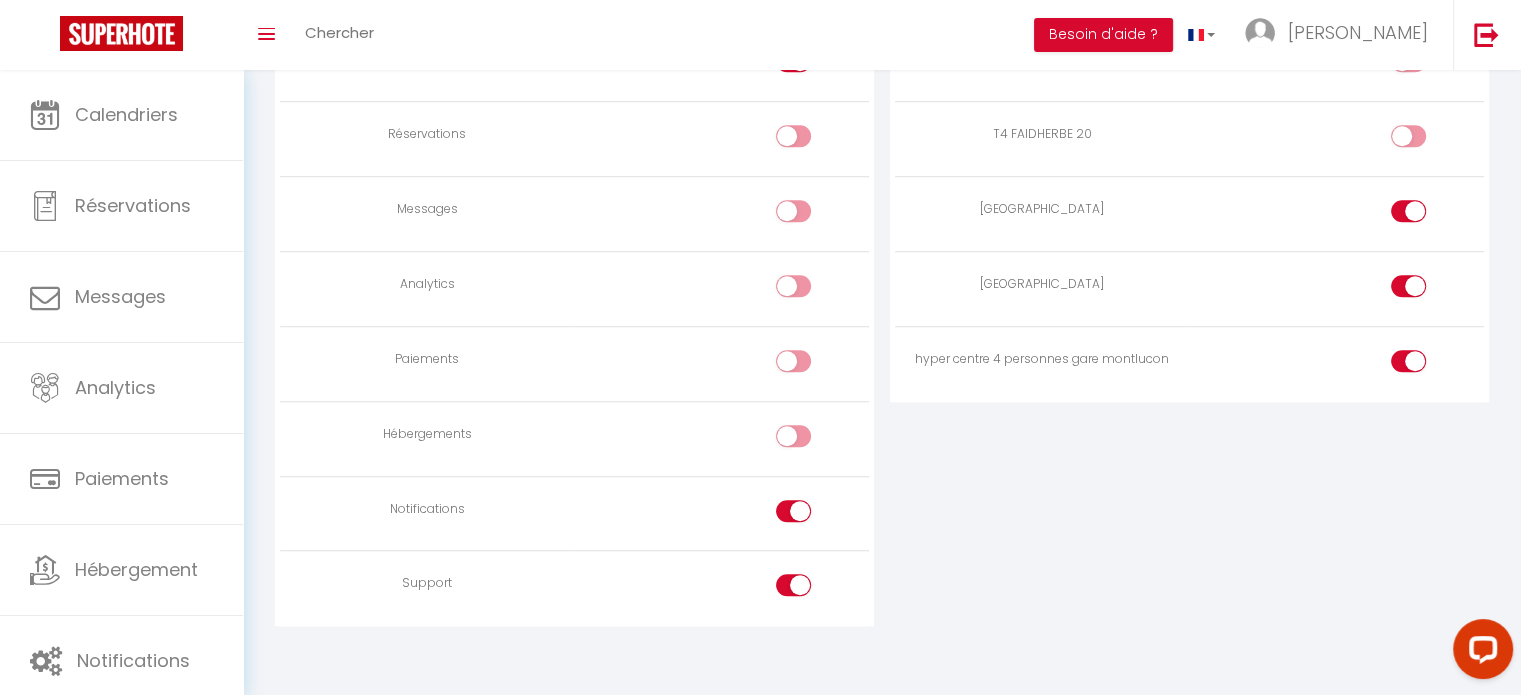 click at bounding box center [793, 511] 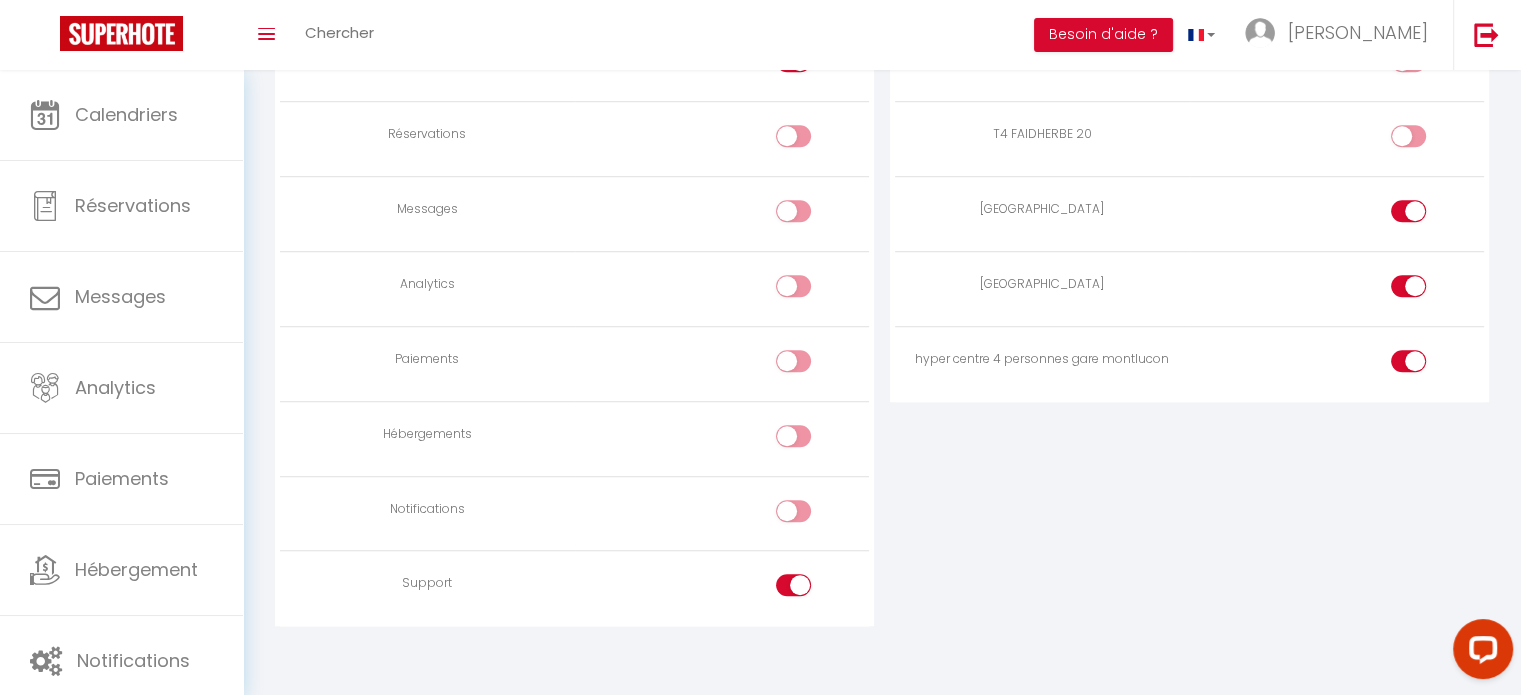 click at bounding box center (793, 585) 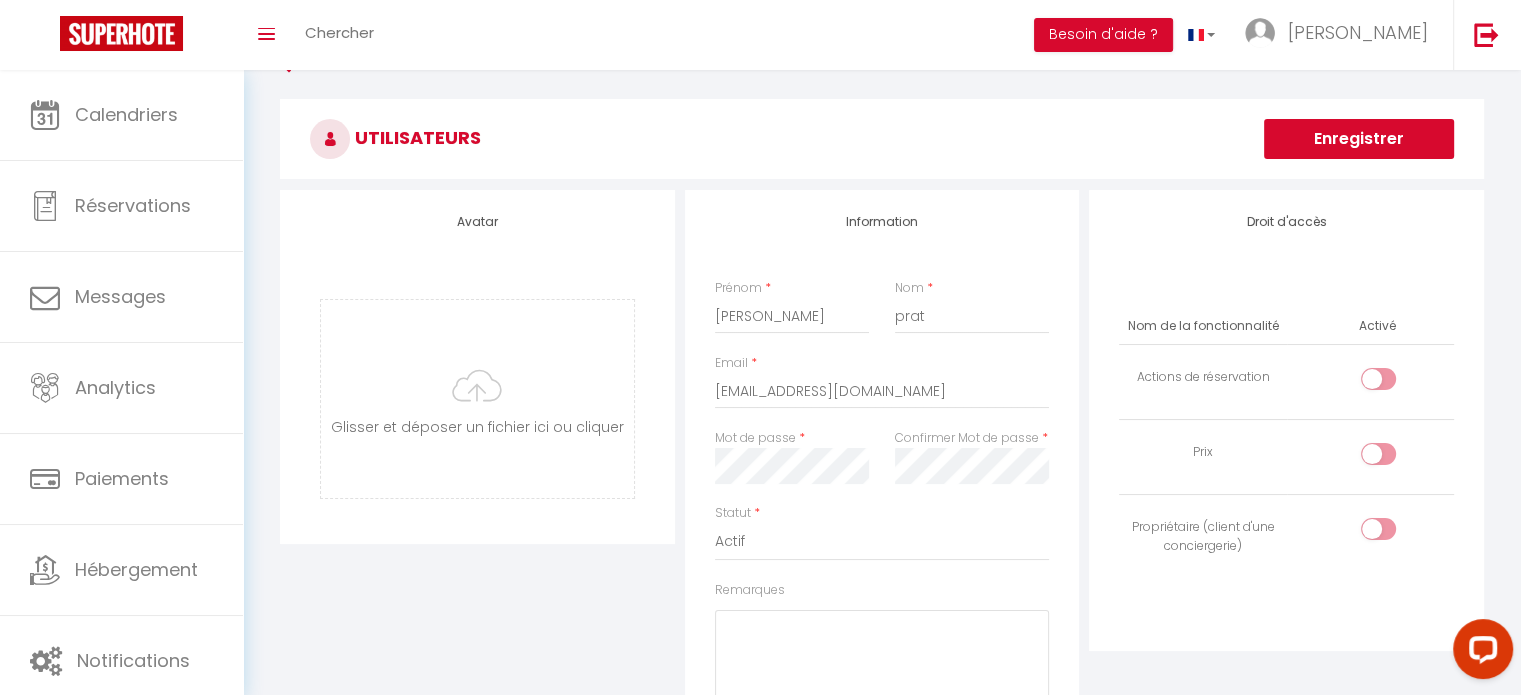scroll, scrollTop: 0, scrollLeft: 0, axis: both 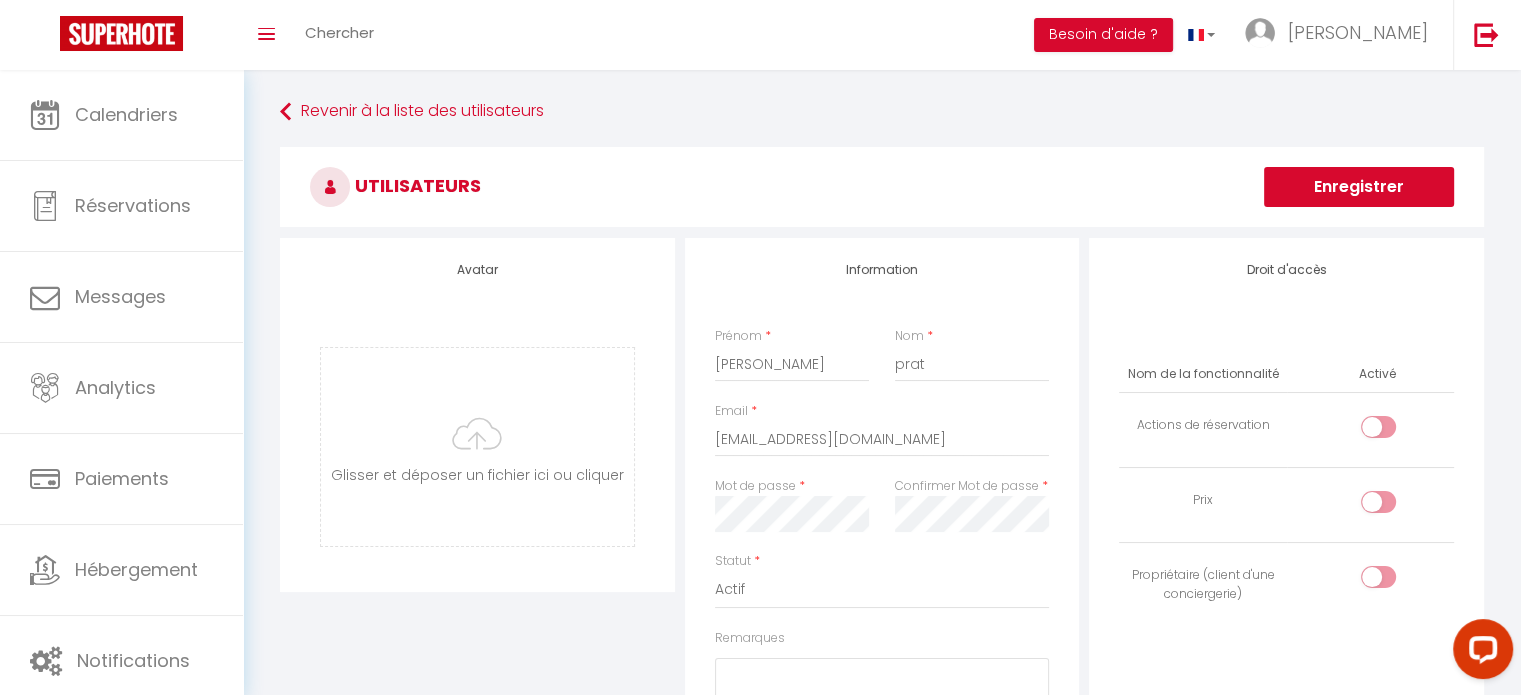 click on "Enregistrer" at bounding box center [1359, 187] 